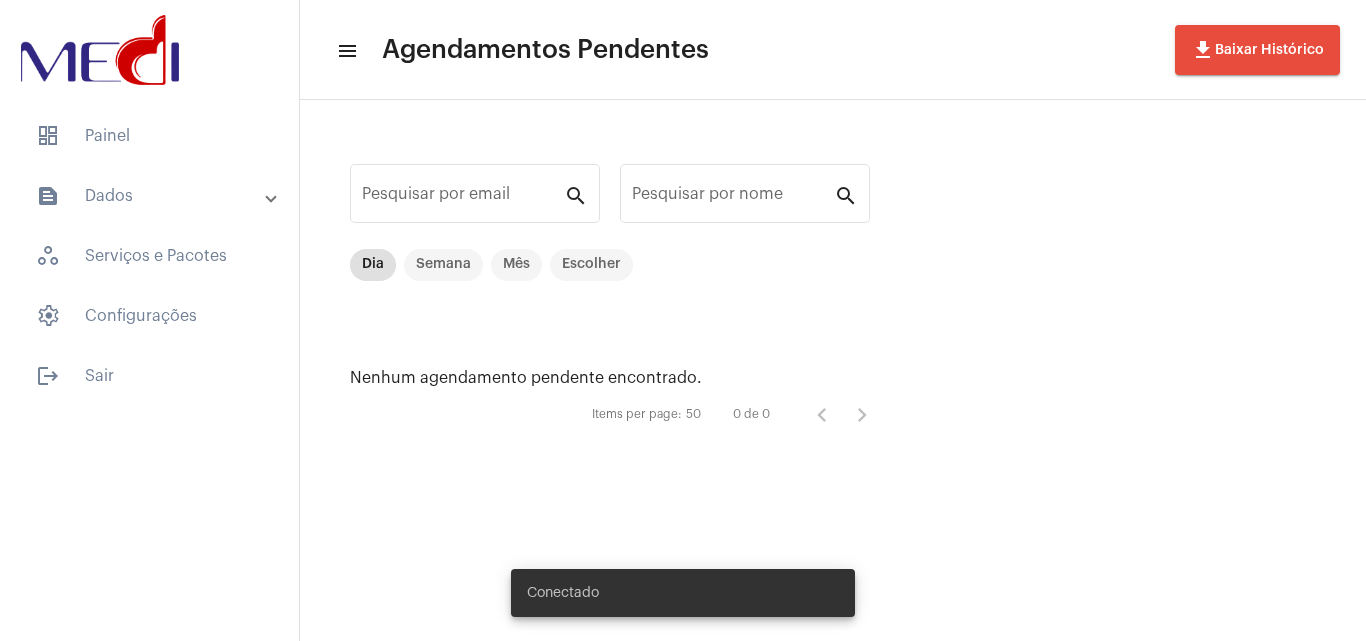 scroll, scrollTop: 0, scrollLeft: 0, axis: both 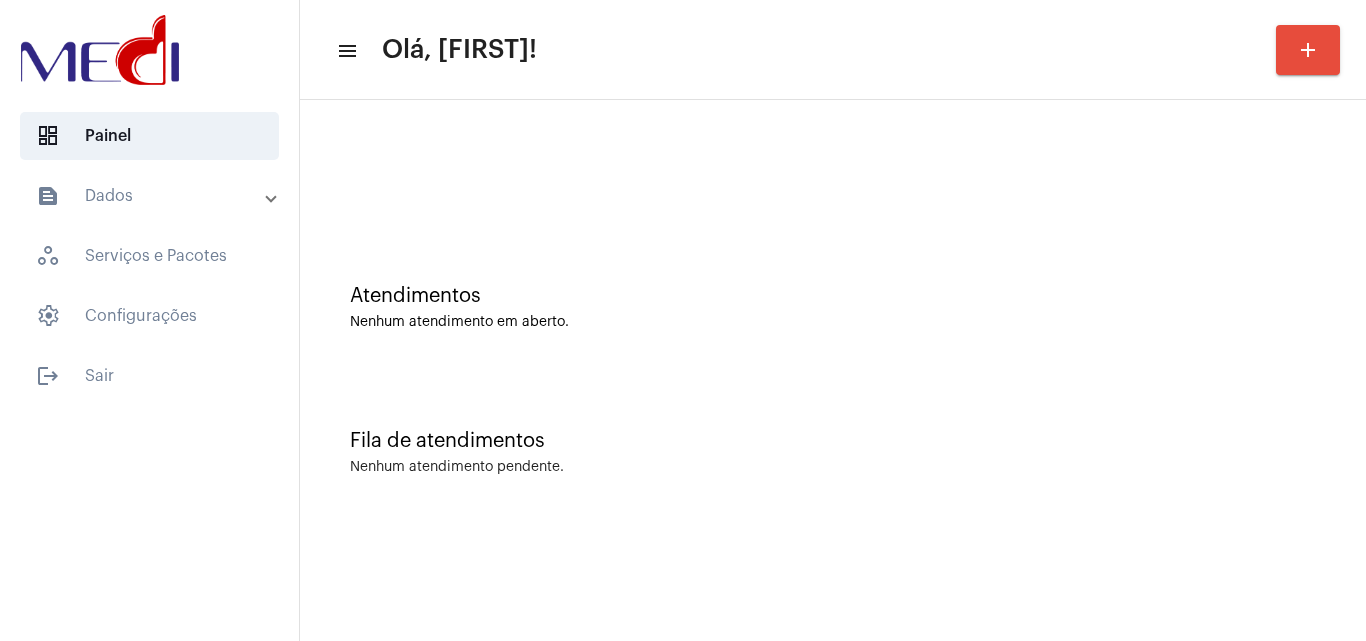 click on "Fila de atendimentos Nenhum atendimento pendente." 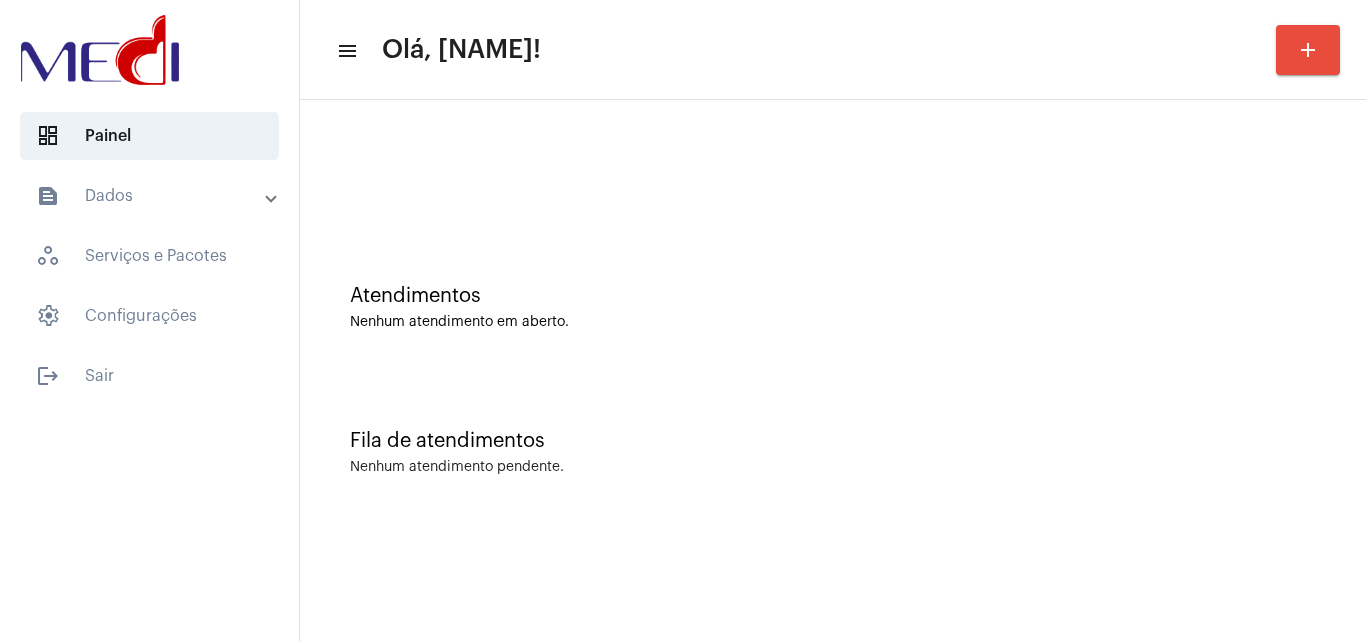 scroll, scrollTop: 0, scrollLeft: 0, axis: both 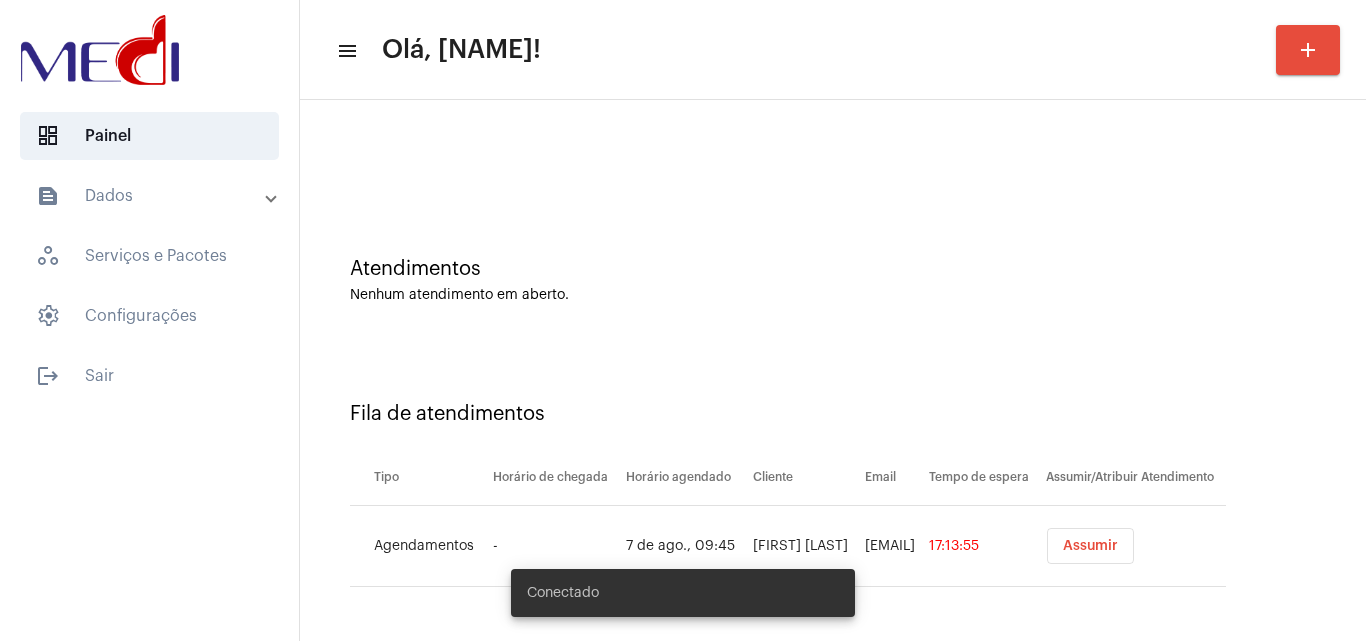 click on "Assumir" at bounding box center (1090, 546) 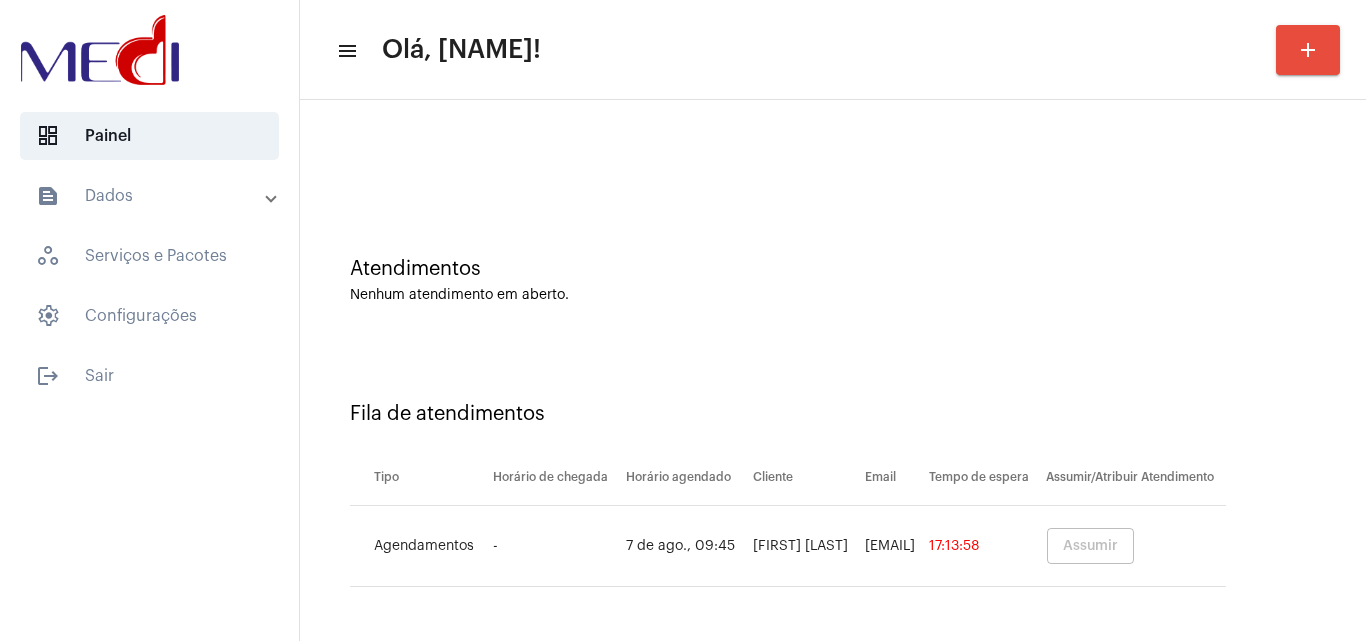 scroll, scrollTop: 0, scrollLeft: 0, axis: both 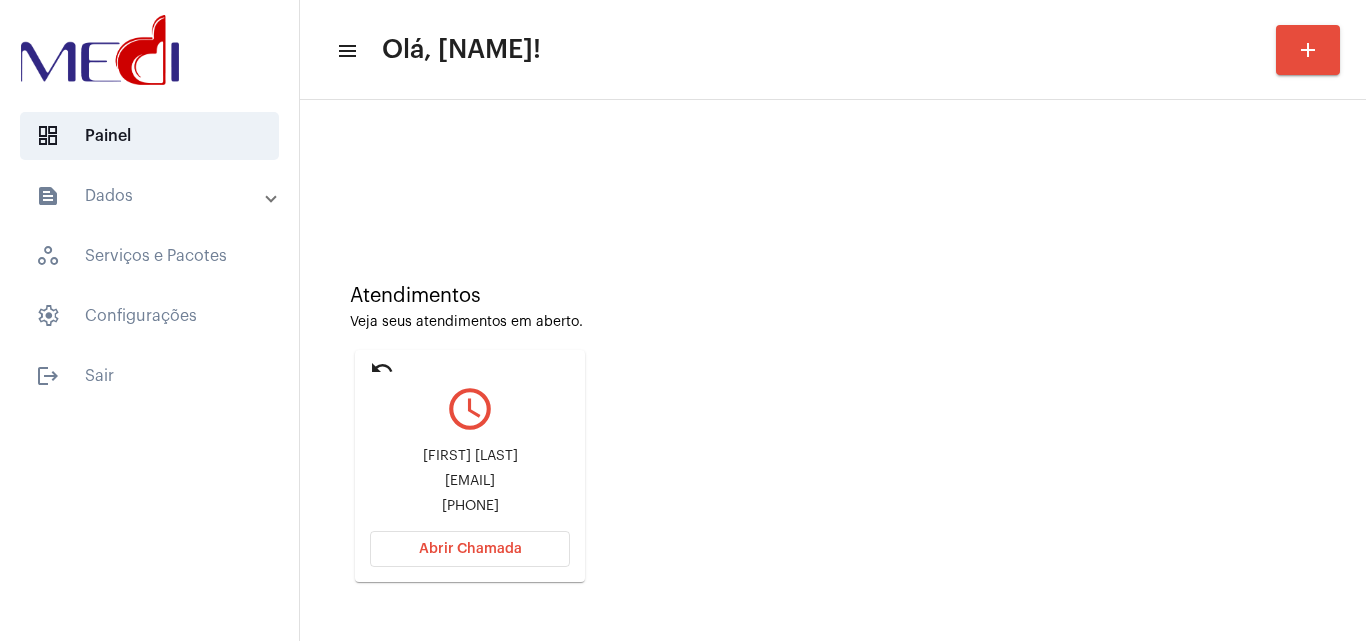 drag, startPoint x: 386, startPoint y: 450, endPoint x: 527, endPoint y: 442, distance: 141.22676 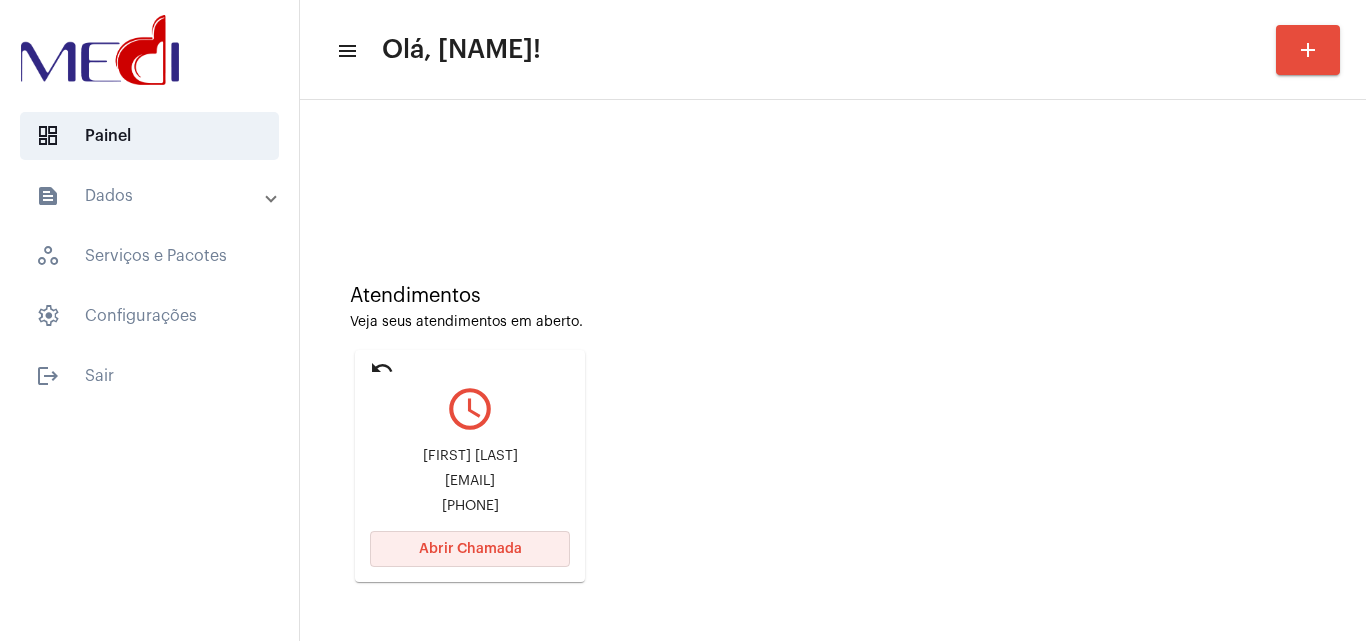 click on "Abrir Chamada" 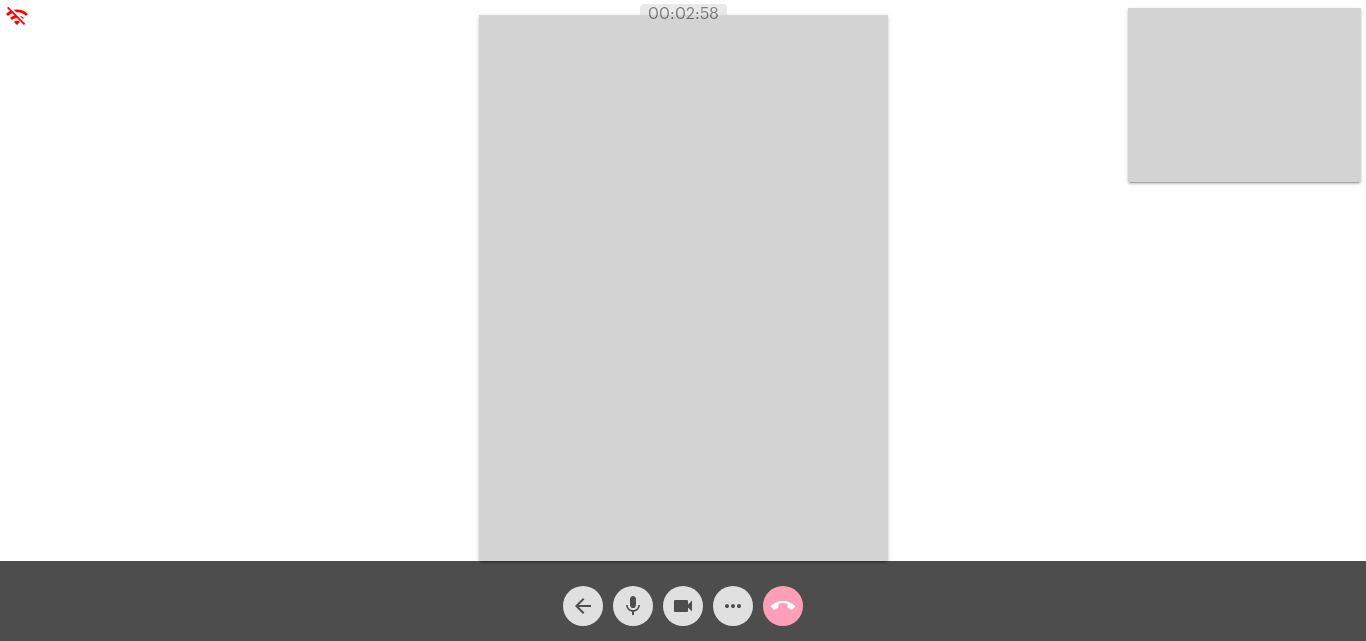click on "call_end" 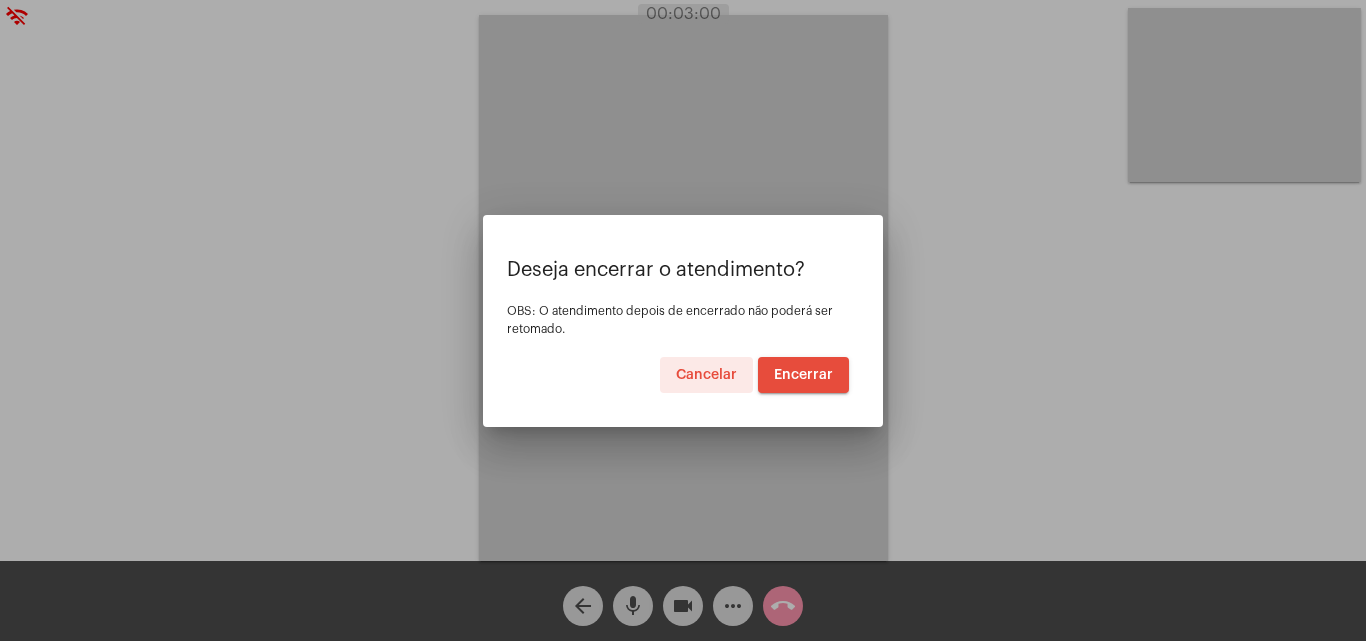 click on "Encerrar" at bounding box center (803, 375) 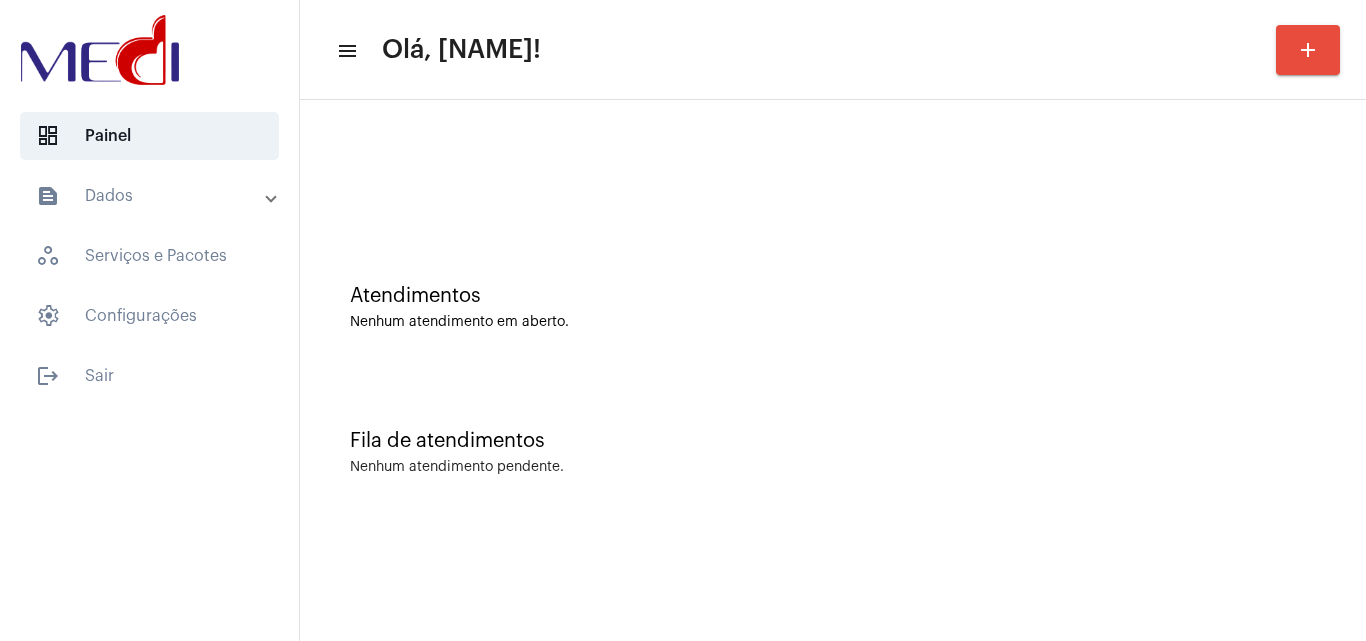drag, startPoint x: 518, startPoint y: 269, endPoint x: 530, endPoint y: 254, distance: 19.209373 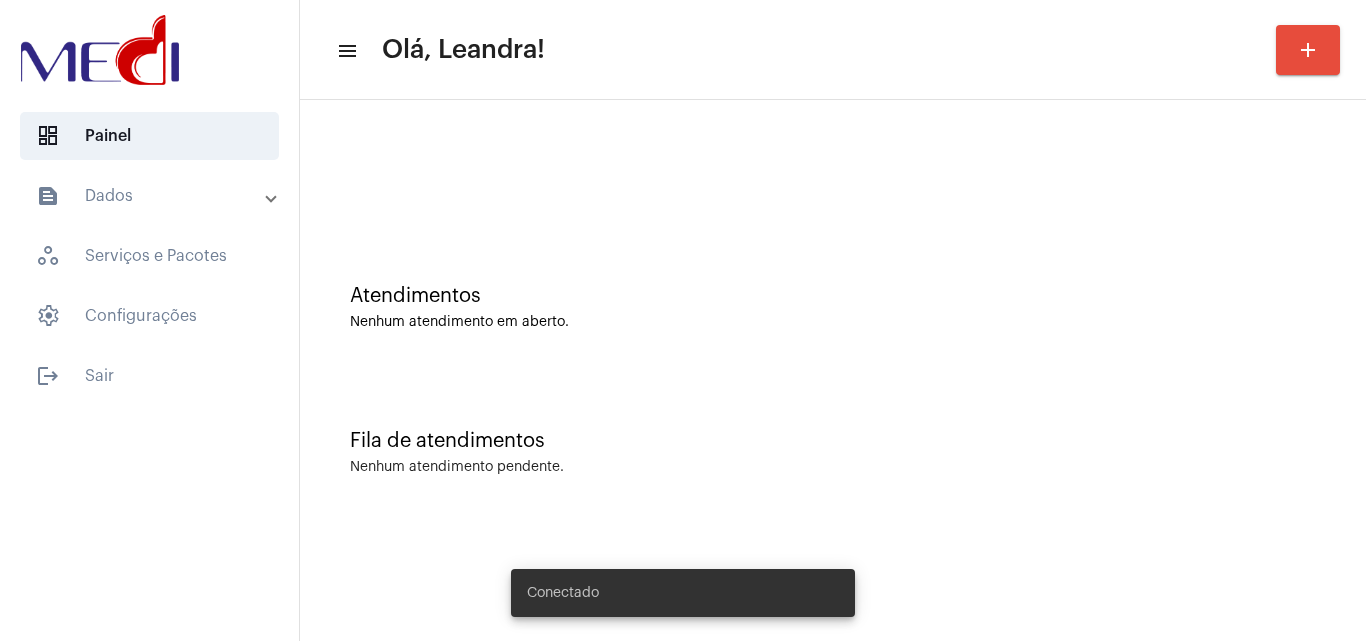 scroll, scrollTop: 0, scrollLeft: 0, axis: both 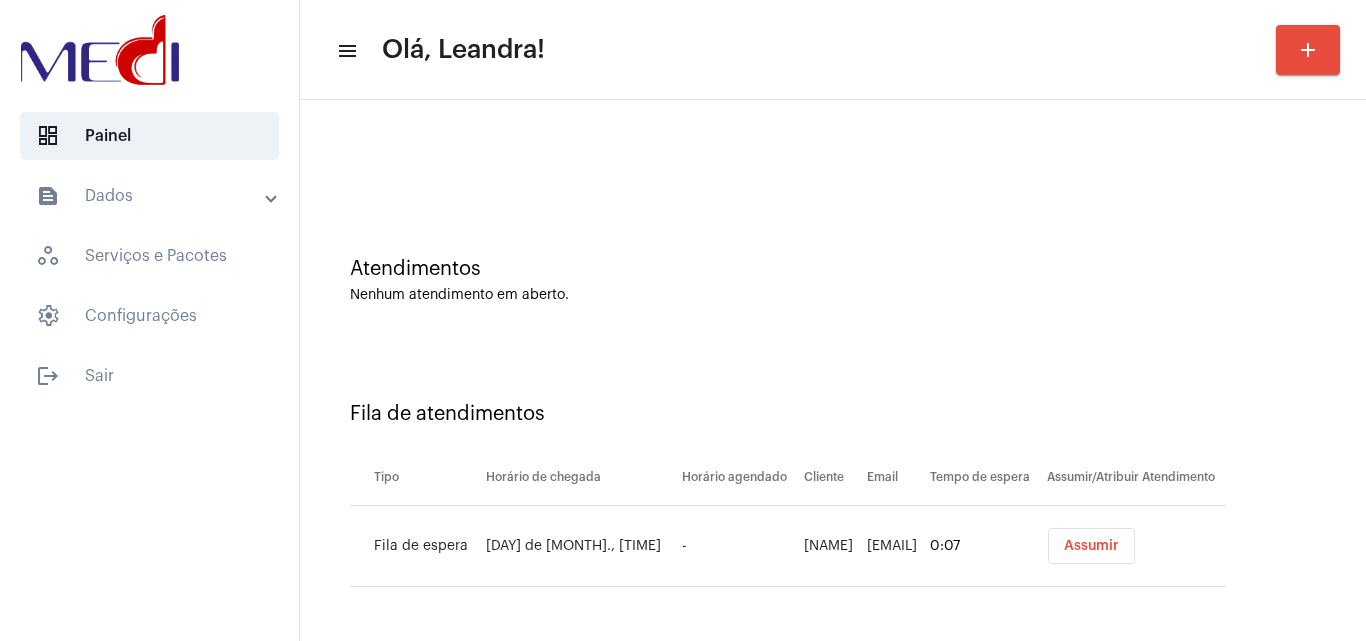 click on "Assumir" at bounding box center [1091, 546] 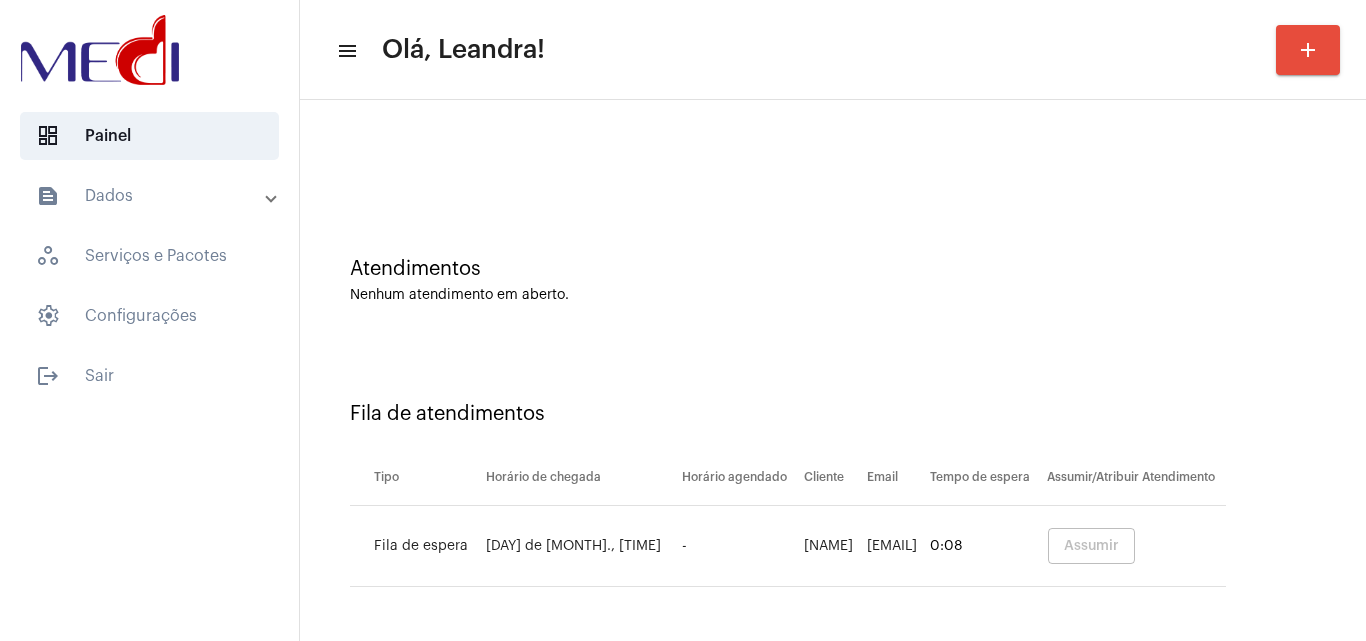 scroll, scrollTop: 0, scrollLeft: 0, axis: both 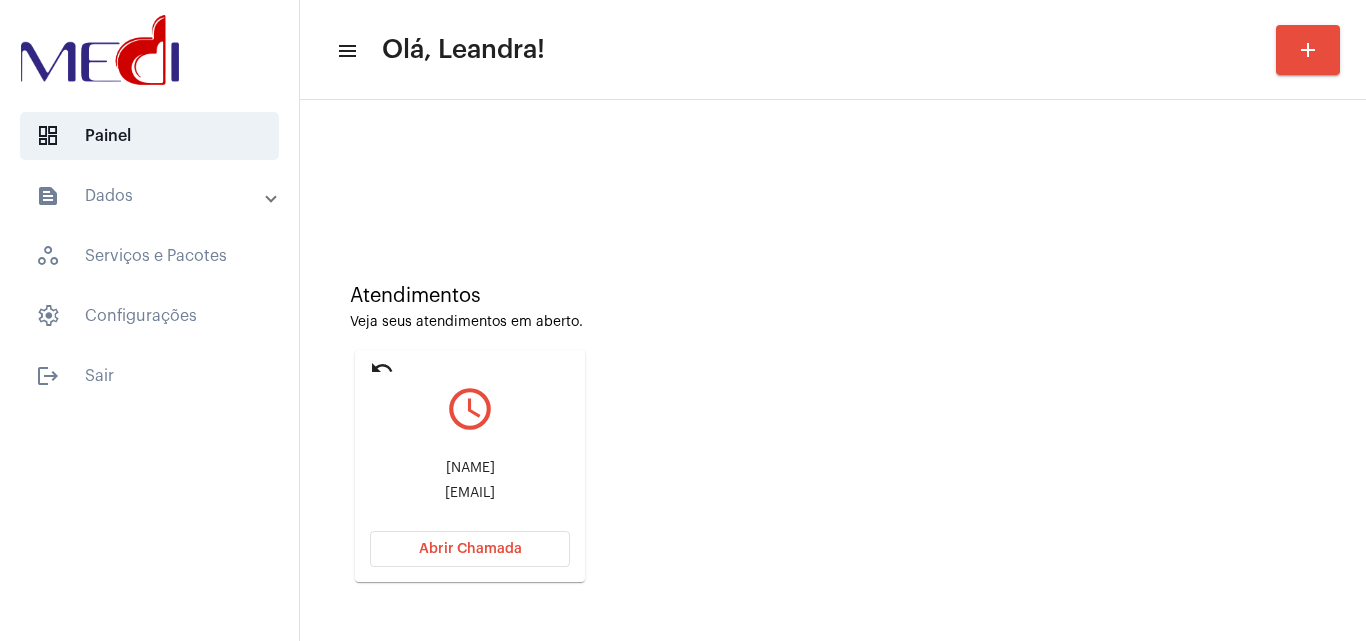 drag, startPoint x: 364, startPoint y: 492, endPoint x: 490, endPoint y: 502, distance: 126.3962 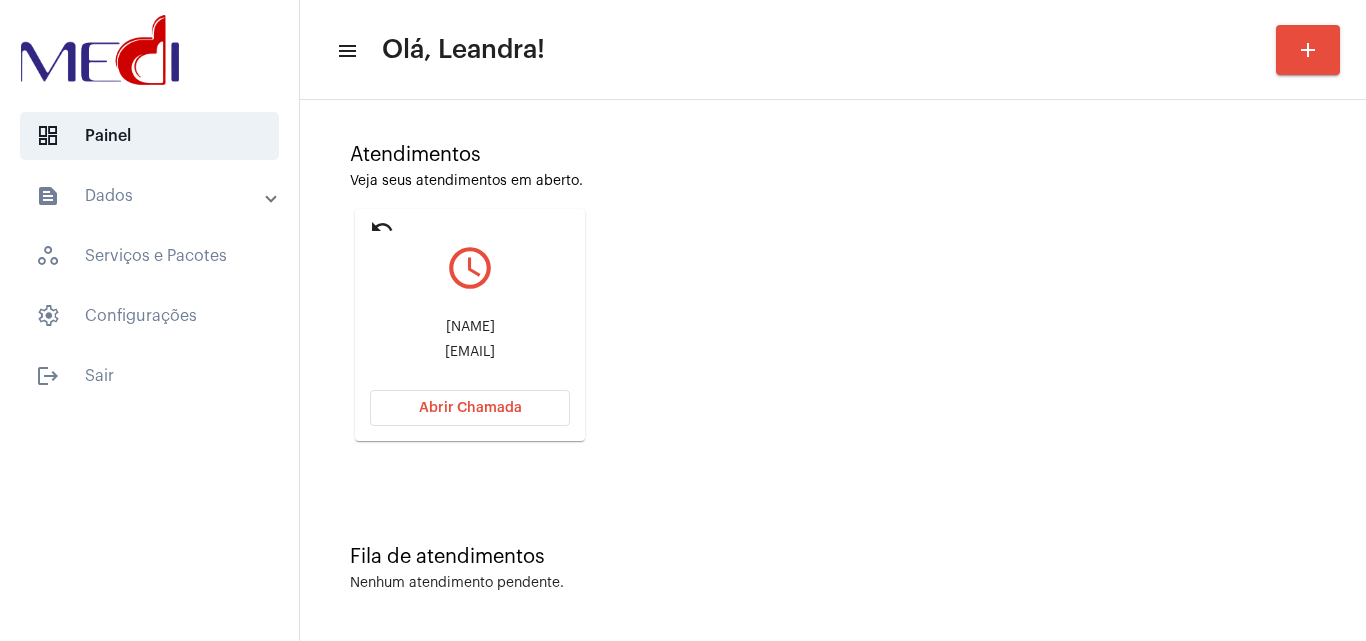 click on "Abrir Chamada" 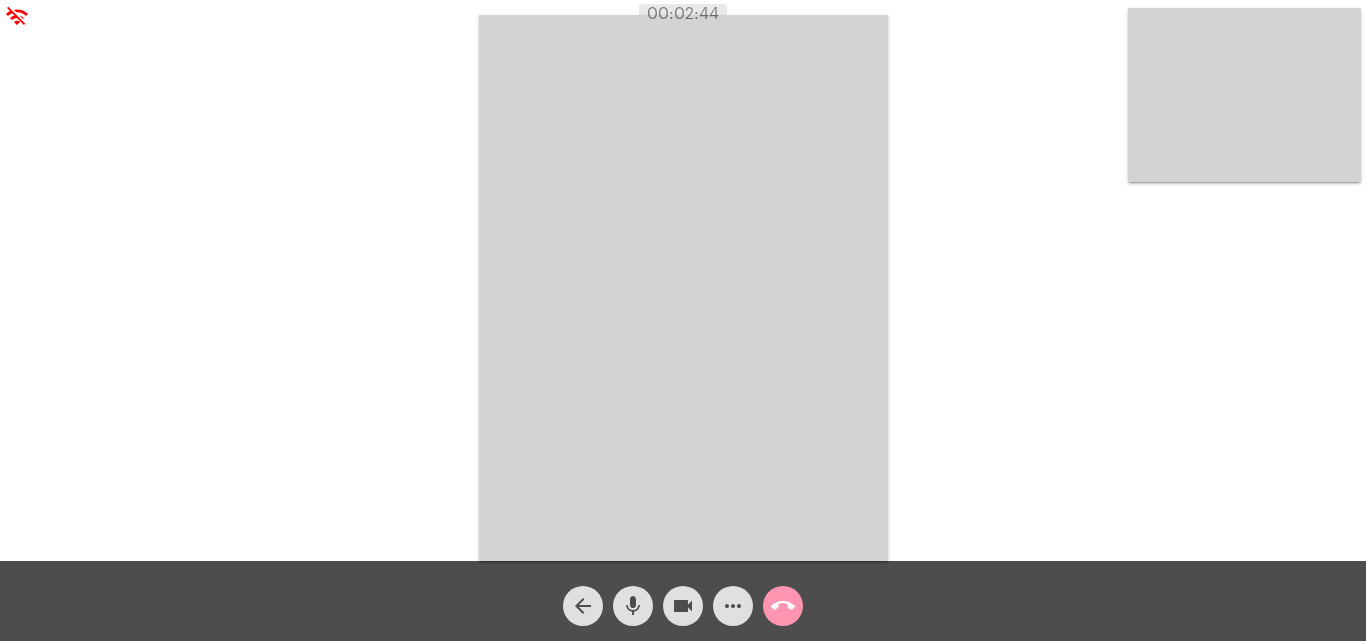 click on "mic" 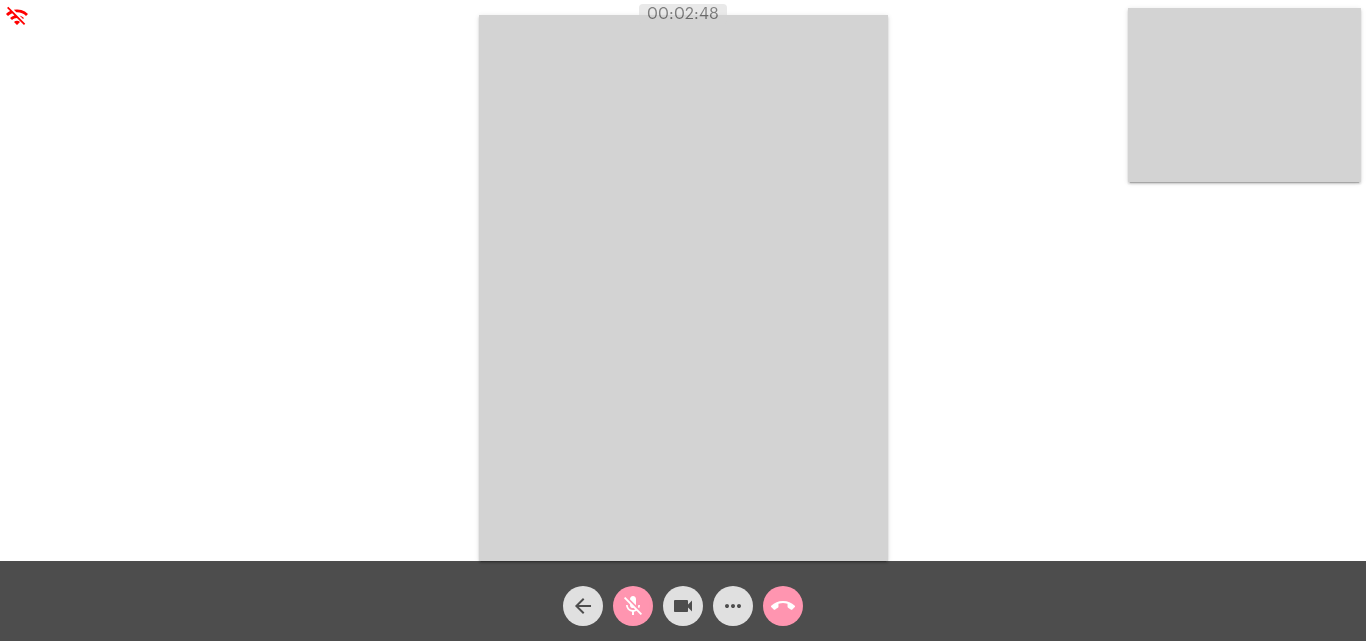 click on "mic_off" 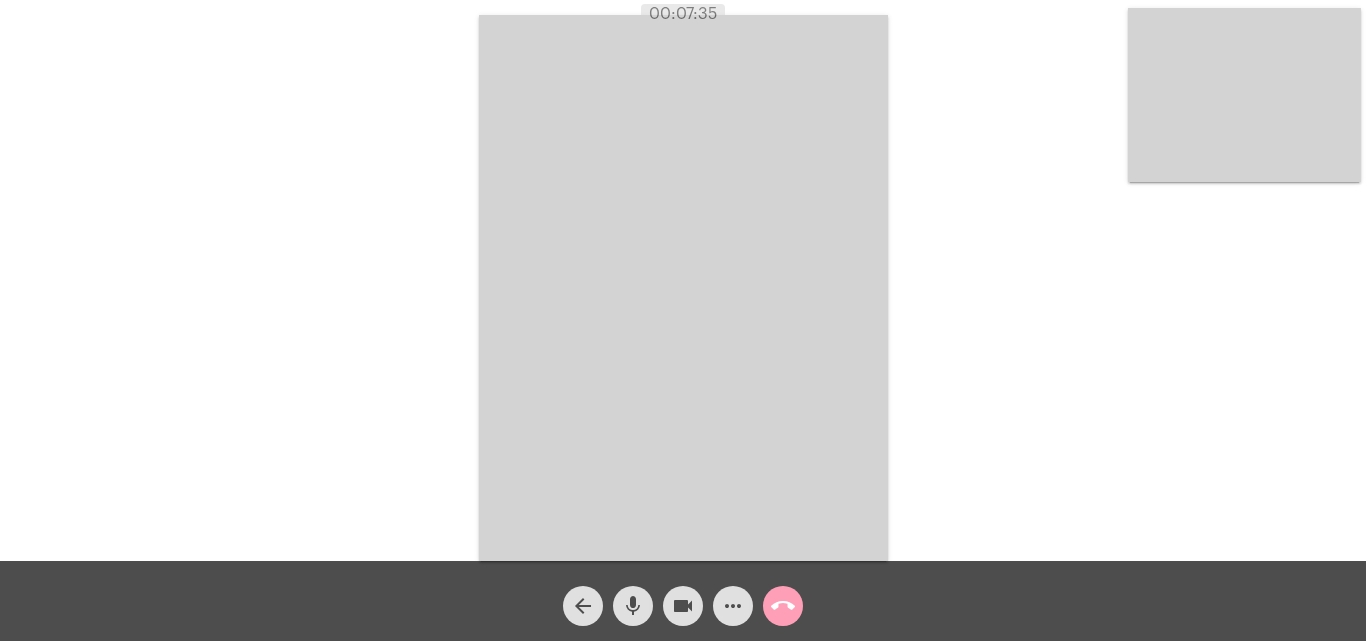 click on "call_end" 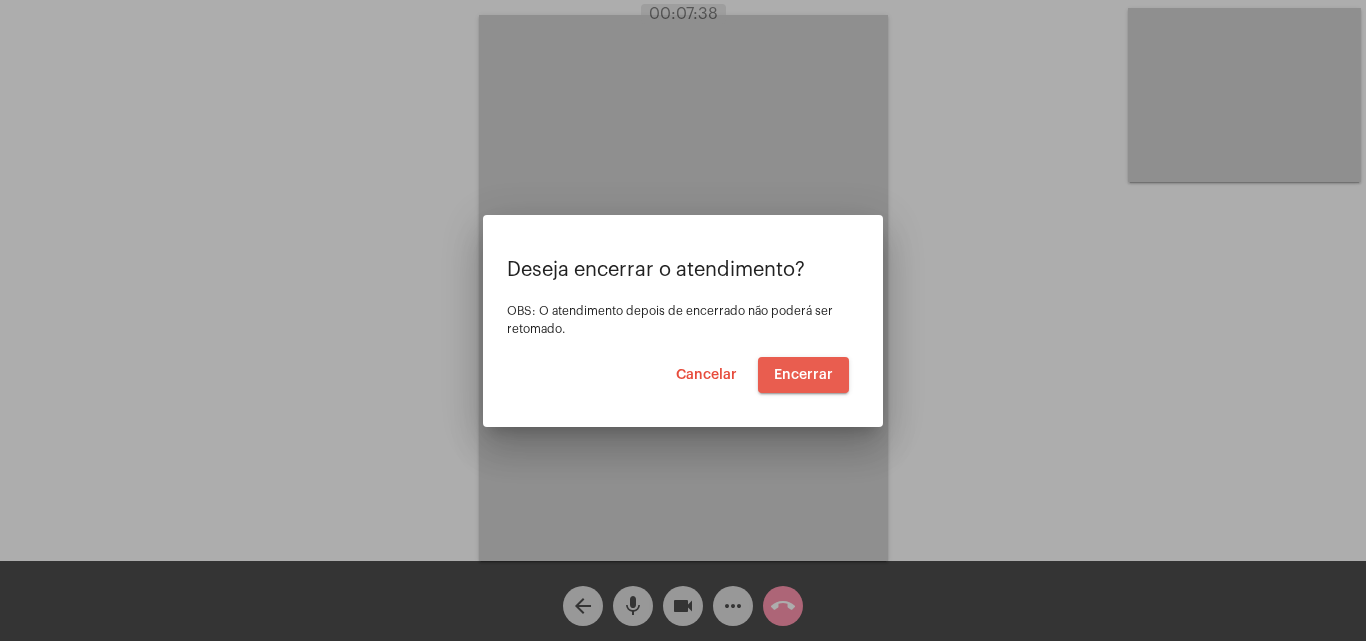 click on "Encerrar" at bounding box center (803, 375) 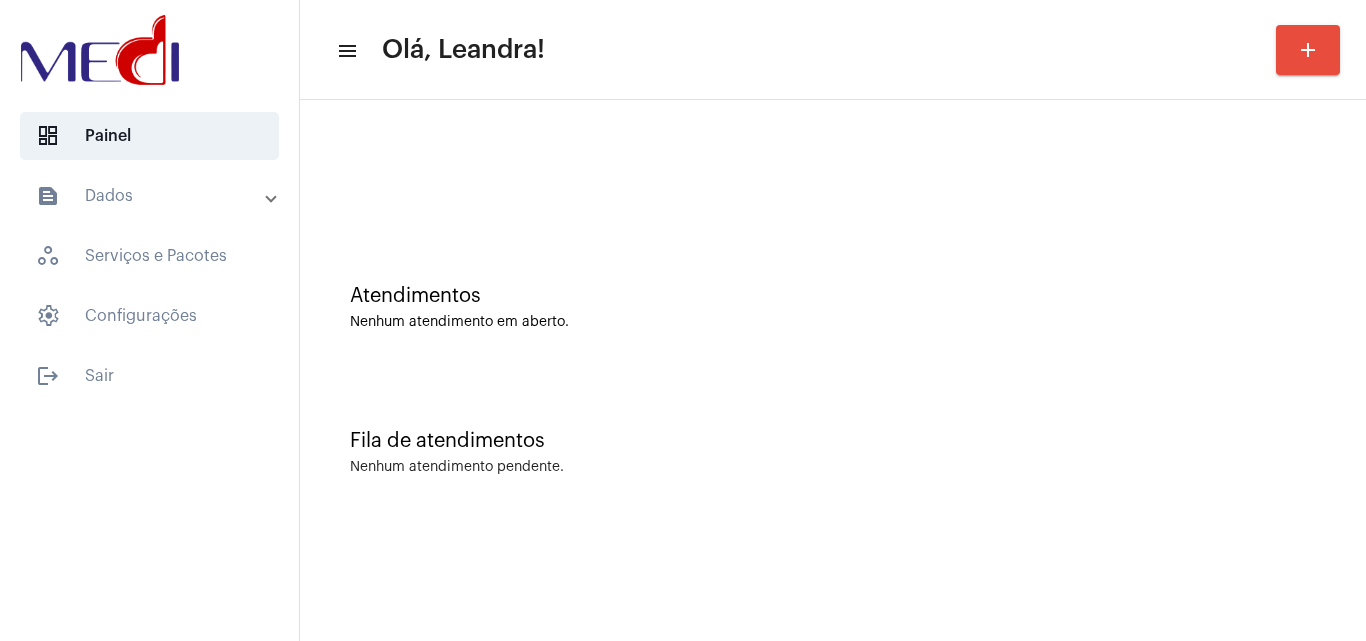 click on "Atendimentos Nenhum atendimento em aberto." 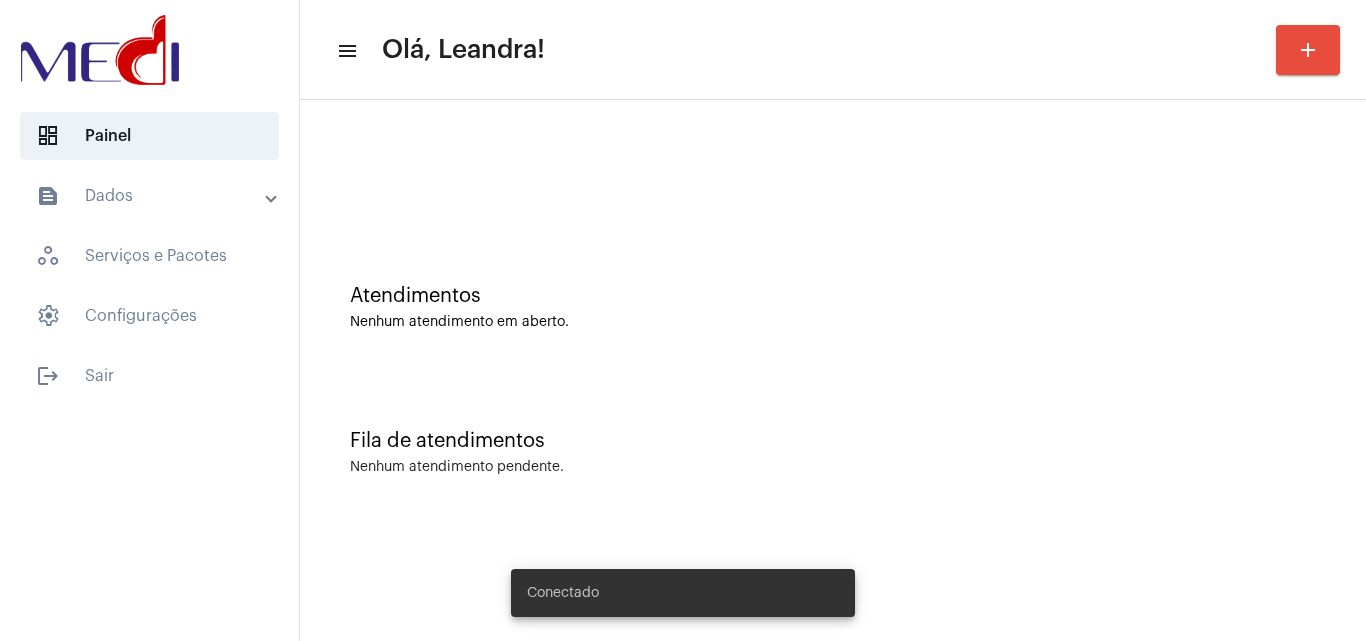 scroll, scrollTop: 0, scrollLeft: 0, axis: both 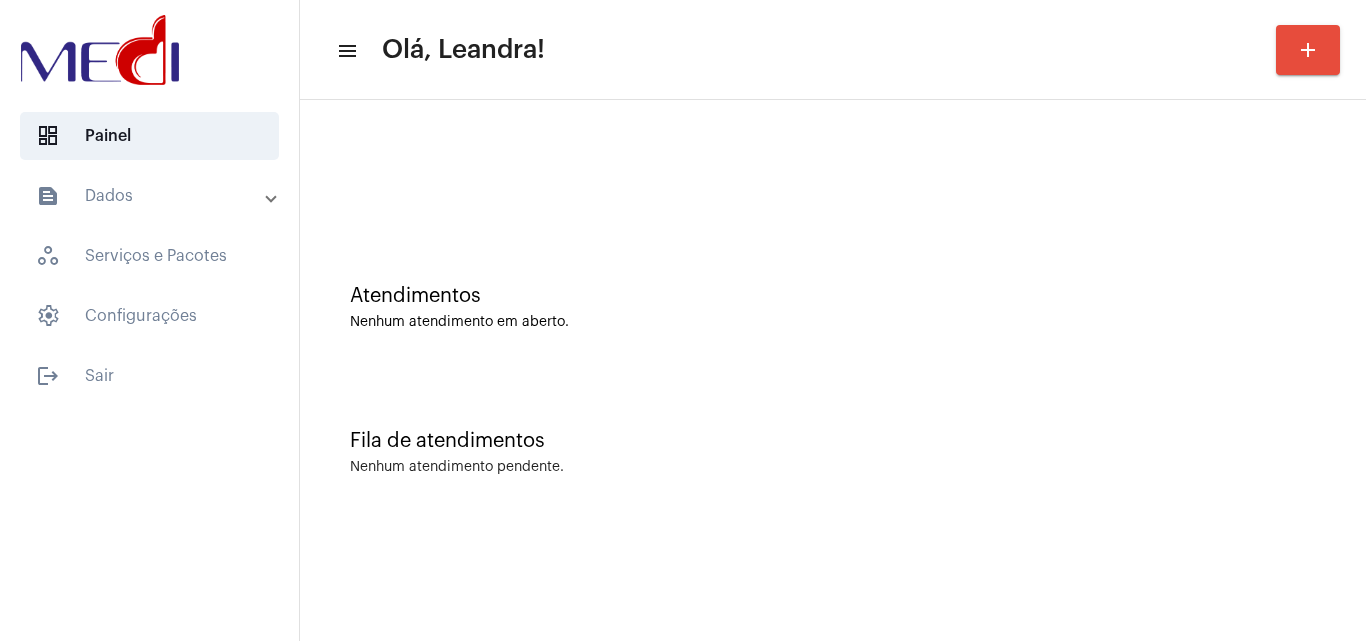 click on "Atendimentos Nenhum atendimento em aberto." 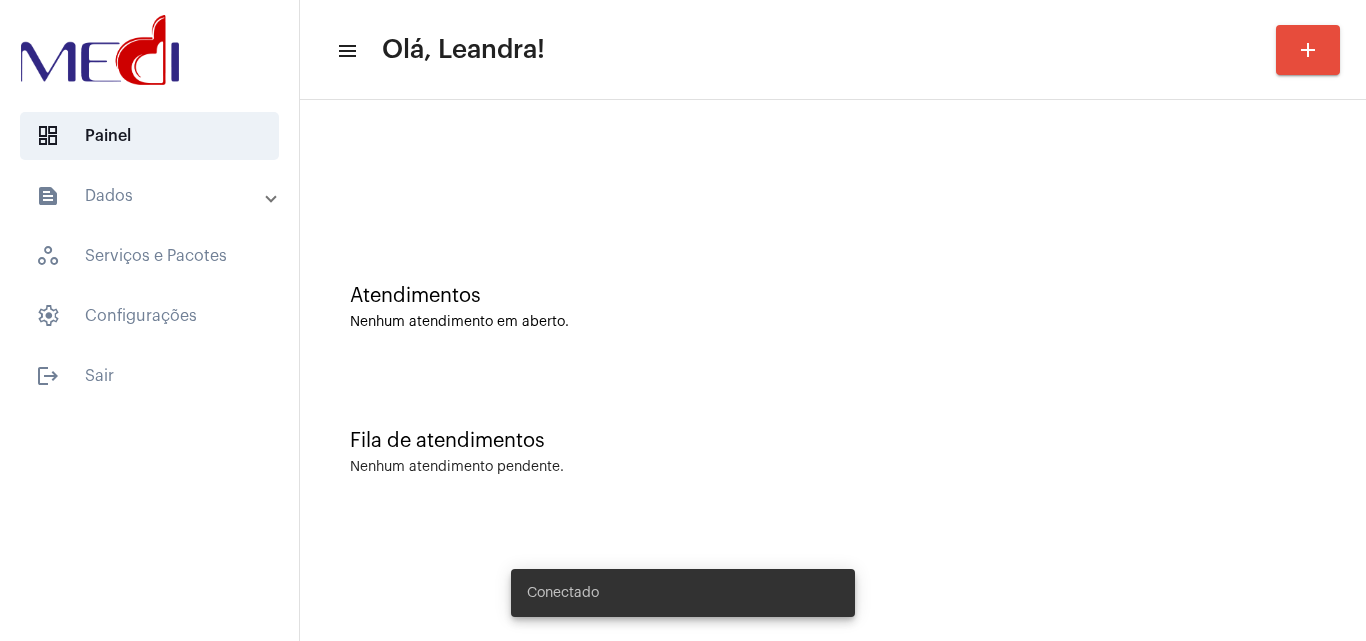 scroll, scrollTop: 0, scrollLeft: 0, axis: both 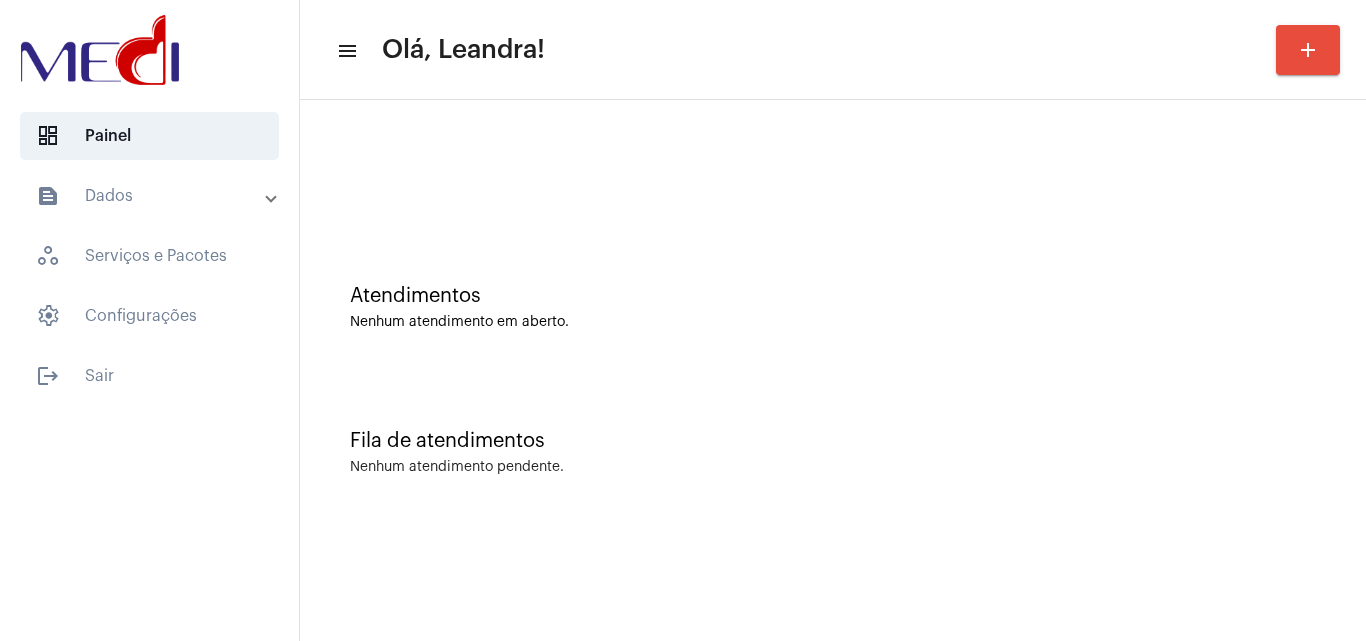 click on "Fila de atendimentos Nenhum atendimento pendente." 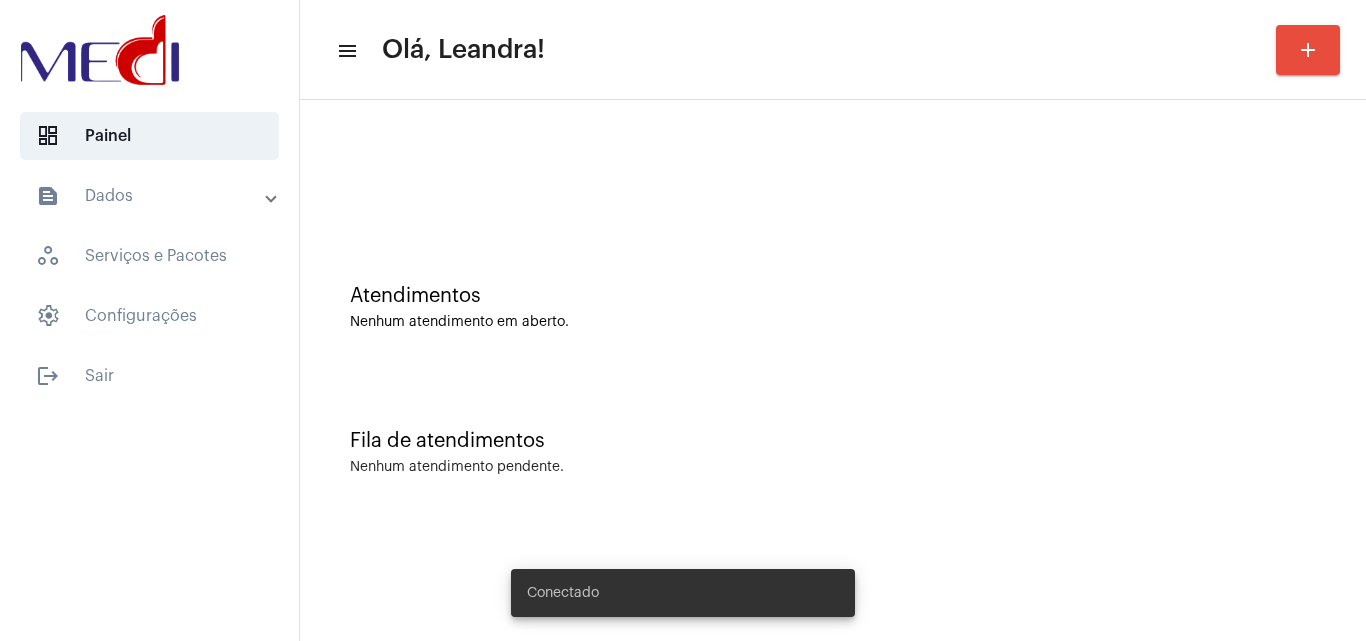 scroll, scrollTop: 0, scrollLeft: 0, axis: both 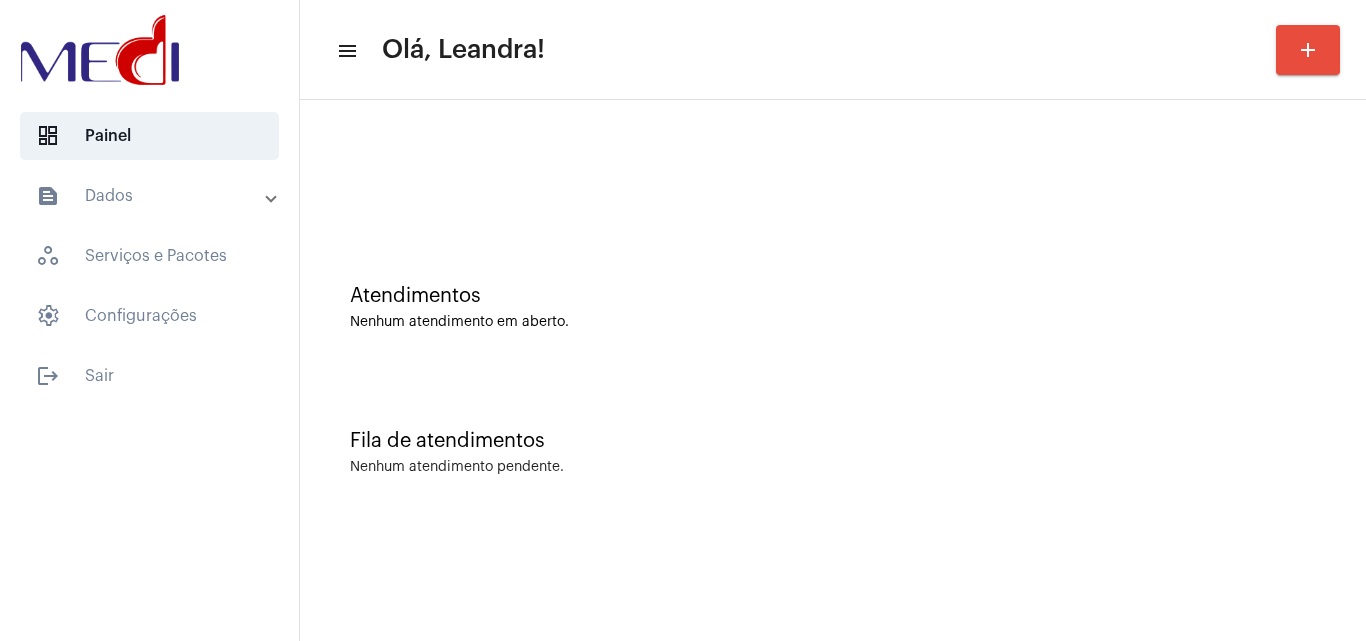 click on "Fila de atendimentos Nenhum atendimento pendente." 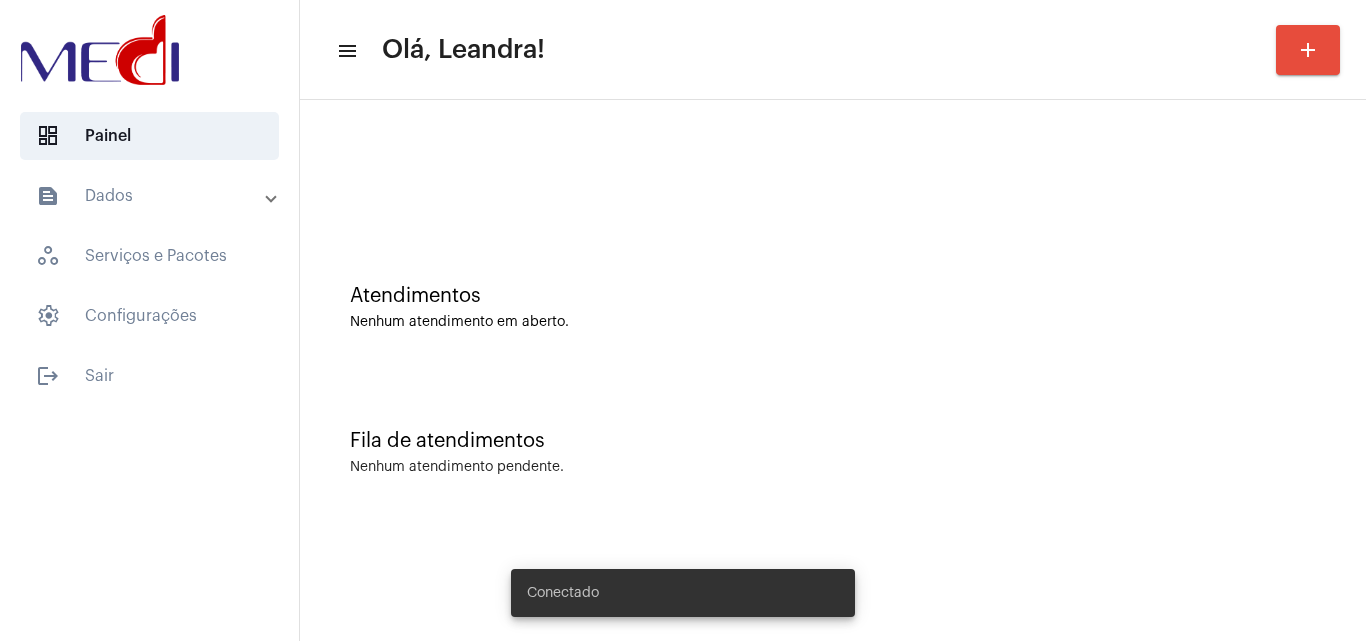 scroll, scrollTop: 0, scrollLeft: 0, axis: both 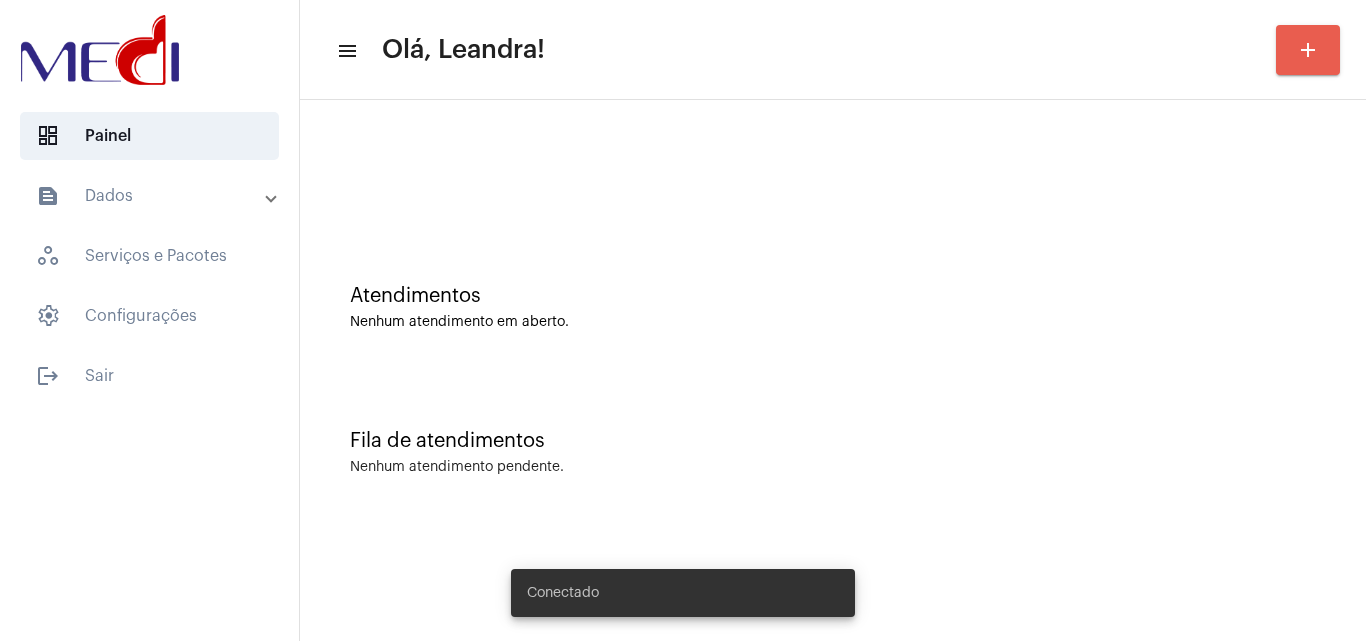 click on "add" 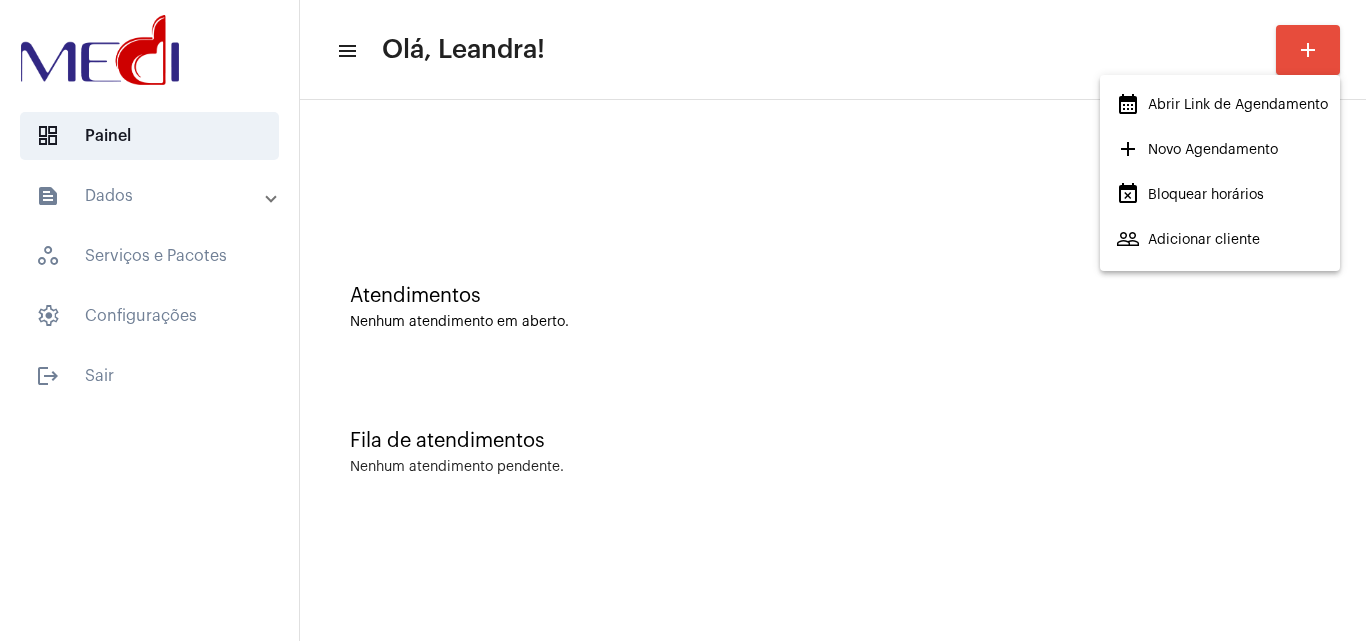 click on "calendar_month_outlined Abrir Link de Agendamento" at bounding box center (1222, 105) 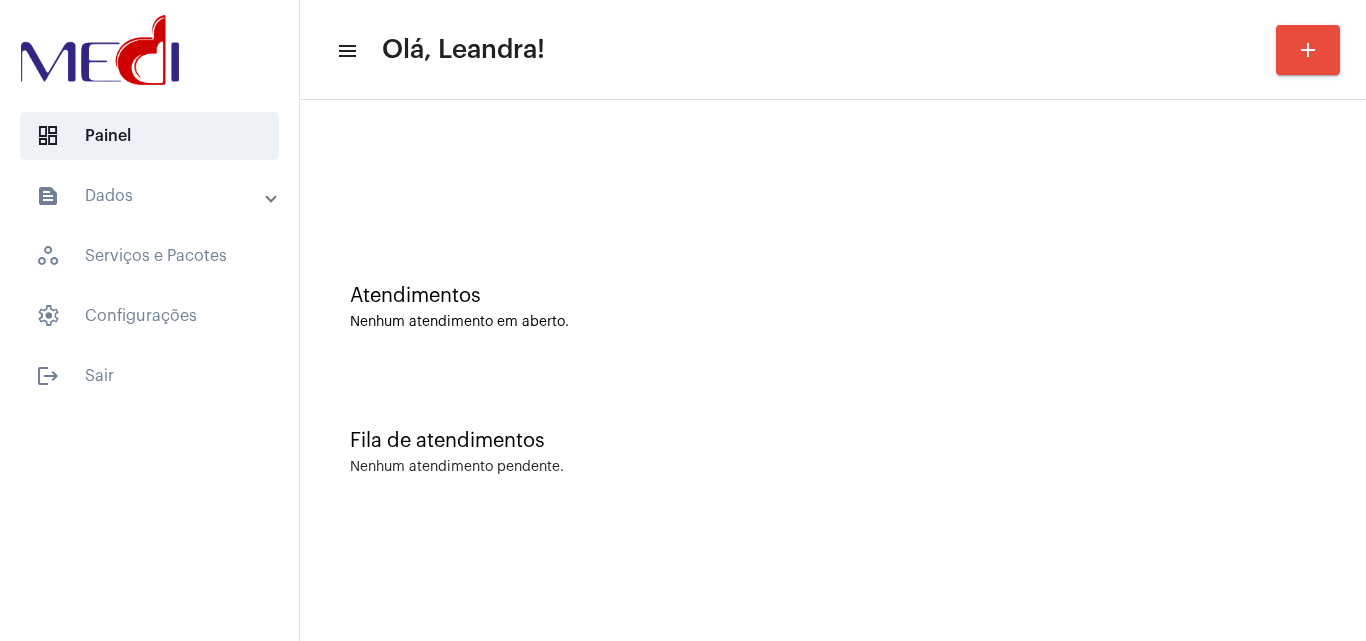 click on "Fila de atendimentos" 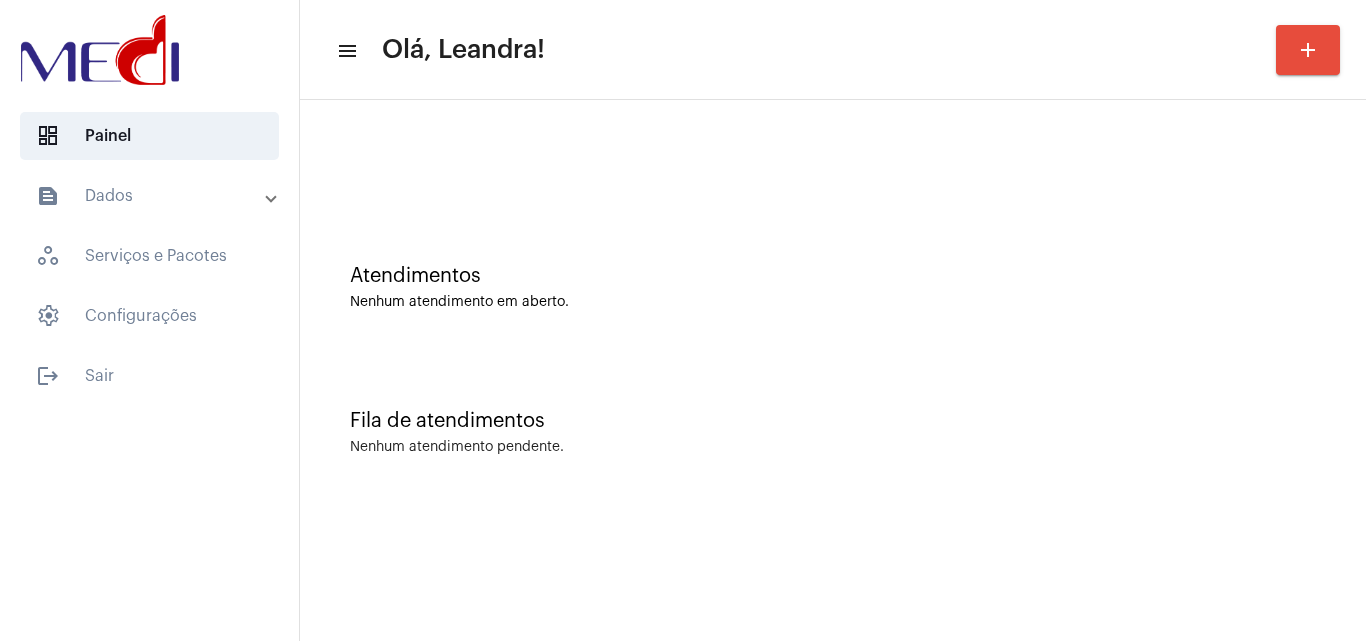 scroll, scrollTop: 0, scrollLeft: 0, axis: both 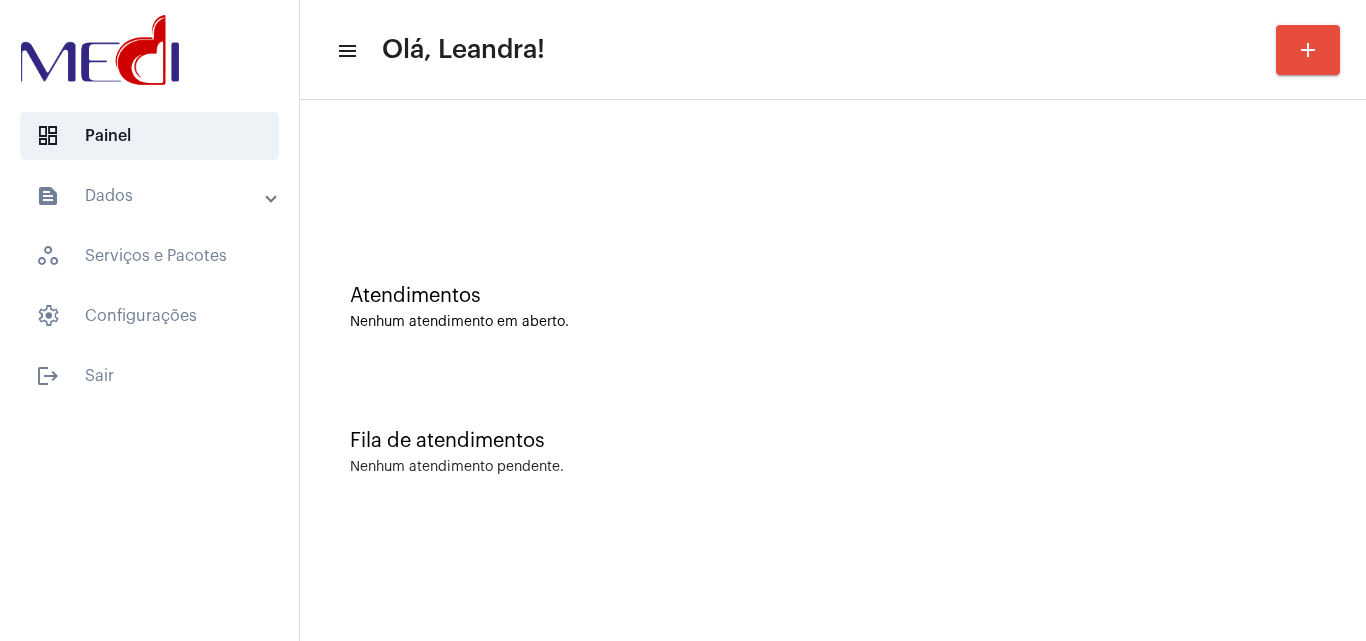 click on "Atendimentos" 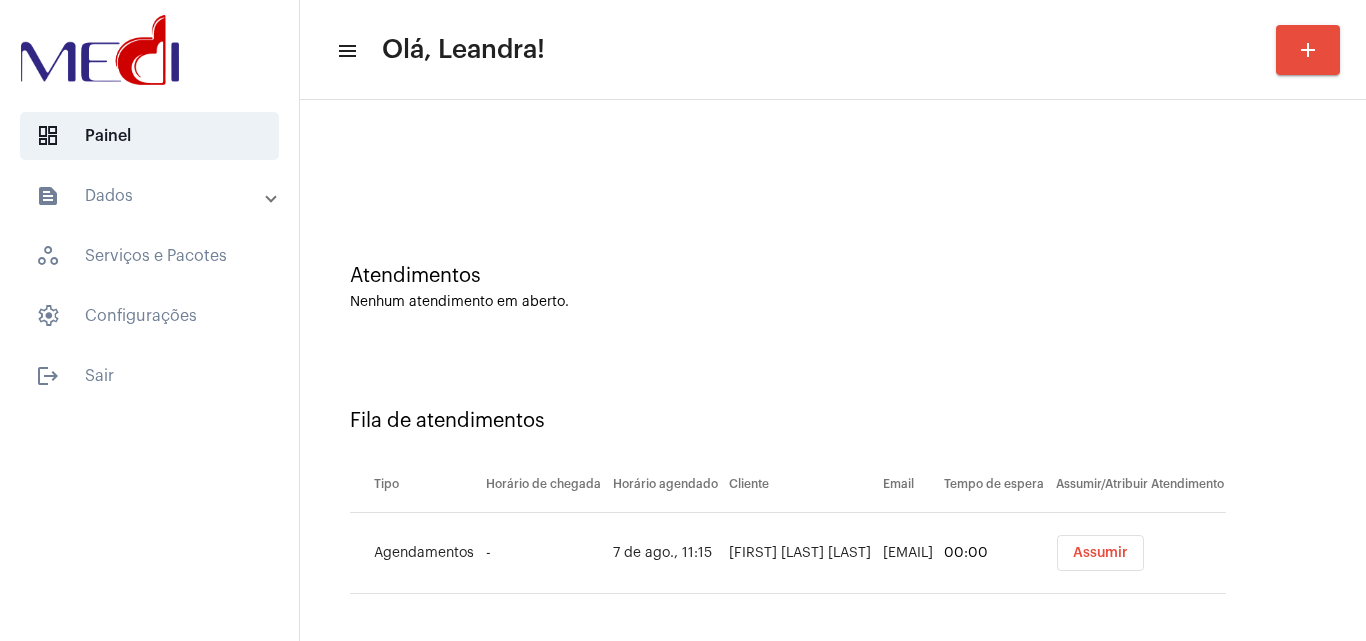 scroll, scrollTop: 0, scrollLeft: 0, axis: both 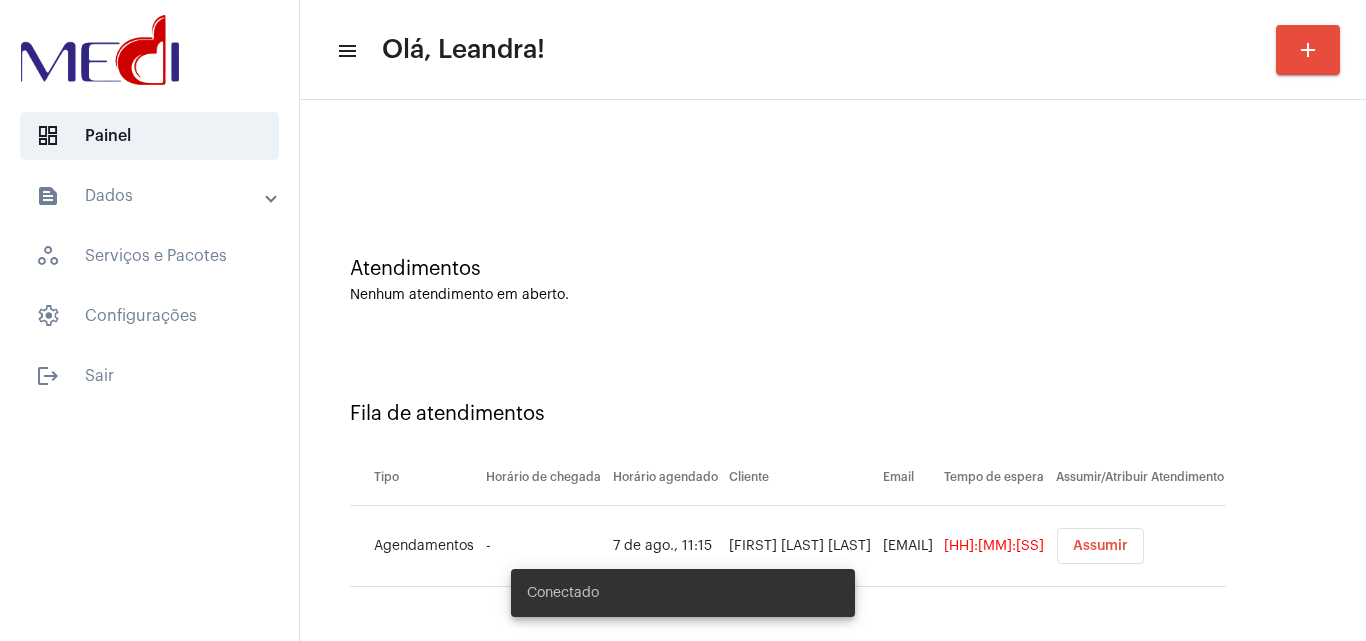 click on "Assumir" at bounding box center (1100, 546) 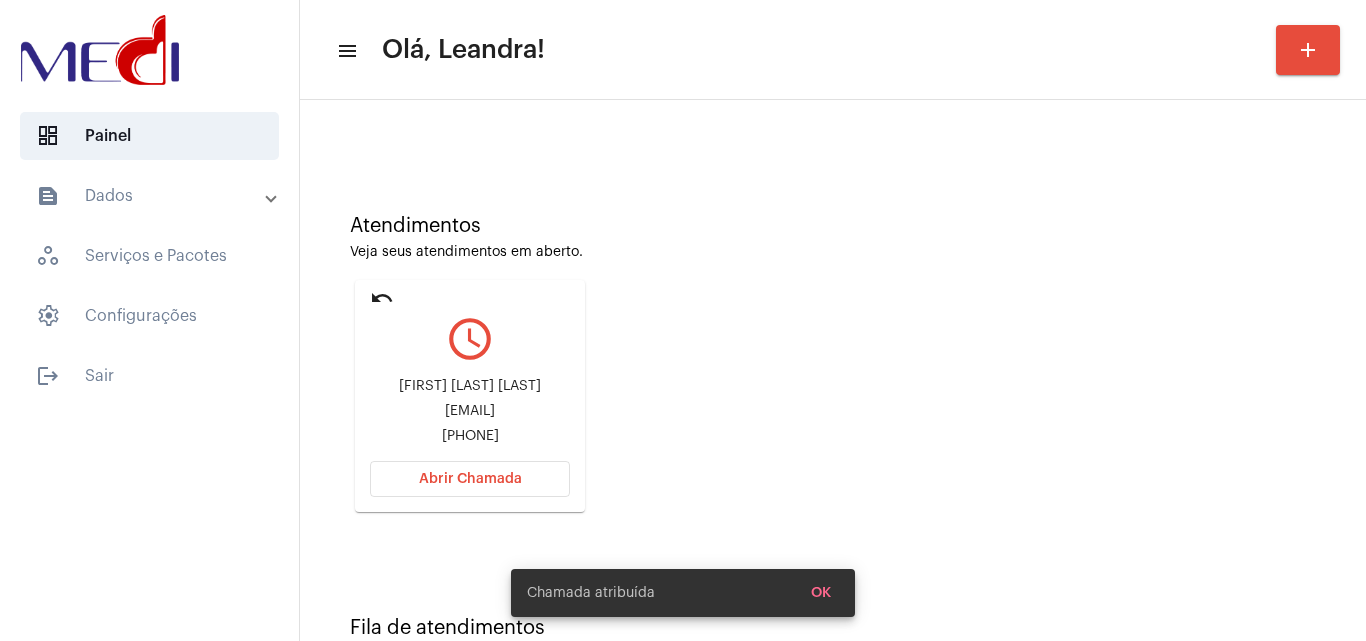scroll, scrollTop: 141, scrollLeft: 0, axis: vertical 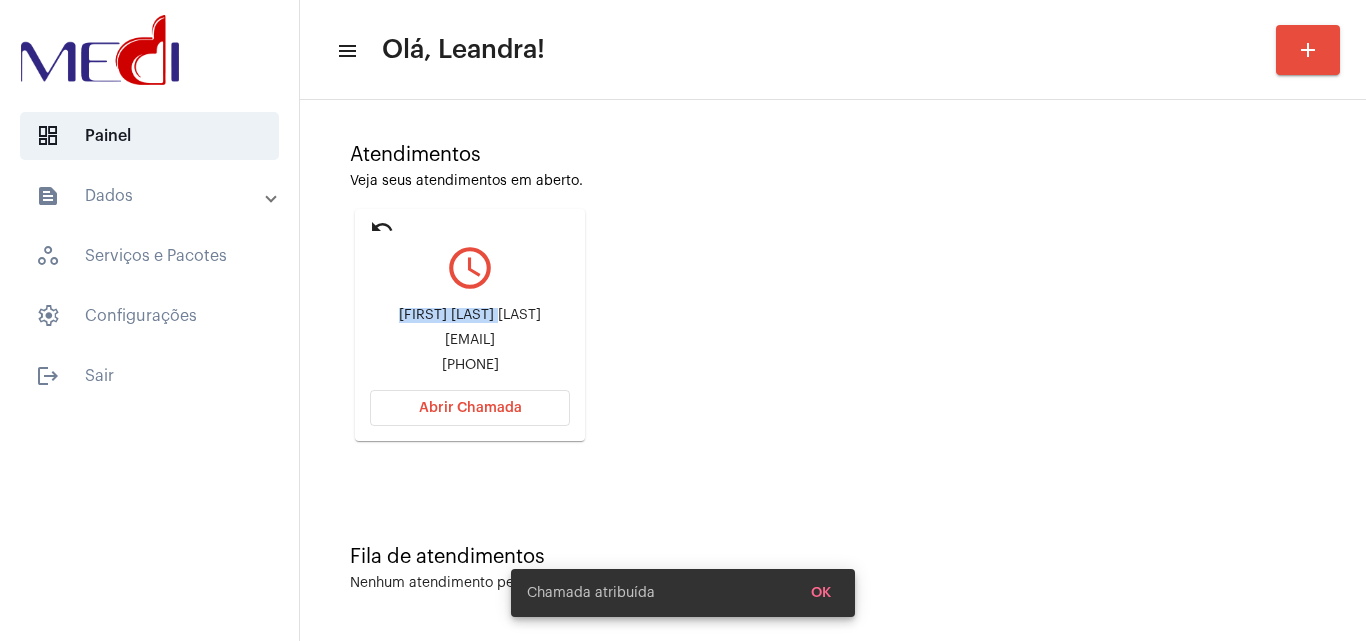 drag, startPoint x: 369, startPoint y: 311, endPoint x: 473, endPoint y: 312, distance: 104.00481 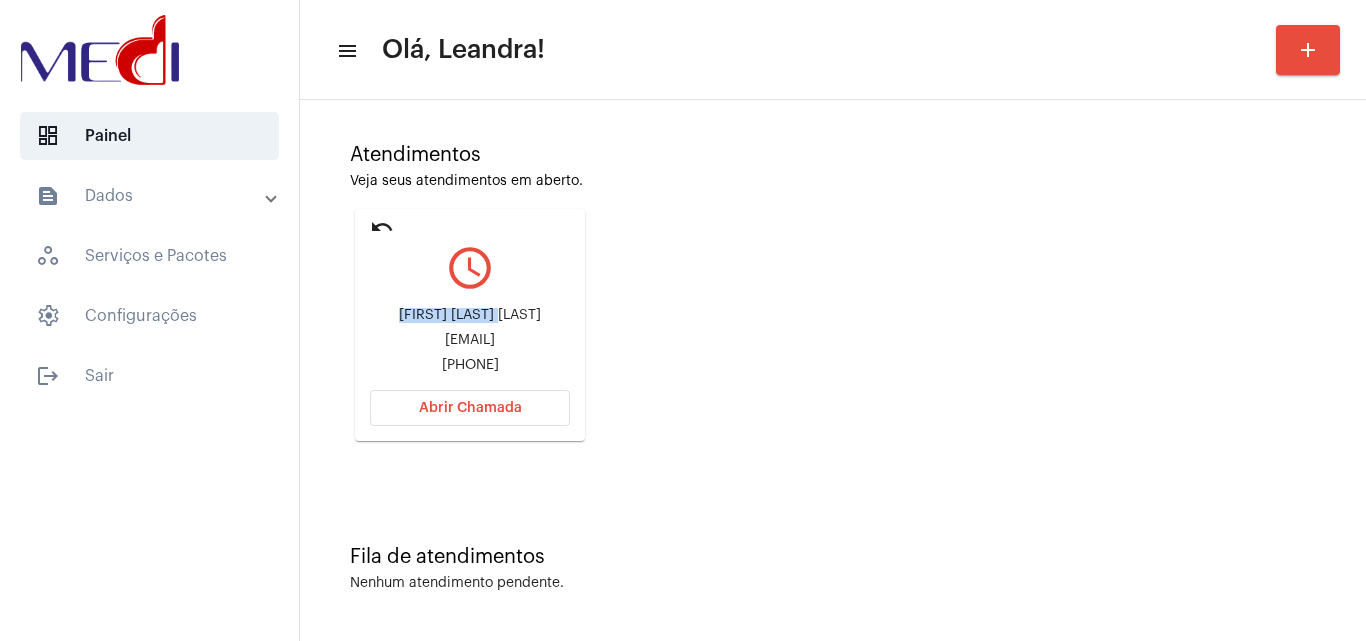 click on "Abrir Chamada" 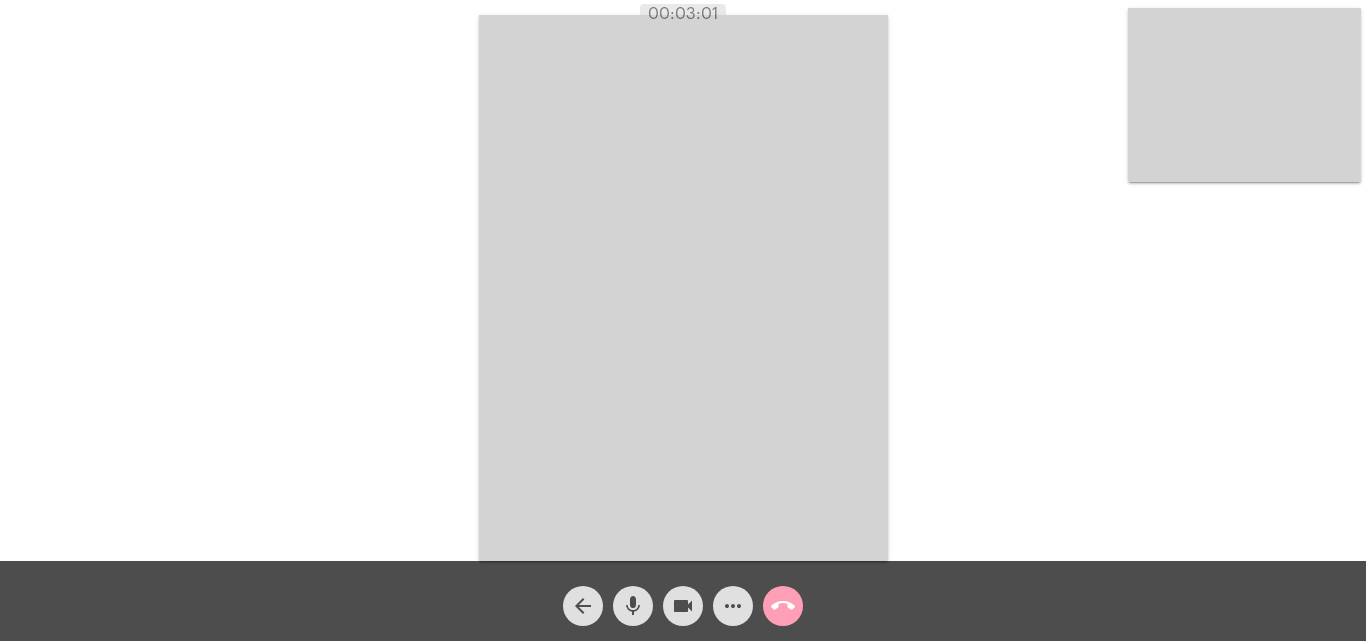 click on "call_end" 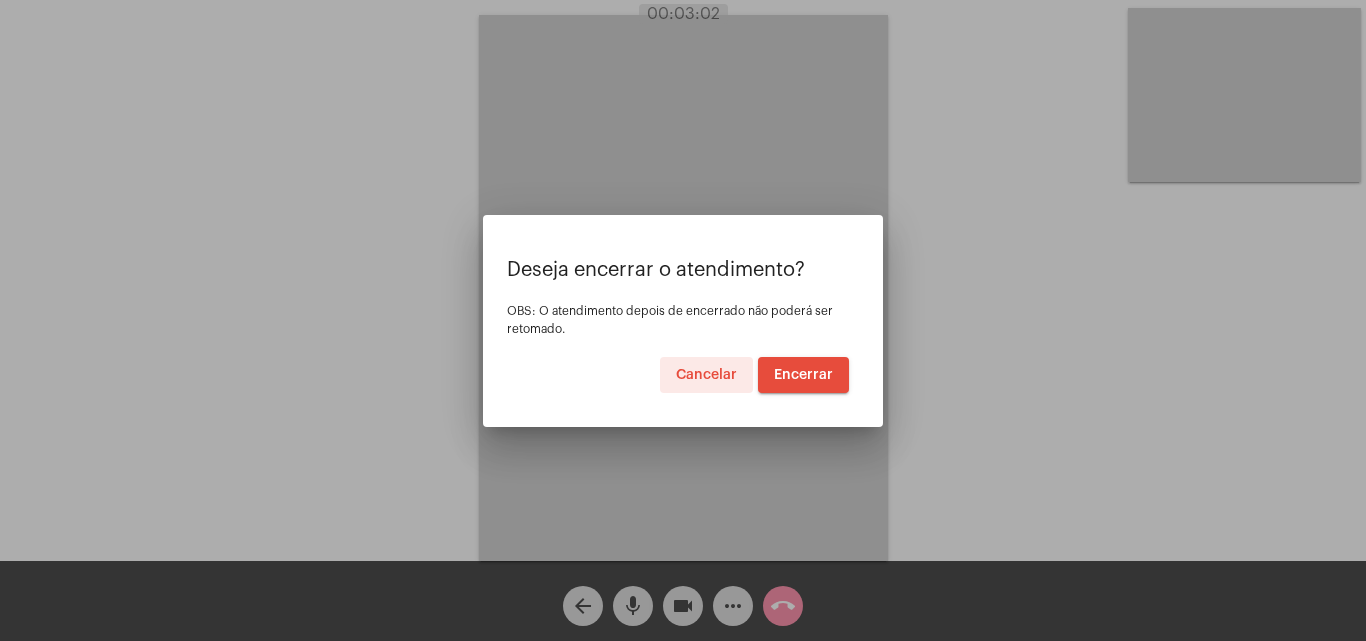 click on "Encerrar" at bounding box center (803, 375) 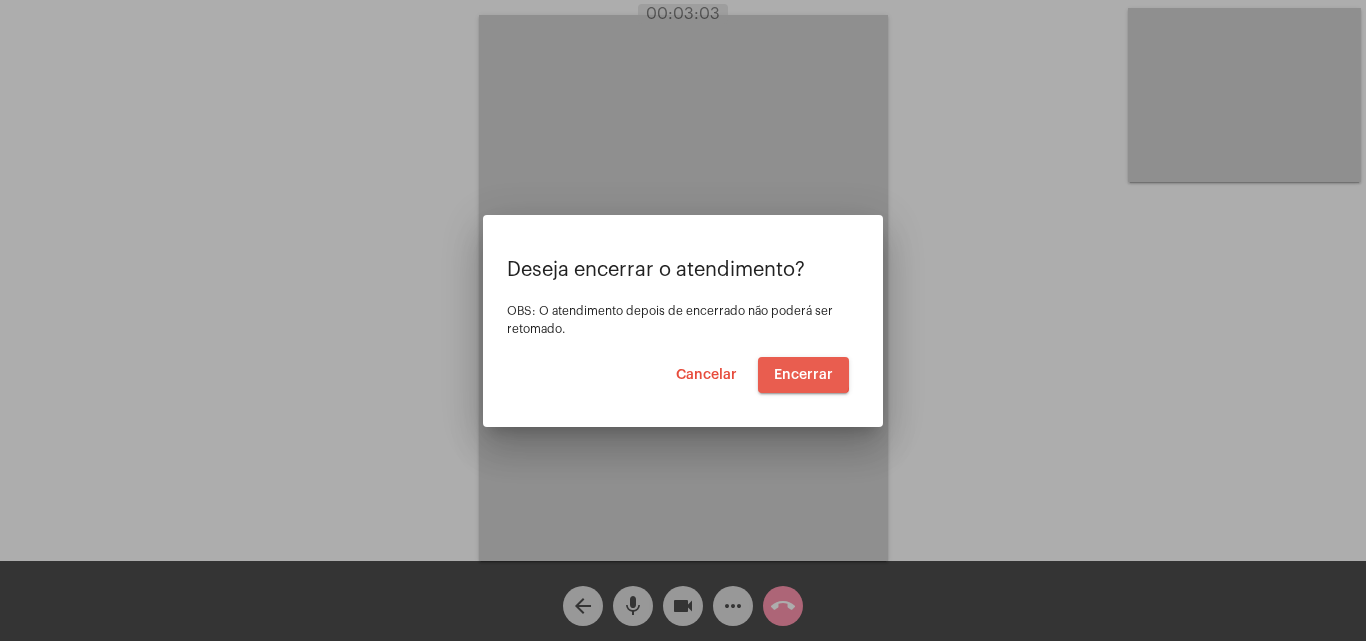 click on "Encerrar" at bounding box center [803, 375] 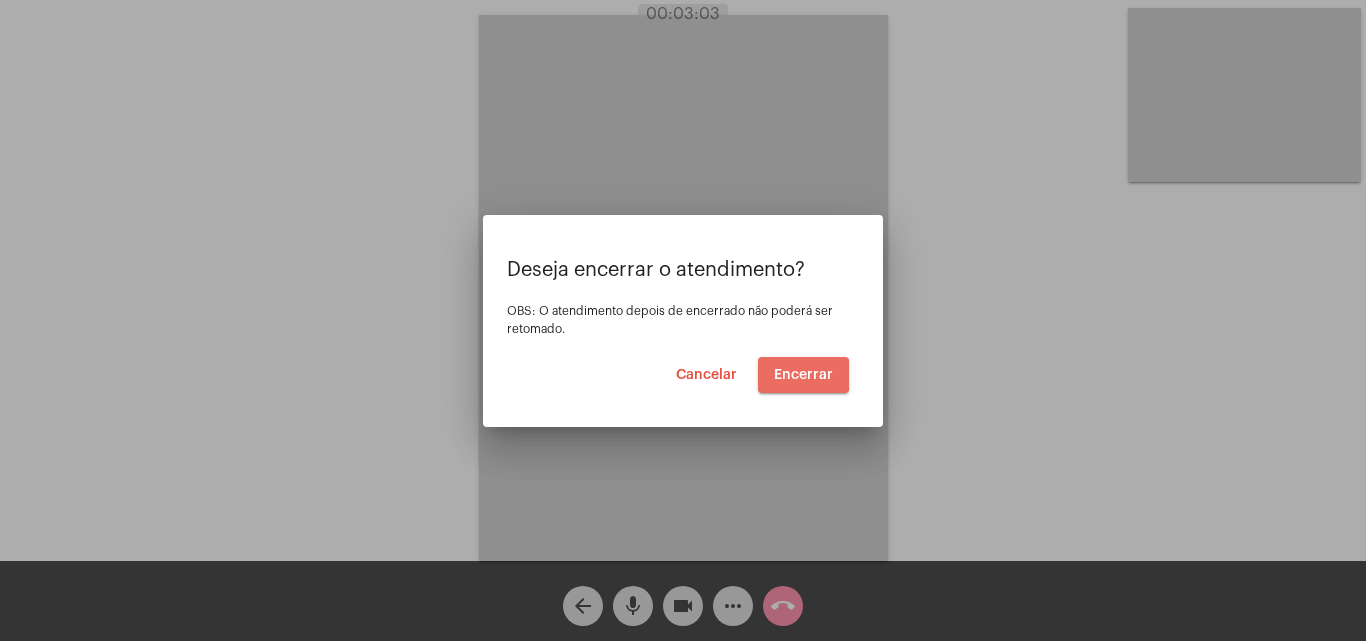 click on "Encerrar" at bounding box center [803, 375] 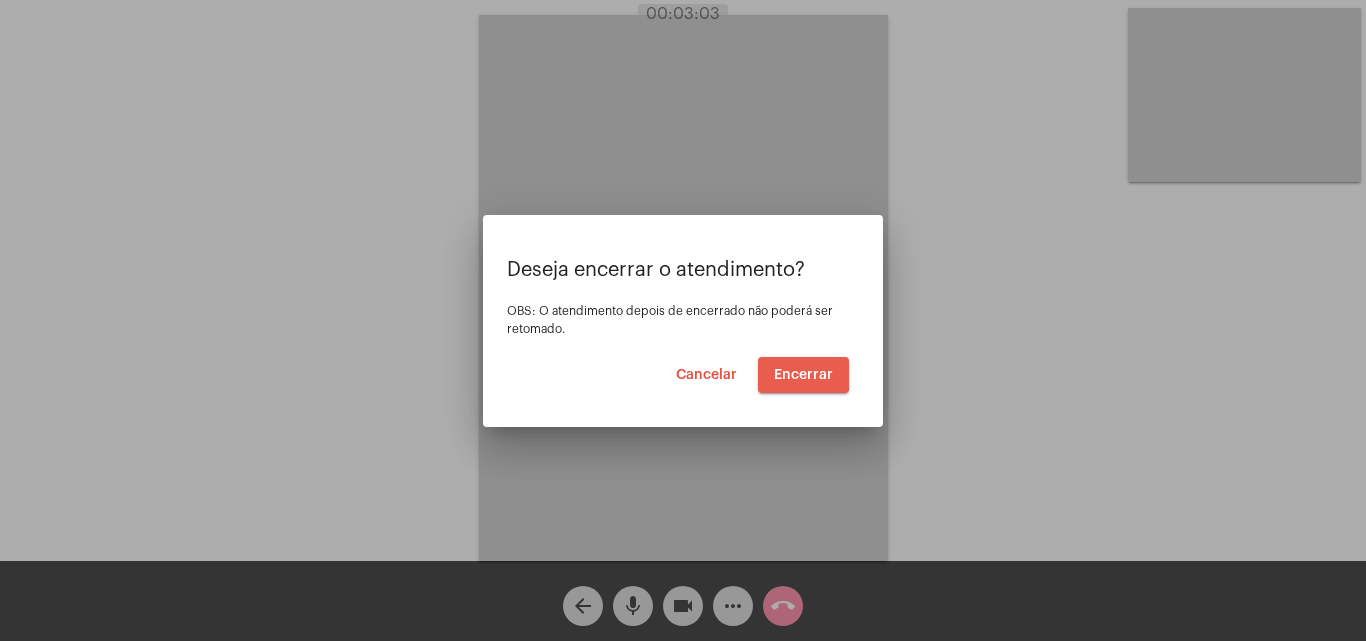 click on "Encerrar" at bounding box center [803, 375] 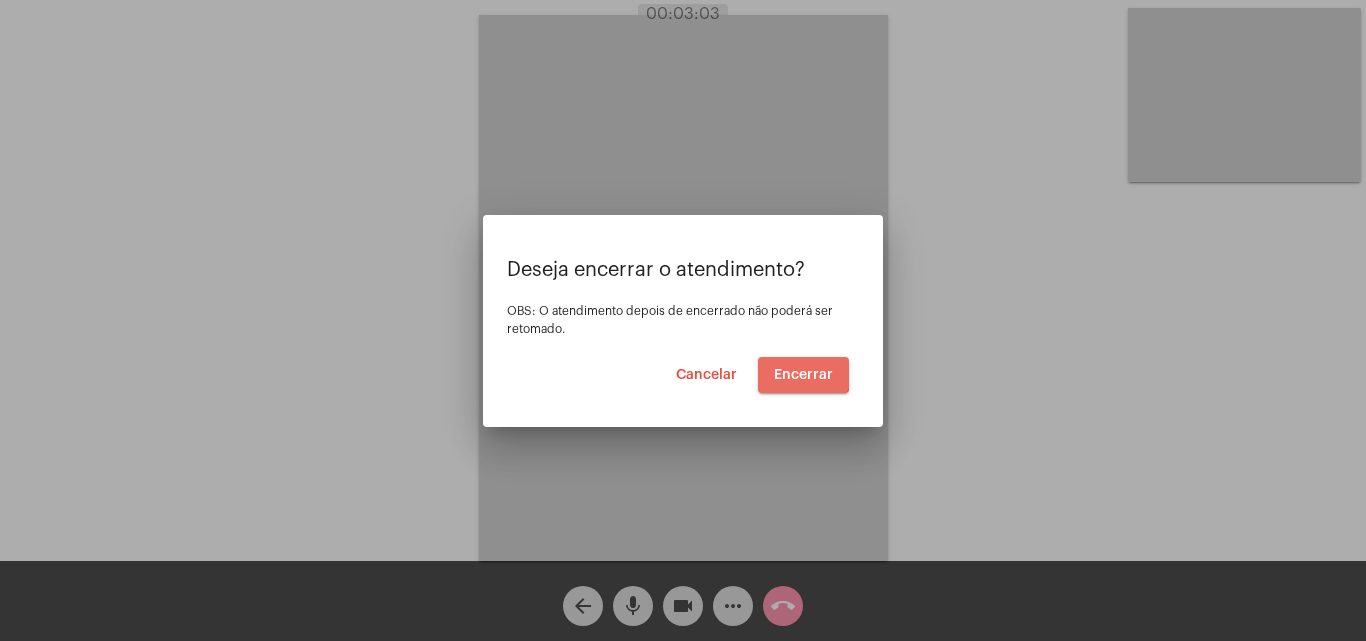 click on "Encerrar" at bounding box center (803, 375) 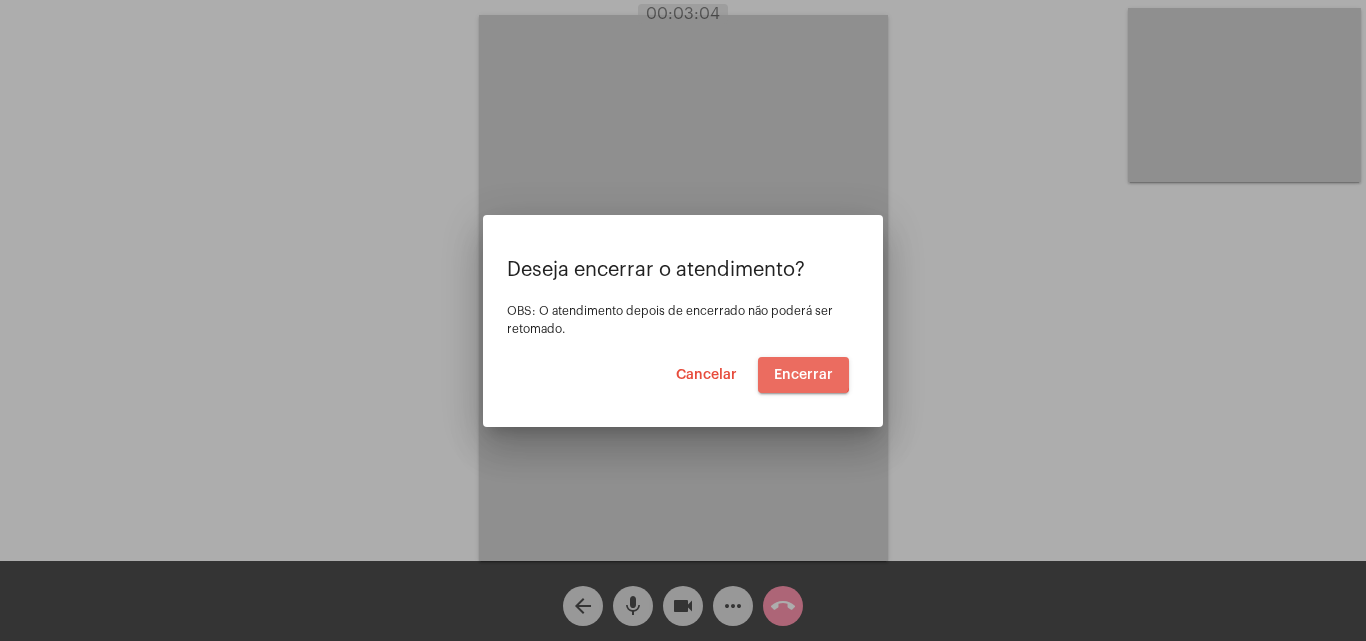 click on "Encerrar" at bounding box center [803, 375] 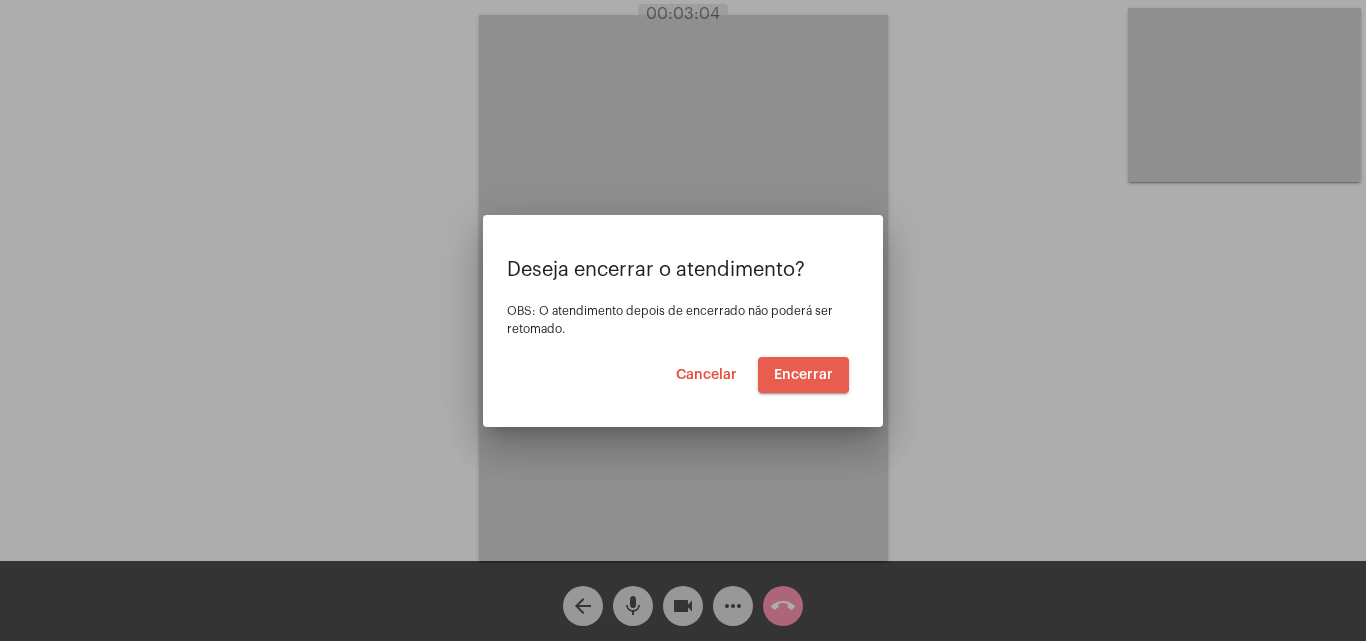 click on "Encerrar" at bounding box center (803, 375) 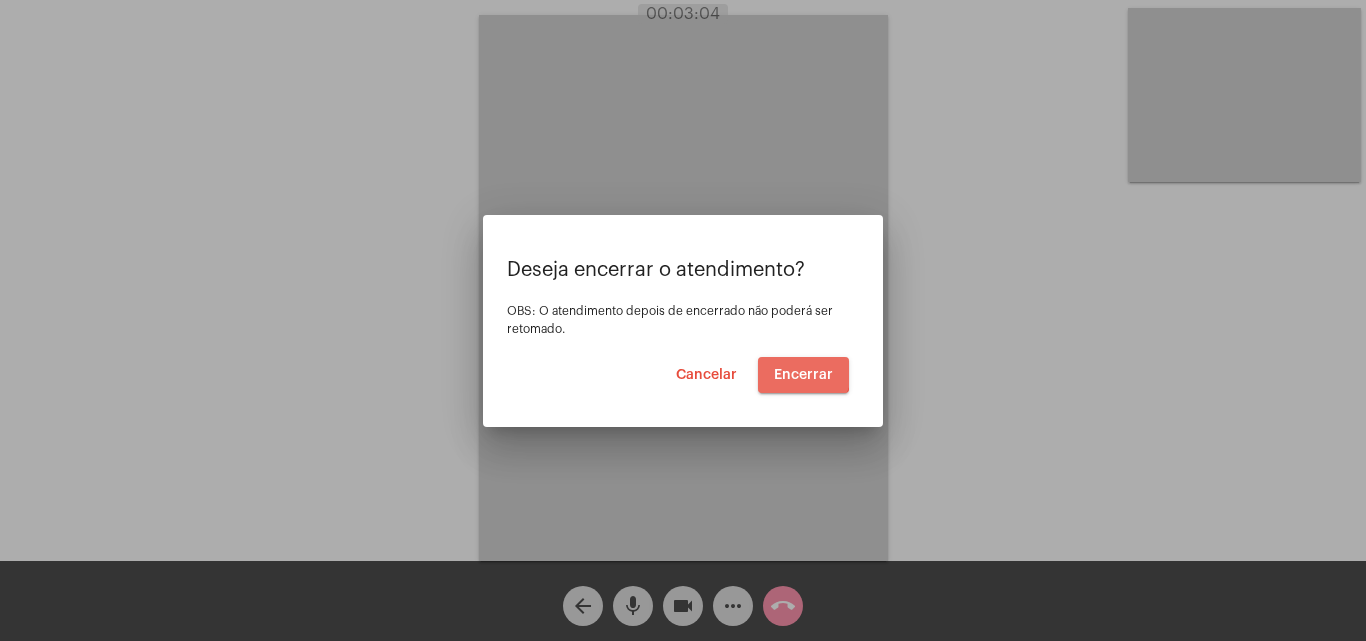 click on "Encerrar" at bounding box center (803, 375) 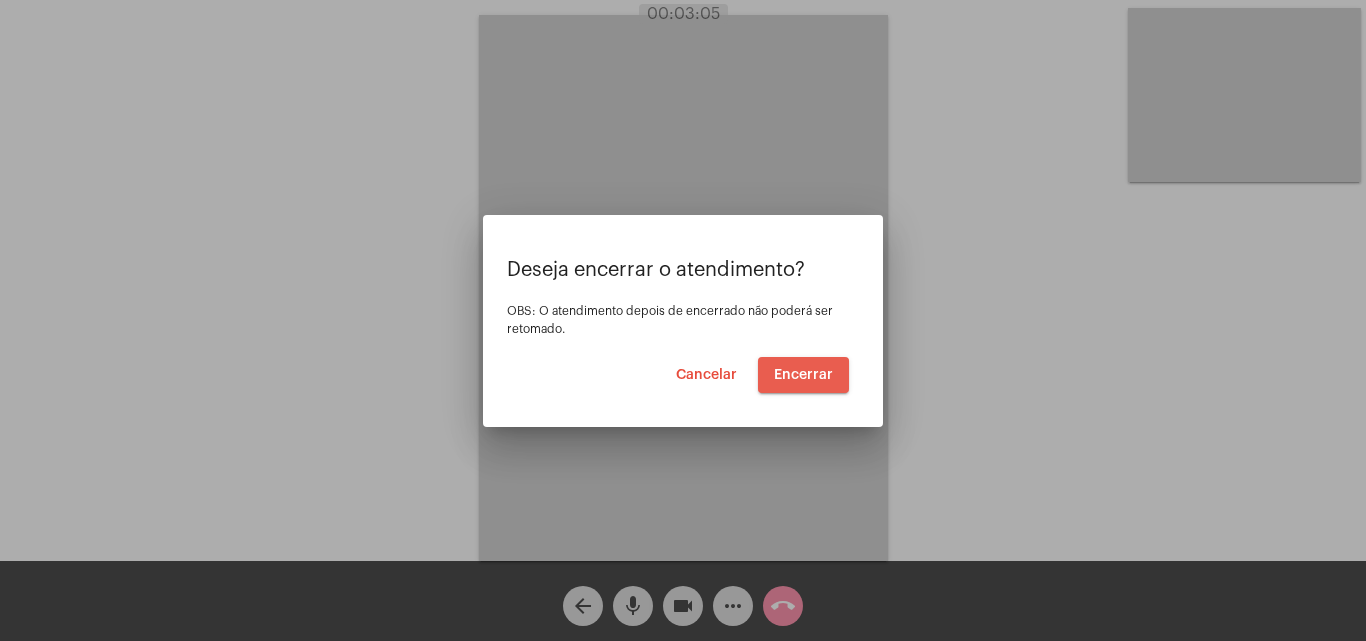 click on "Encerrar" at bounding box center [803, 375] 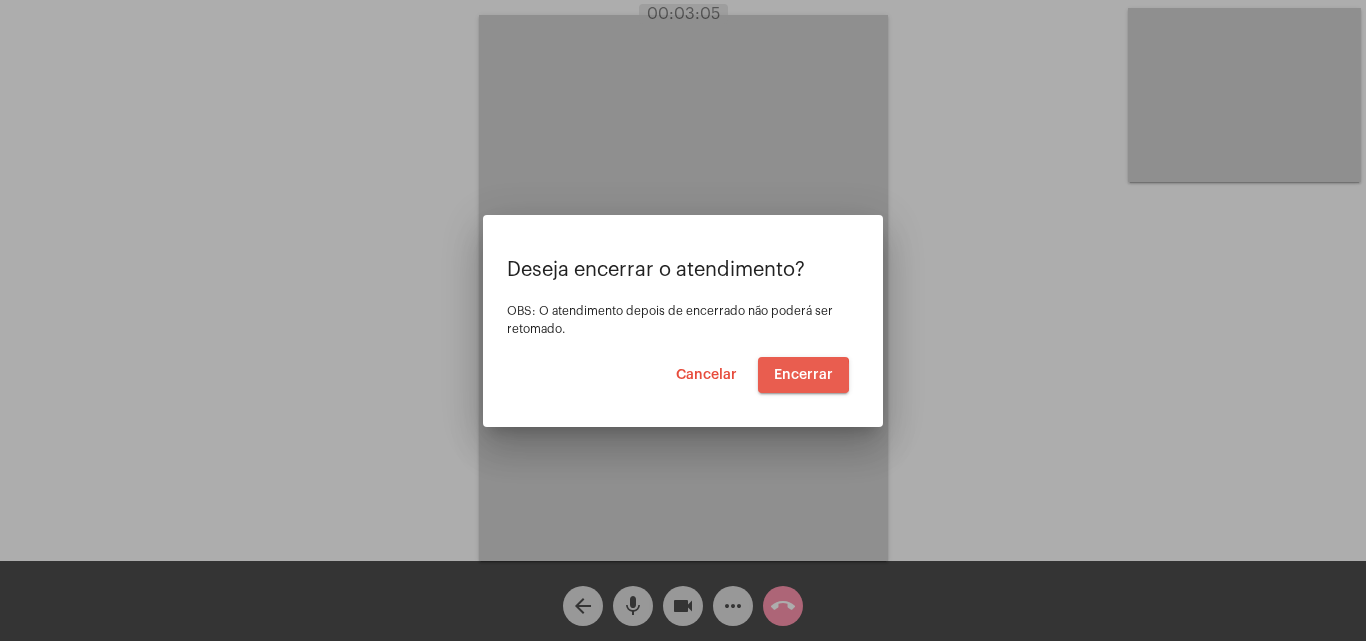 click on "Encerrar" at bounding box center [803, 375] 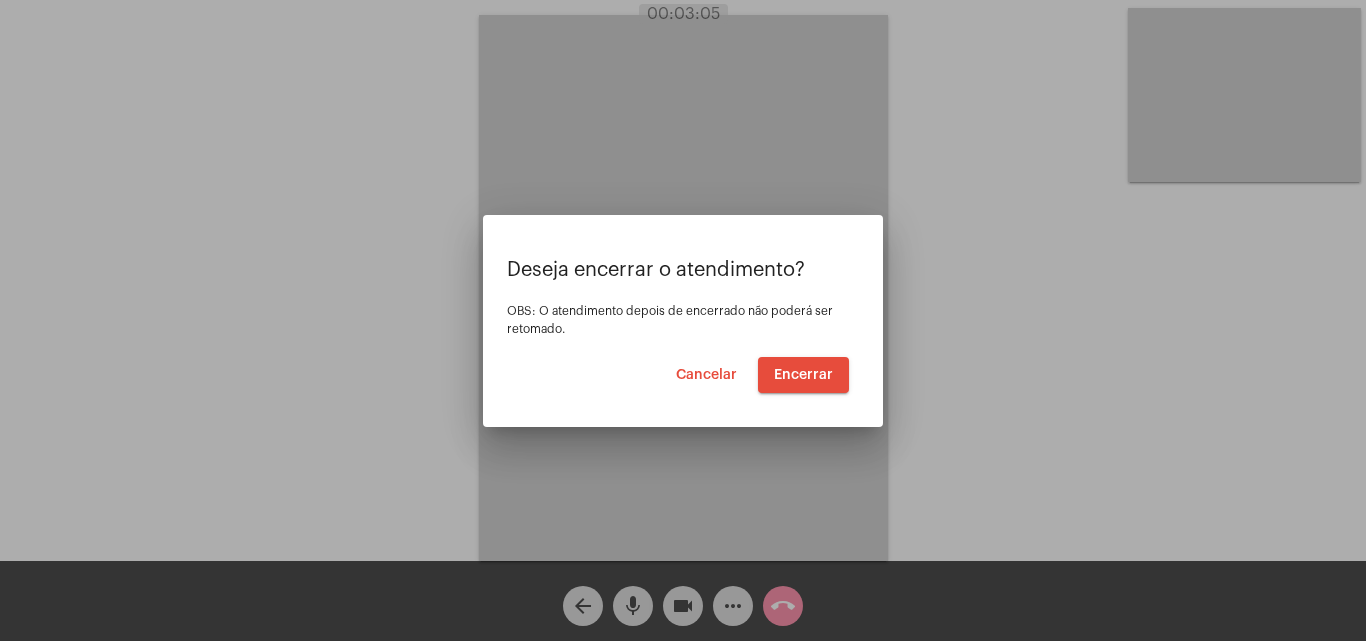 click on "Encerrar" at bounding box center (803, 375) 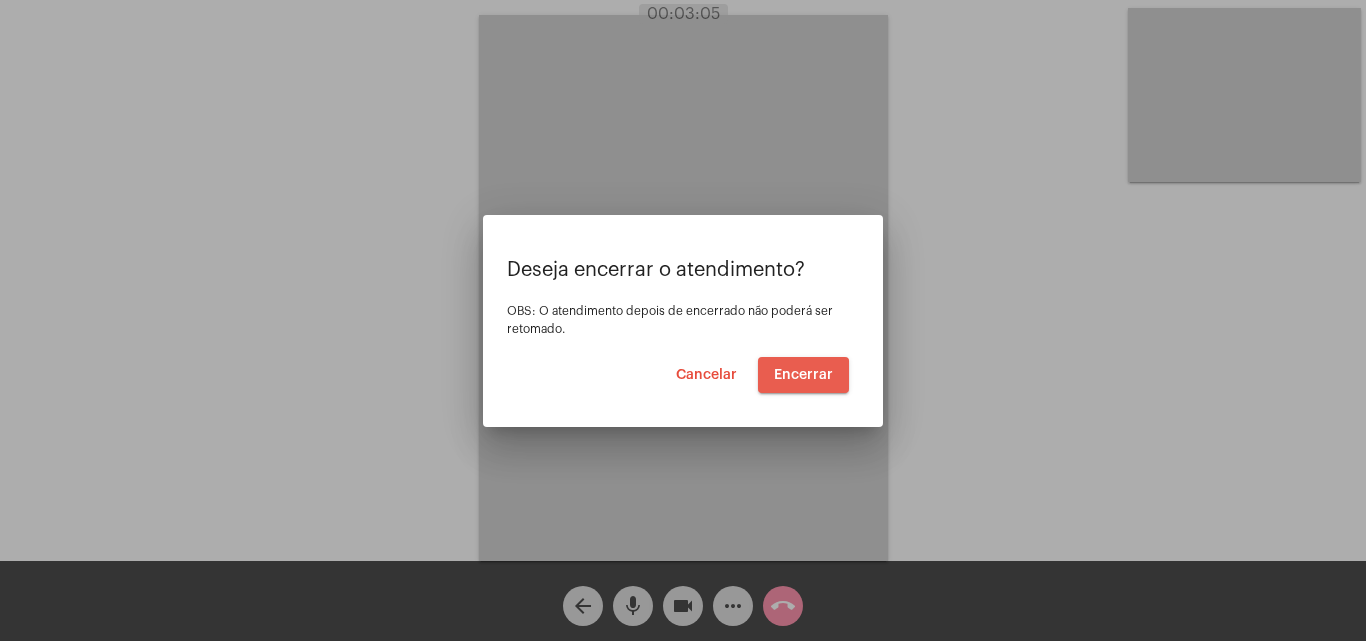 click on "Encerrar" at bounding box center (803, 375) 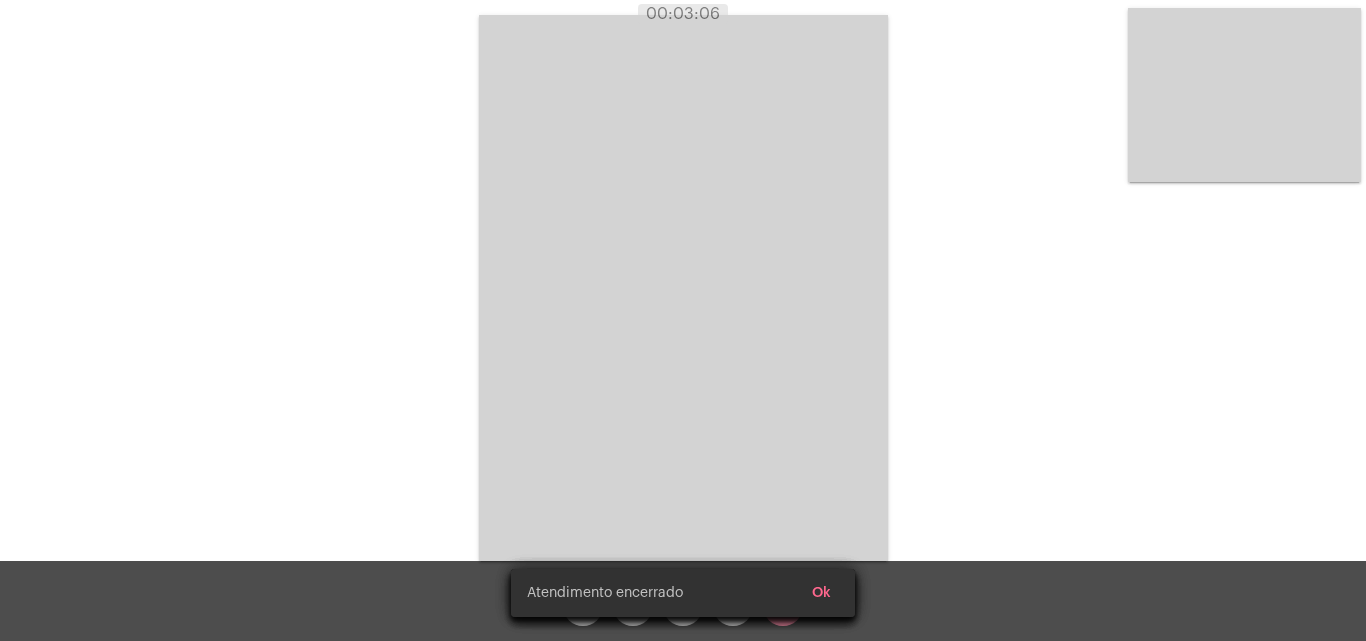 click at bounding box center (683, 288) 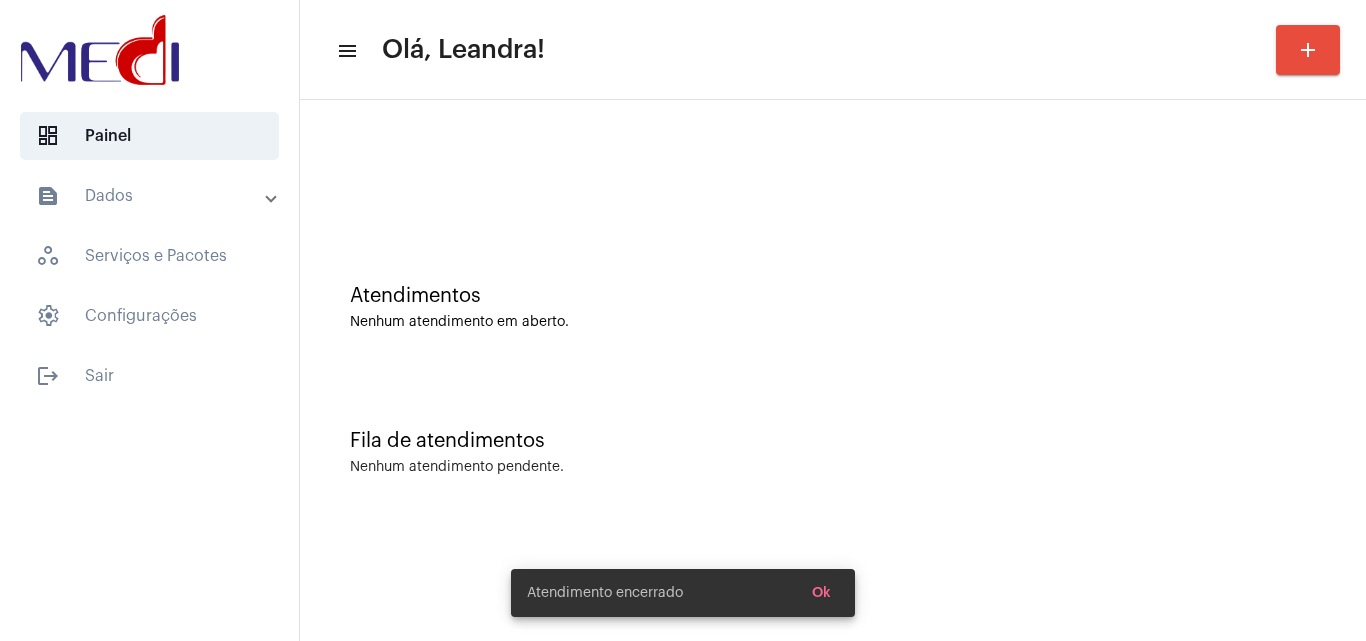 click on "Fila de atendimentos Nenhum atendimento pendente." 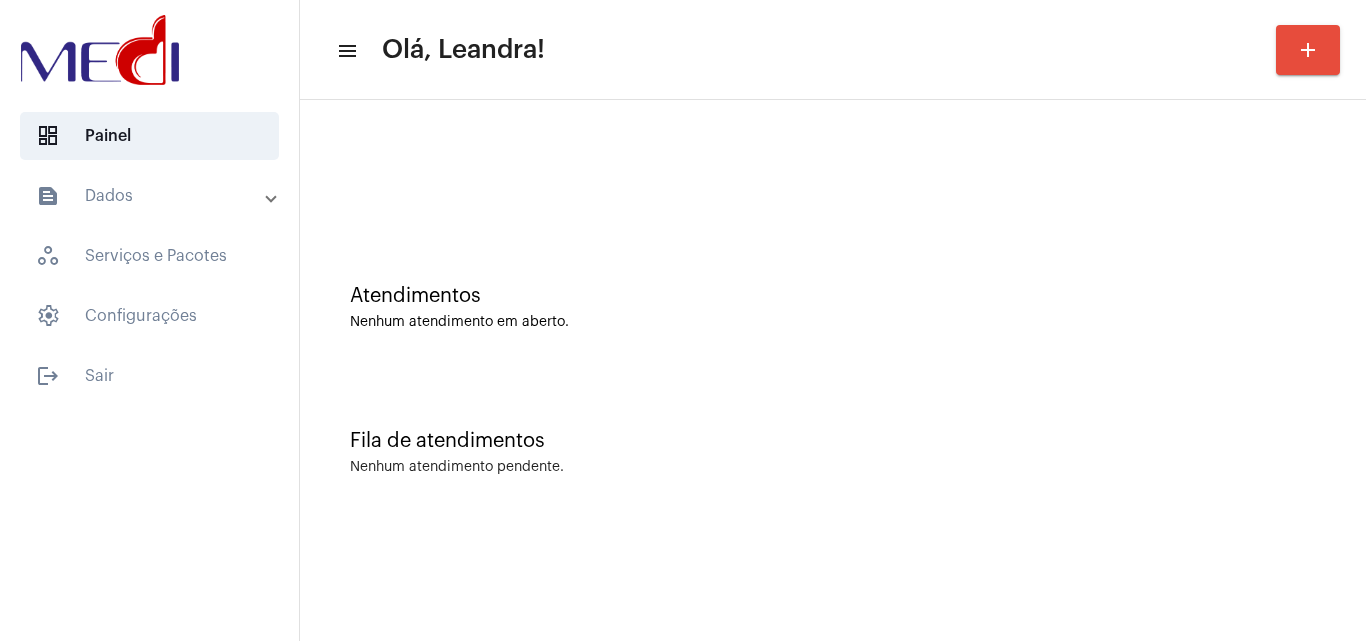 scroll, scrollTop: 0, scrollLeft: 0, axis: both 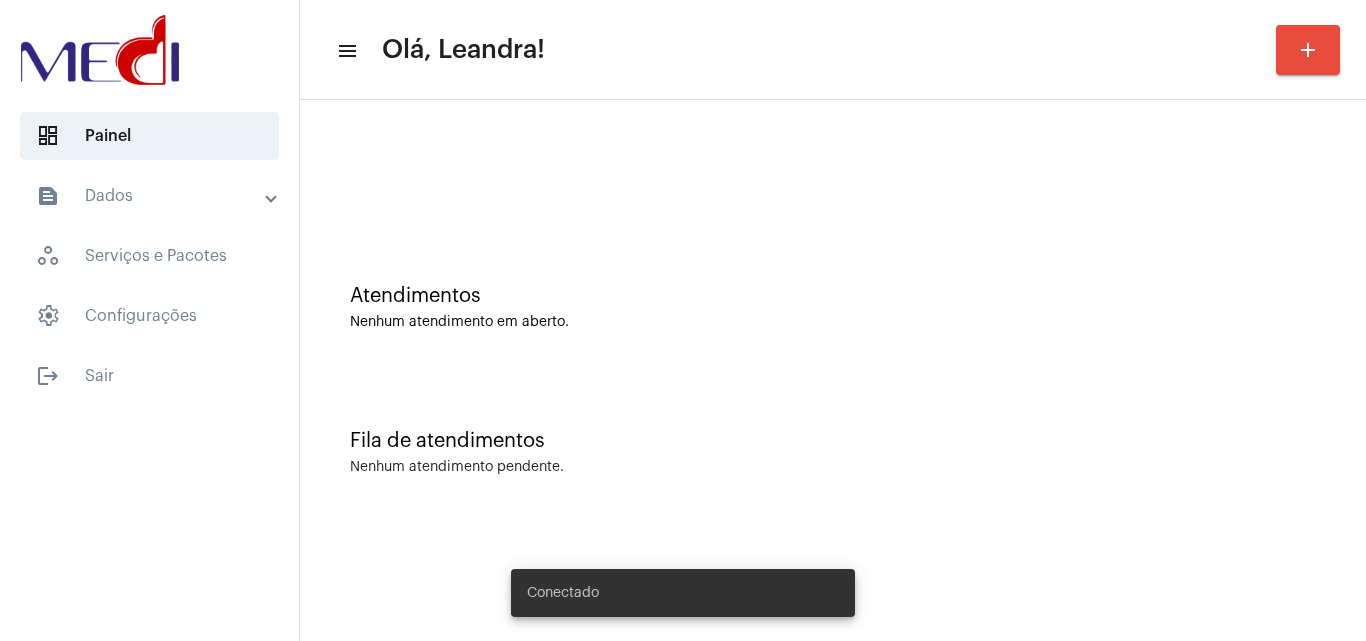 click on "Nenhum atendimento pendente." 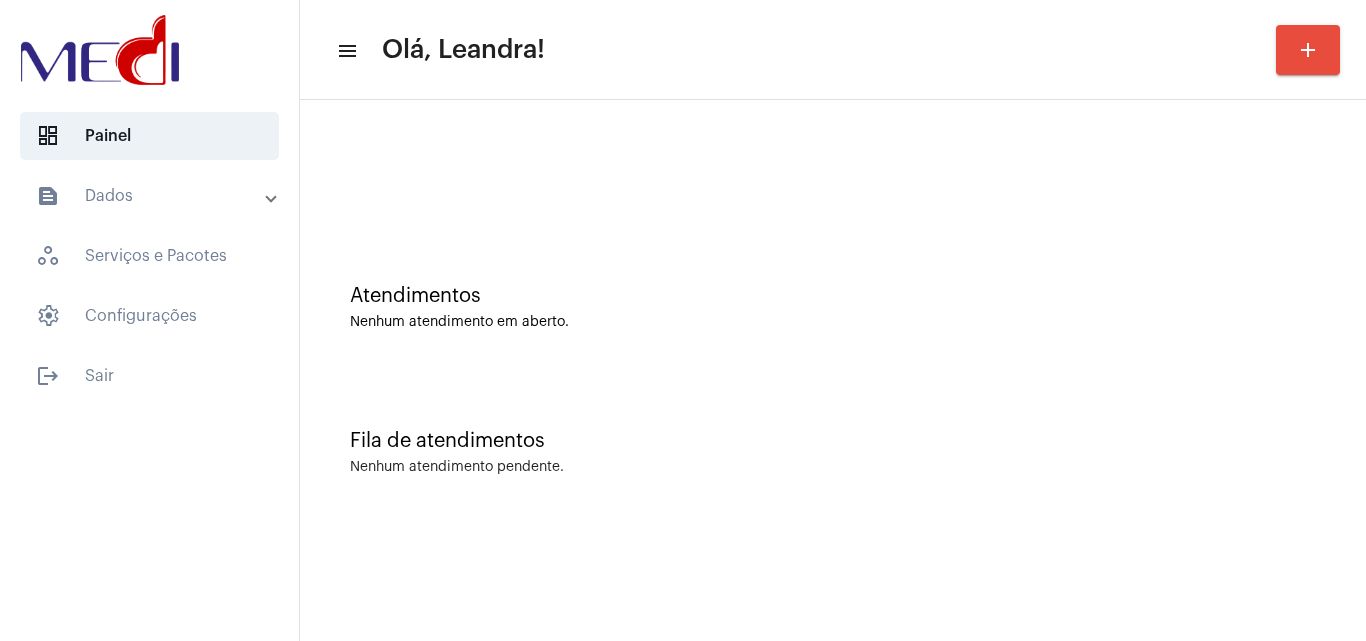 click on "Fila de atendimentos Nenhum atendimento pendente." 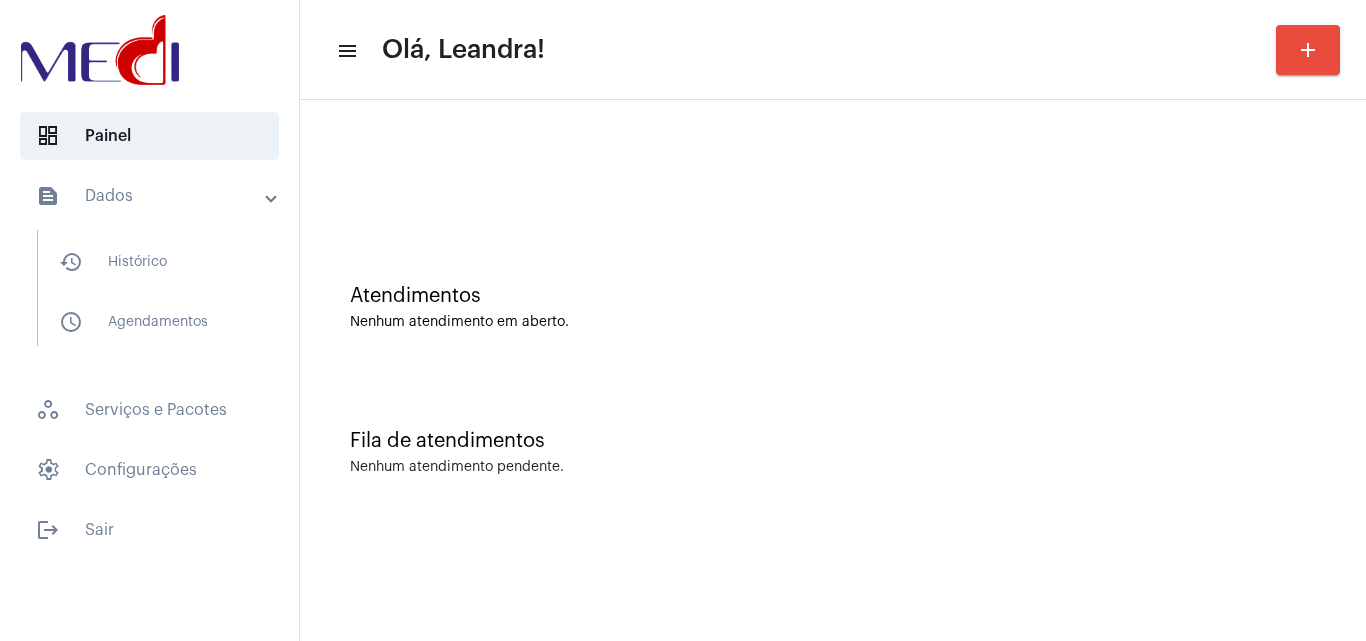 scroll, scrollTop: 0, scrollLeft: 0, axis: both 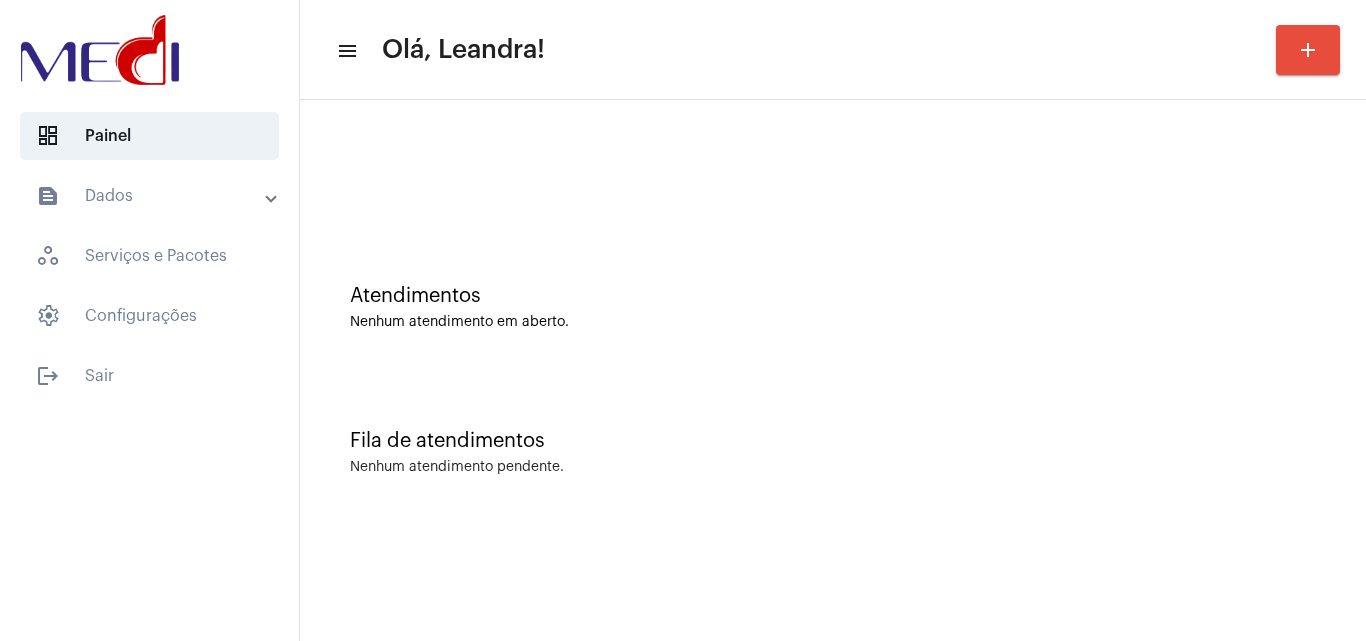 click on "menu Olá, Leandra! add Atendimentos Nenhum atendimento em aberto. Fila de atendimentos Nenhum atendimento pendente." 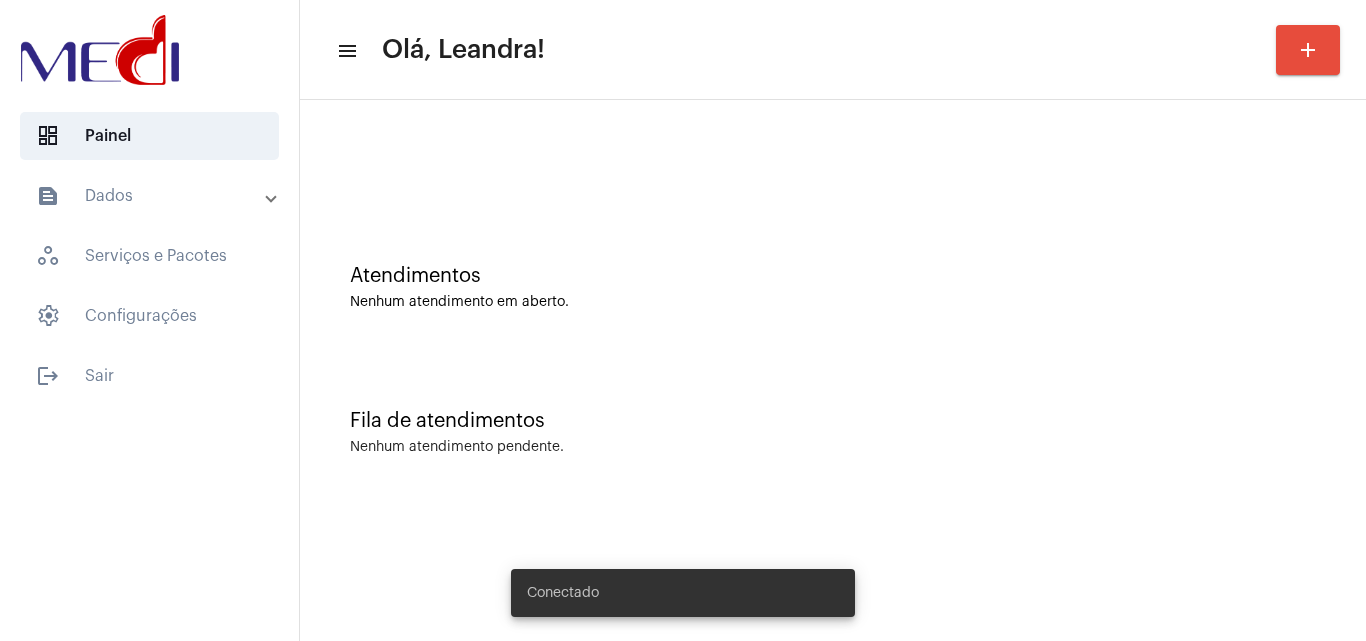 scroll, scrollTop: 0, scrollLeft: 0, axis: both 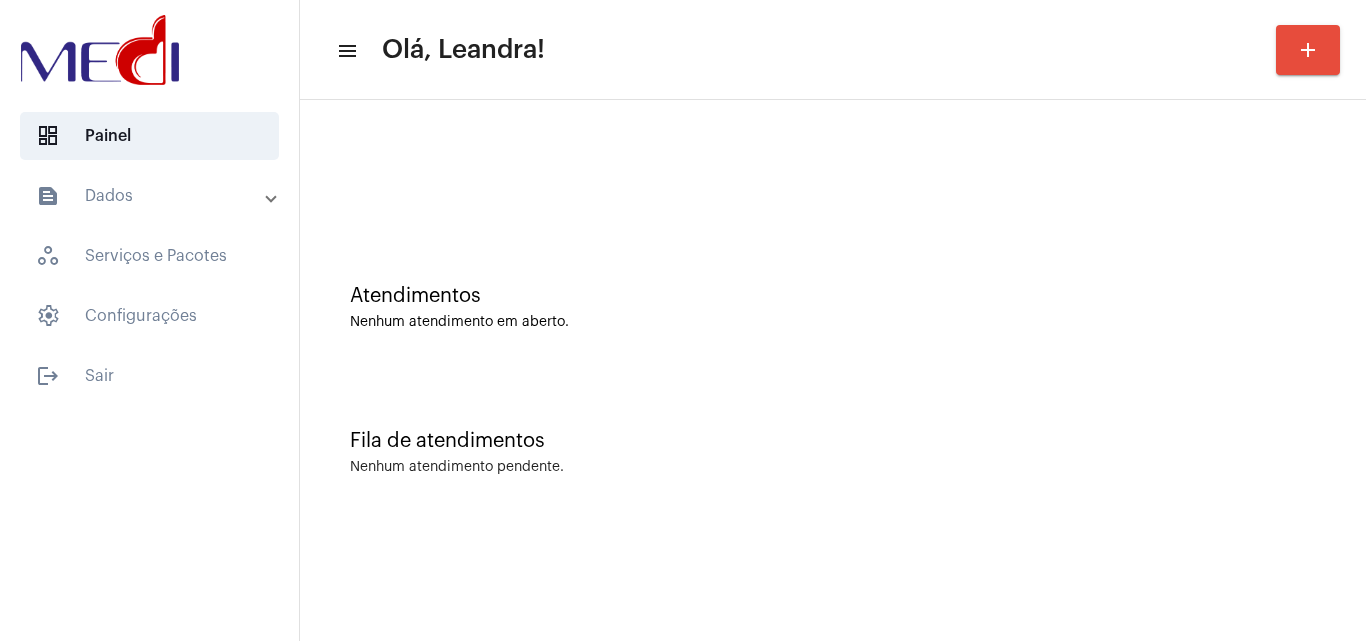 click on "Atendimentos Nenhum atendimento em aberto." 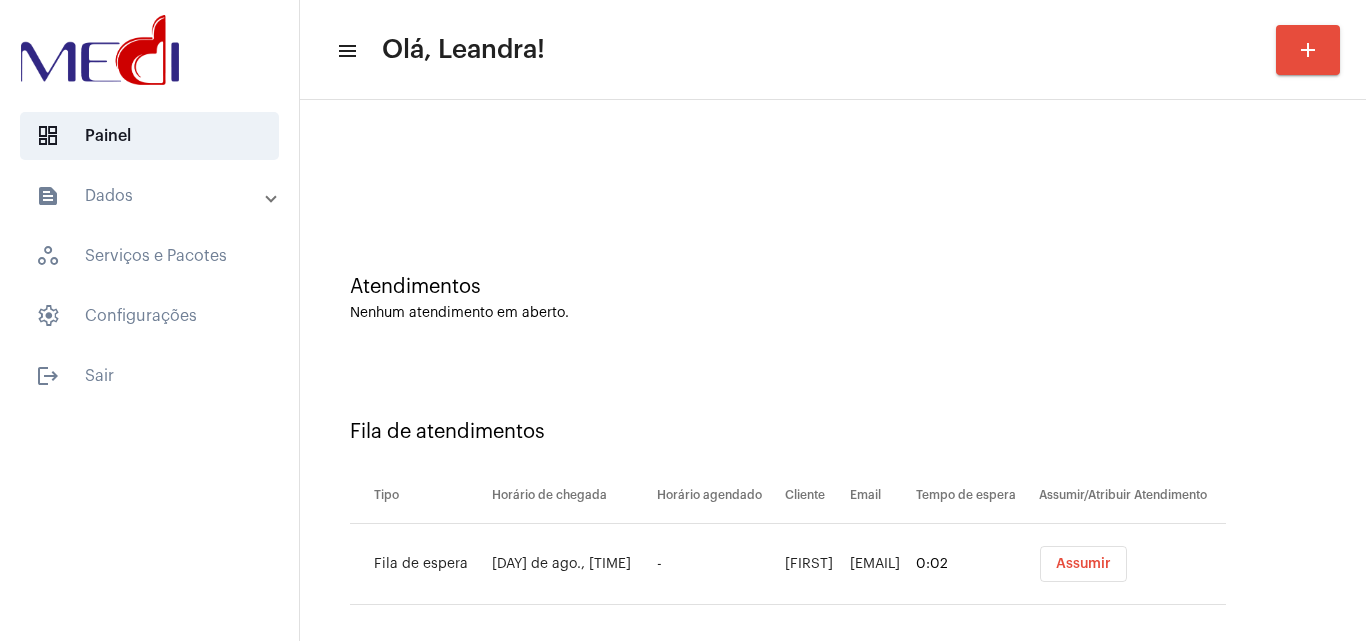 scroll, scrollTop: 27, scrollLeft: 0, axis: vertical 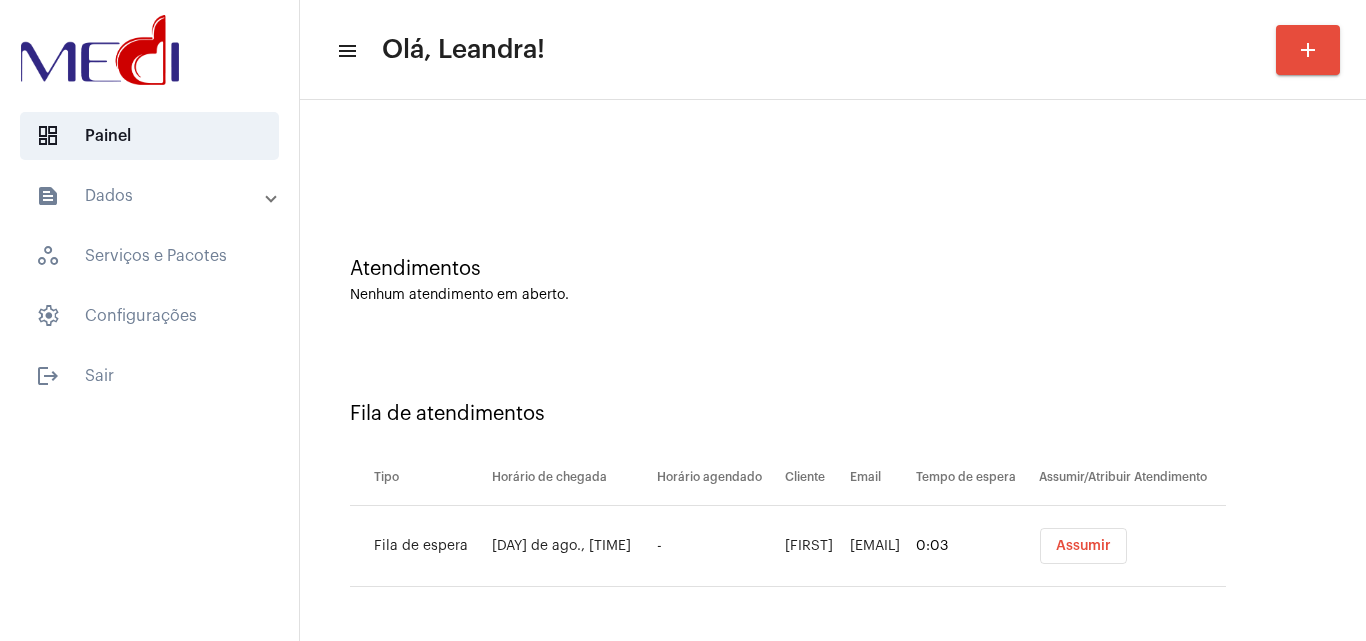 click on "Assumir" at bounding box center (1083, 546) 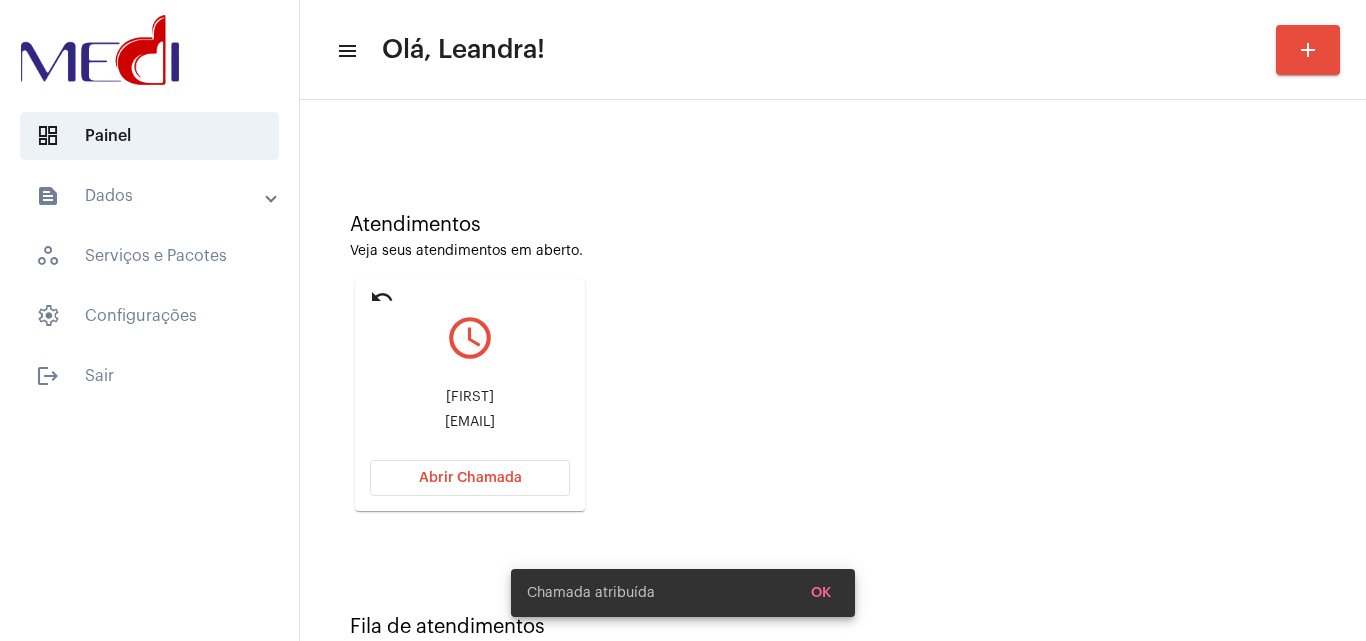 scroll, scrollTop: 141, scrollLeft: 0, axis: vertical 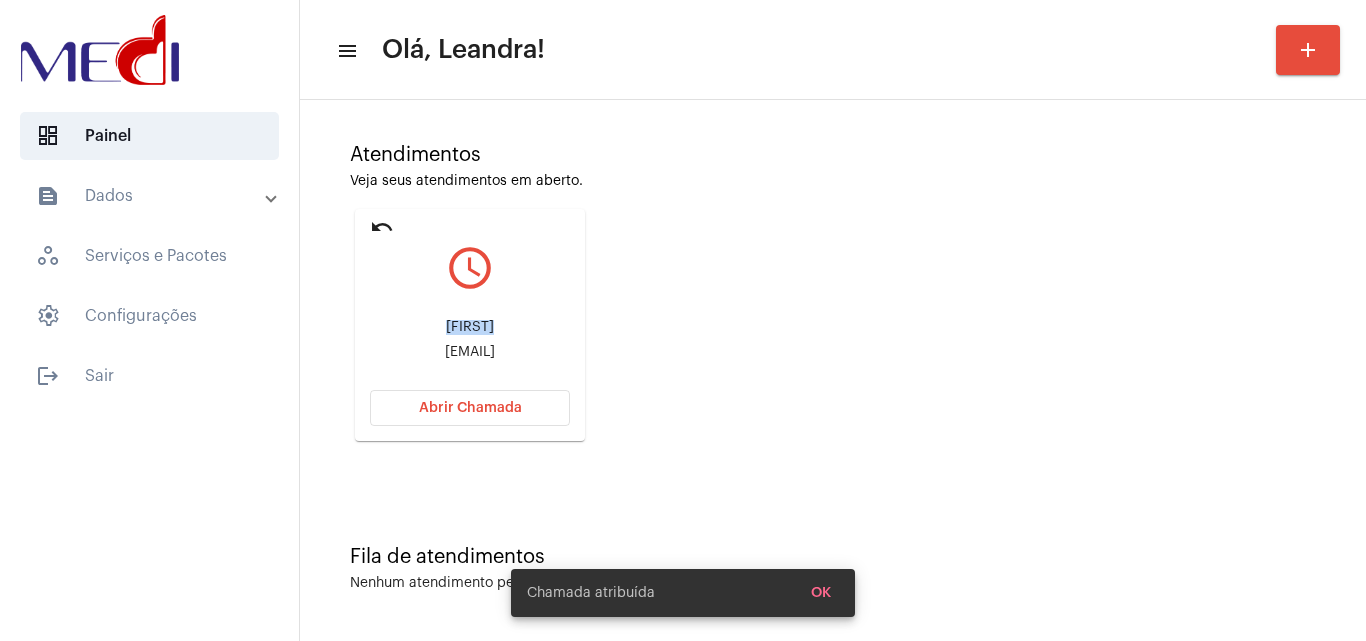 drag, startPoint x: 445, startPoint y: 319, endPoint x: 503, endPoint y: 317, distance: 58.034473 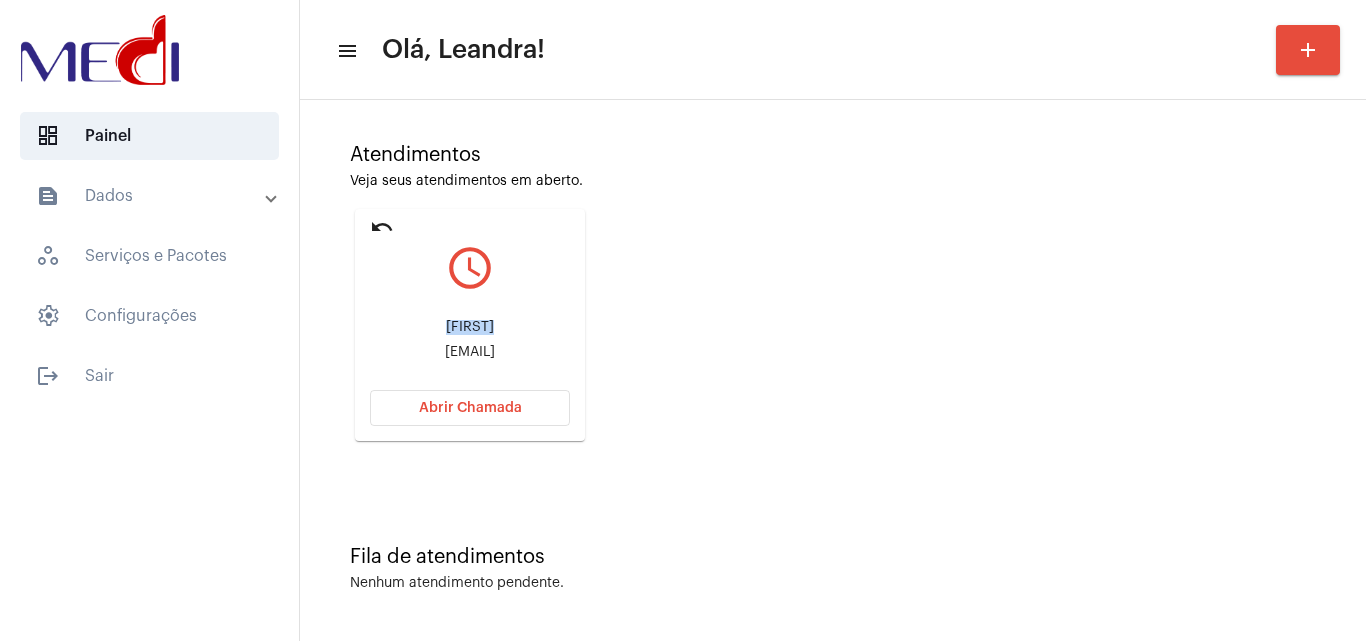 copy on "[FIRST]" 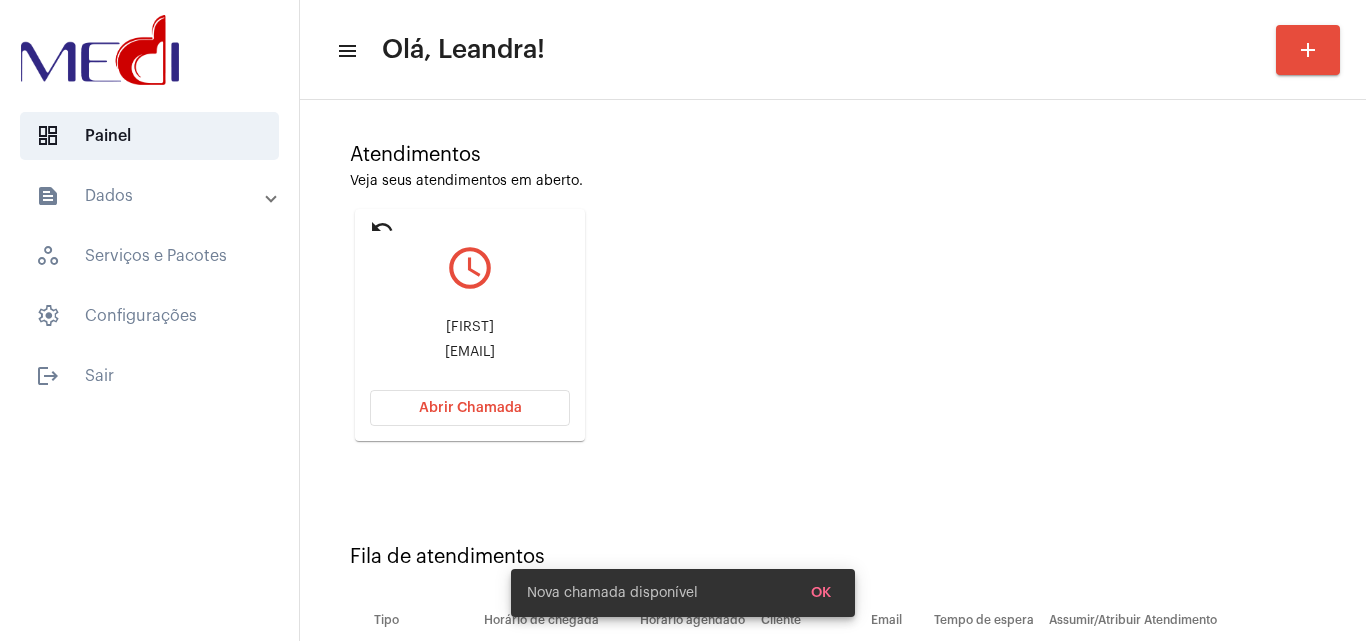 scroll, scrollTop: 284, scrollLeft: 0, axis: vertical 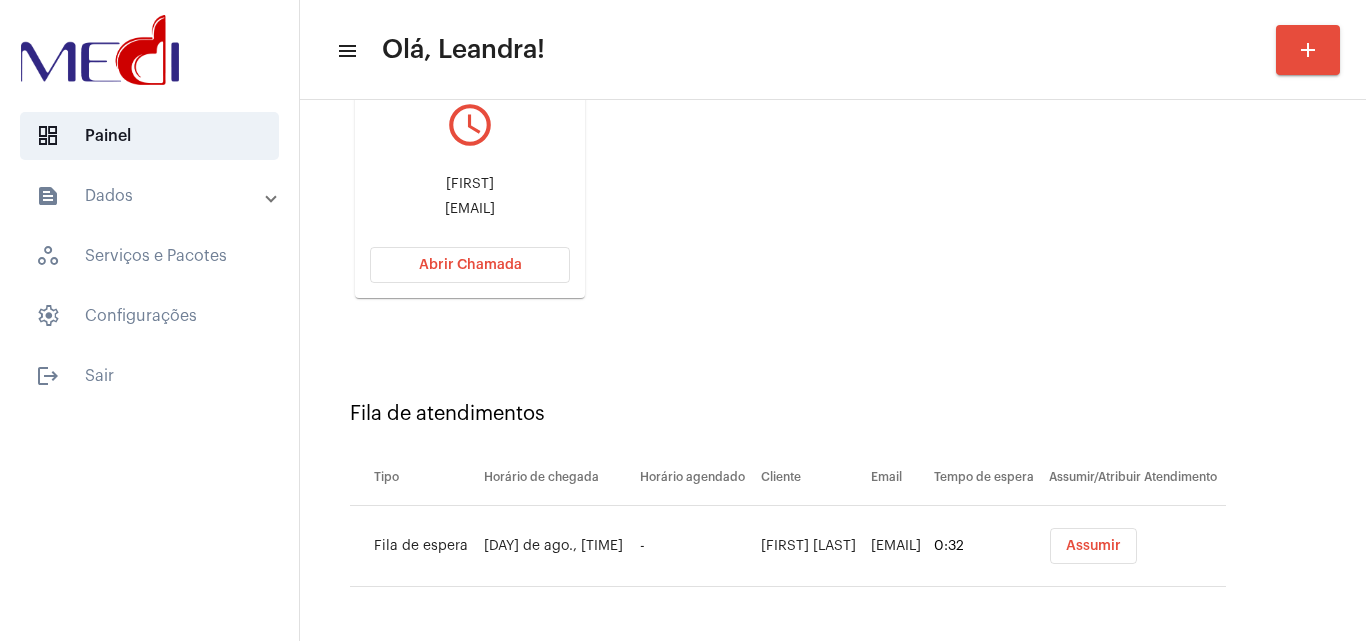 click on "Assumir" at bounding box center (1093, 546) 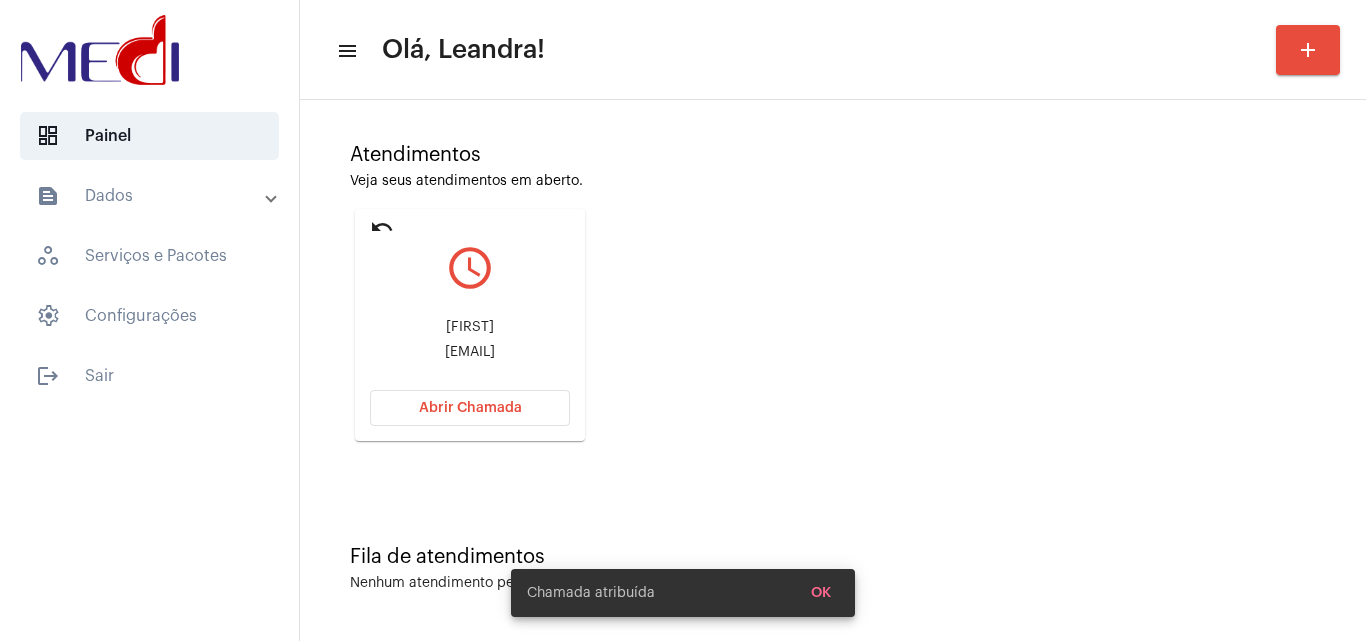 scroll, scrollTop: 0, scrollLeft: 0, axis: both 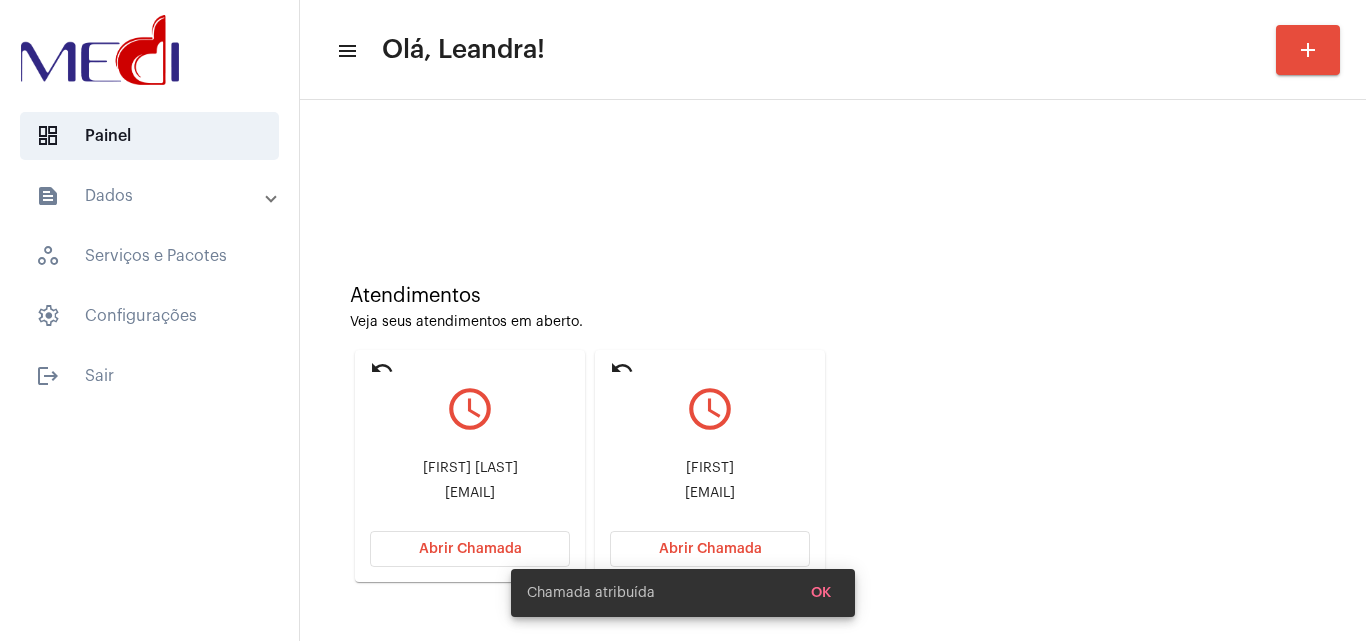click on "Abrir Chamada" 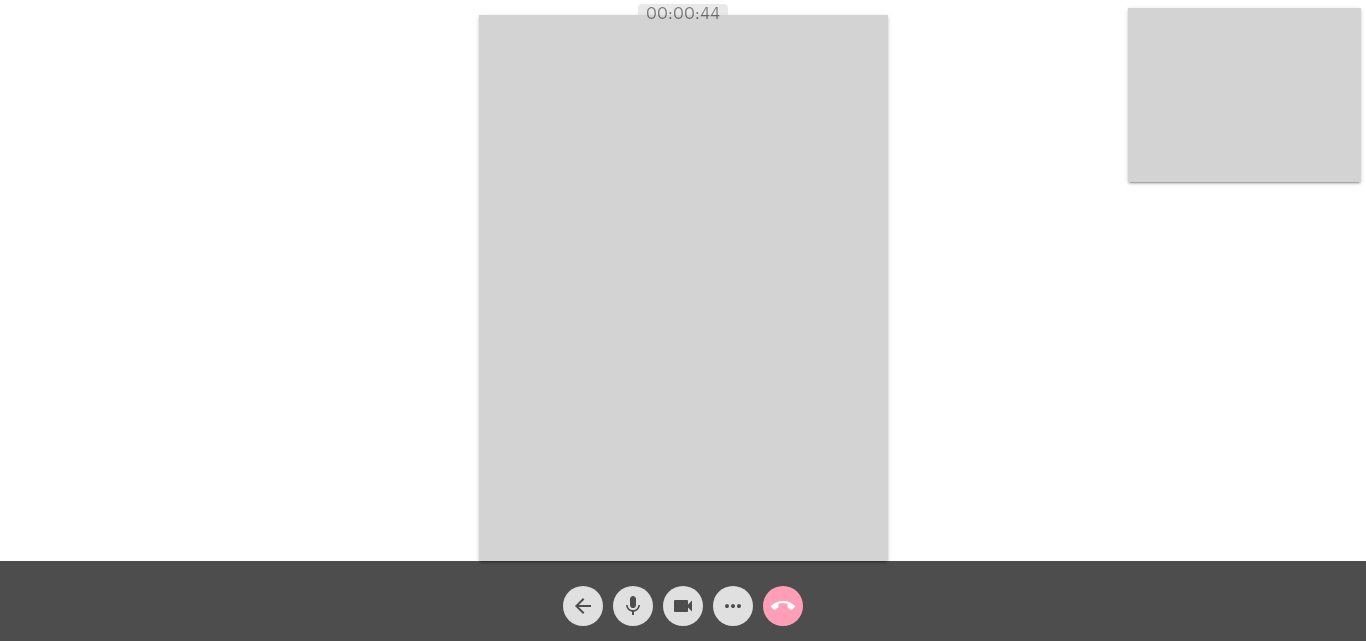 click on "call_end" 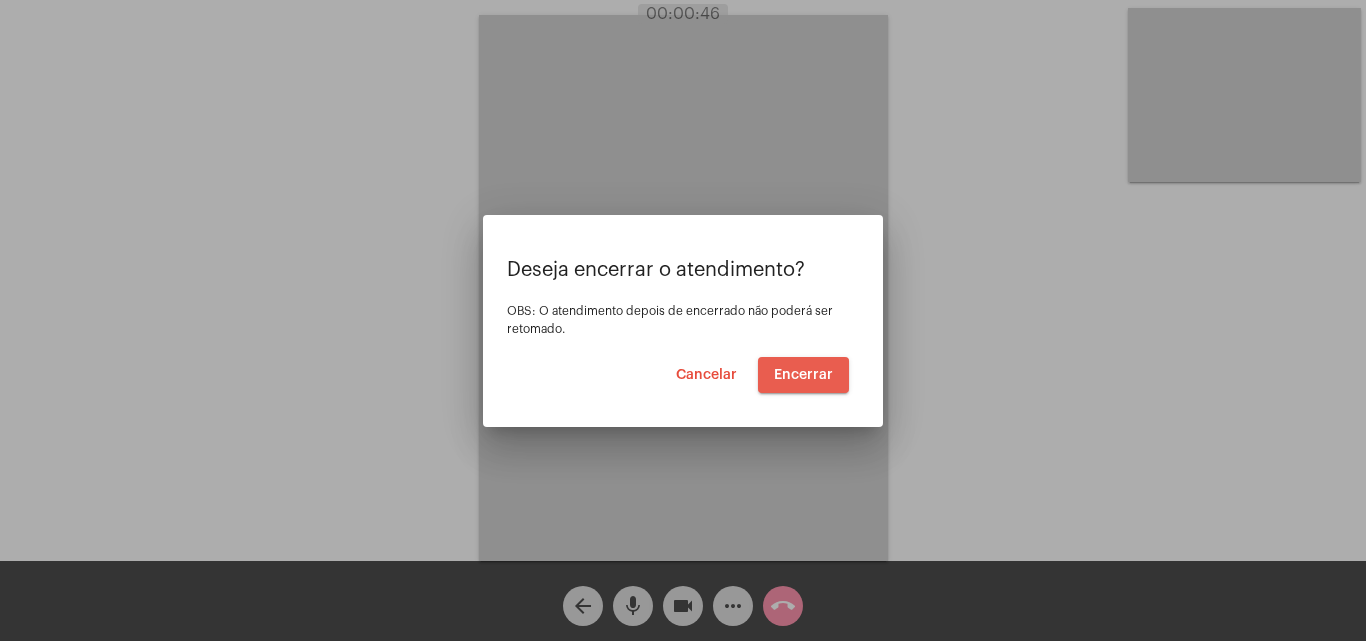click on "Encerrar" at bounding box center [803, 375] 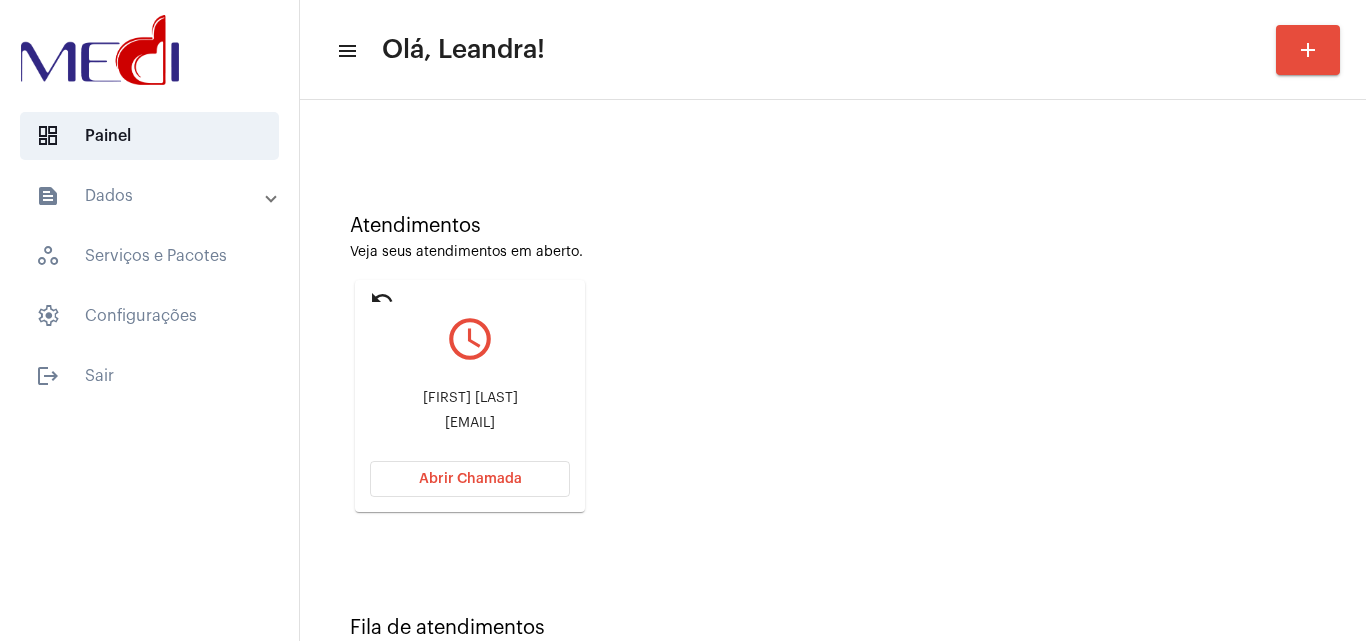 scroll, scrollTop: 141, scrollLeft: 0, axis: vertical 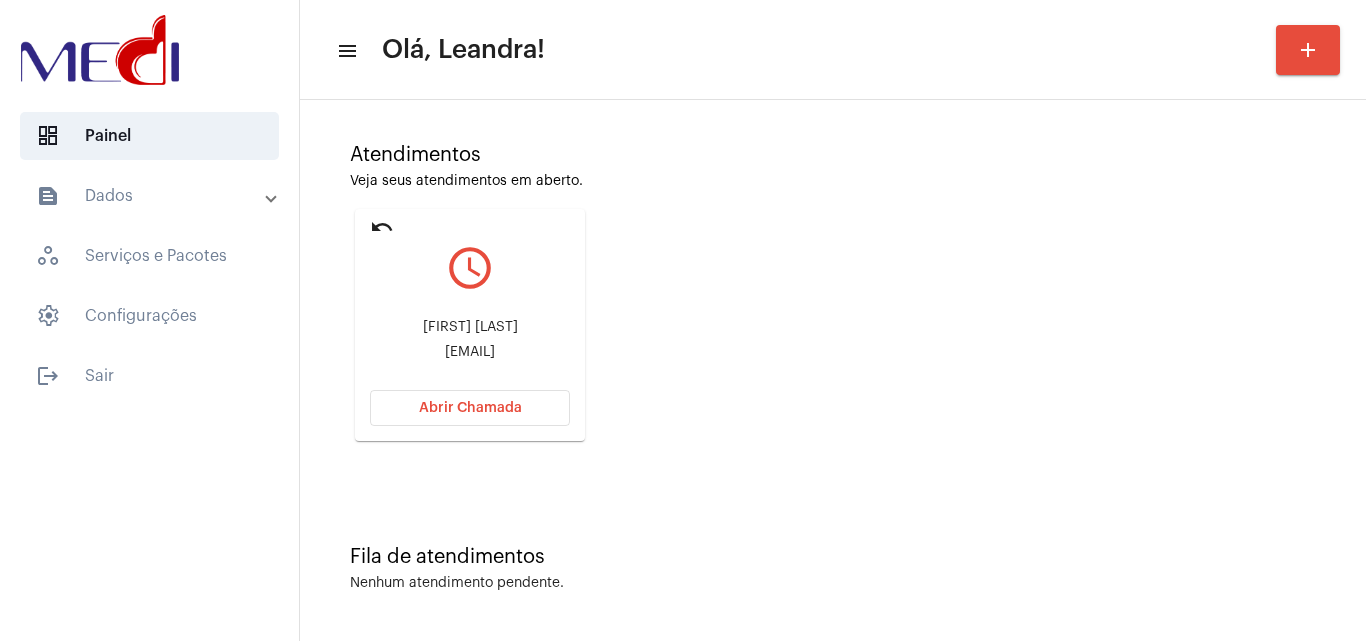 drag, startPoint x: 434, startPoint y: 319, endPoint x: 472, endPoint y: 328, distance: 39.051247 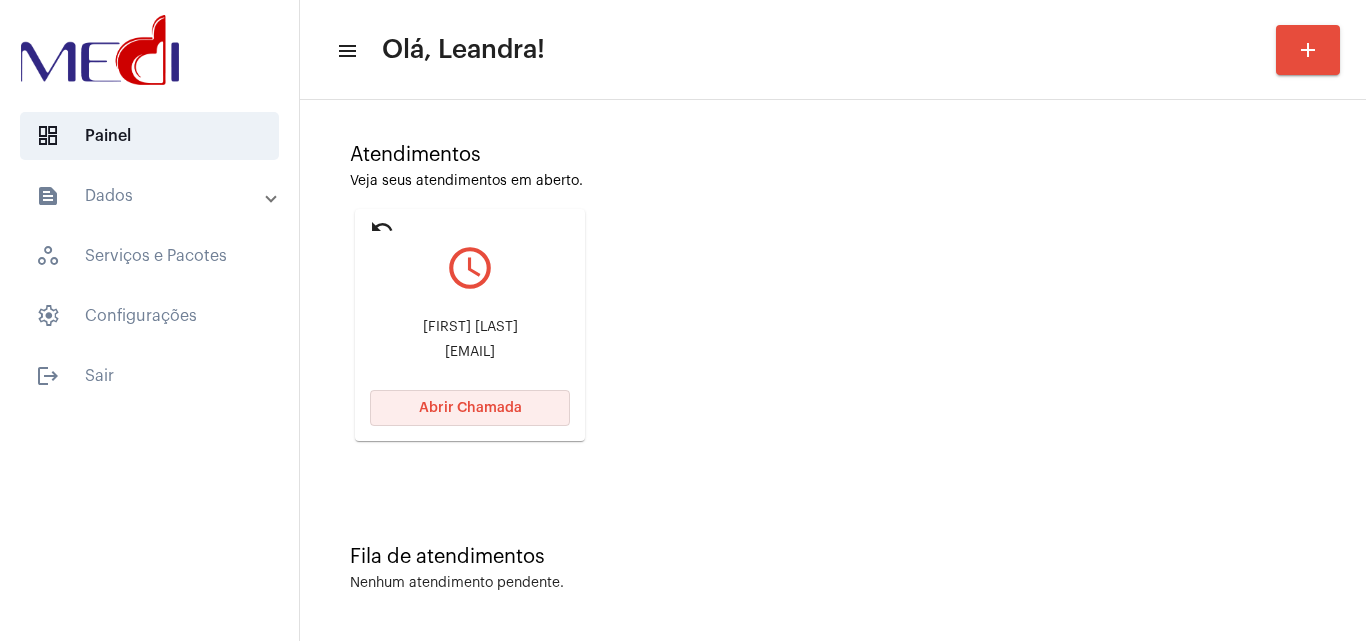 click on "Abrir Chamada" 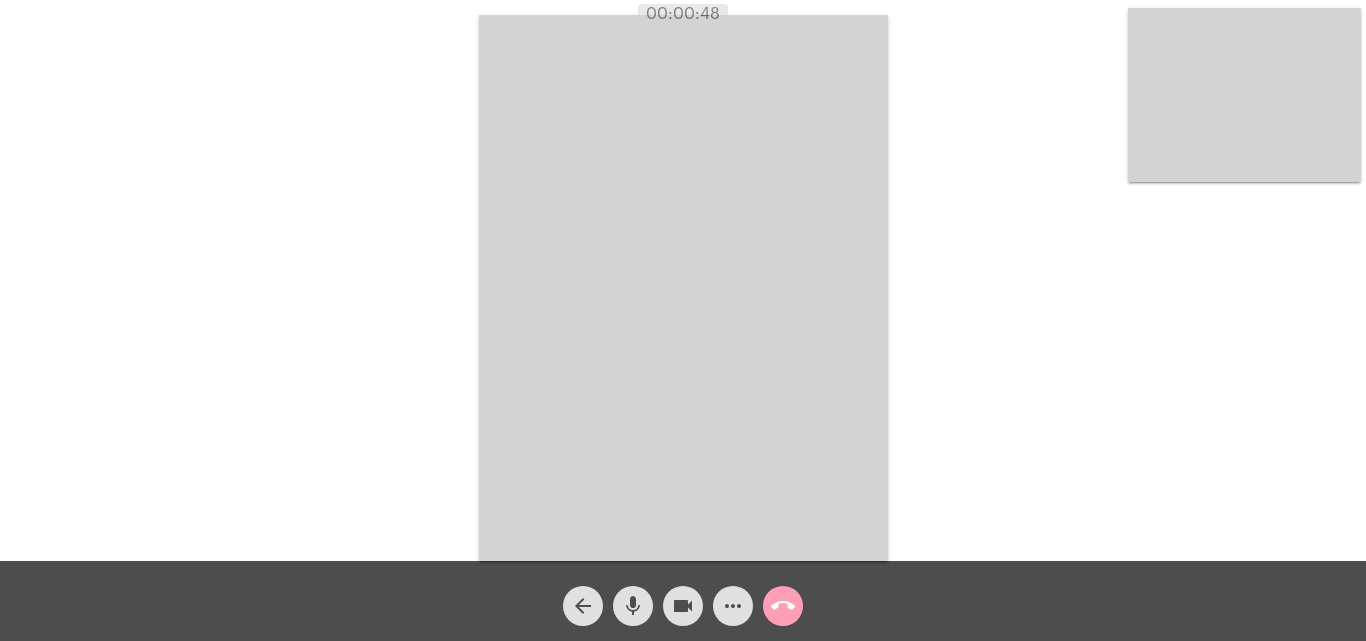 click on "call_end" 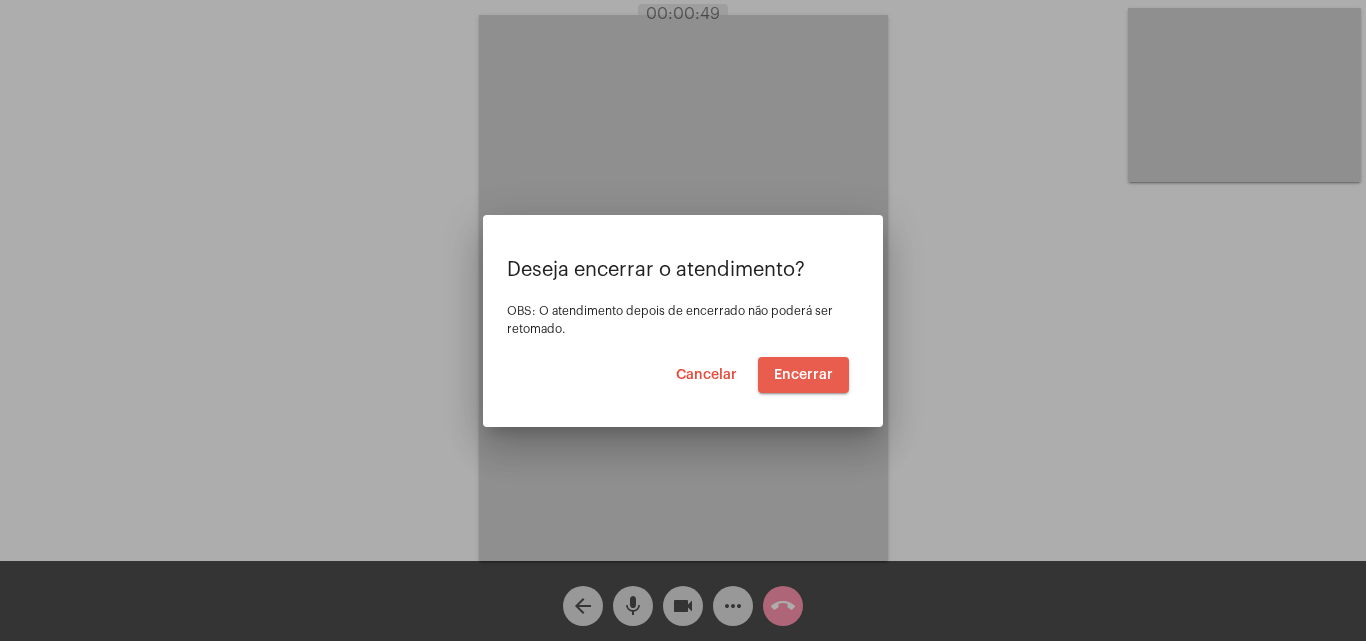 click on "Encerrar" at bounding box center (803, 375) 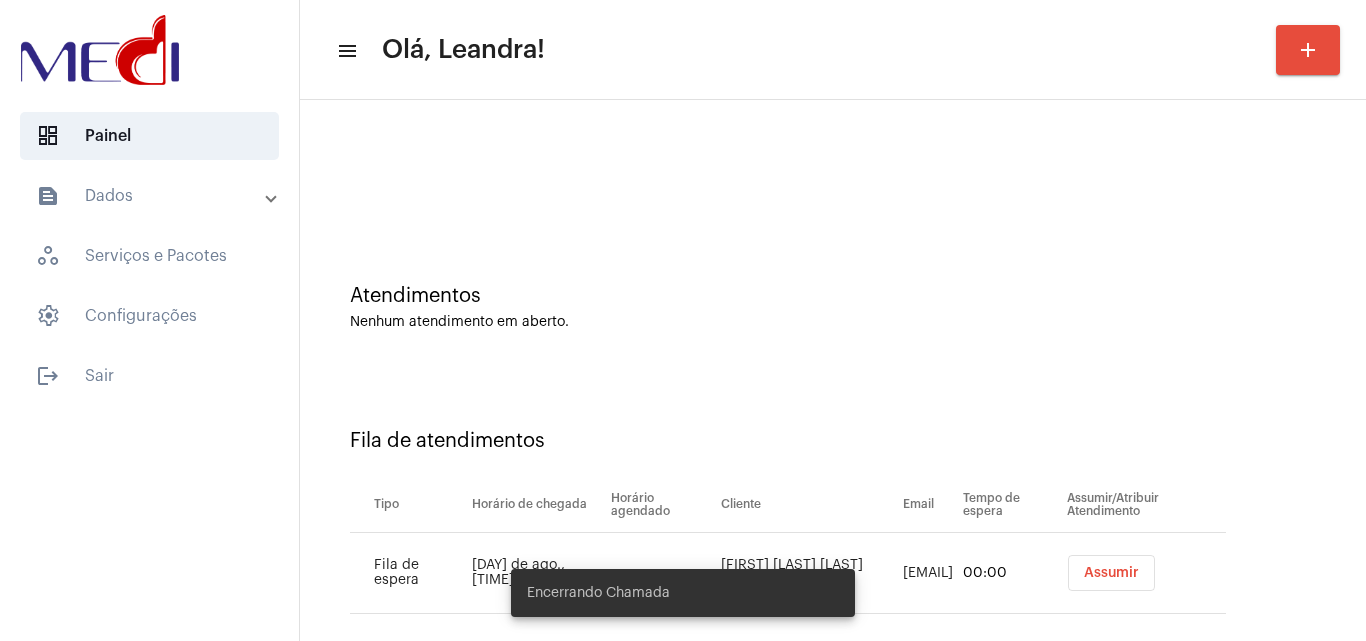 scroll, scrollTop: 27, scrollLeft: 0, axis: vertical 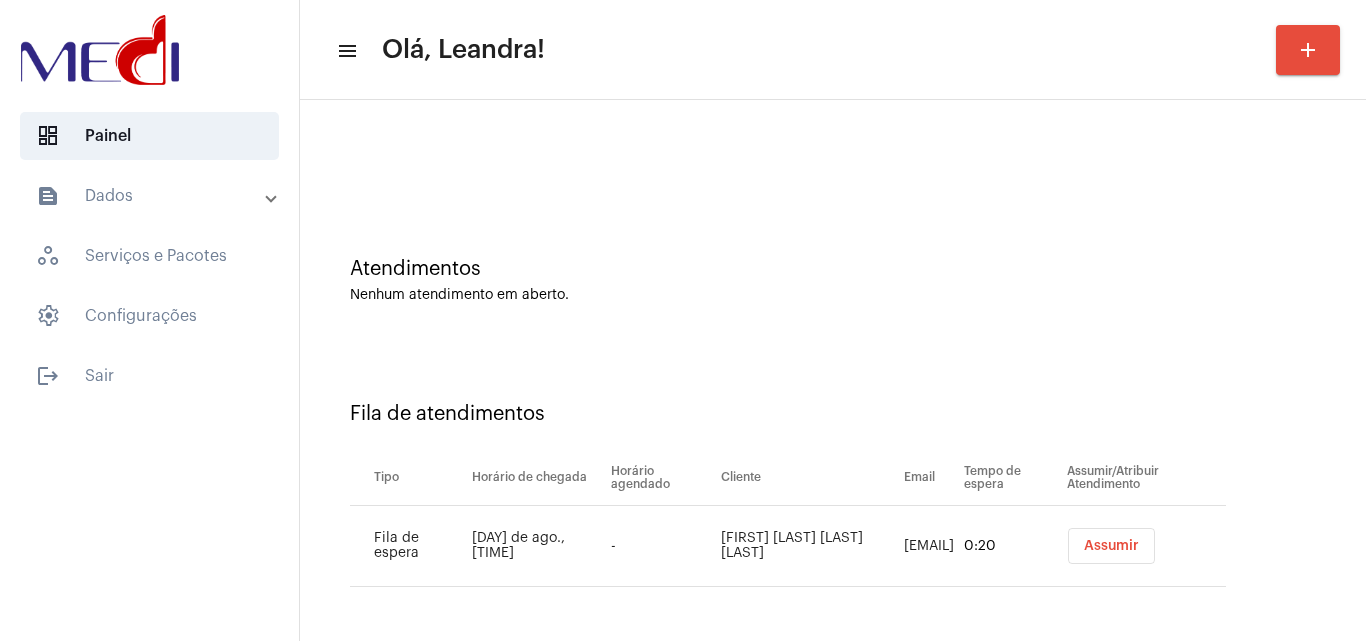 click on "Assumir" at bounding box center [1111, 546] 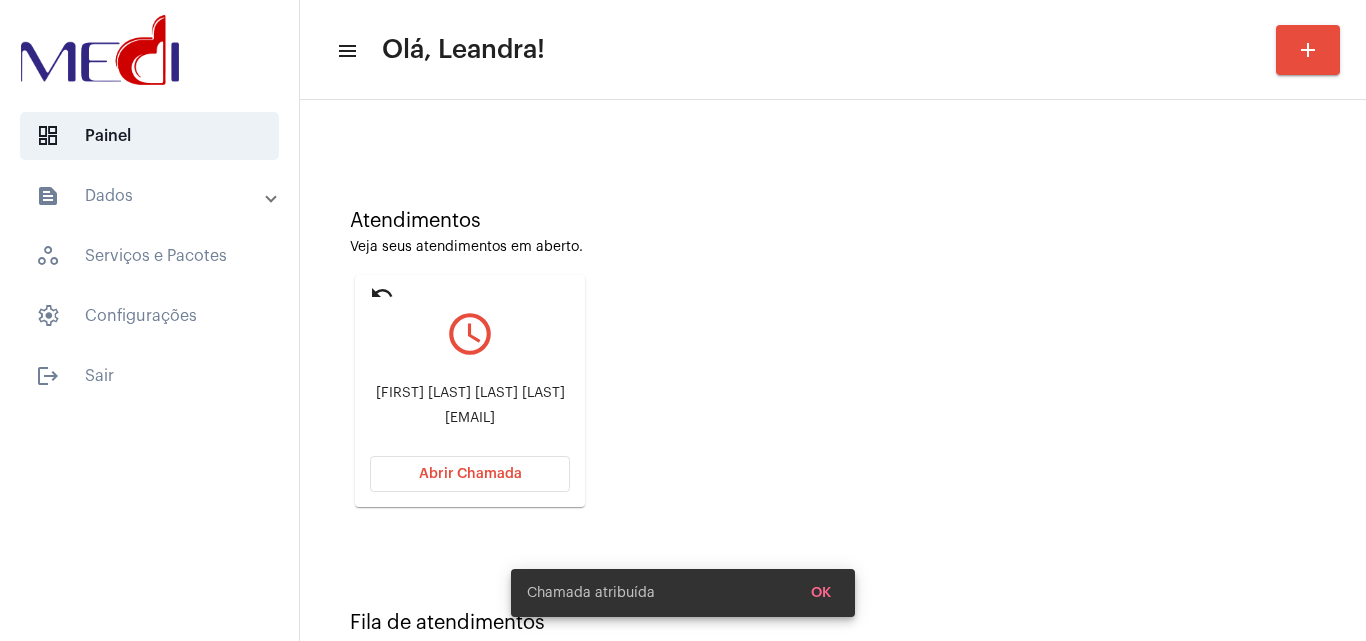 scroll, scrollTop: 141, scrollLeft: 0, axis: vertical 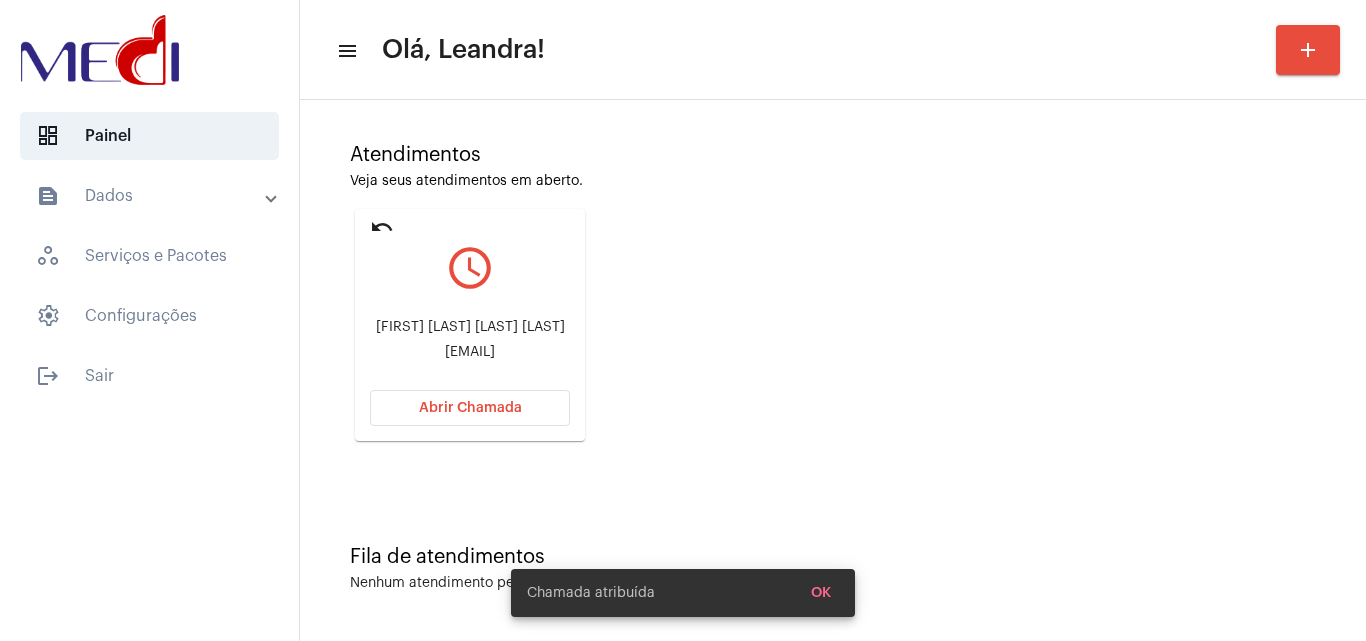 drag, startPoint x: 382, startPoint y: 323, endPoint x: 426, endPoint y: 322, distance: 44.011364 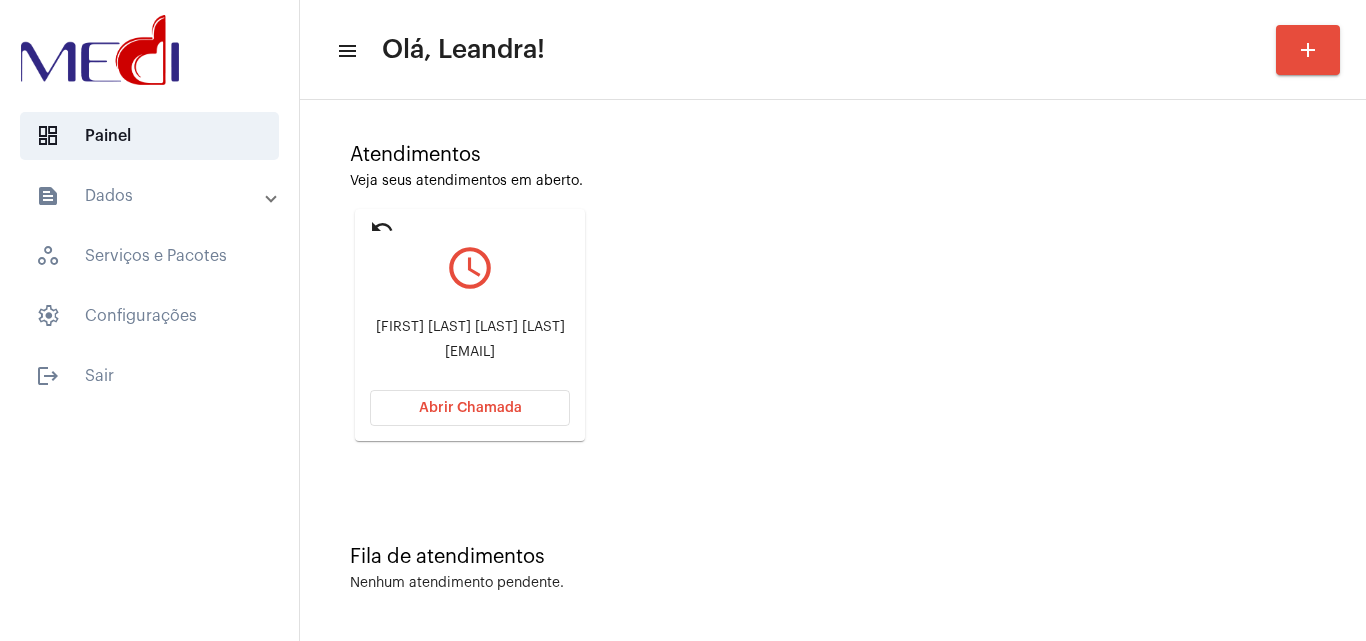 copy on "Isan M" 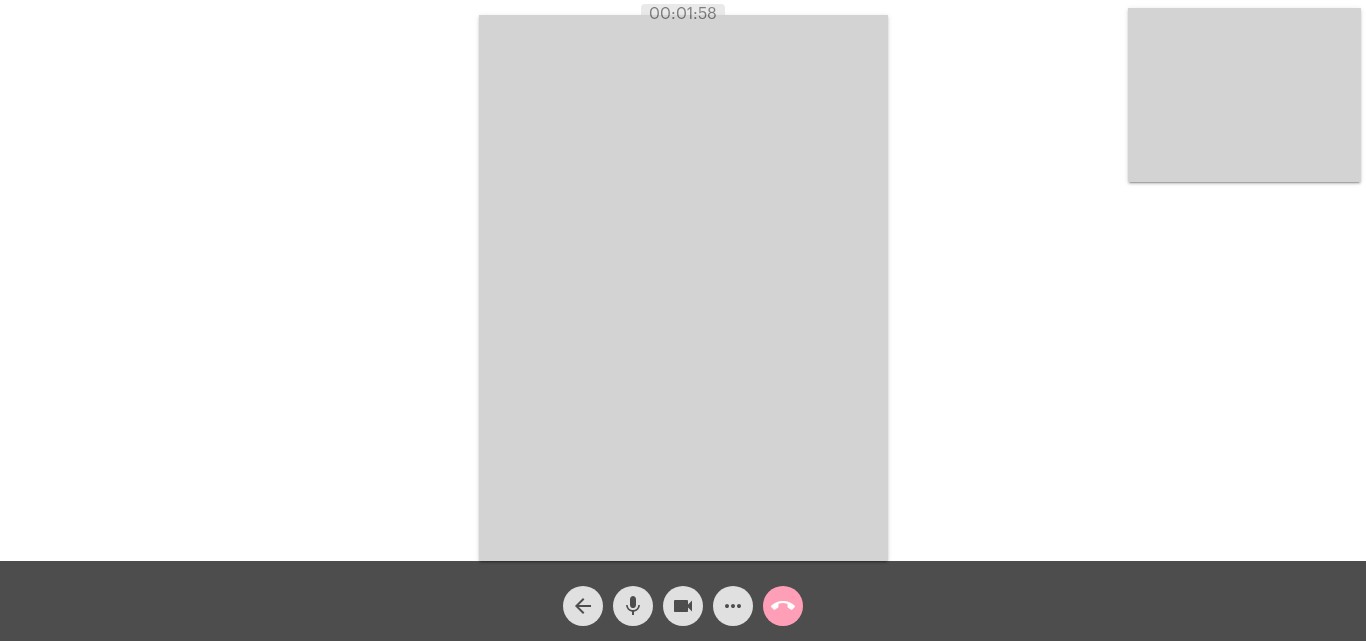 click on "call_end" 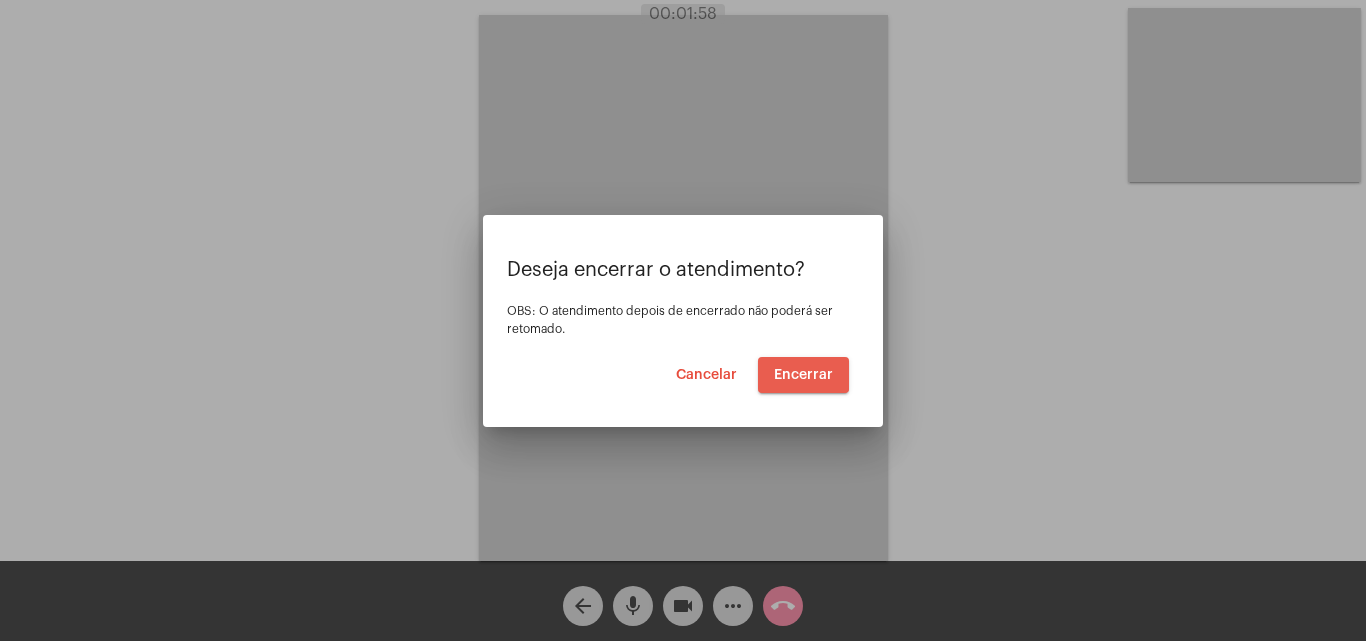 click on "Encerrar" at bounding box center [803, 375] 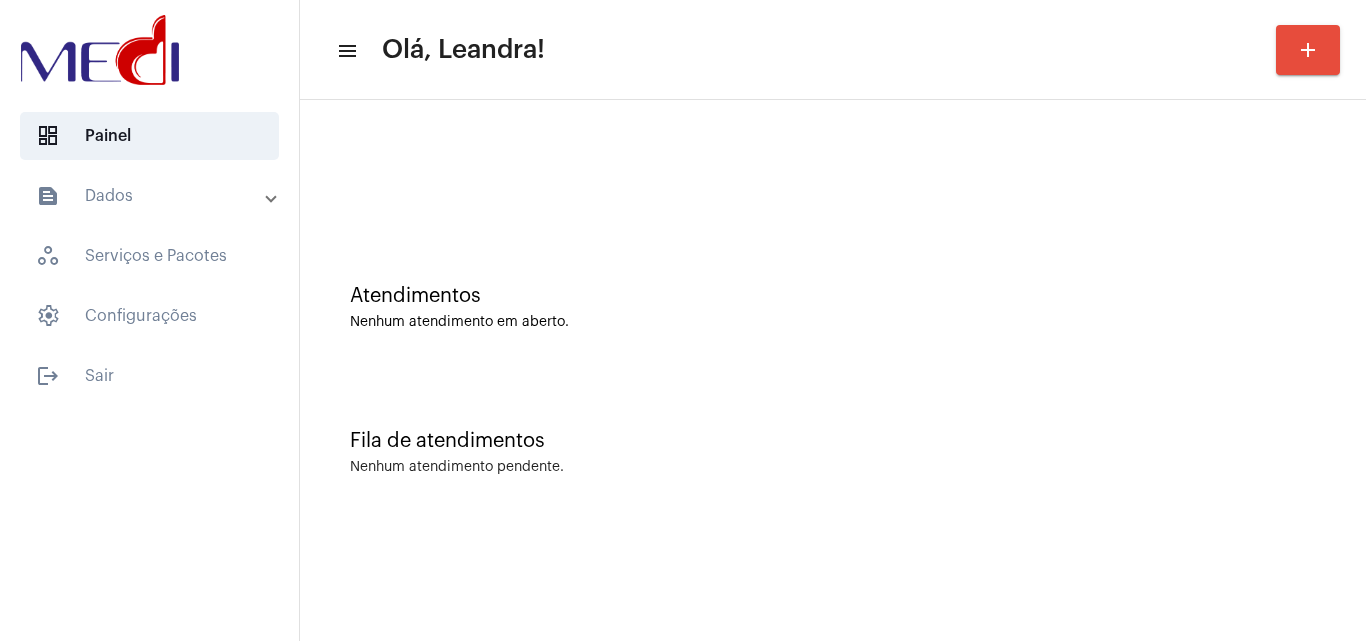 click on "Fila de atendimentos Nenhum atendimento pendente." 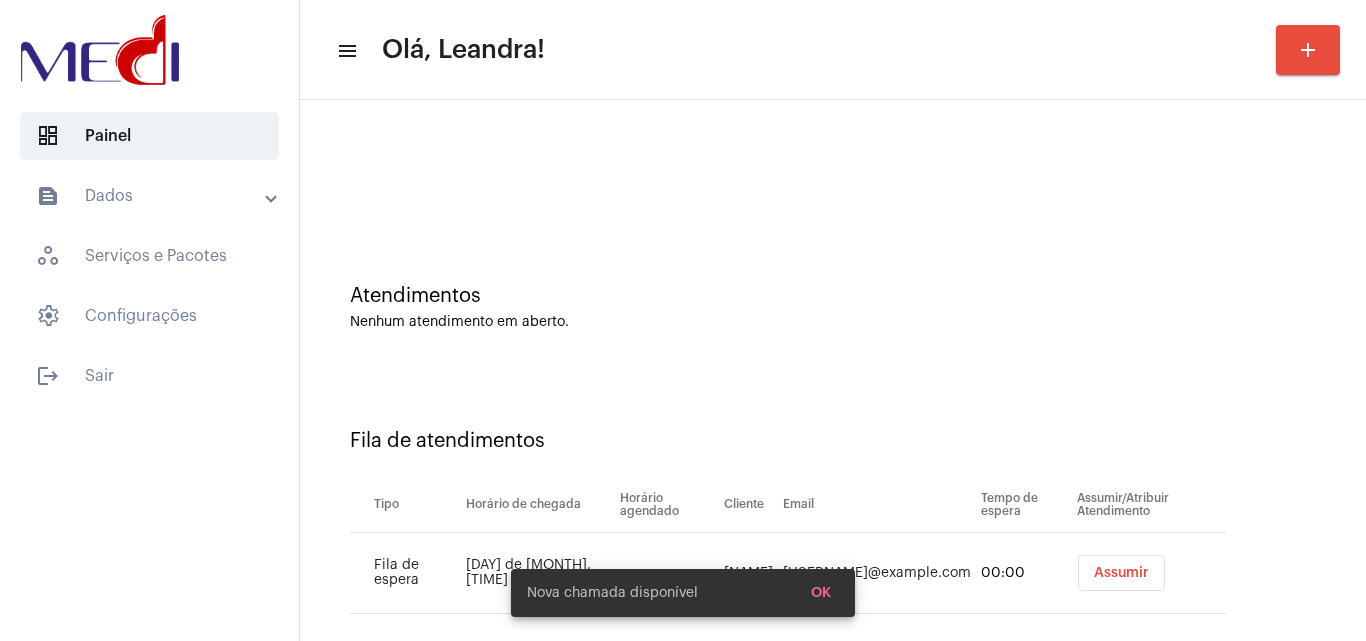 click on "Atendimentos" 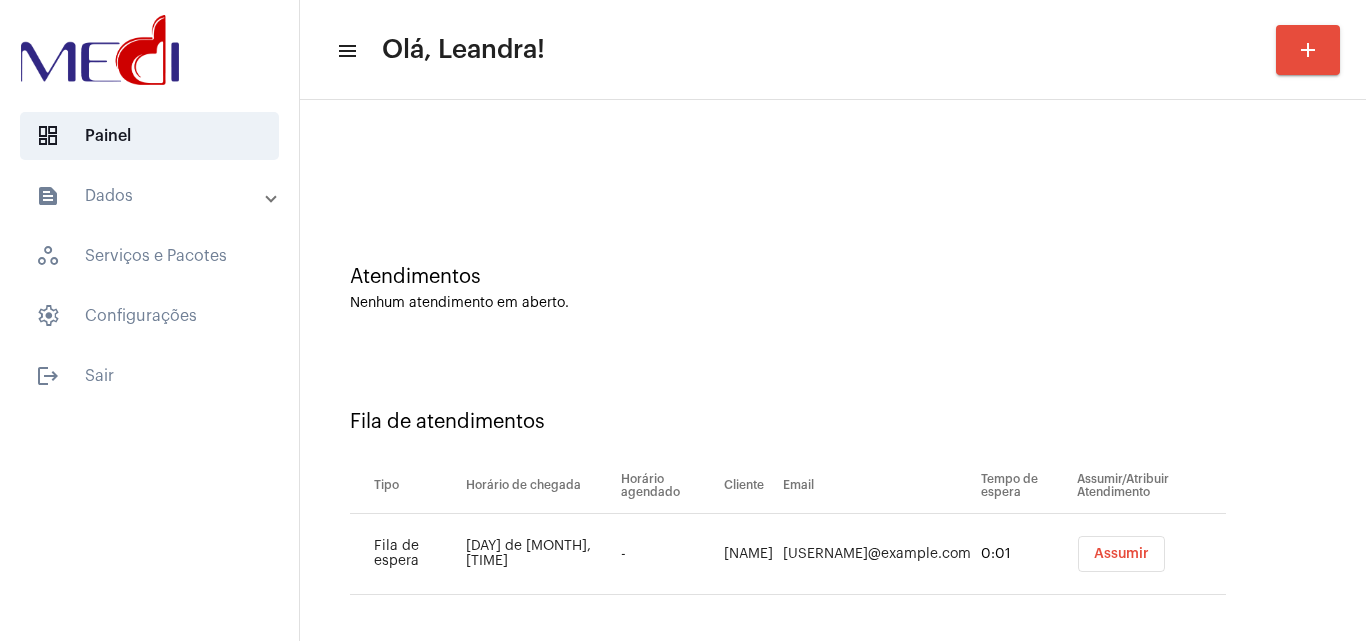 scroll, scrollTop: 27, scrollLeft: 0, axis: vertical 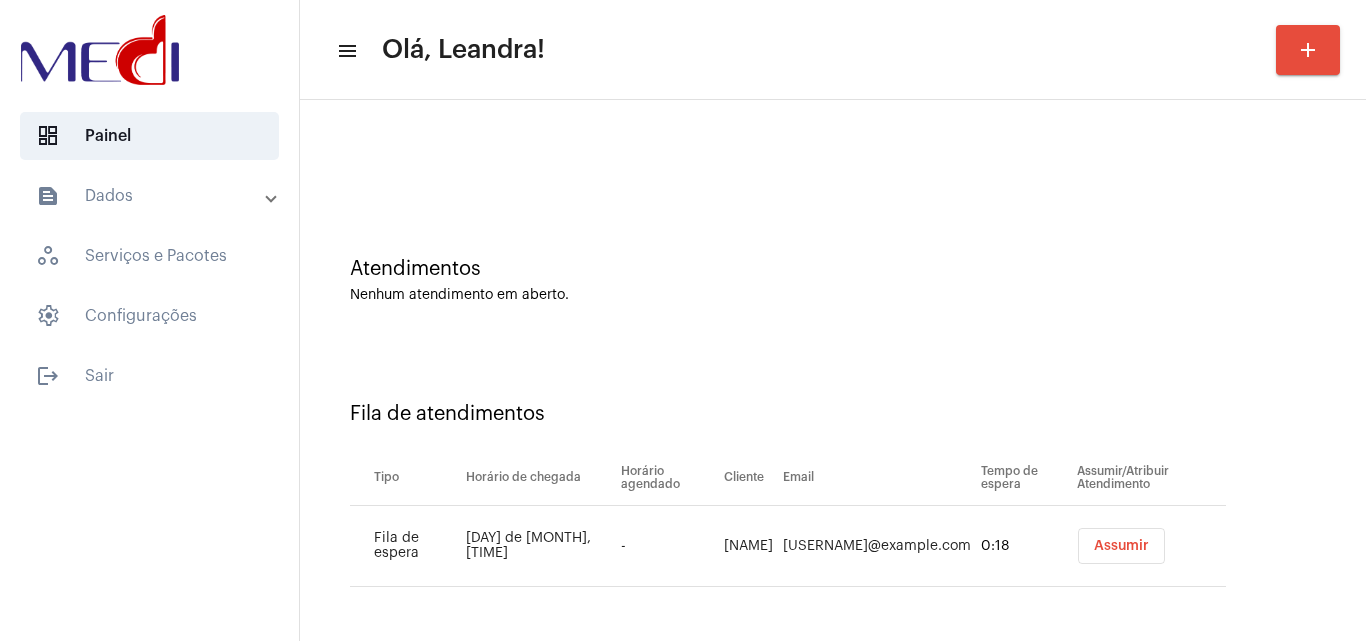 click on "Assumir" at bounding box center (1121, 546) 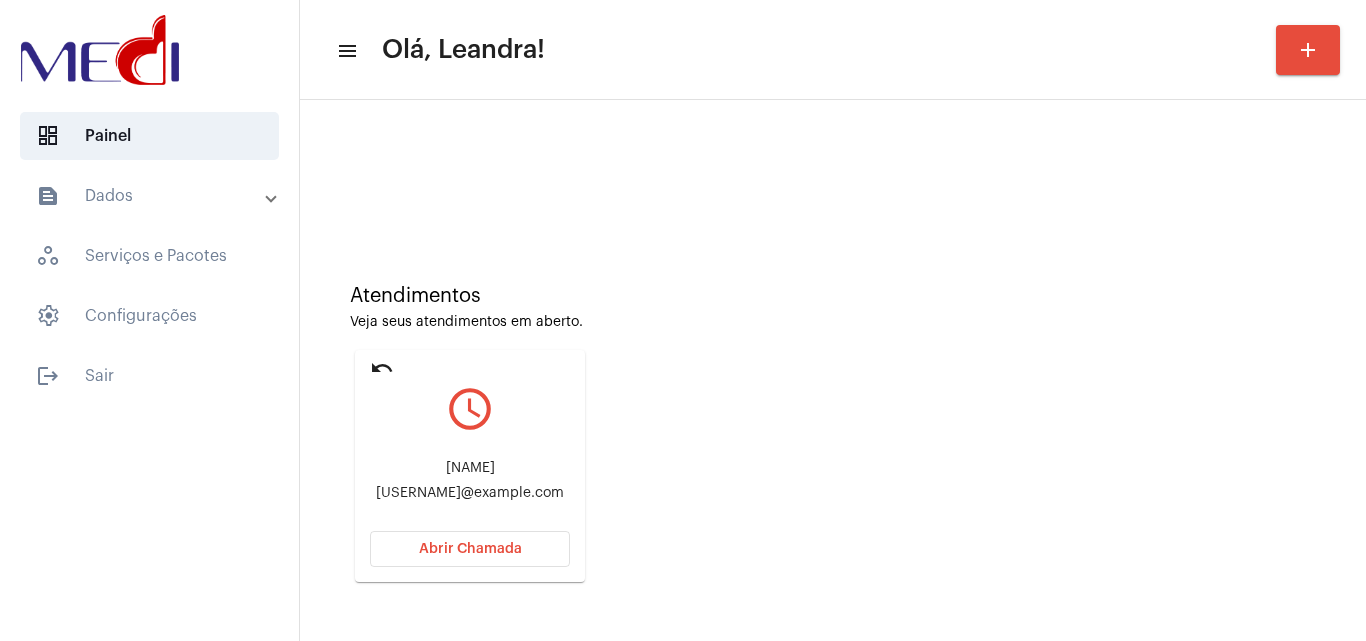 scroll, scrollTop: 141, scrollLeft: 0, axis: vertical 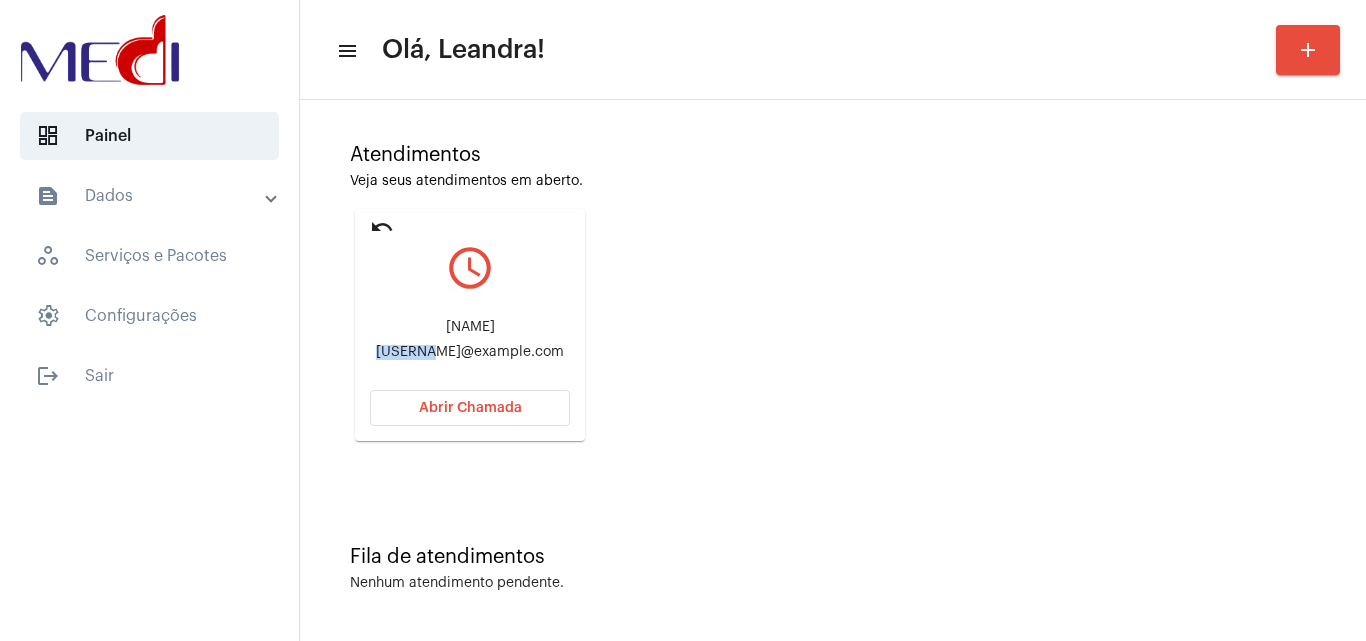 drag, startPoint x: 387, startPoint y: 348, endPoint x: 447, endPoint y: 350, distance: 60.033325 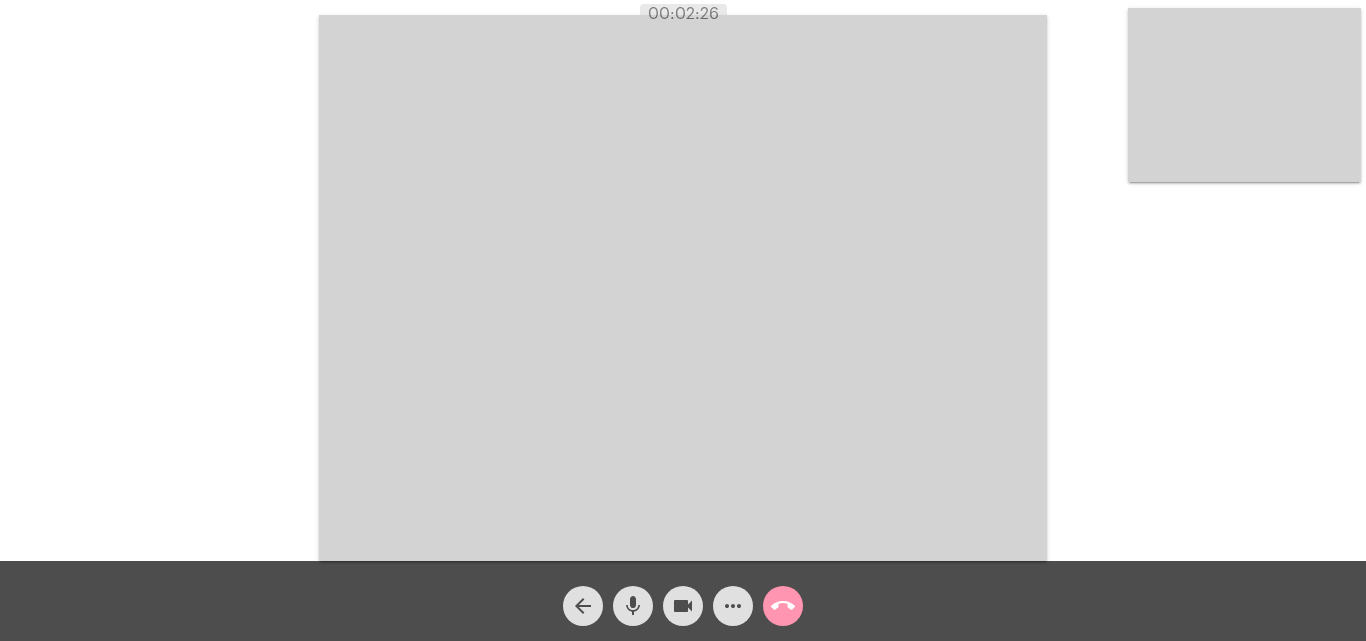 click on "call_end" 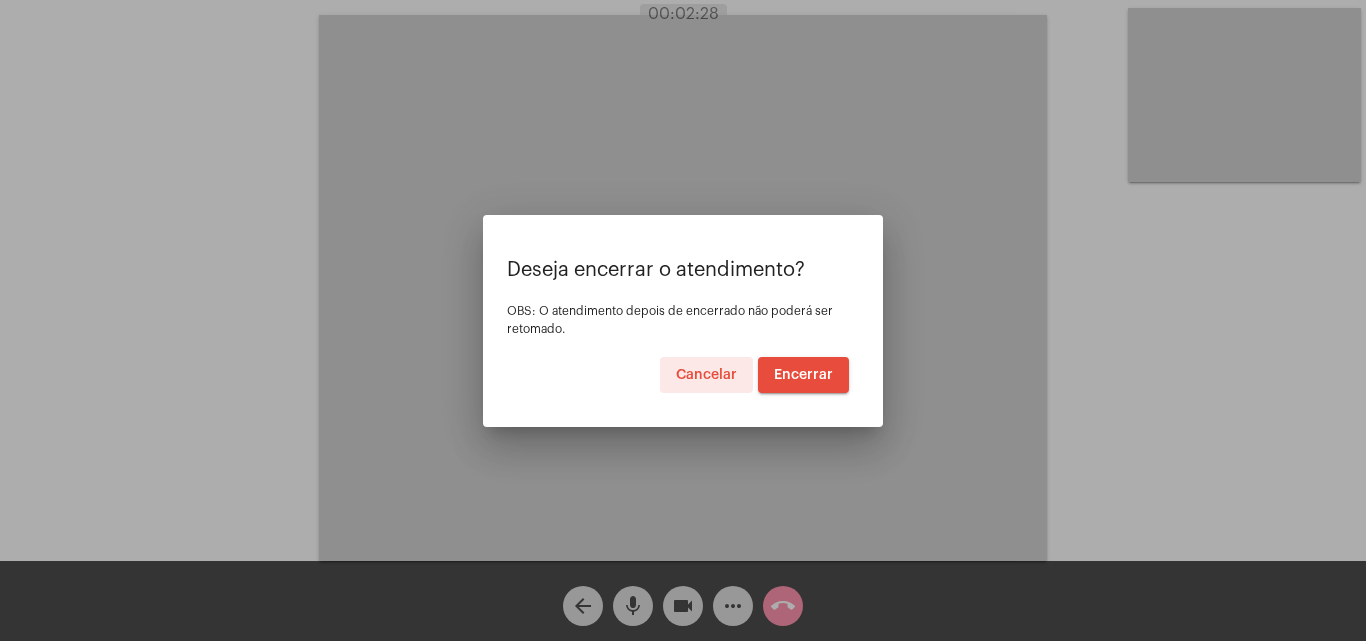 click on "Encerrar" at bounding box center (803, 375) 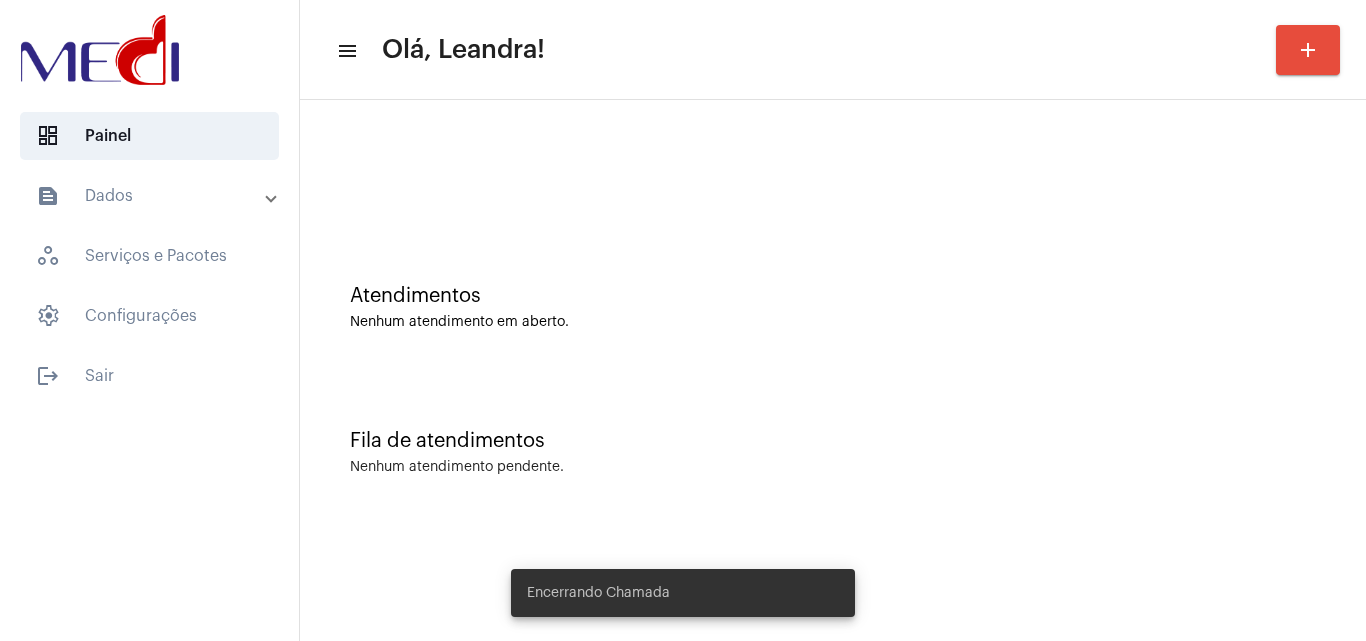 click on "Nenhum atendimento em aberto." 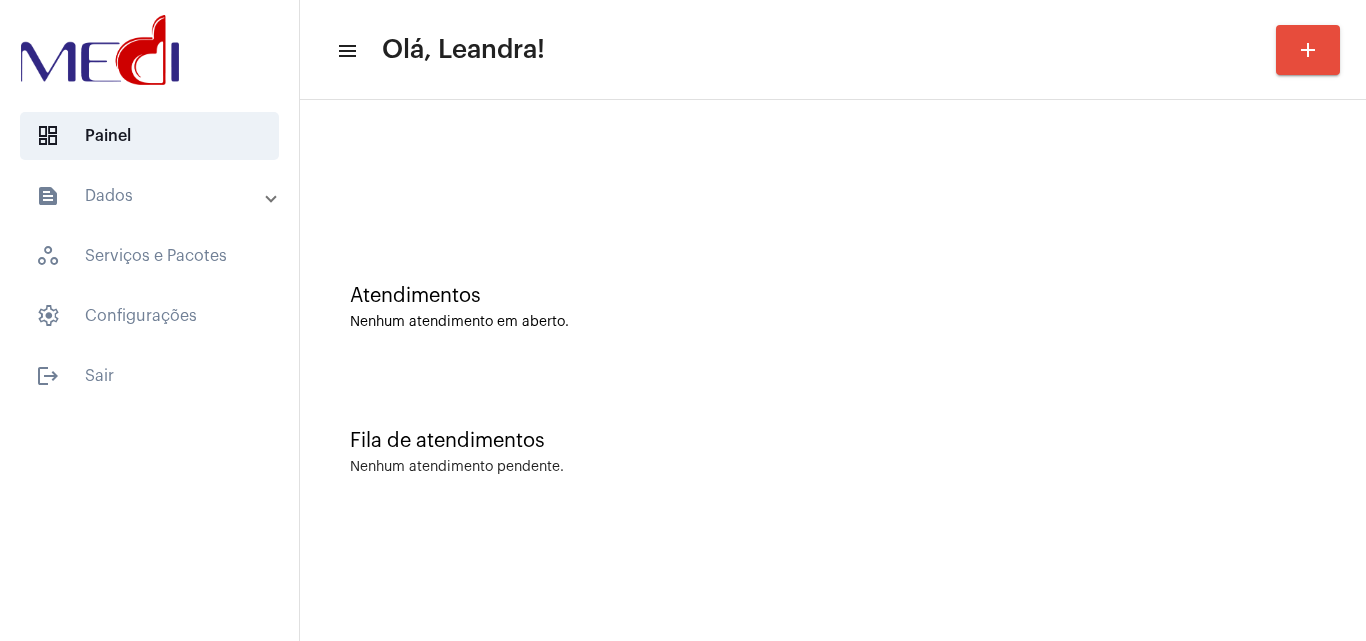 click on "Fila de atendimentos Nenhum atendimento pendente." 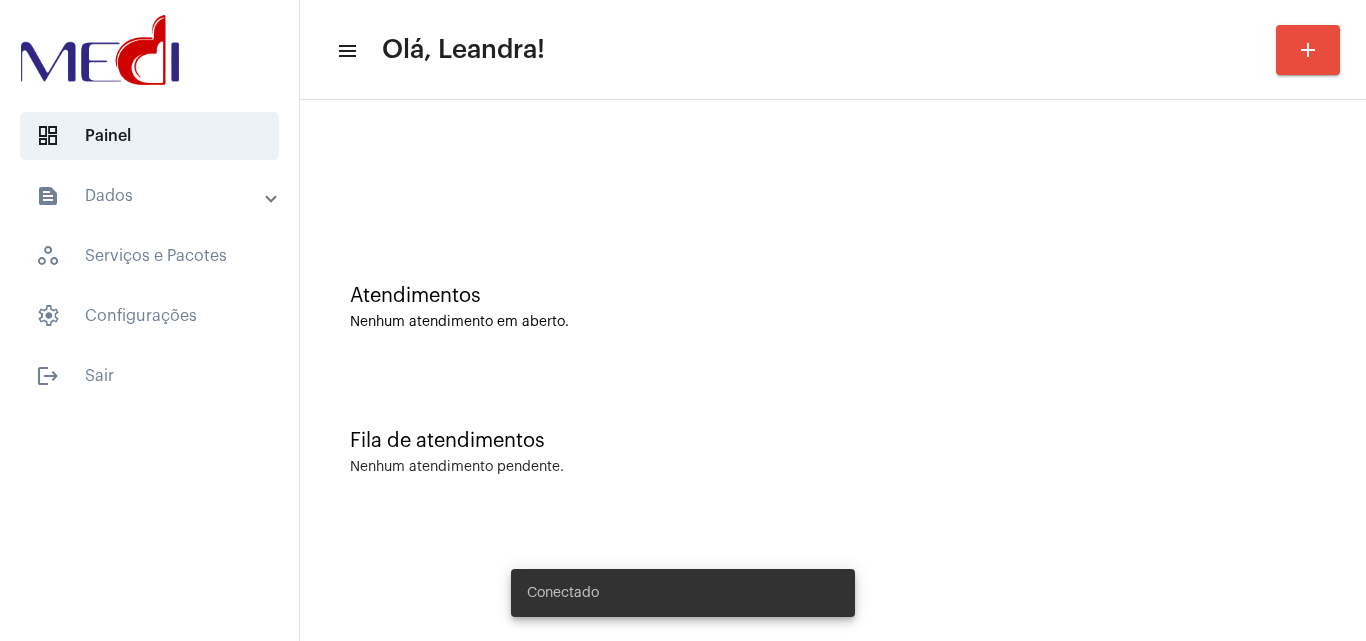 scroll, scrollTop: 0, scrollLeft: 0, axis: both 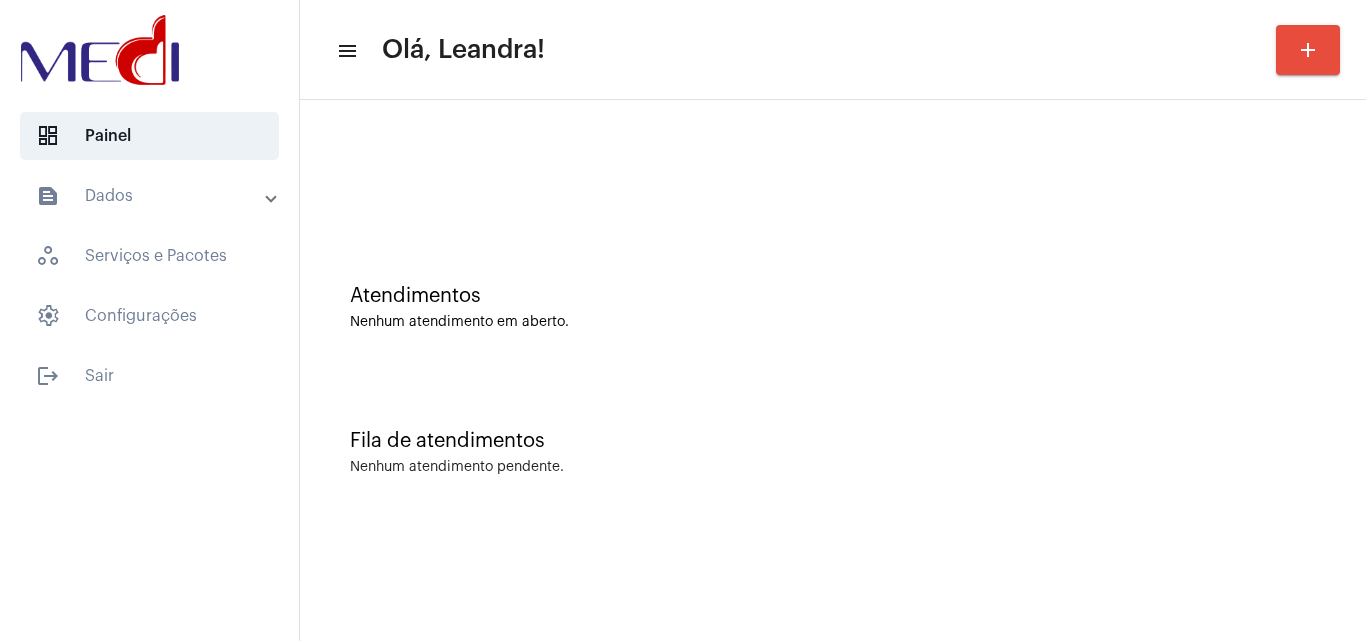 click on "Nenhum atendimento em aberto." 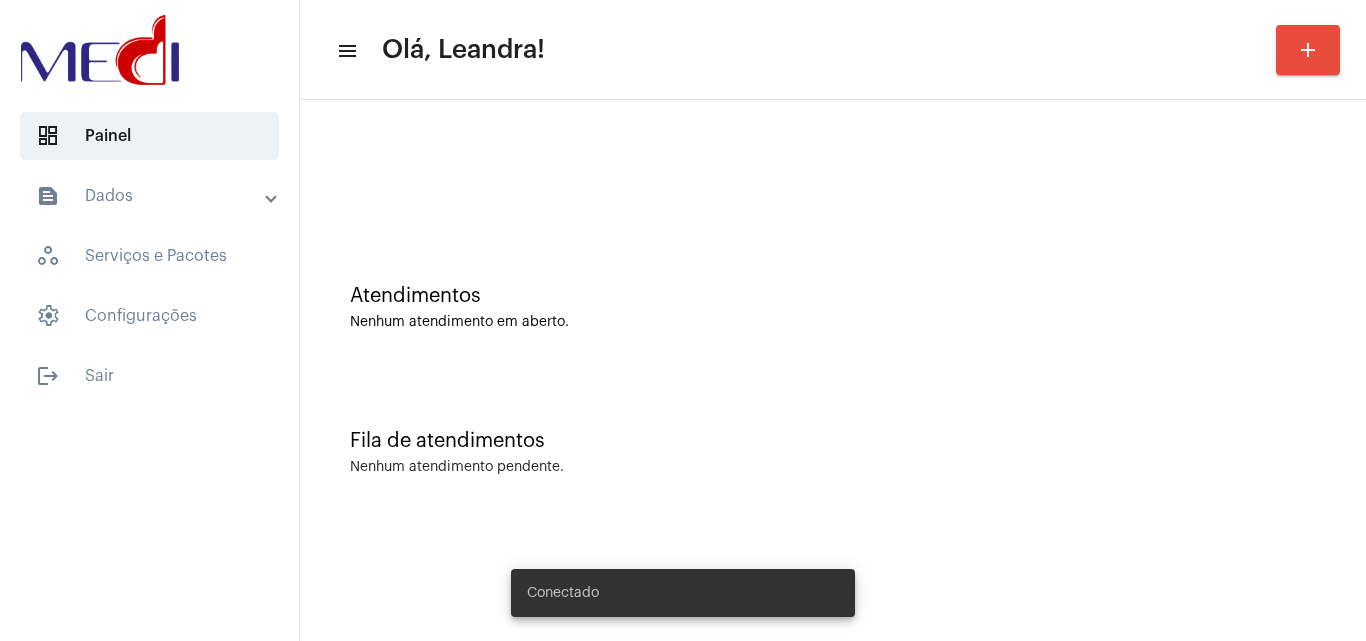 scroll, scrollTop: 0, scrollLeft: 0, axis: both 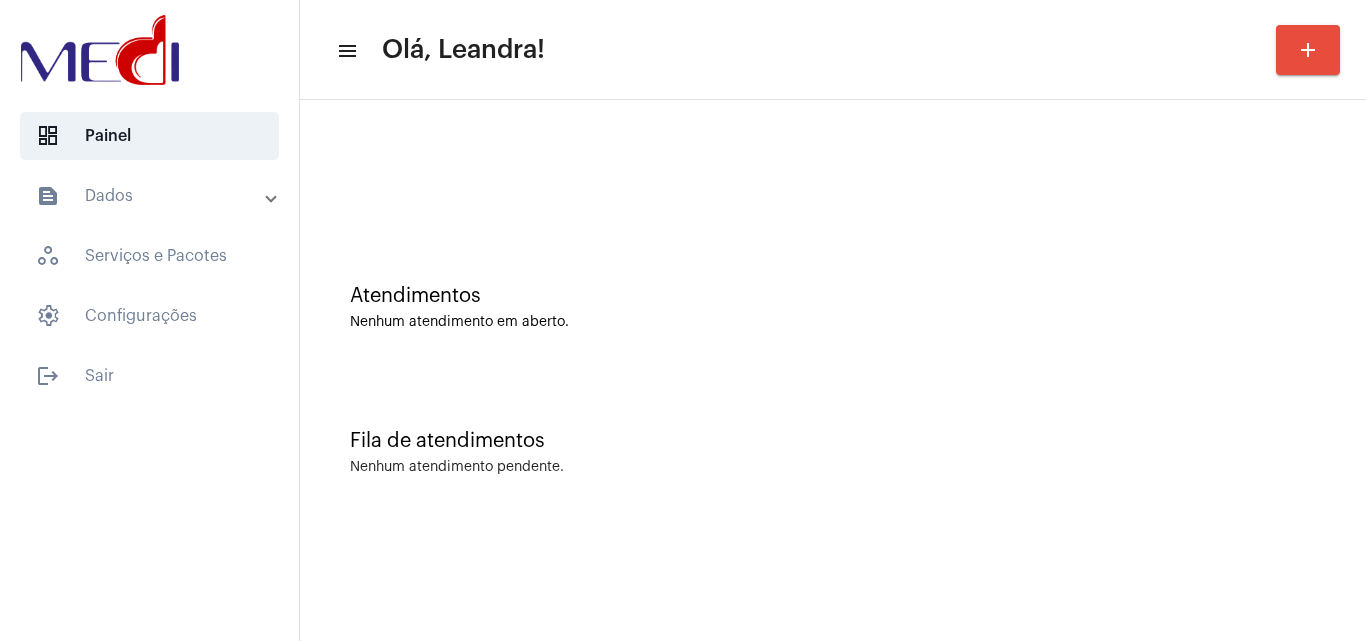 click on "Fila de atendimentos Nenhum atendimento pendente." 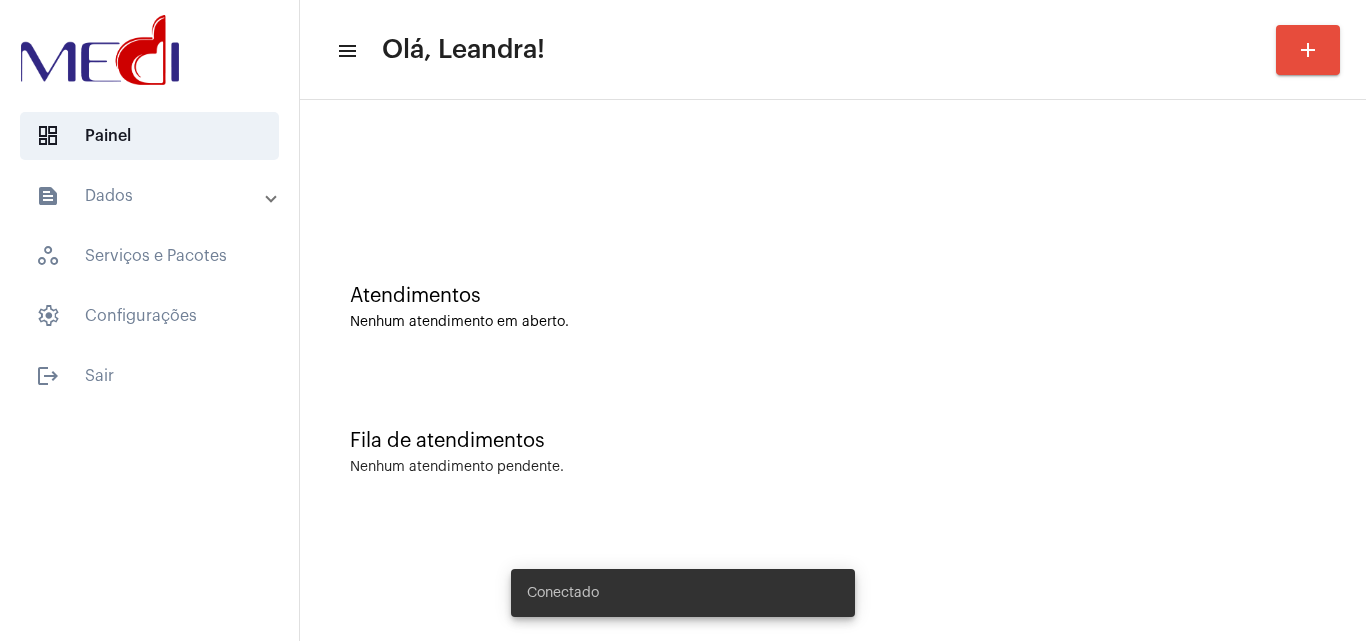 scroll, scrollTop: 0, scrollLeft: 0, axis: both 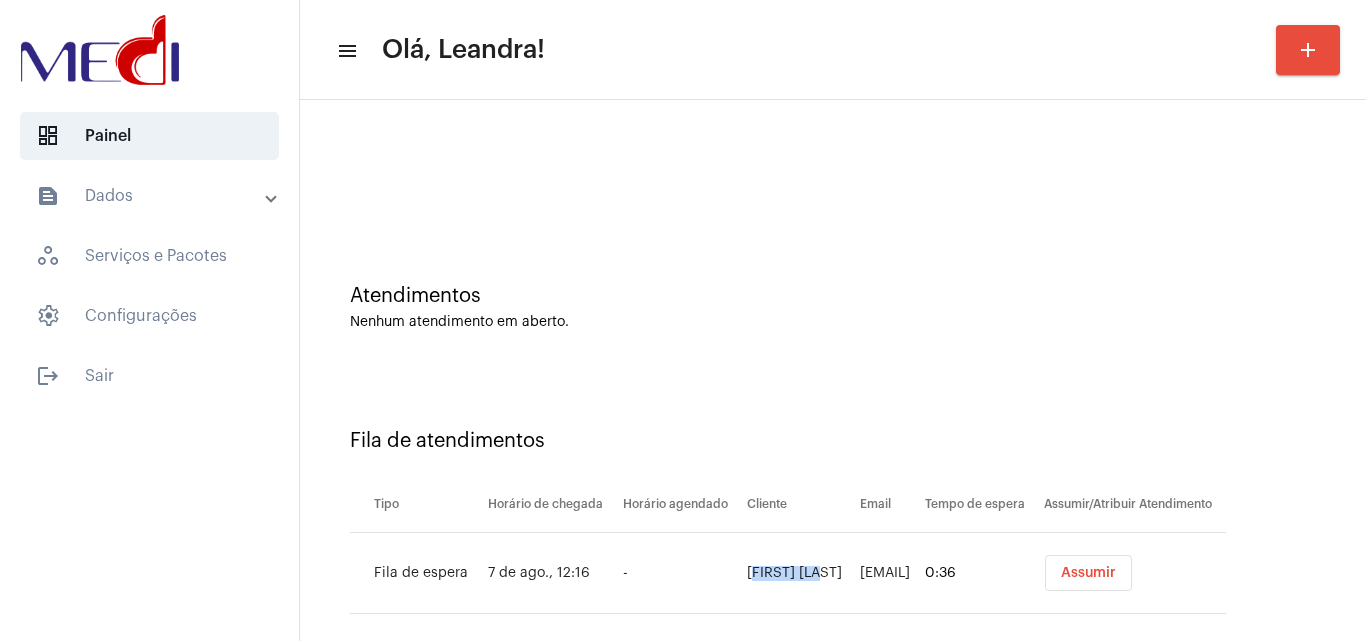 drag, startPoint x: 682, startPoint y: 563, endPoint x: 709, endPoint y: 581, distance: 32.449963 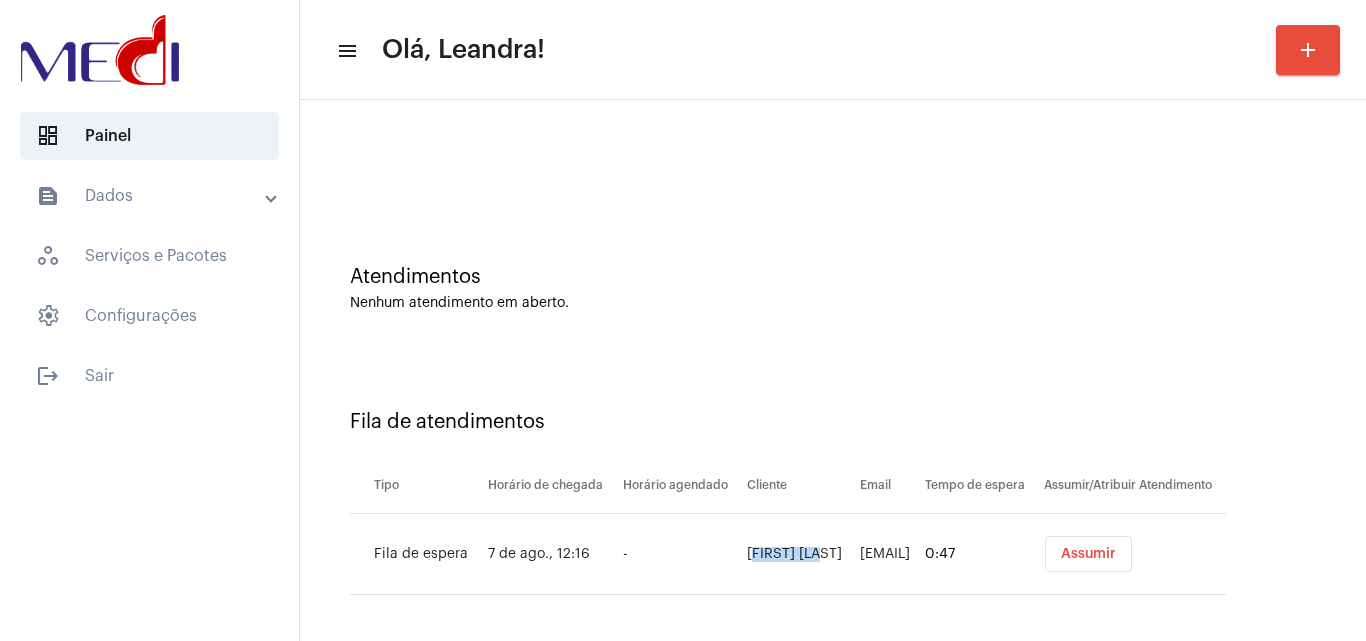 scroll, scrollTop: 27, scrollLeft: 0, axis: vertical 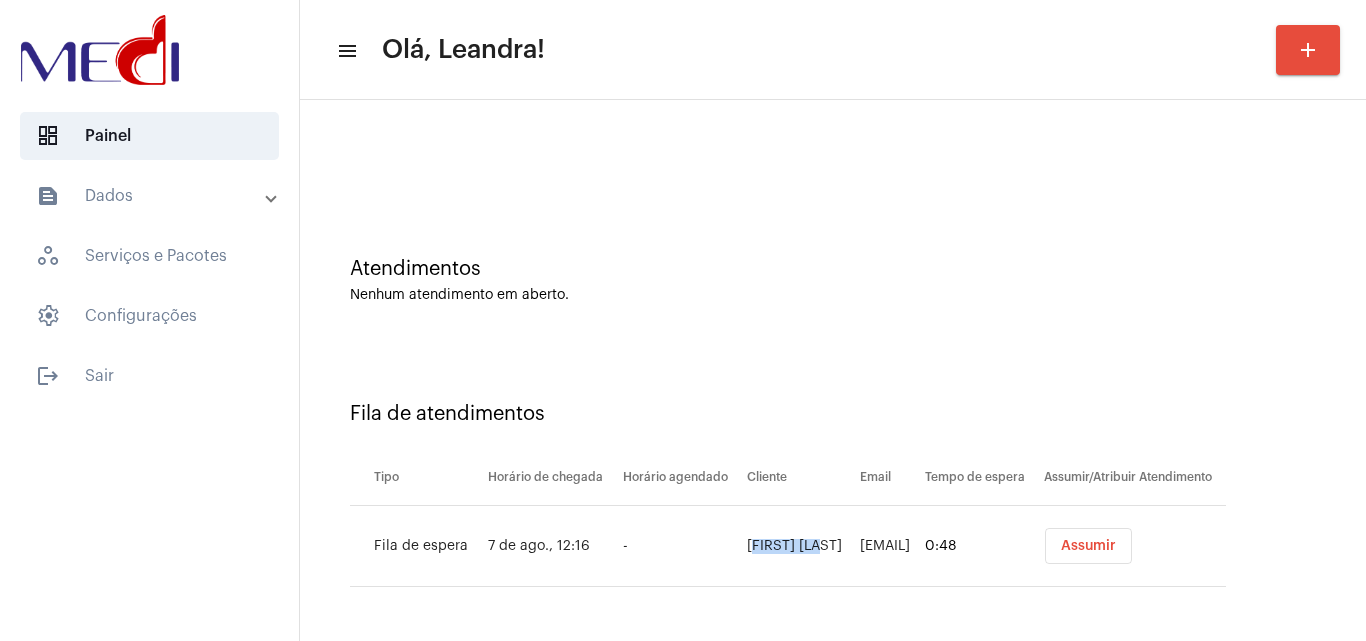 click on "Assumir" at bounding box center (1088, 546) 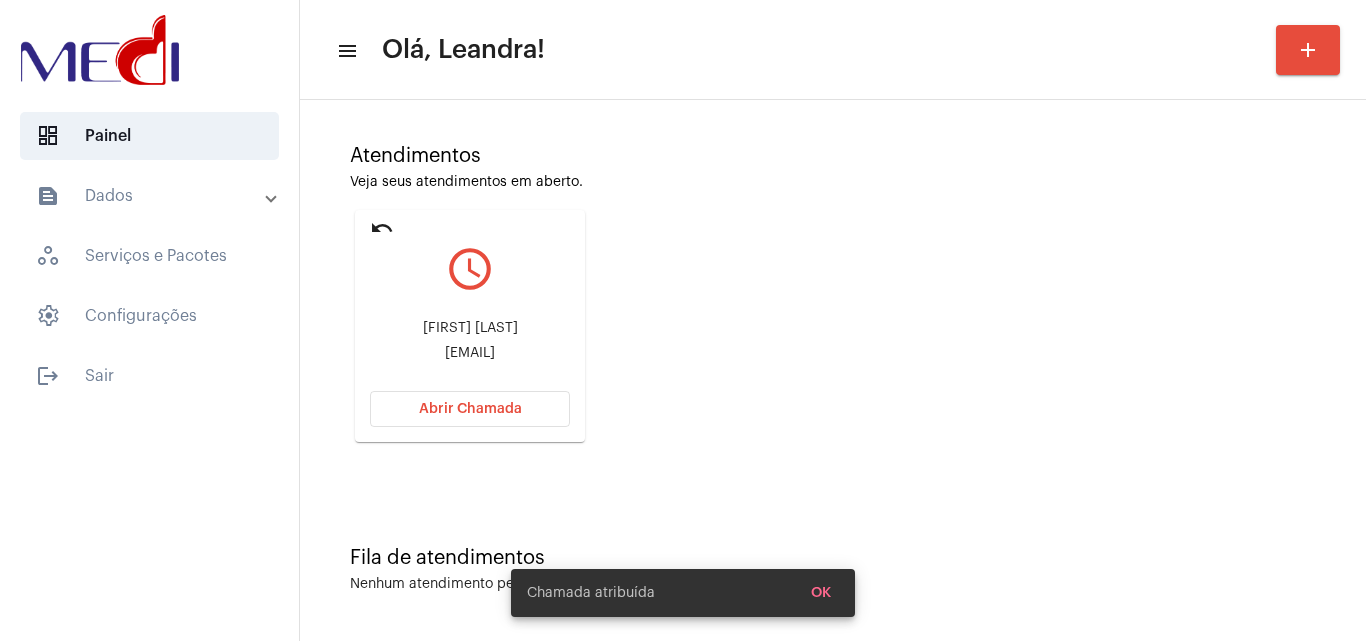 scroll, scrollTop: 141, scrollLeft: 0, axis: vertical 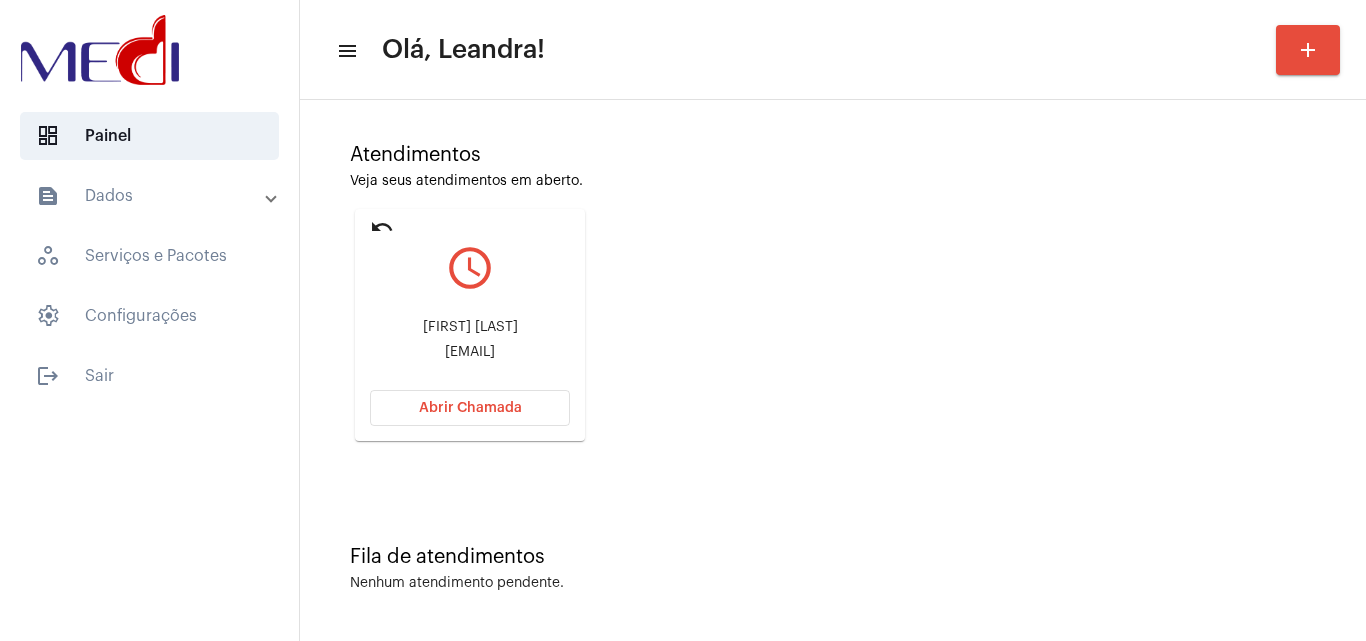 drag, startPoint x: 370, startPoint y: 350, endPoint x: 440, endPoint y: 349, distance: 70.00714 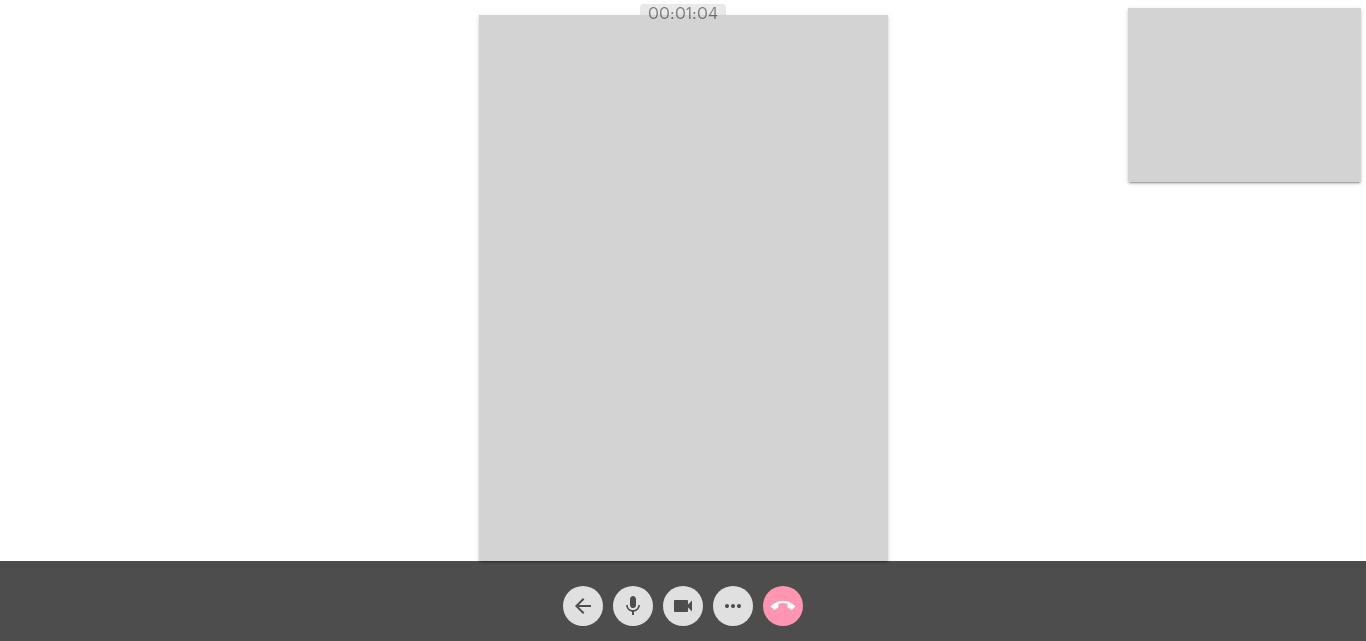 click on "mic" 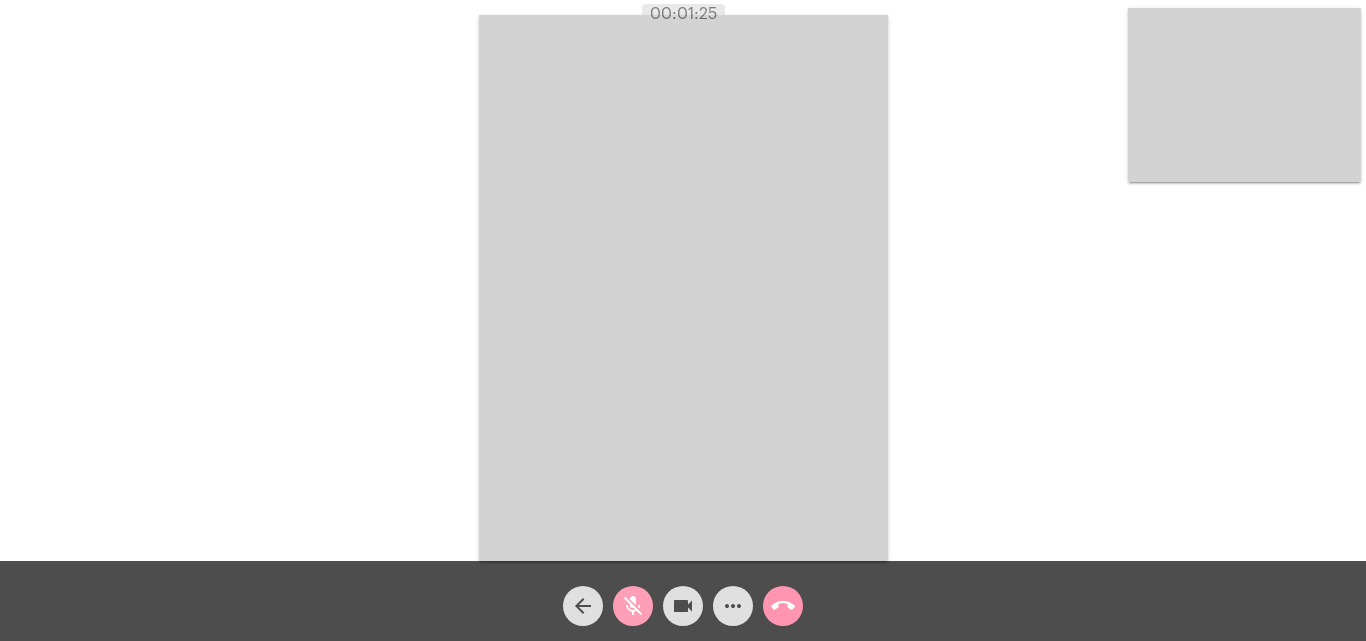 click on "mic_off" 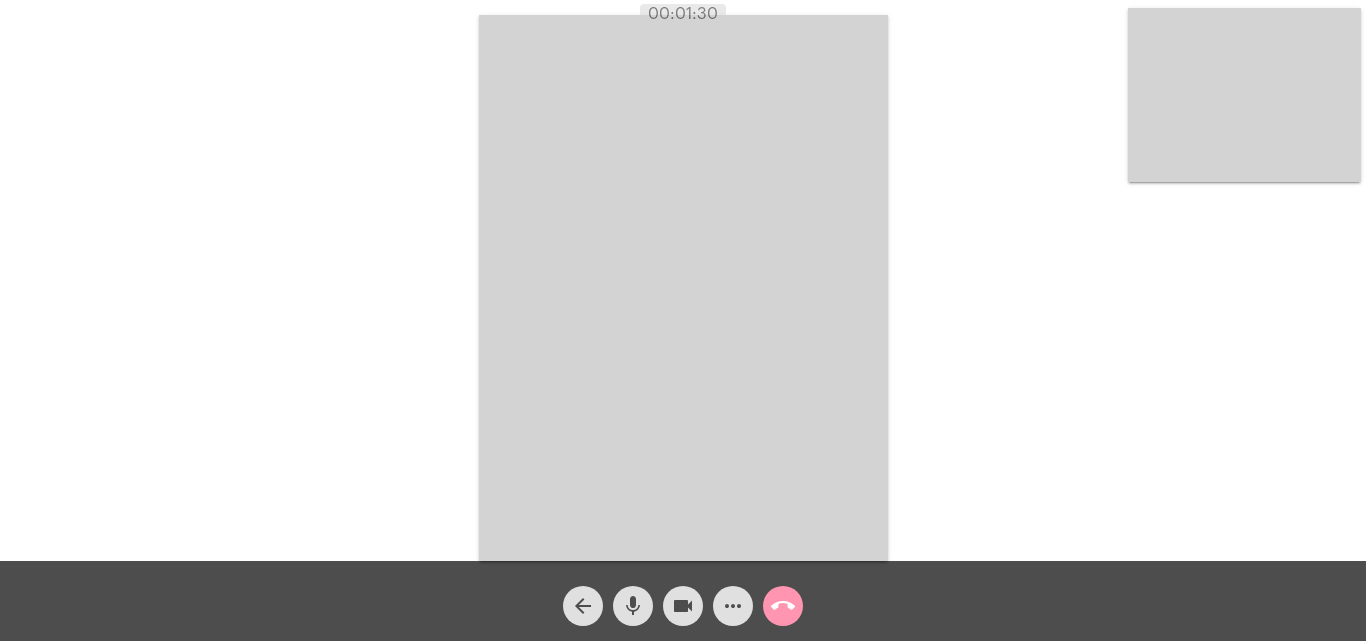 click on "mic" 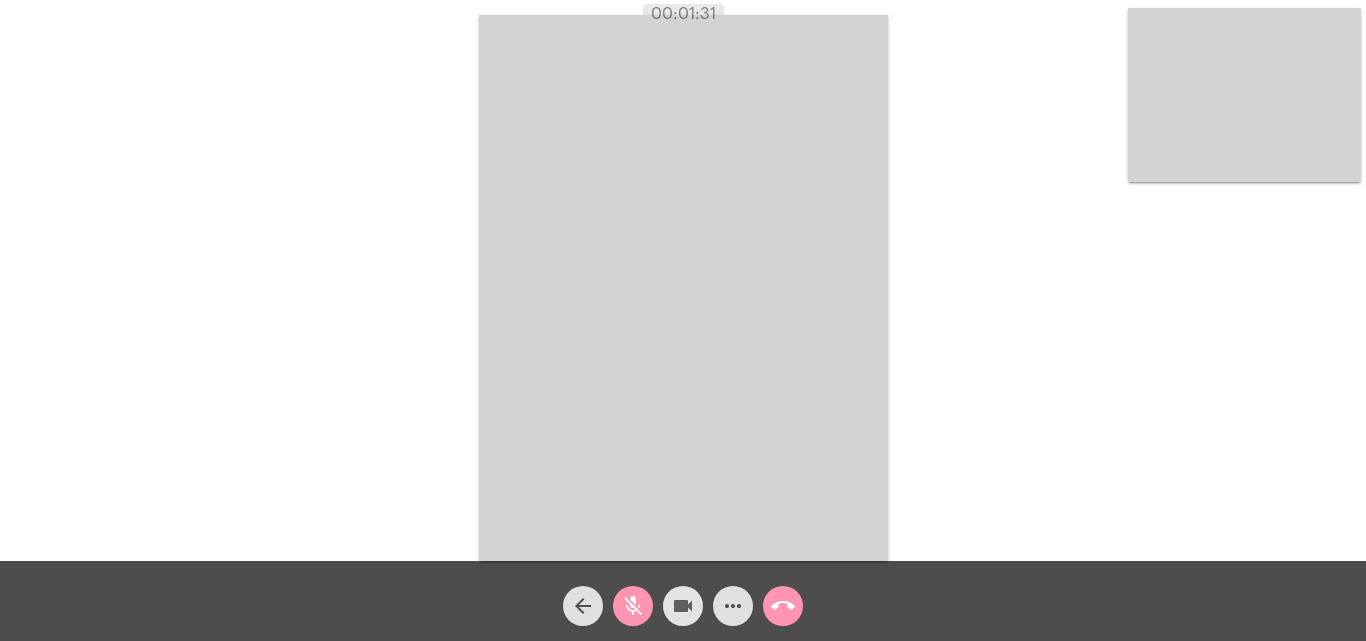 click on "videocam" 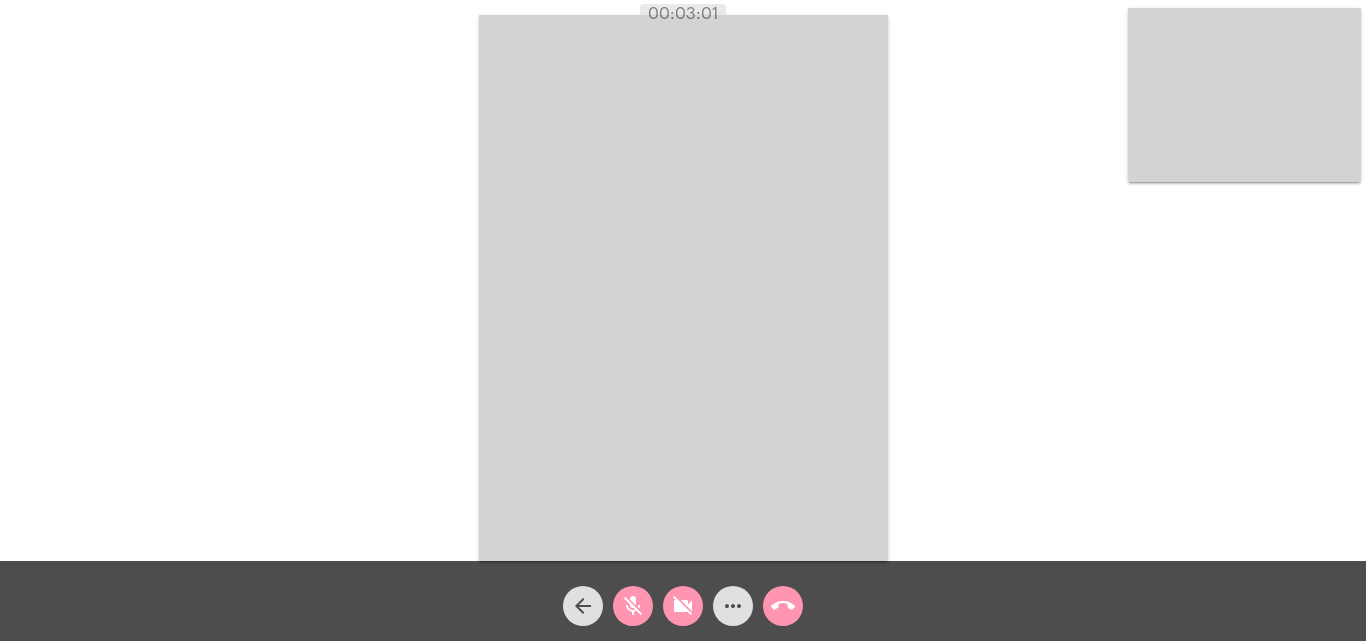click on "mic_off" 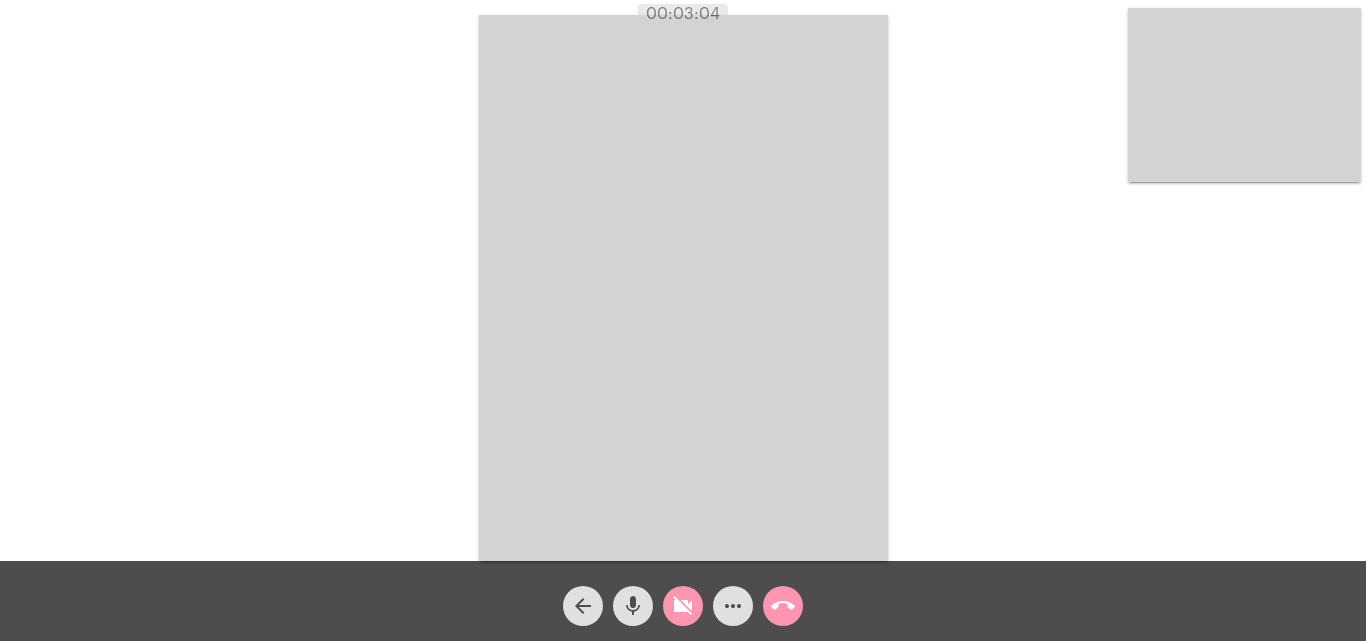 click on "mic" 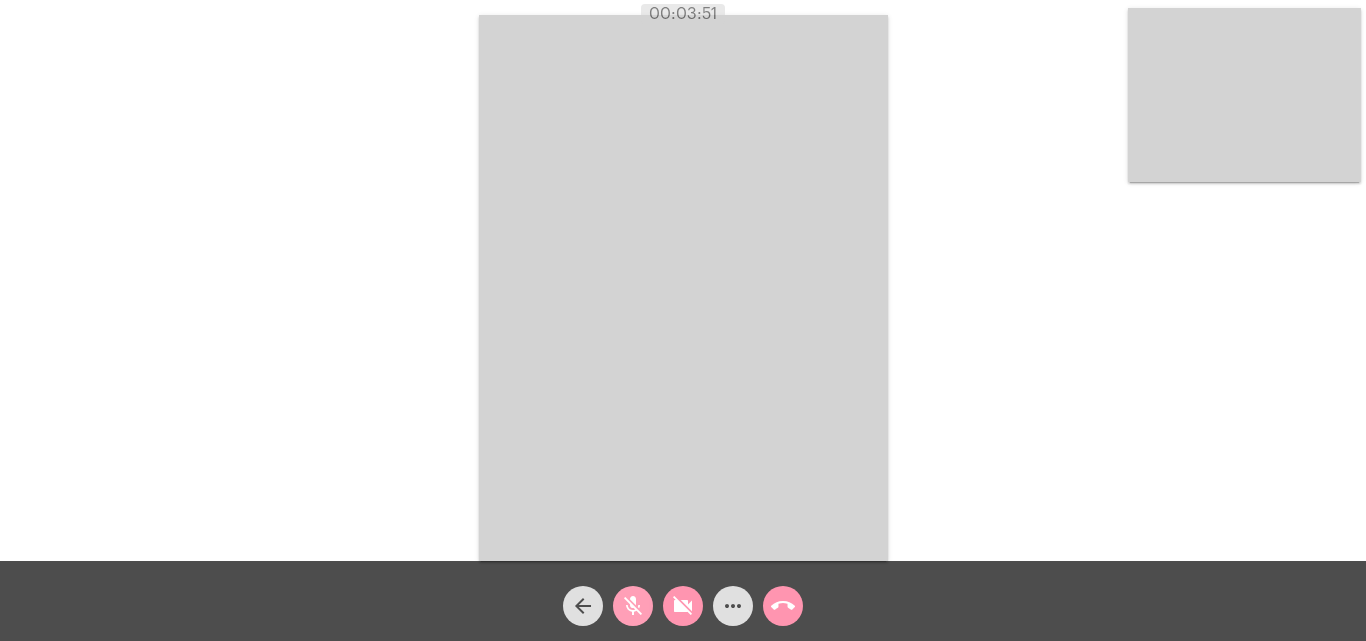 click on "mic_off" 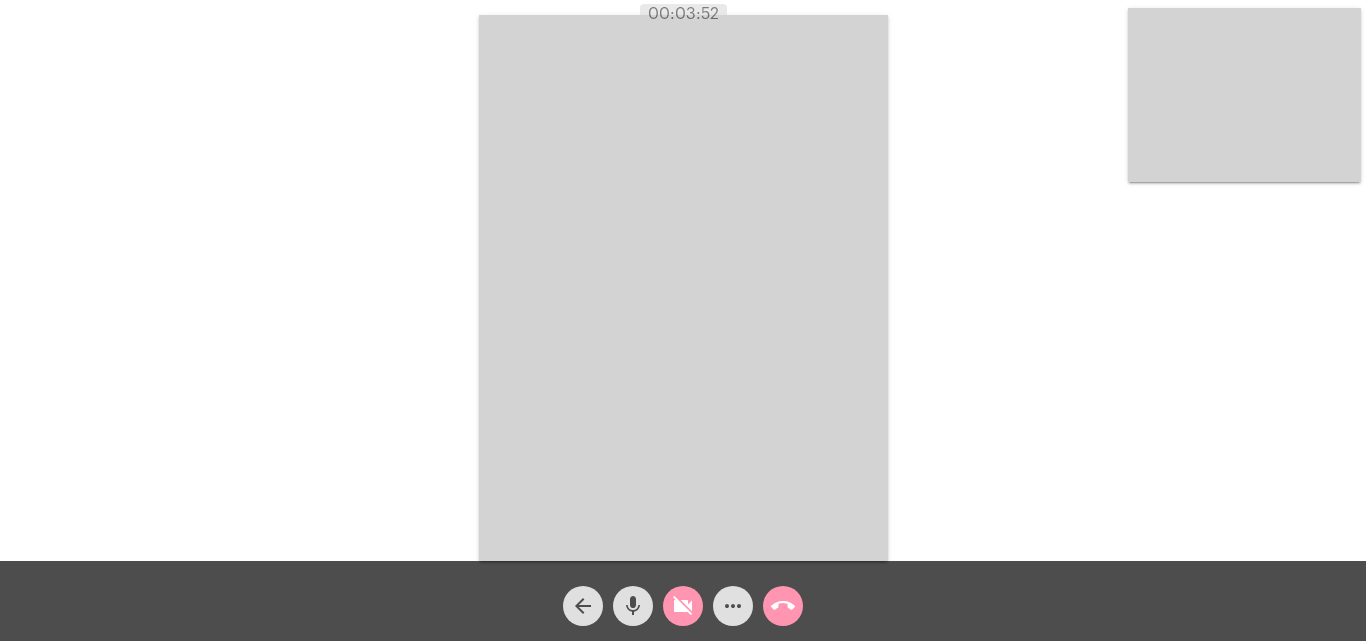 click on "videocam_off" 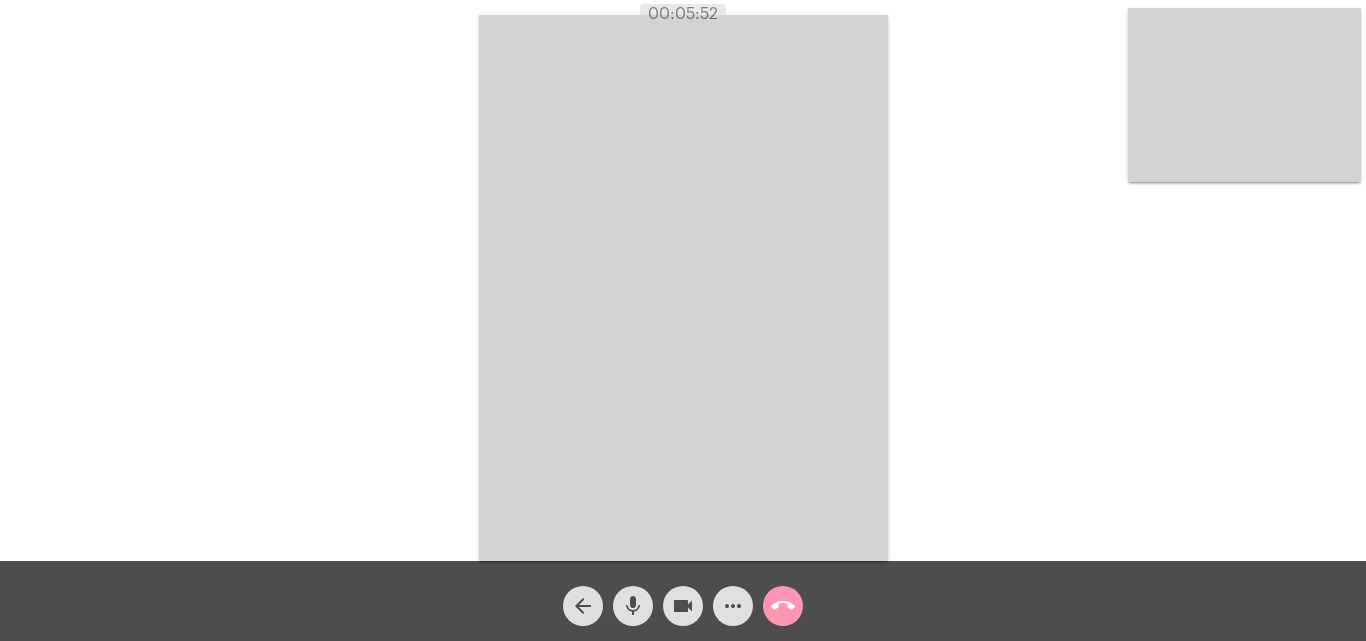 click on "call_end" 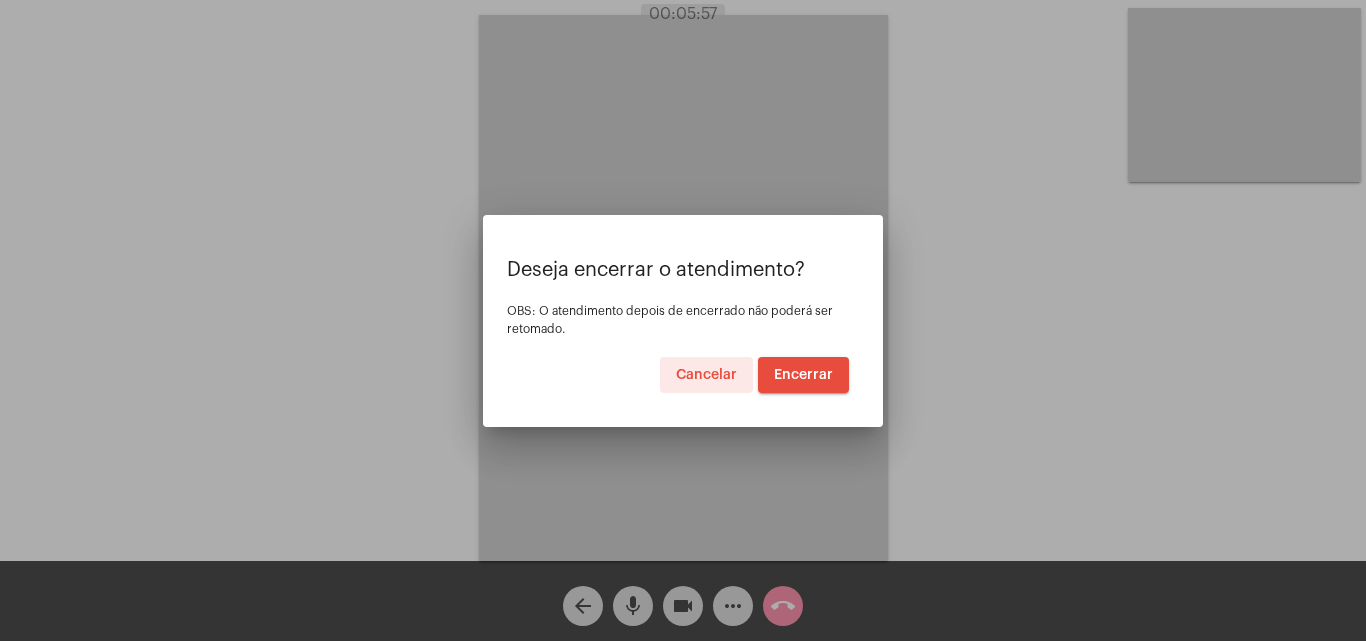 click on "Encerrar" at bounding box center [803, 375] 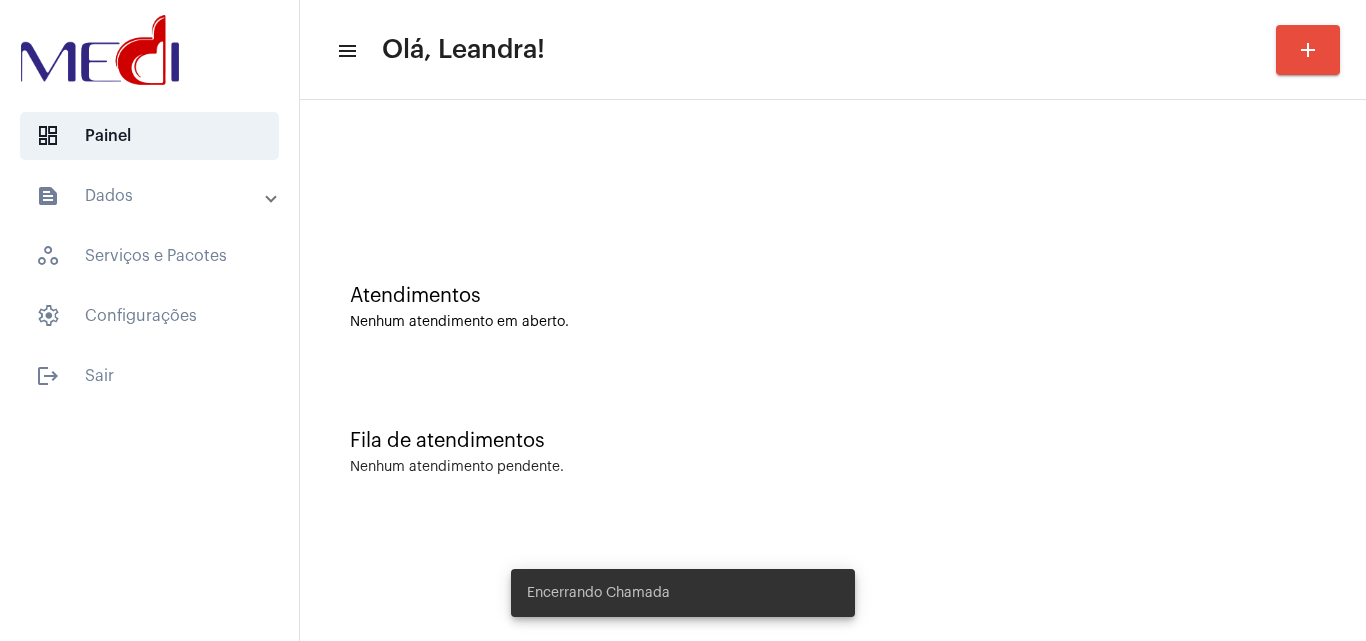 click on "Fila de atendimentos Nenhum atendimento pendente." 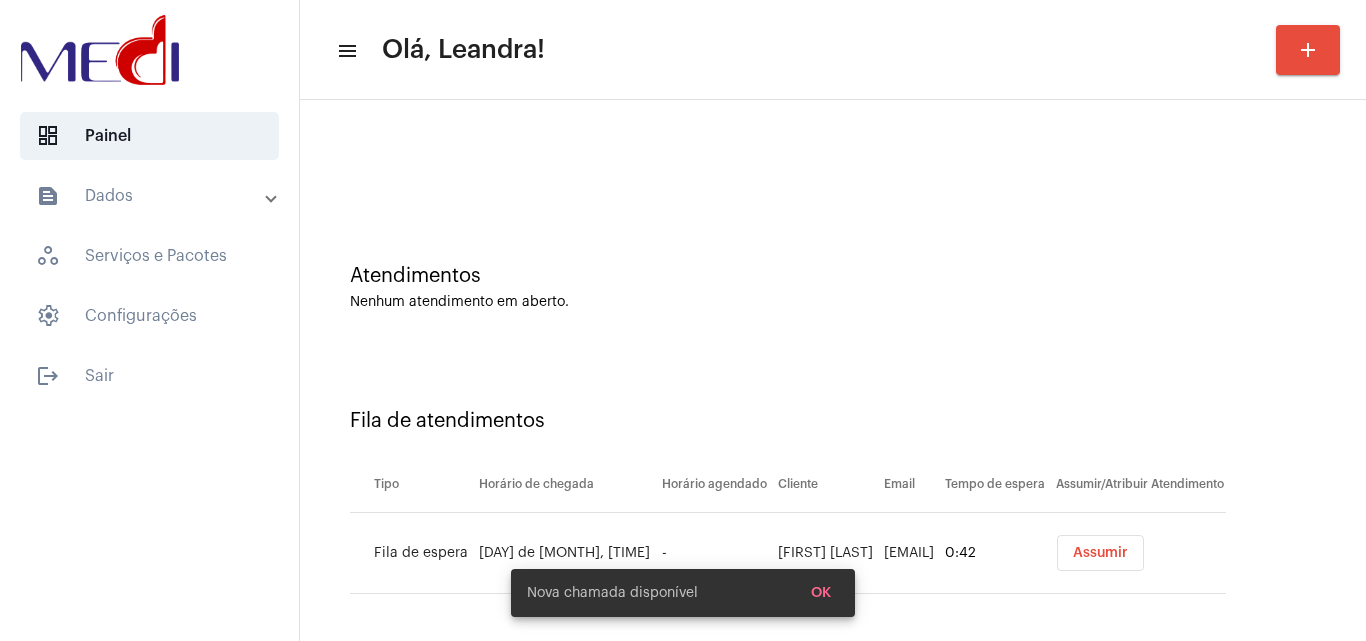 scroll, scrollTop: 27, scrollLeft: 0, axis: vertical 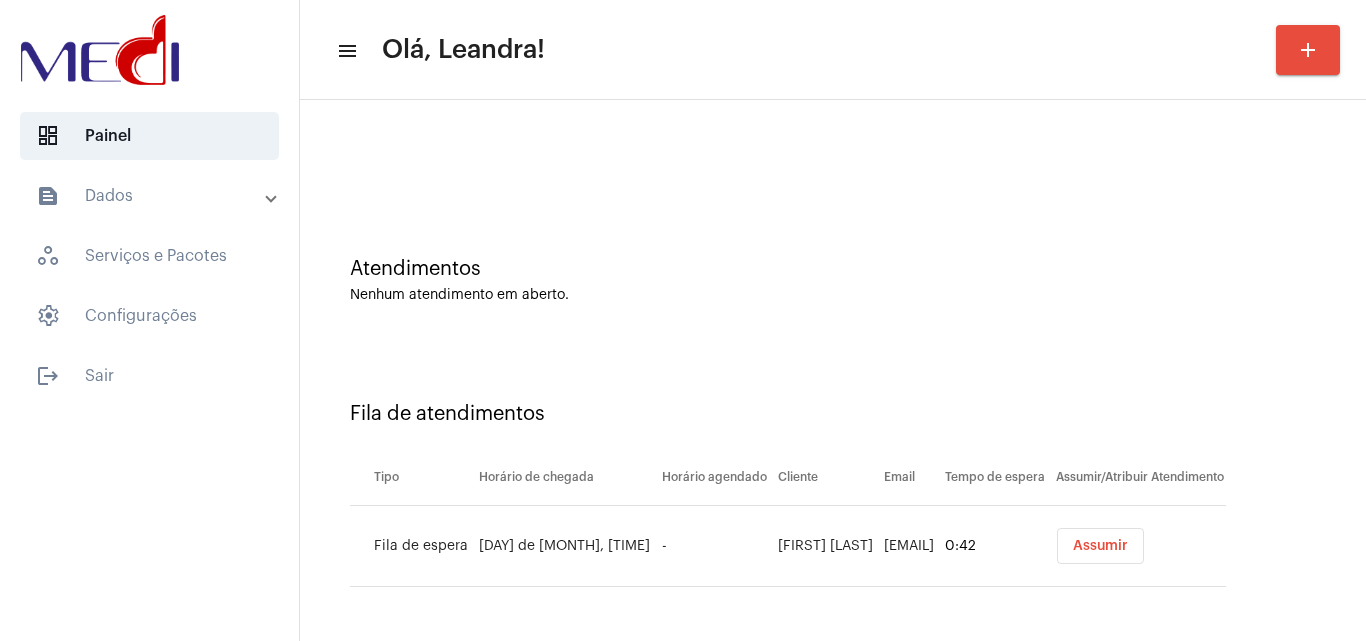 click on "Assumir" at bounding box center (1100, 546) 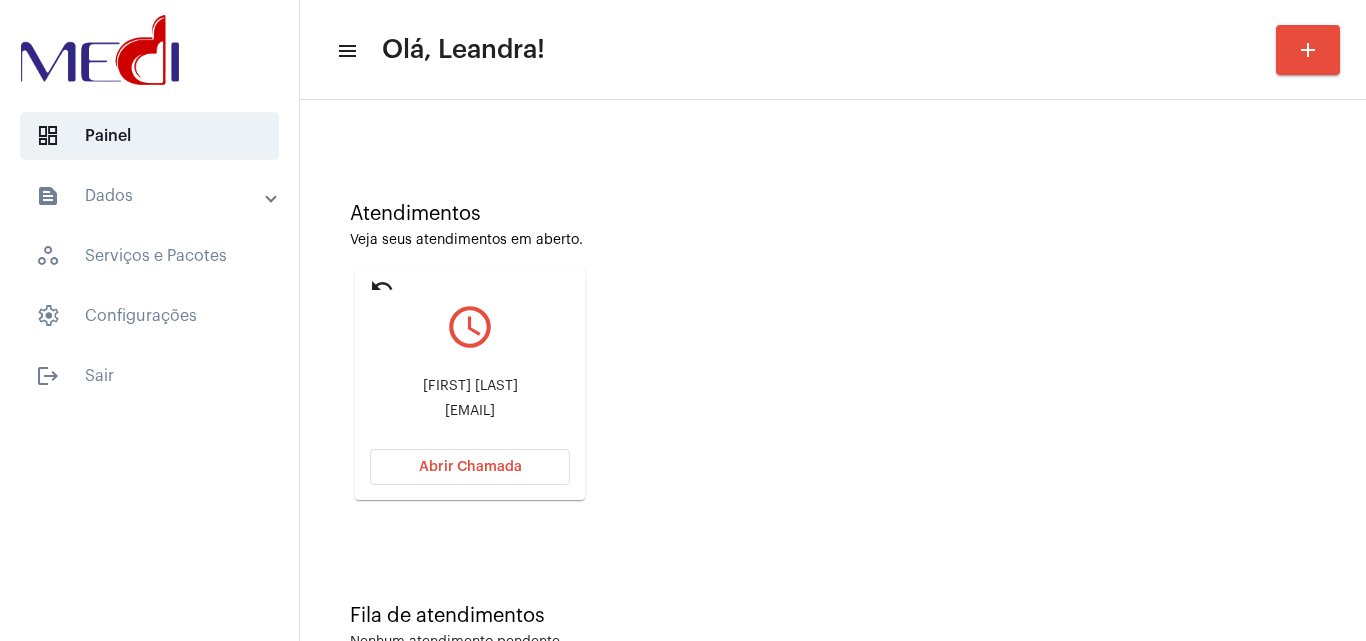 scroll, scrollTop: 141, scrollLeft: 0, axis: vertical 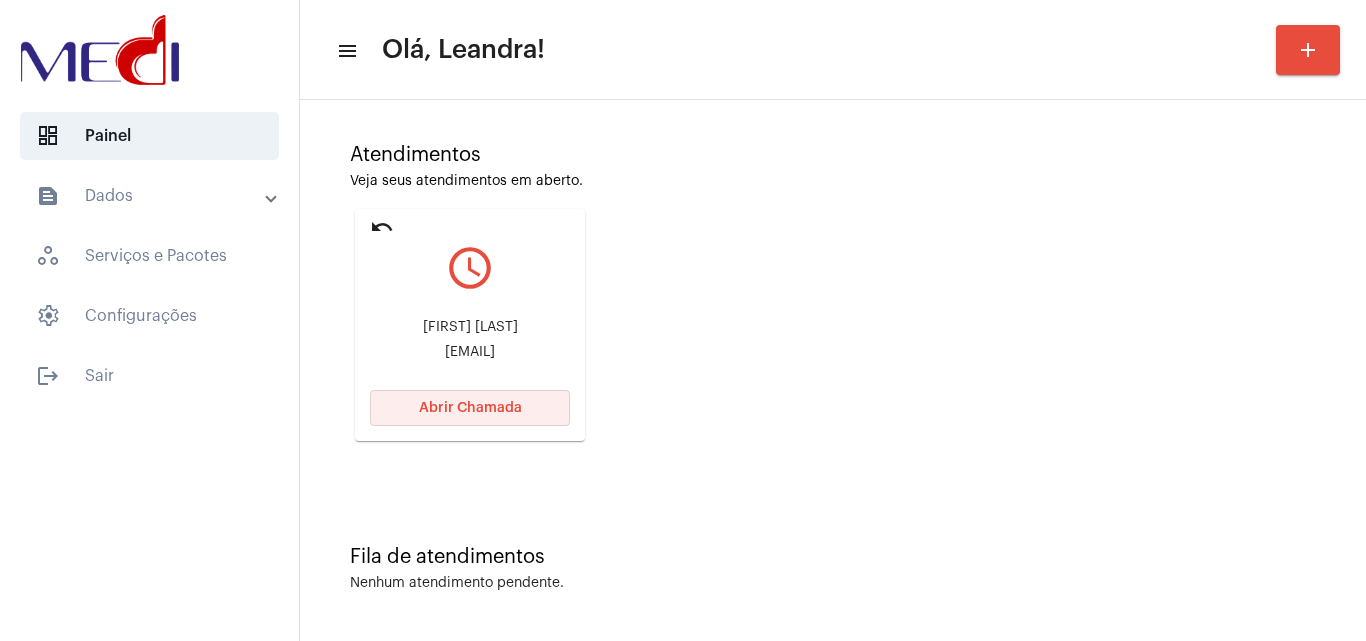 click on "Abrir Chamada" 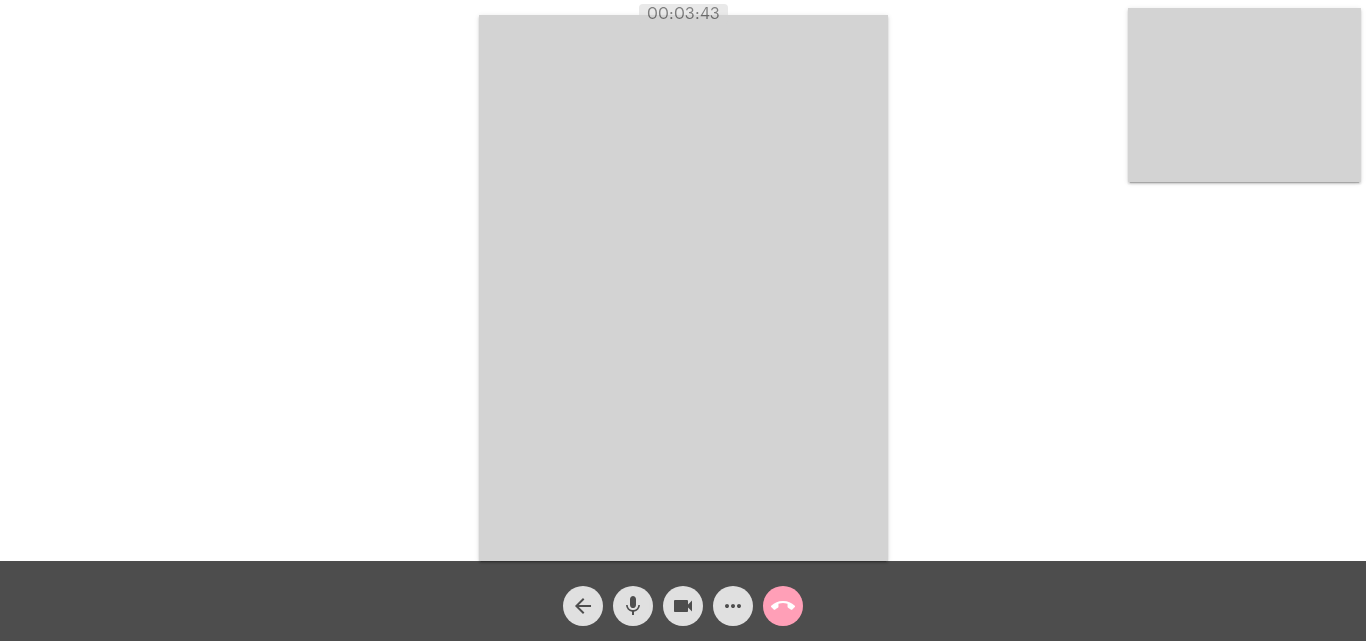 click on "call_end" 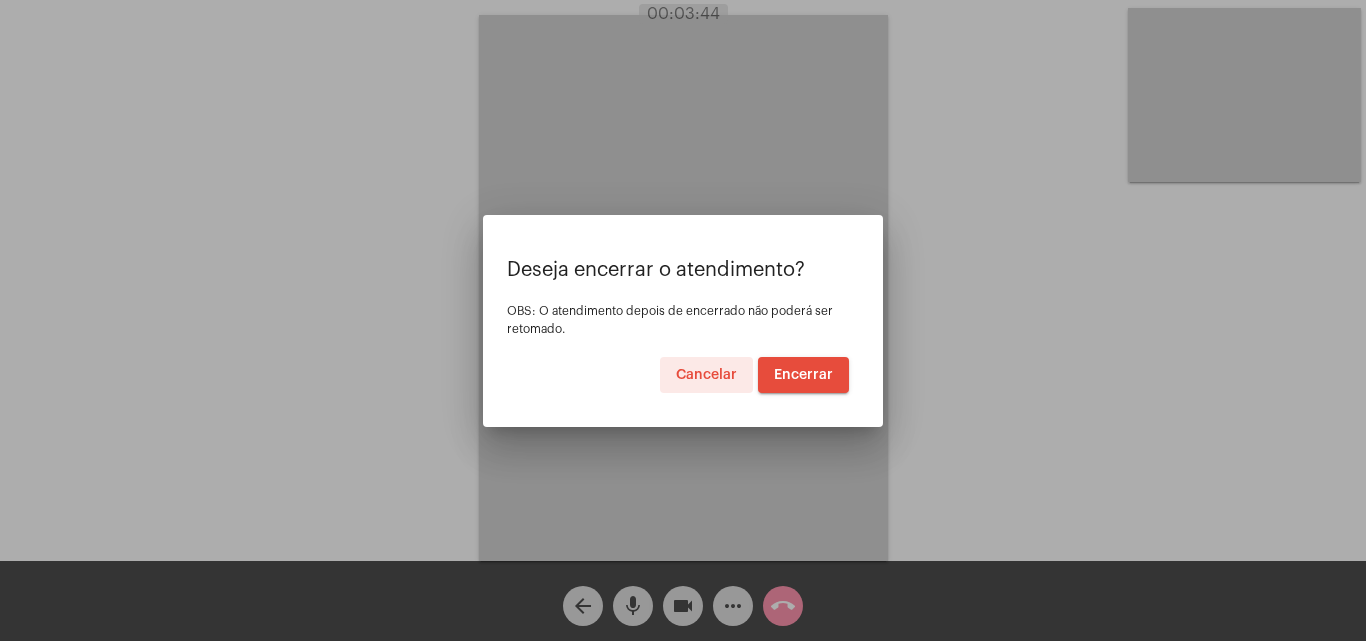 click on "Encerrar" at bounding box center (803, 375) 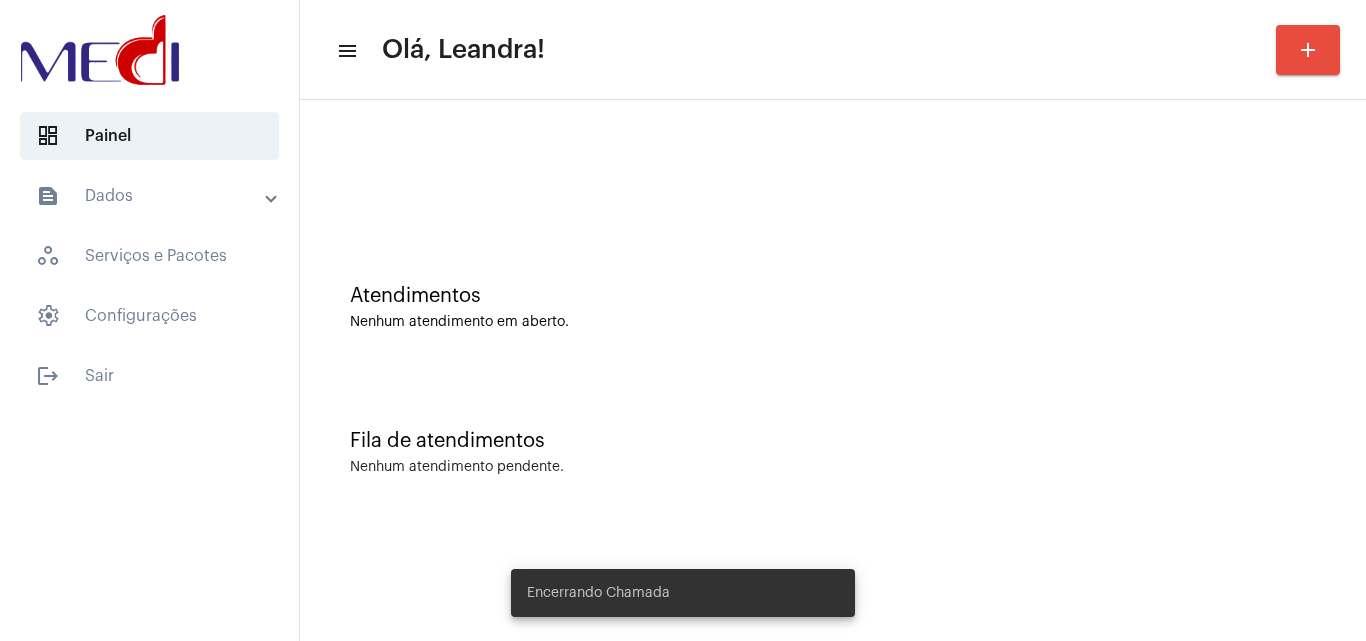 click on "Fila de atendimentos Nenhum atendimento pendente." 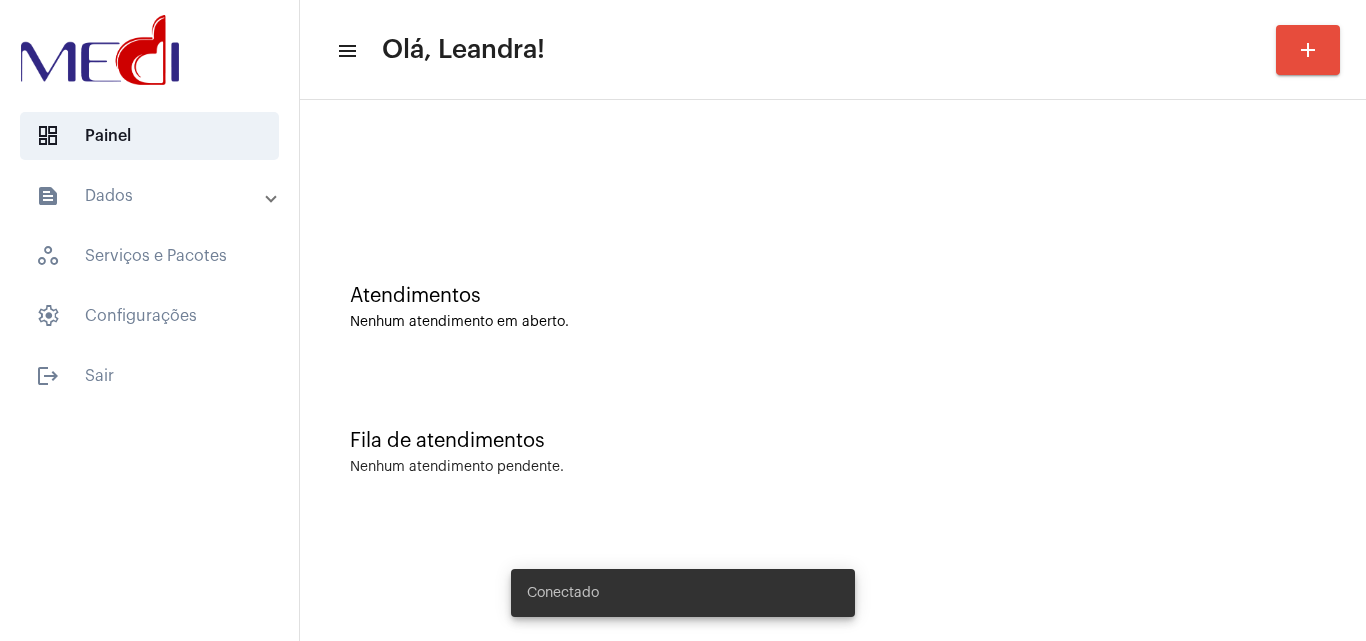 scroll, scrollTop: 0, scrollLeft: 0, axis: both 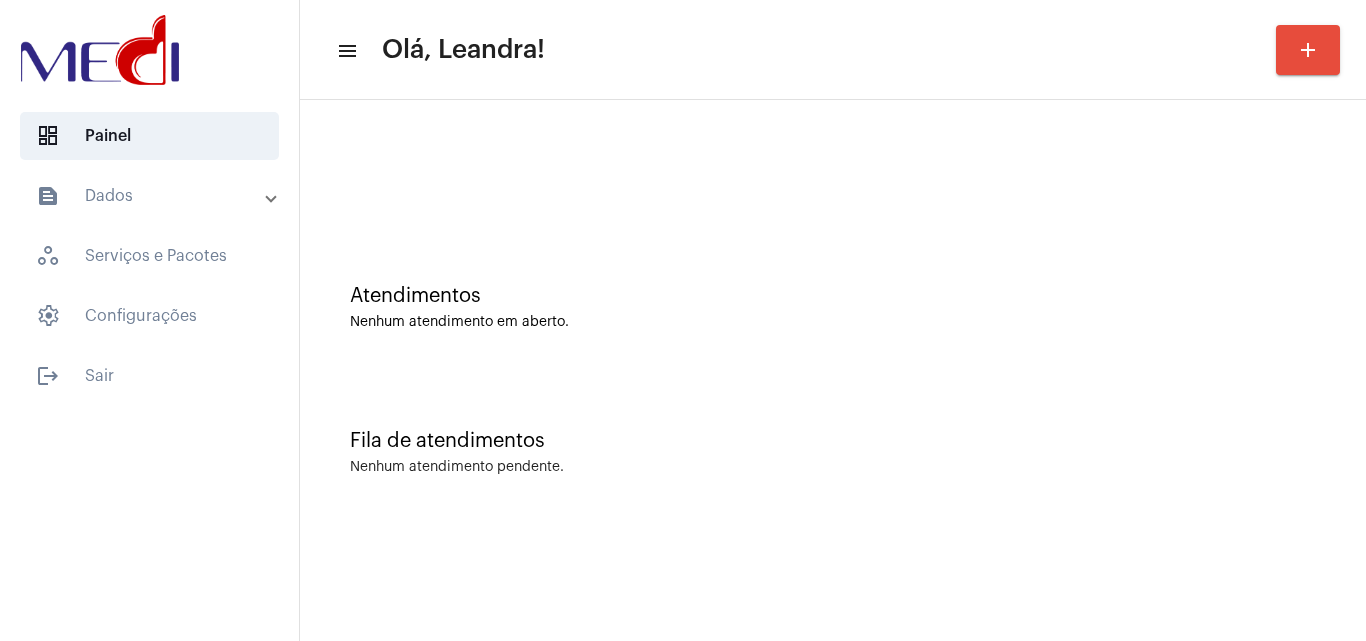 click on "Atendimentos Nenhum atendimento em aberto." 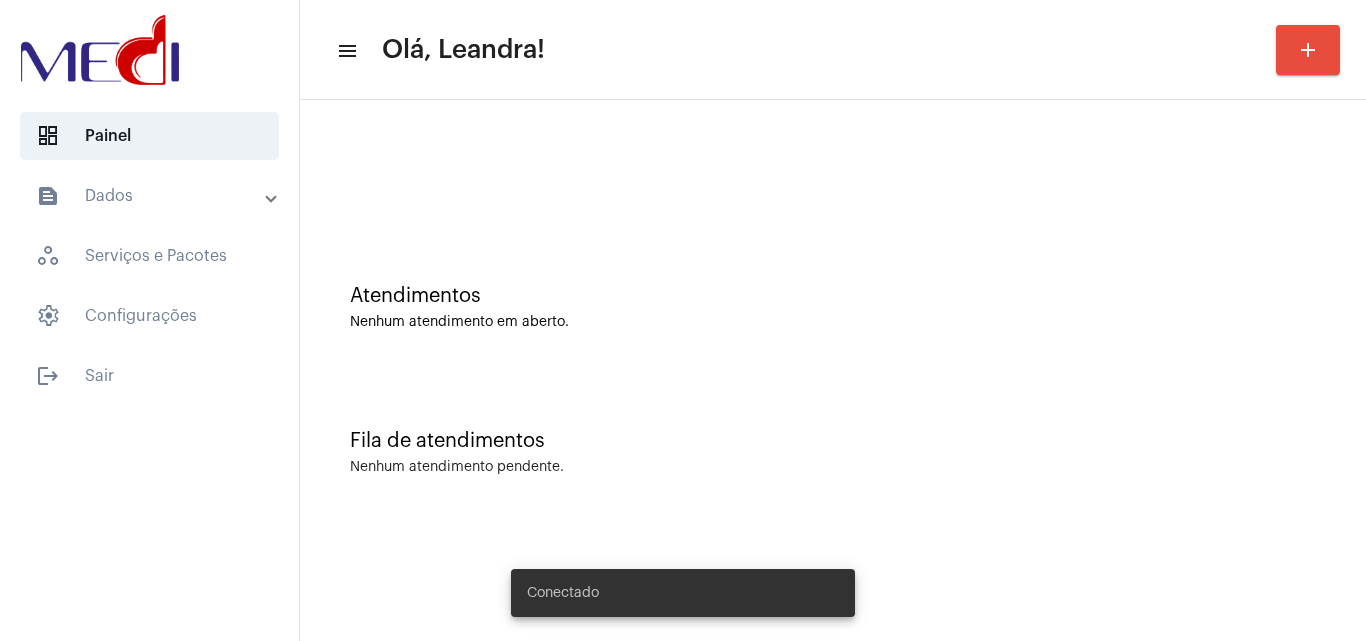 scroll, scrollTop: 0, scrollLeft: 0, axis: both 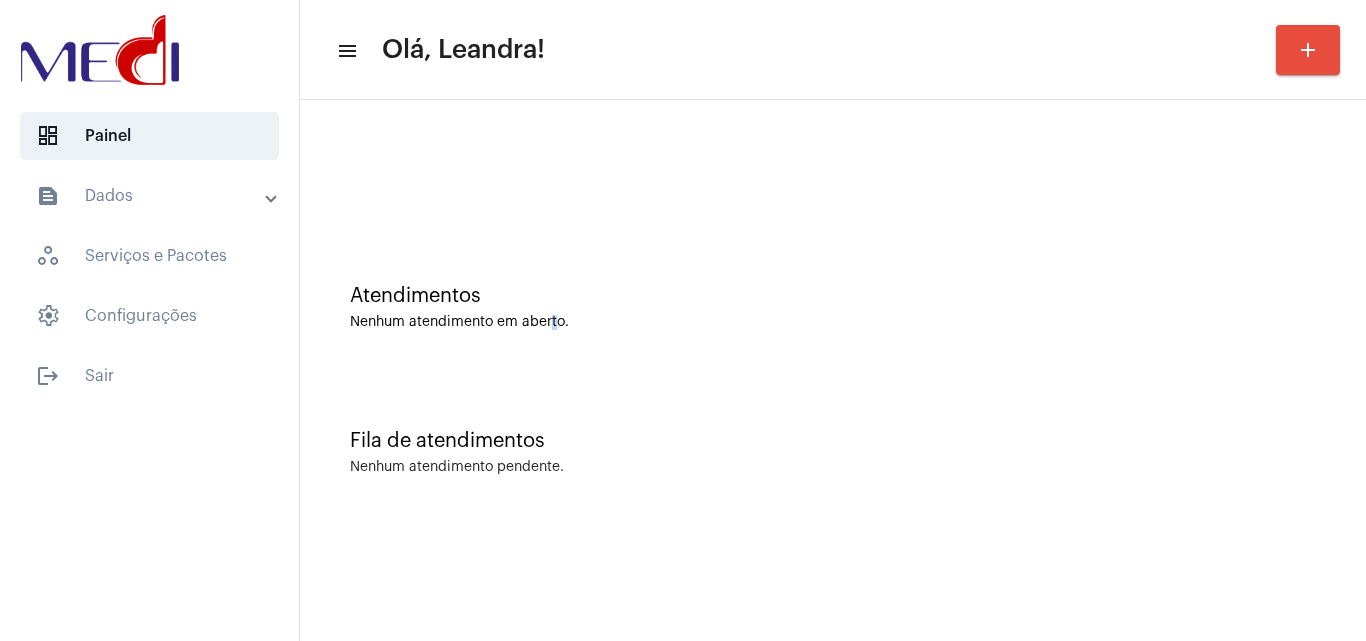 click on "Atendimentos Nenhum atendimento em aberto." 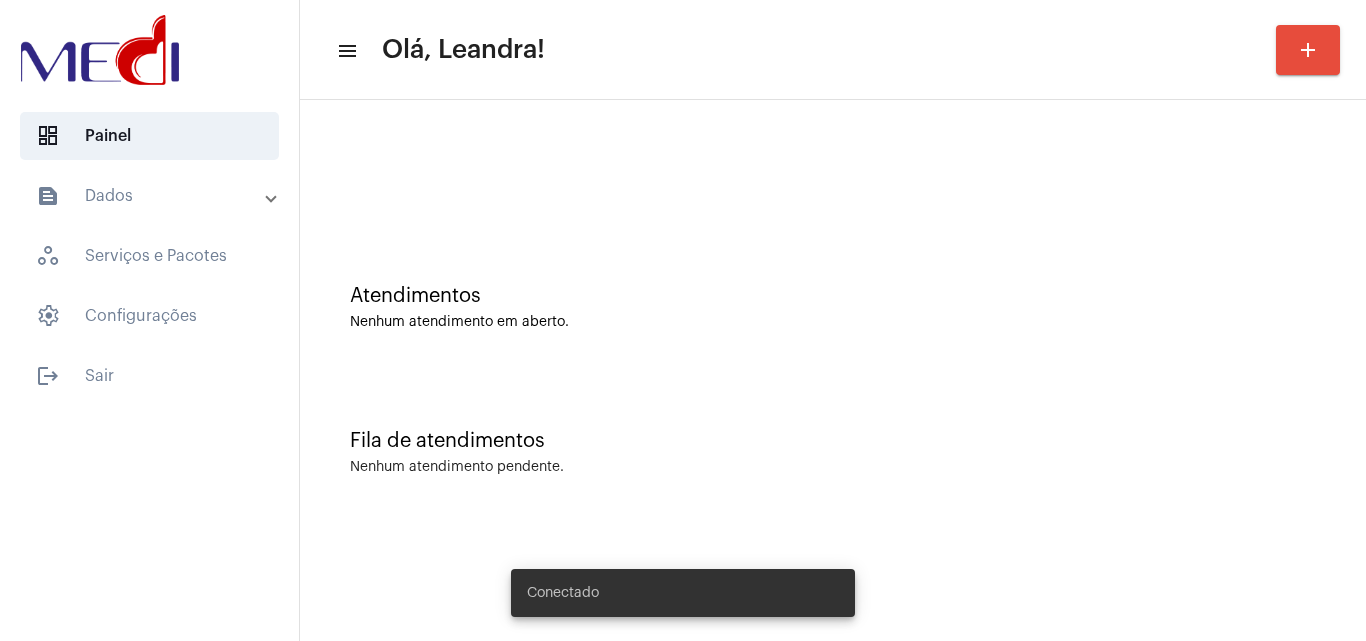 scroll, scrollTop: 0, scrollLeft: 0, axis: both 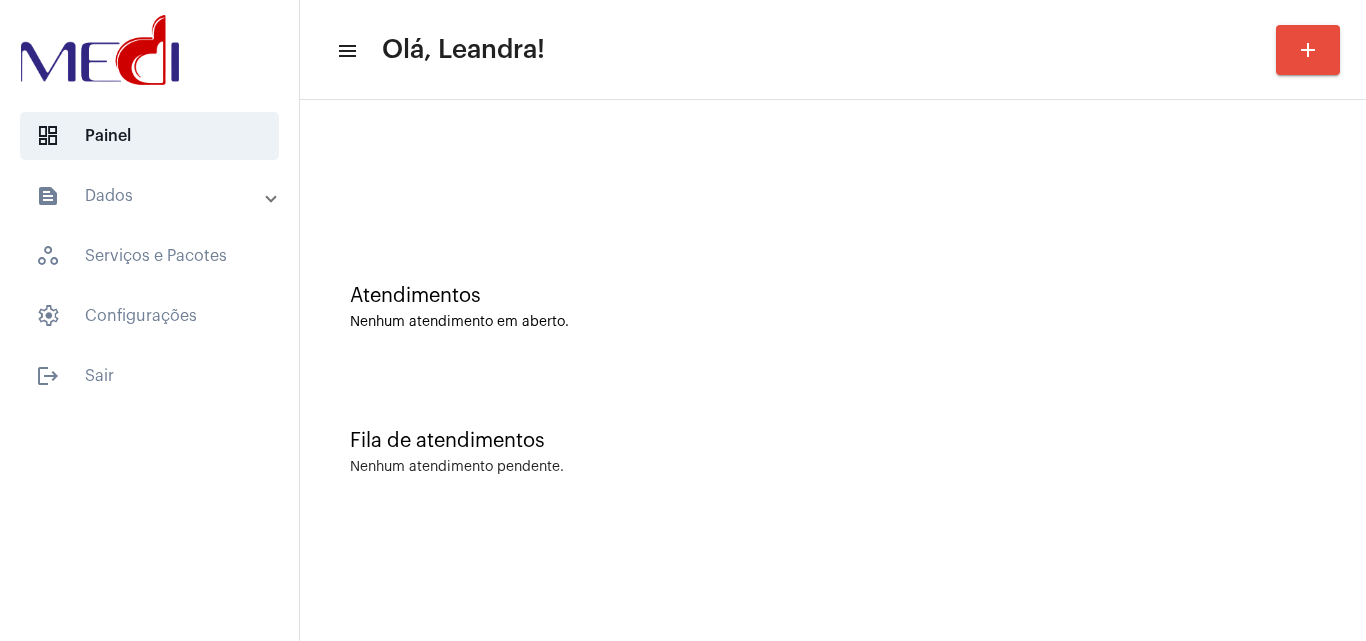 click on "Atendimentos" 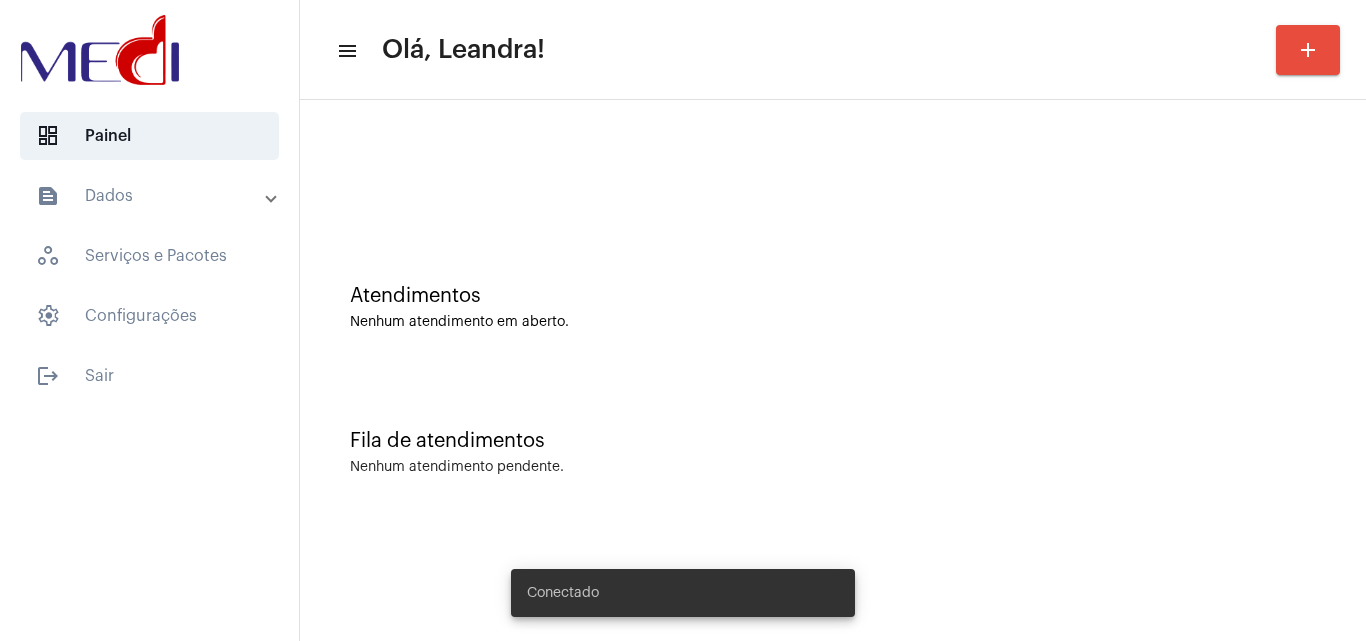 scroll, scrollTop: 0, scrollLeft: 0, axis: both 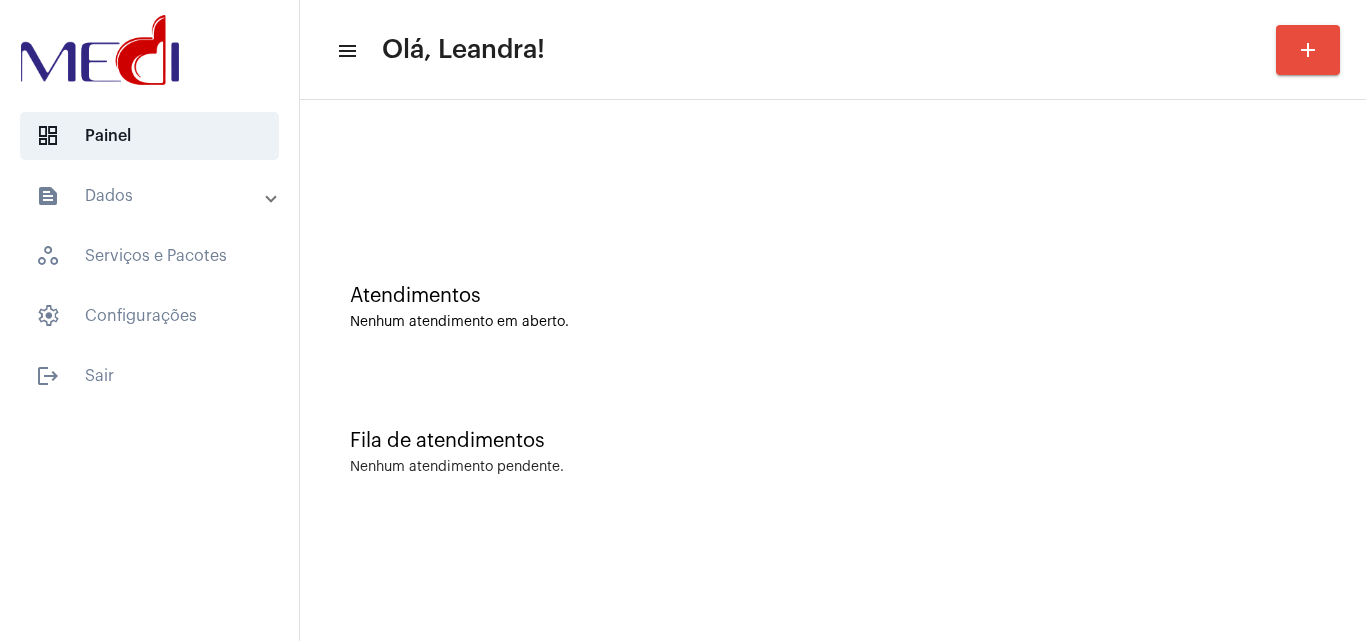 click on "Fila de atendimentos" 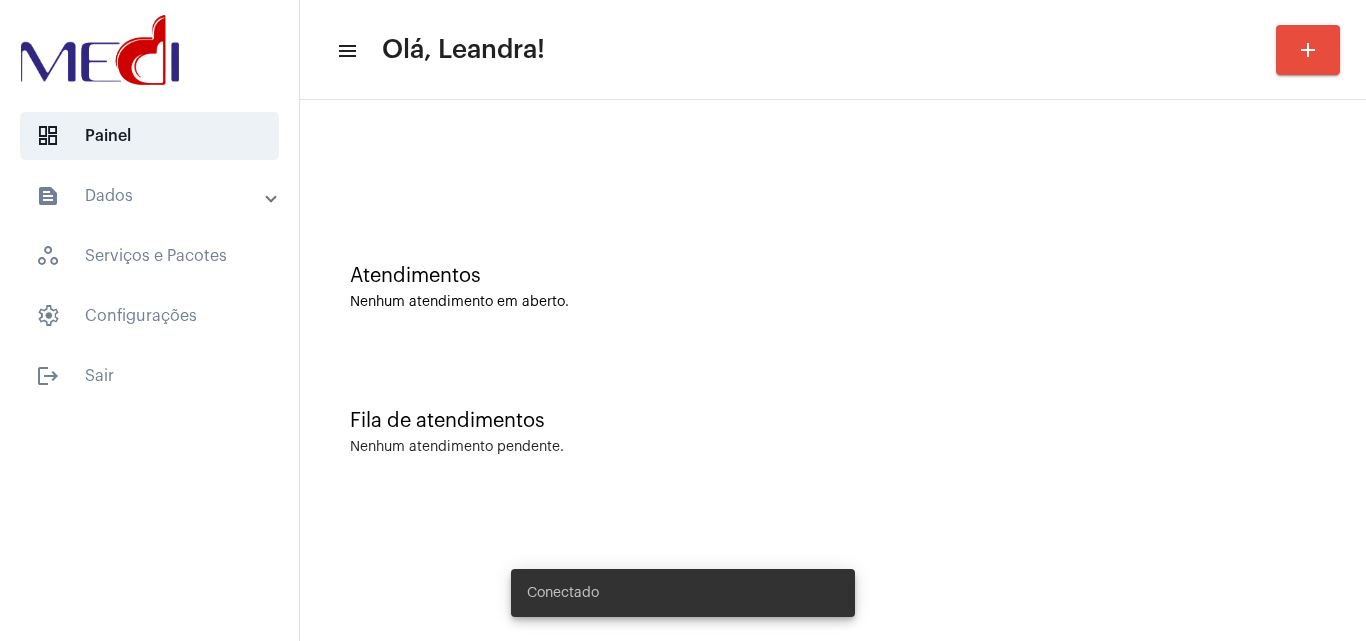 scroll, scrollTop: 0, scrollLeft: 0, axis: both 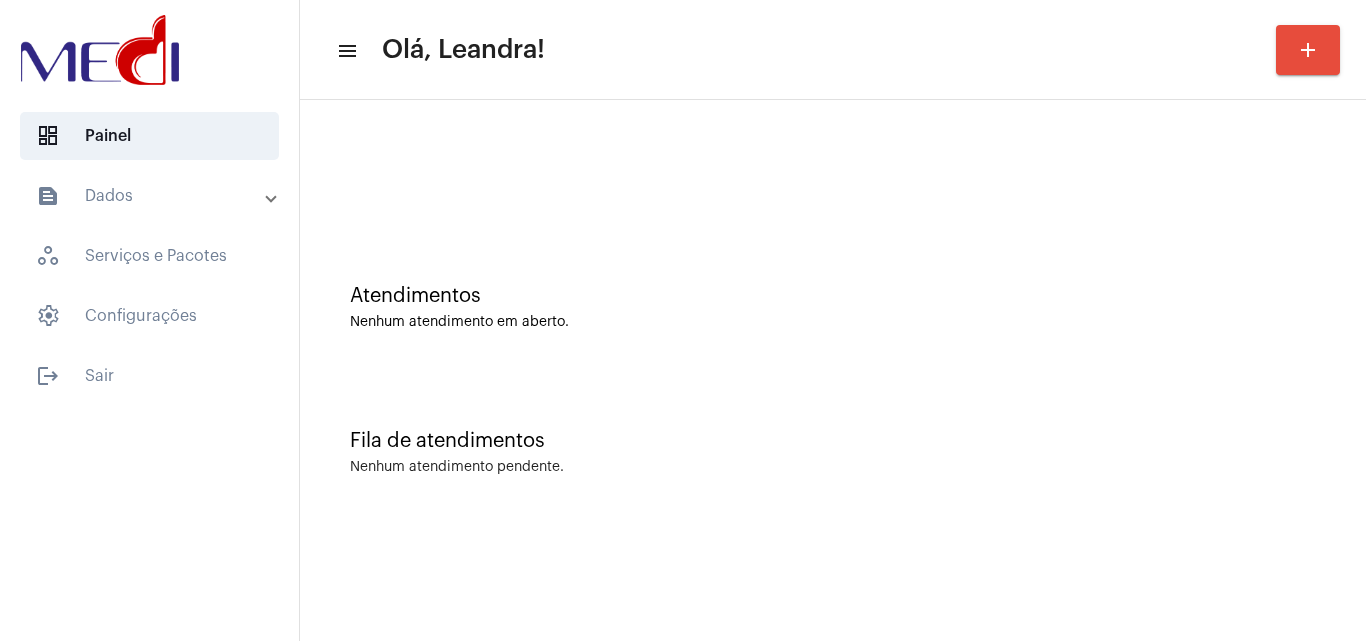 click on "Fila de atendimentos Nenhum atendimento pendente." 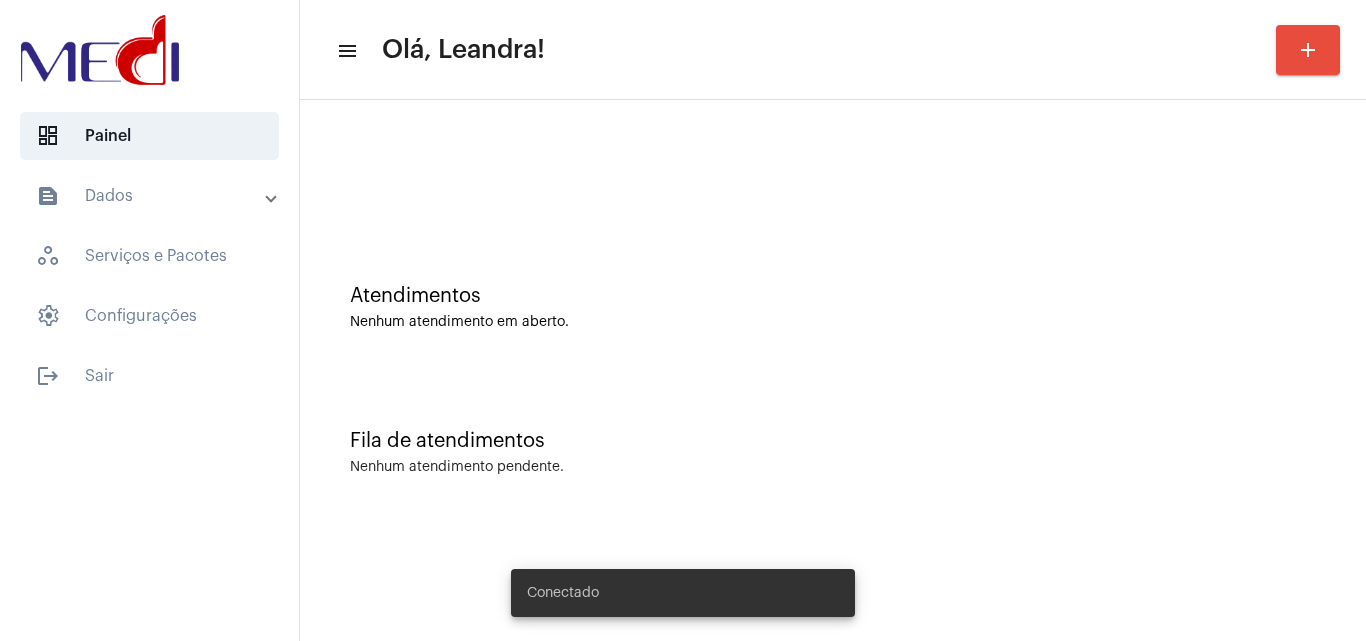 scroll, scrollTop: 0, scrollLeft: 0, axis: both 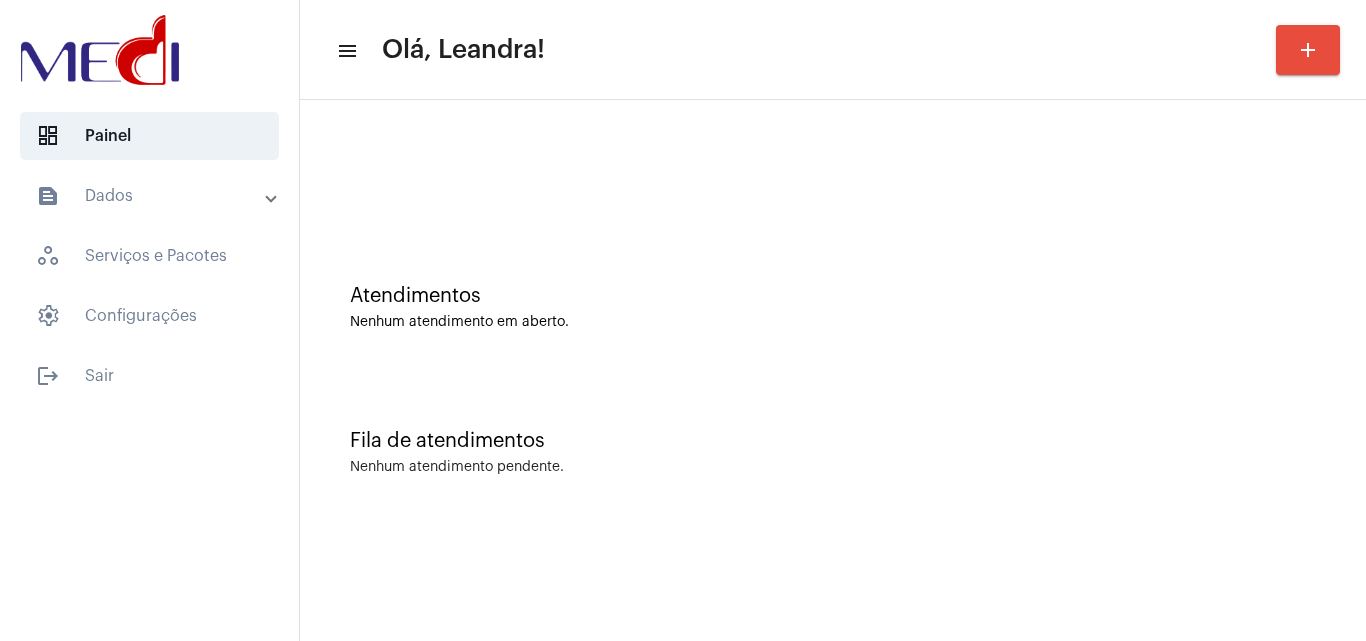 click on "Fila de atendimentos Nenhum atendimento pendente." 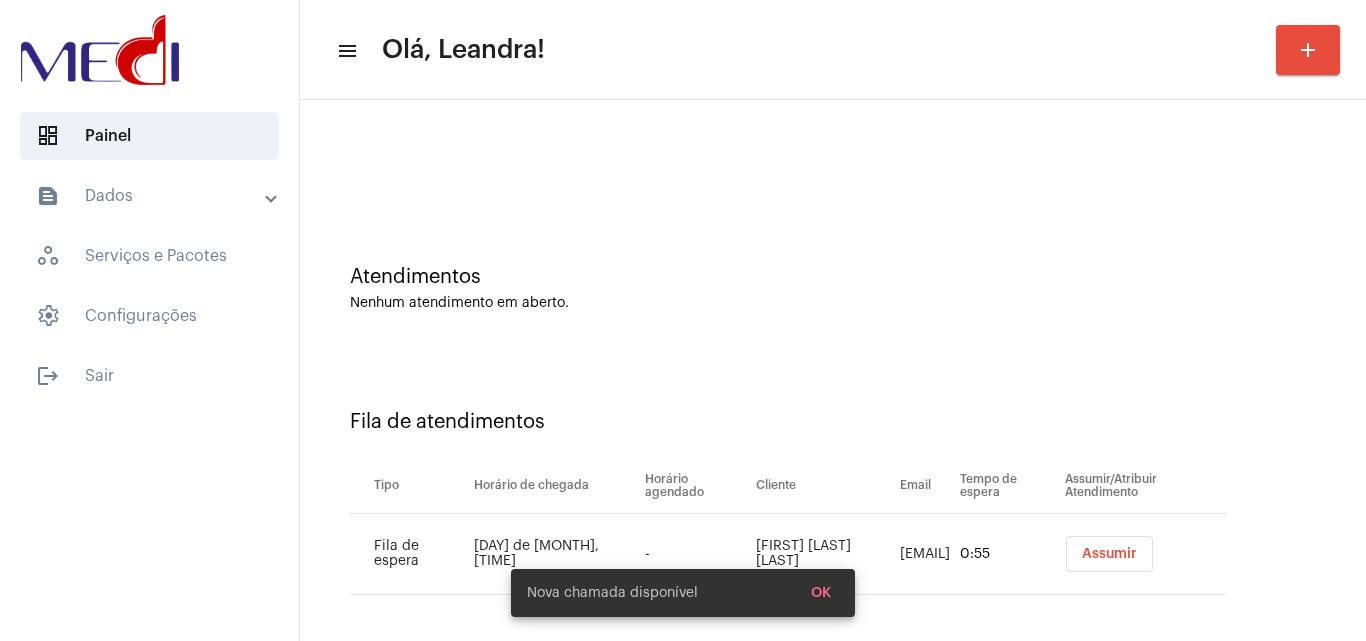 scroll, scrollTop: 27, scrollLeft: 0, axis: vertical 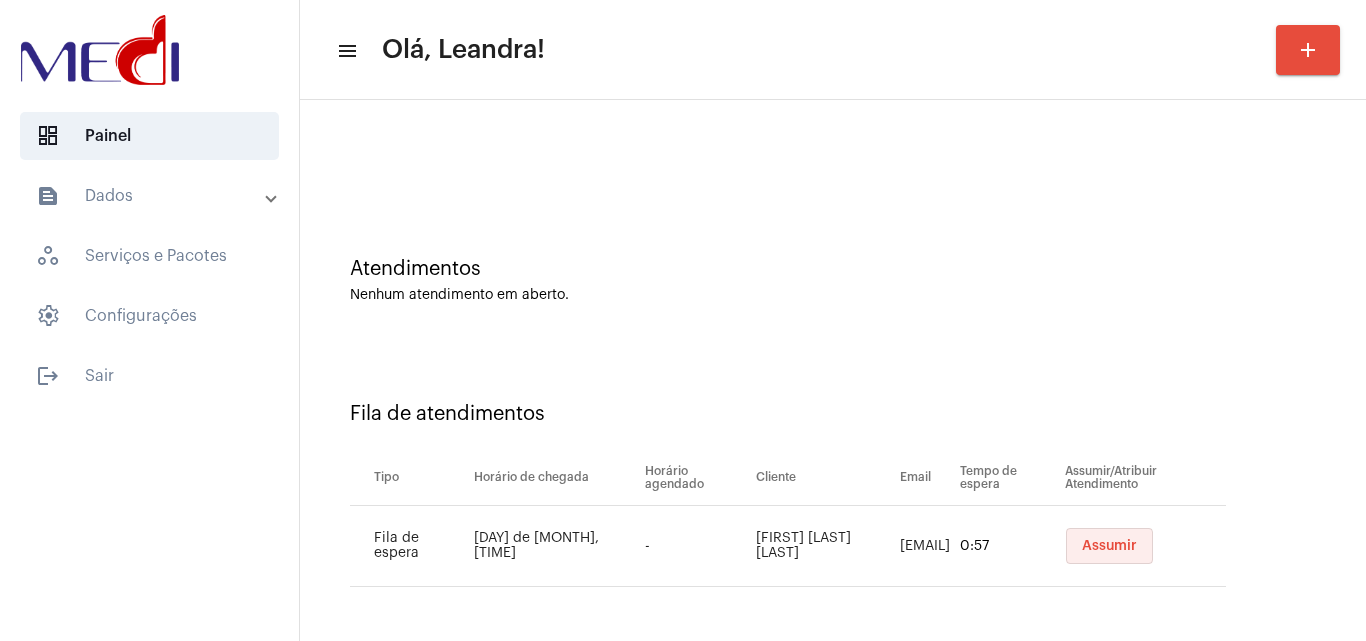 click on "Assumir" at bounding box center [1109, 546] 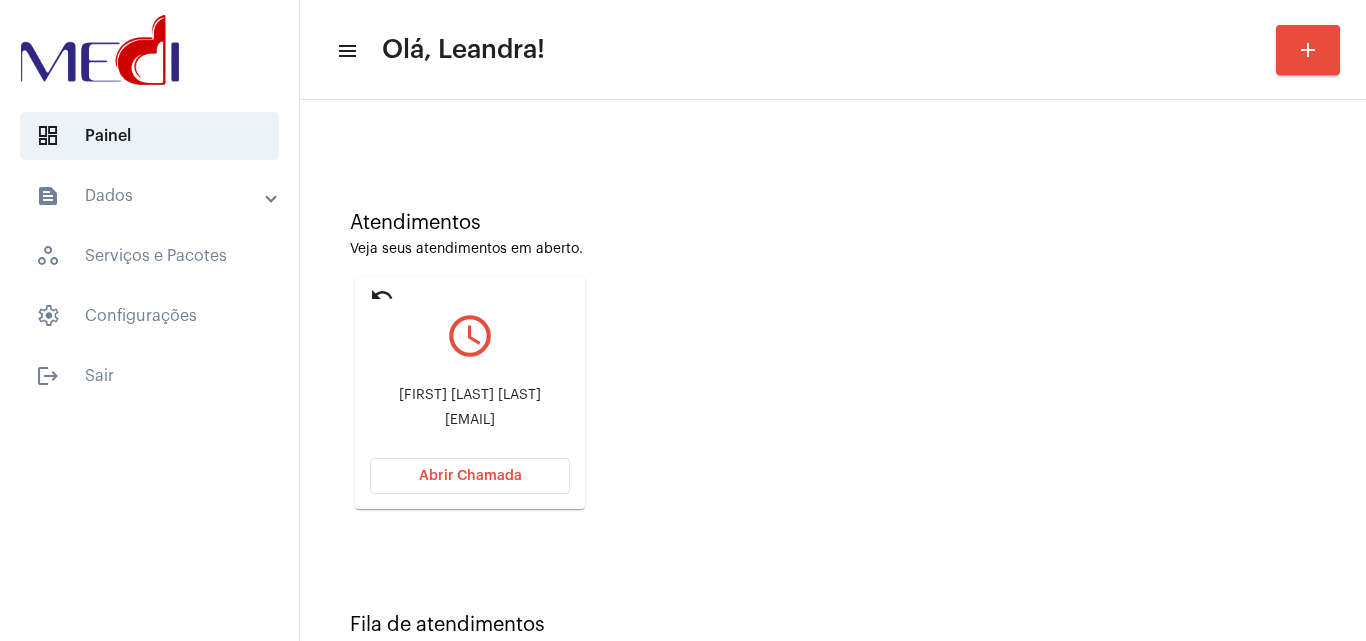 scroll, scrollTop: 141, scrollLeft: 0, axis: vertical 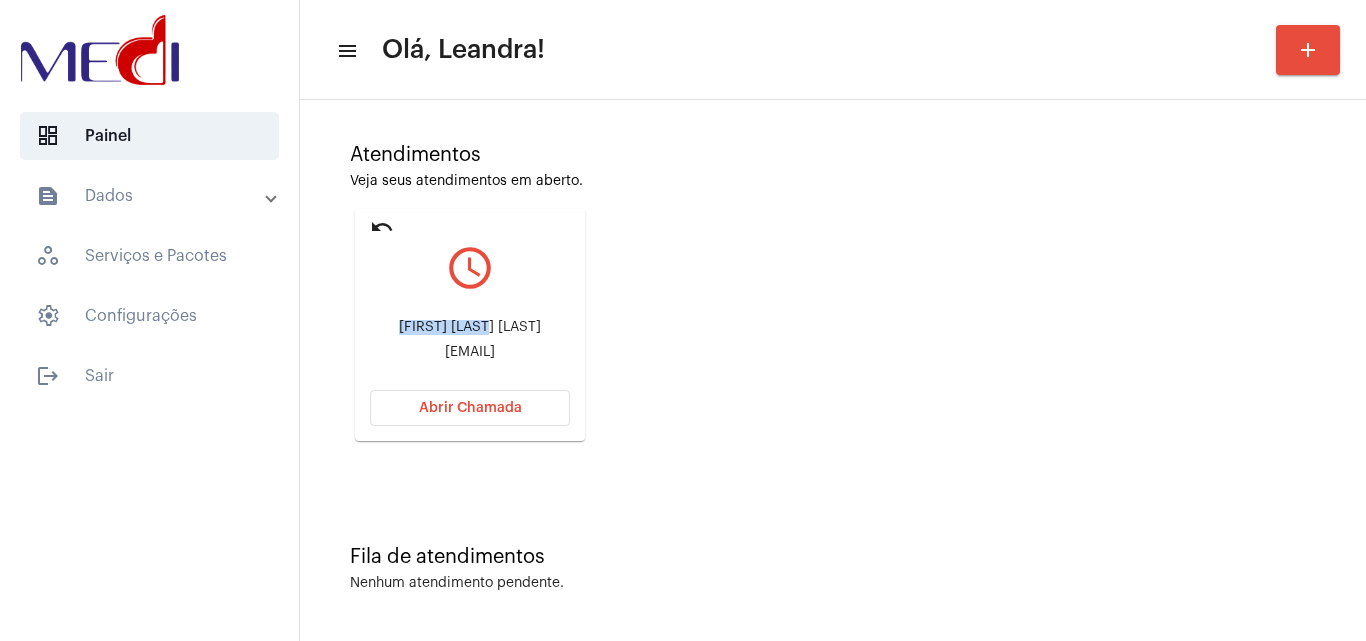 drag, startPoint x: 383, startPoint y: 318, endPoint x: 482, endPoint y: 309, distance: 99.40825 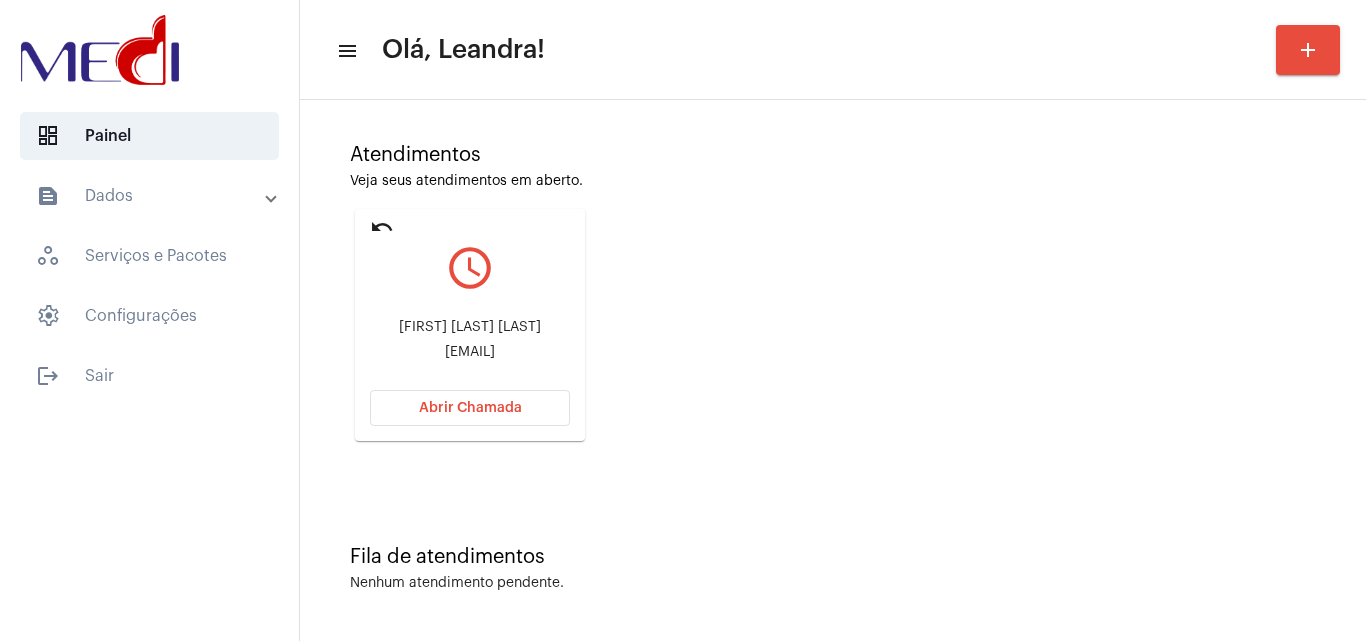 click on "undo query_builder [FIRST] [LAST] [LAST] [EMAIL] Abrir Chamada" 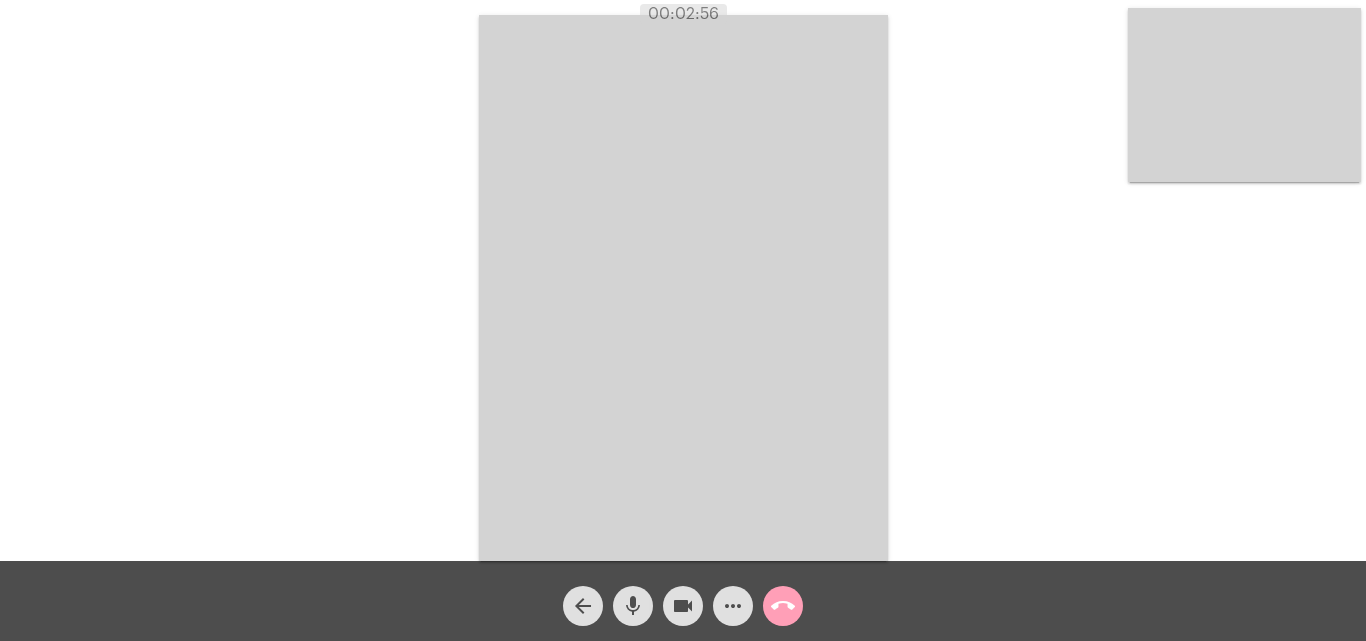 click on "call_end" 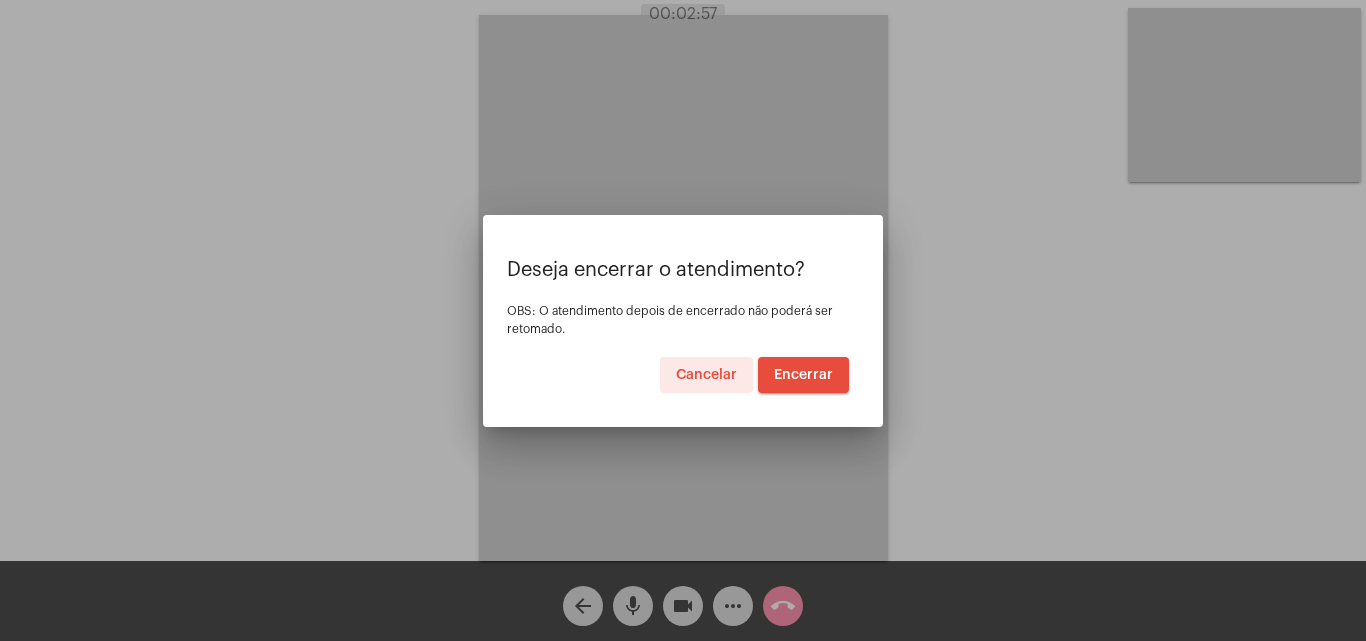 click on "Encerrar" at bounding box center [803, 375] 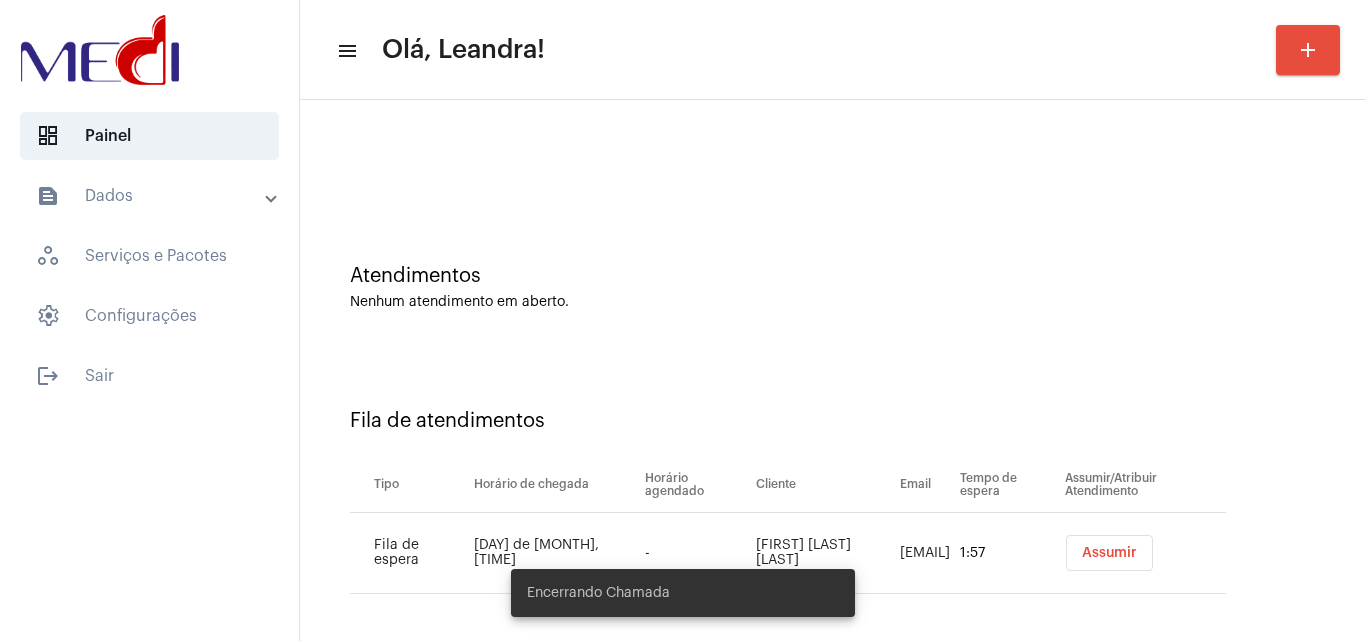 scroll, scrollTop: 27, scrollLeft: 0, axis: vertical 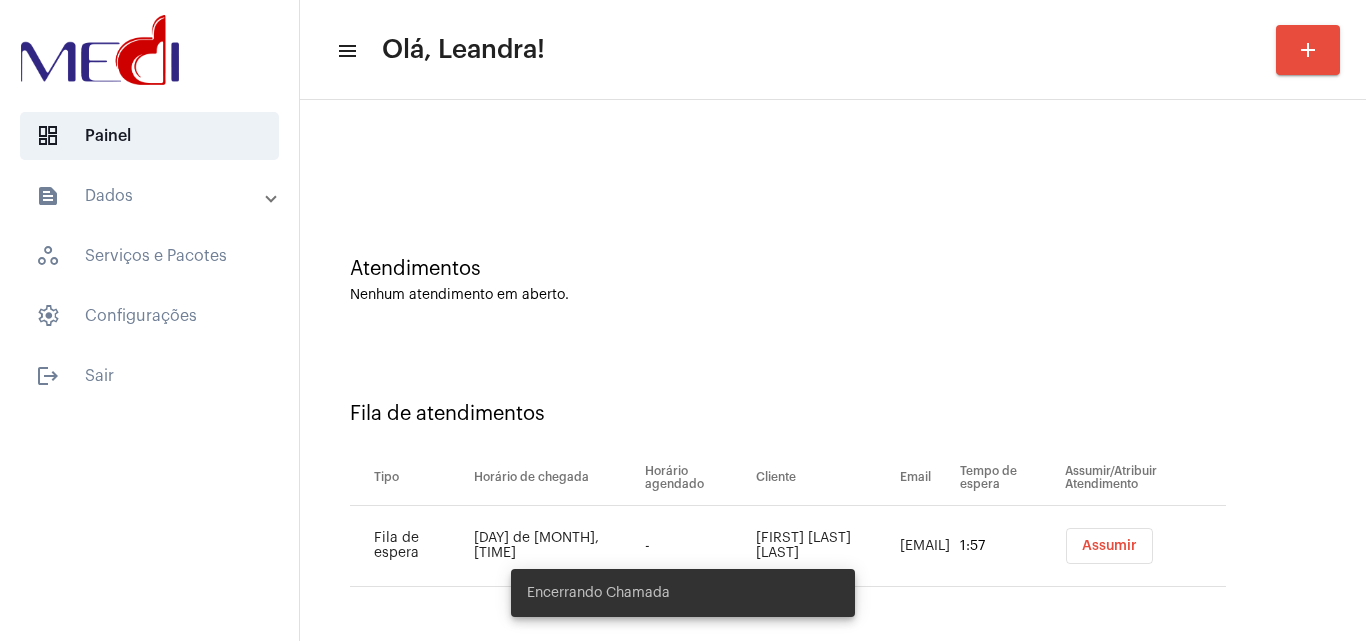click on "Assumir" at bounding box center [1109, 546] 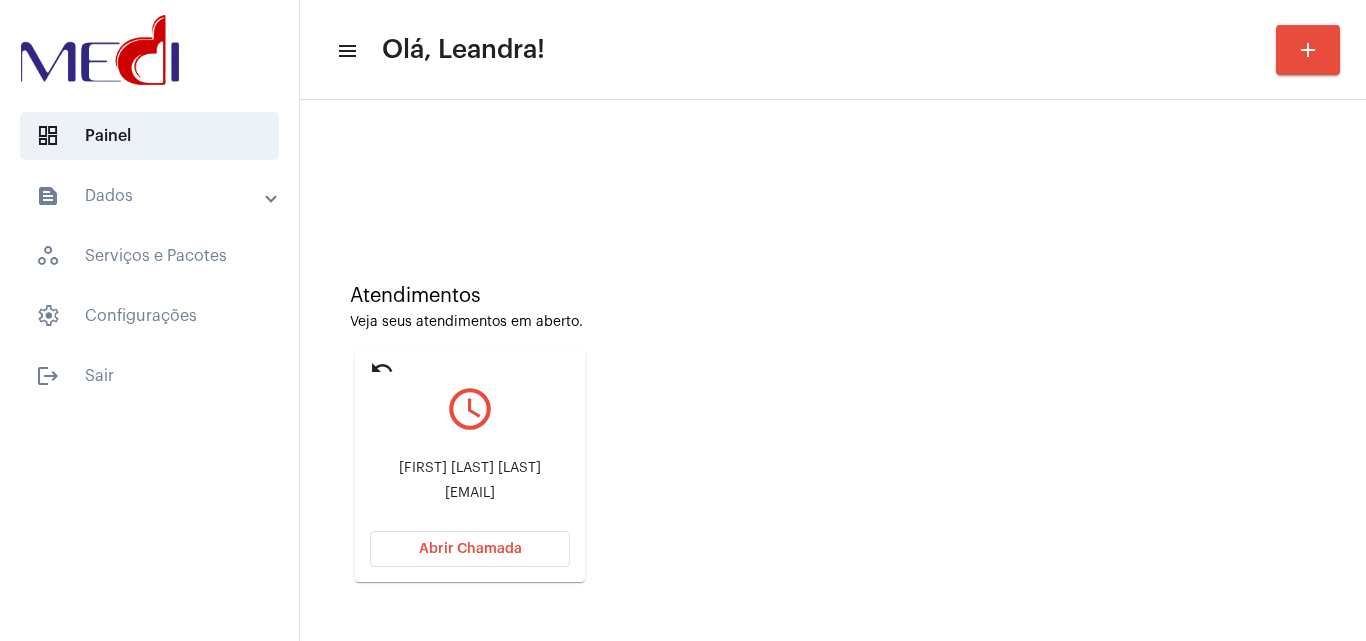 scroll, scrollTop: 141, scrollLeft: 0, axis: vertical 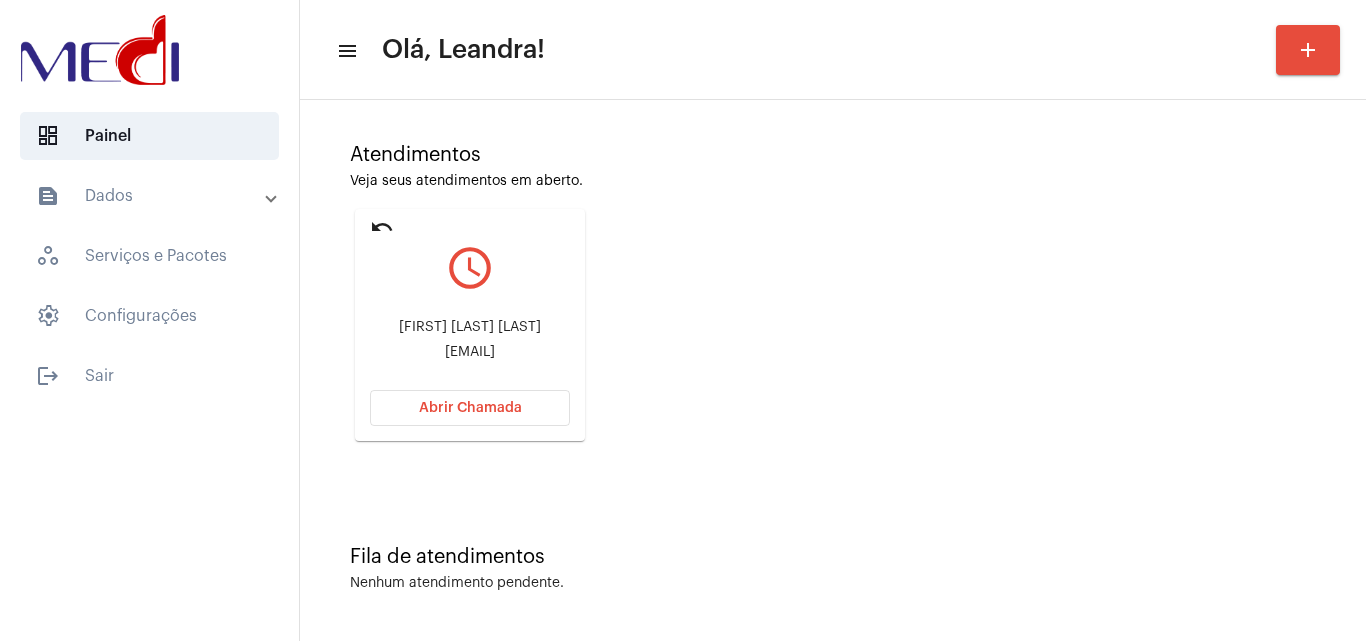 drag, startPoint x: 388, startPoint y: 324, endPoint x: 491, endPoint y: 320, distance: 103.077644 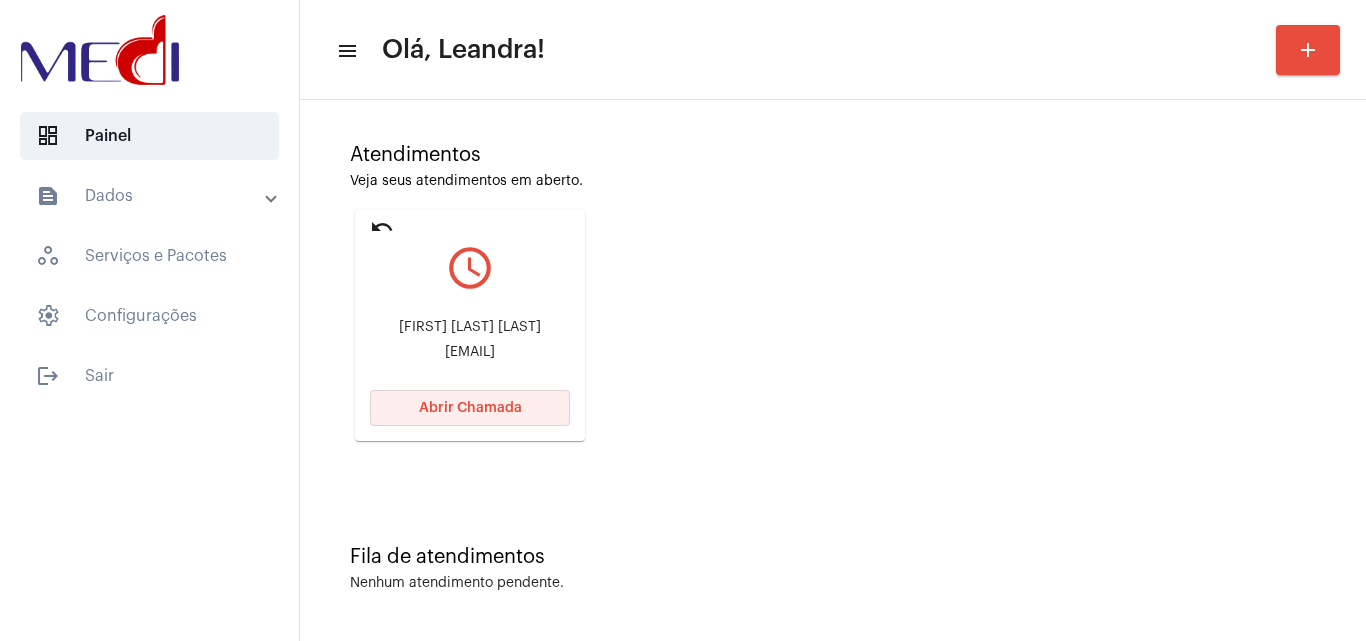 click on "Abrir Chamada" 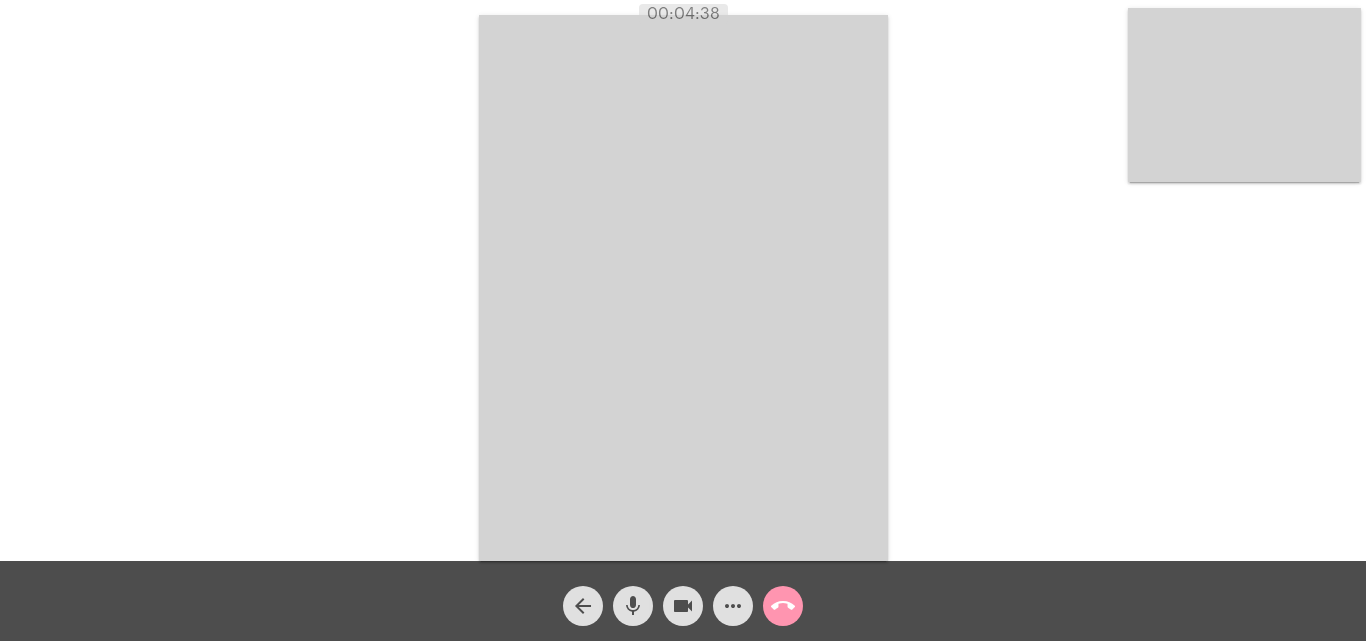 click on "call_end" 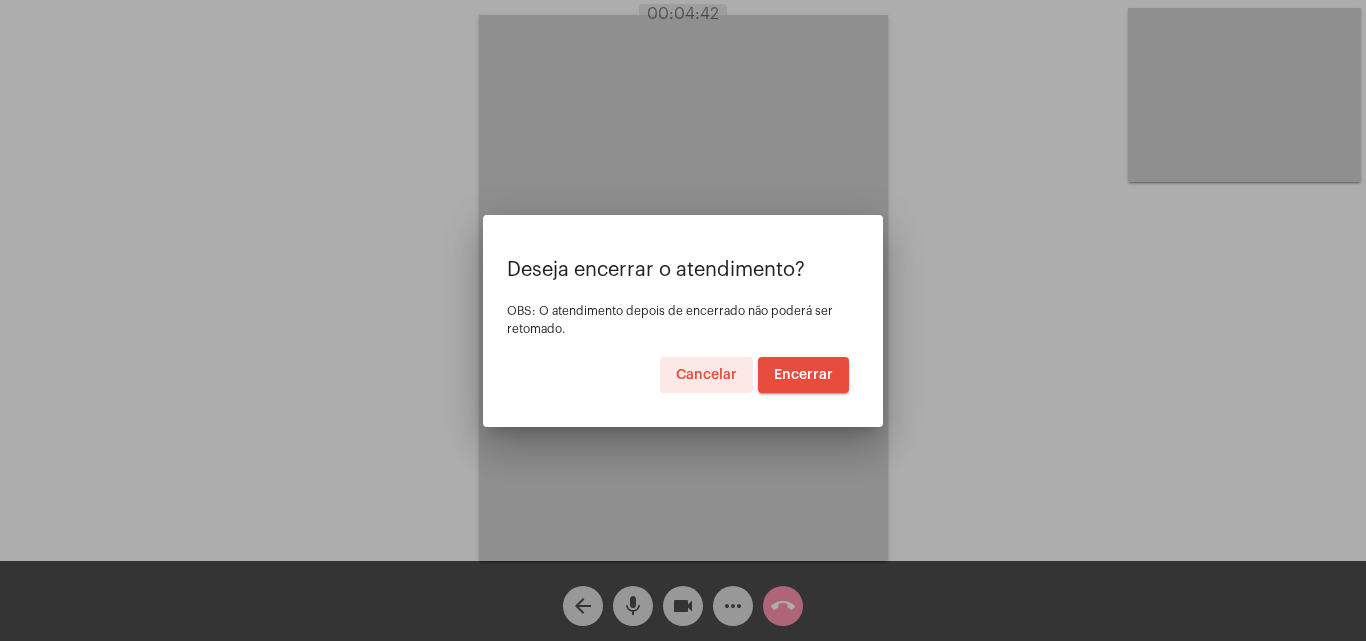 click on "Encerrar" at bounding box center [803, 375] 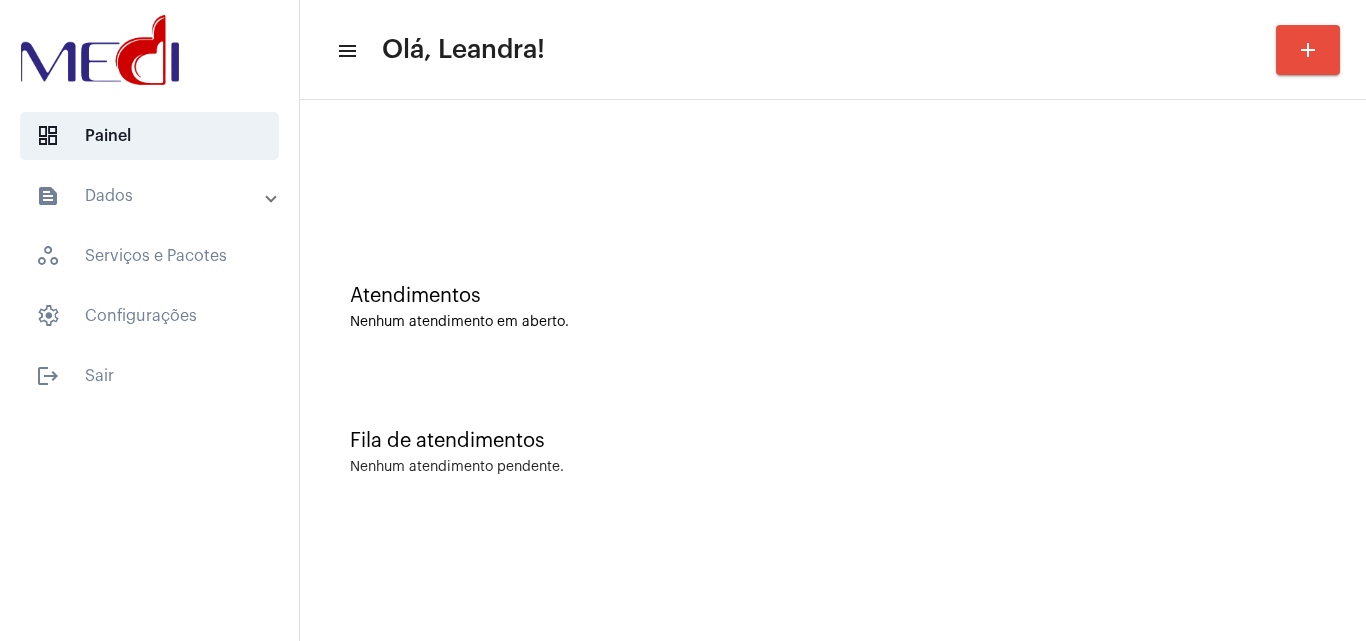 click on "Atendimentos Nenhum atendimento em aberto." 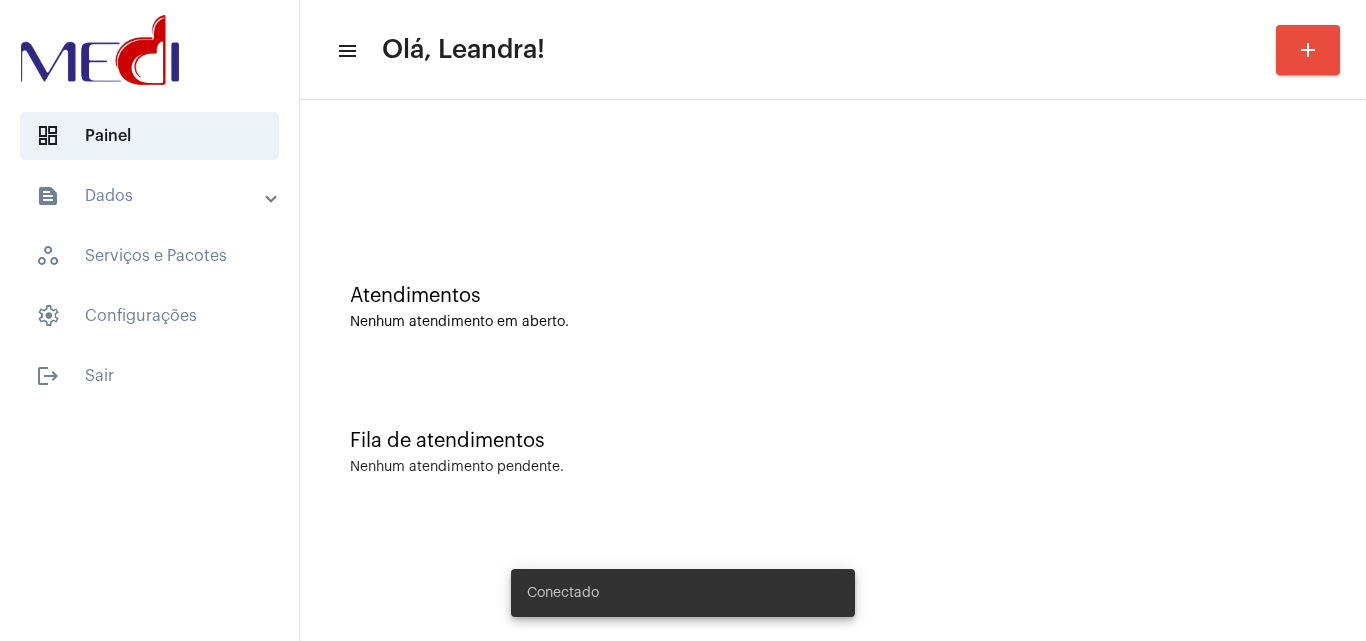 scroll, scrollTop: 0, scrollLeft: 0, axis: both 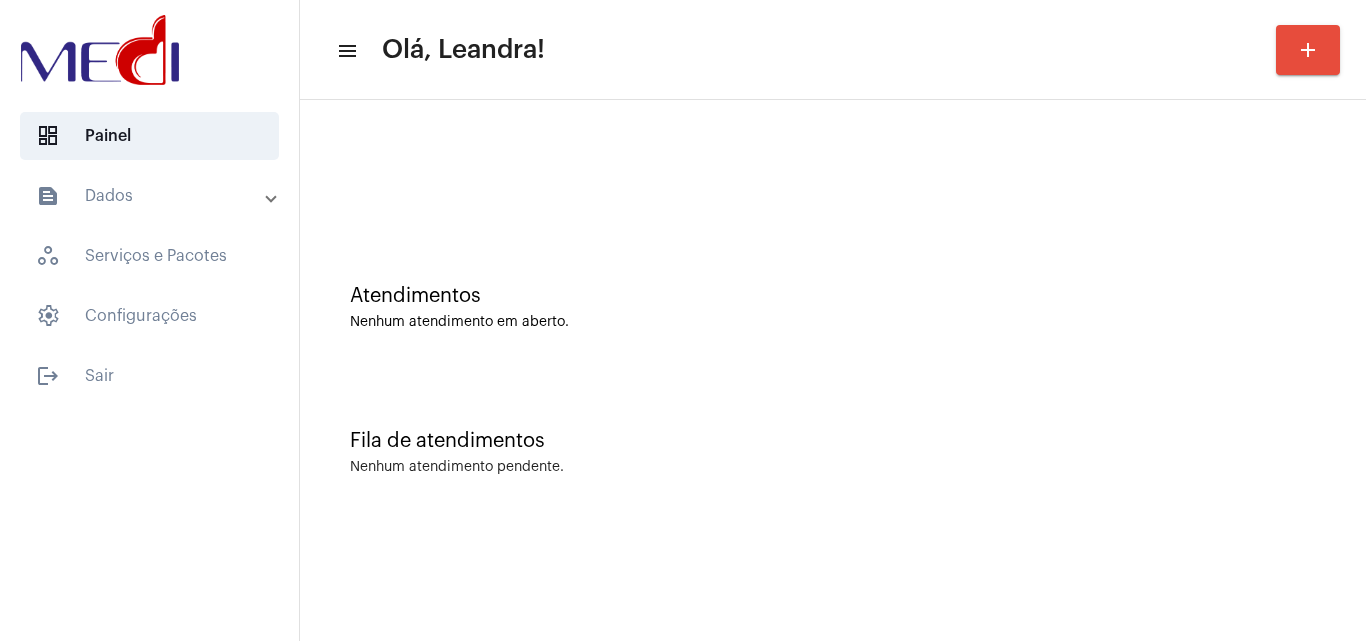 click 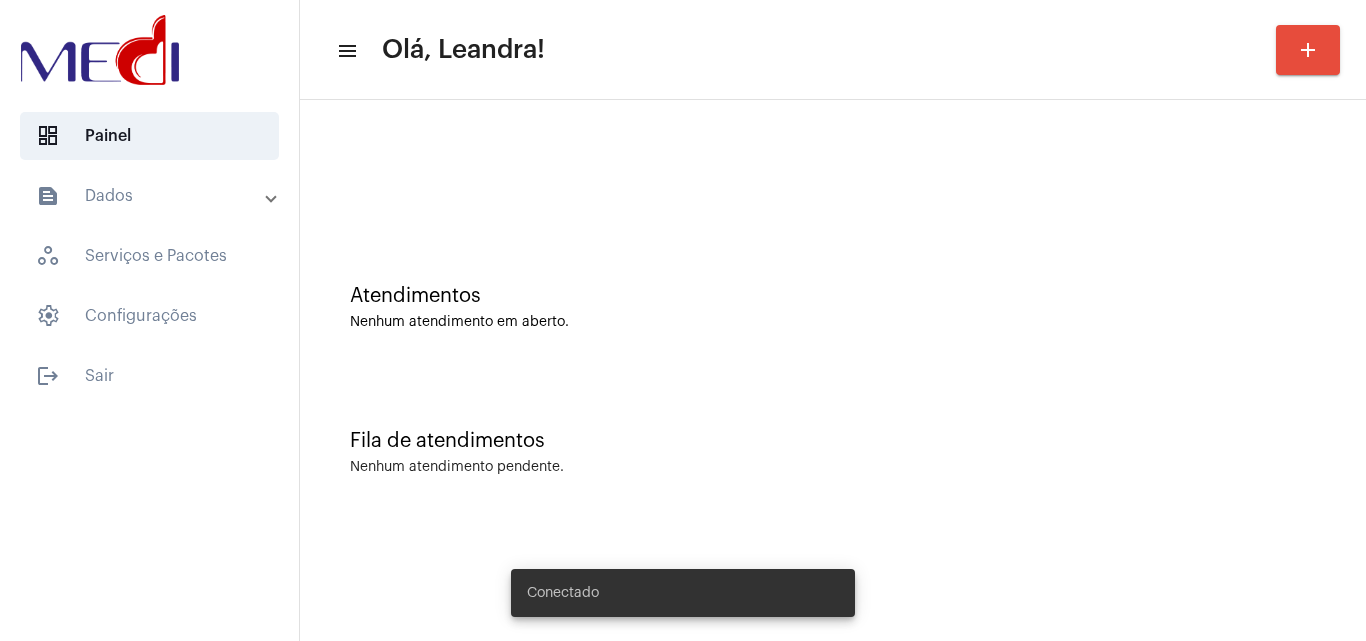scroll, scrollTop: 0, scrollLeft: 0, axis: both 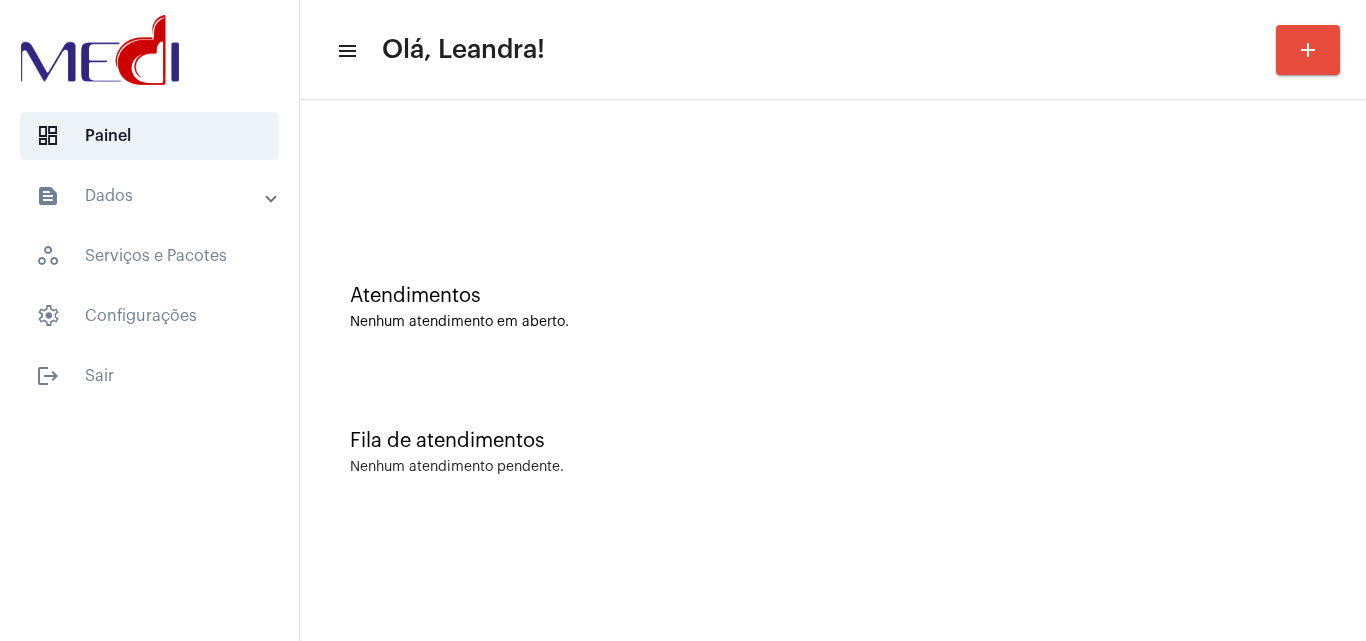 click on "Atendimentos" 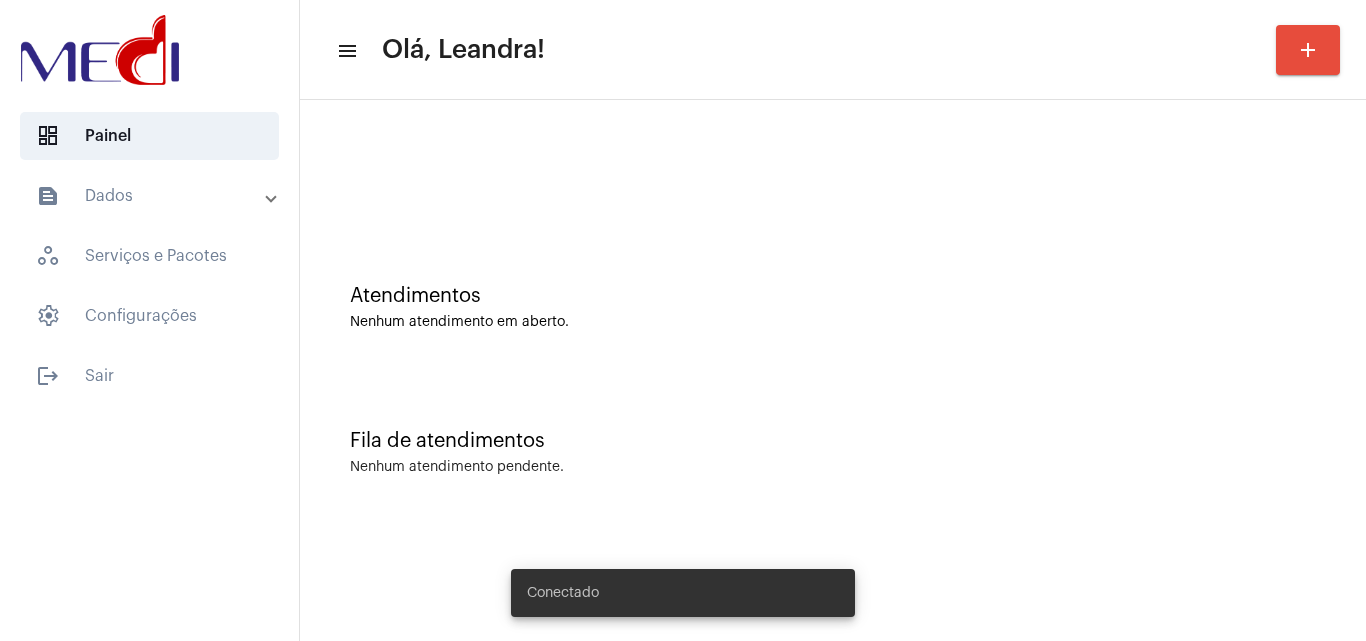 scroll, scrollTop: 0, scrollLeft: 0, axis: both 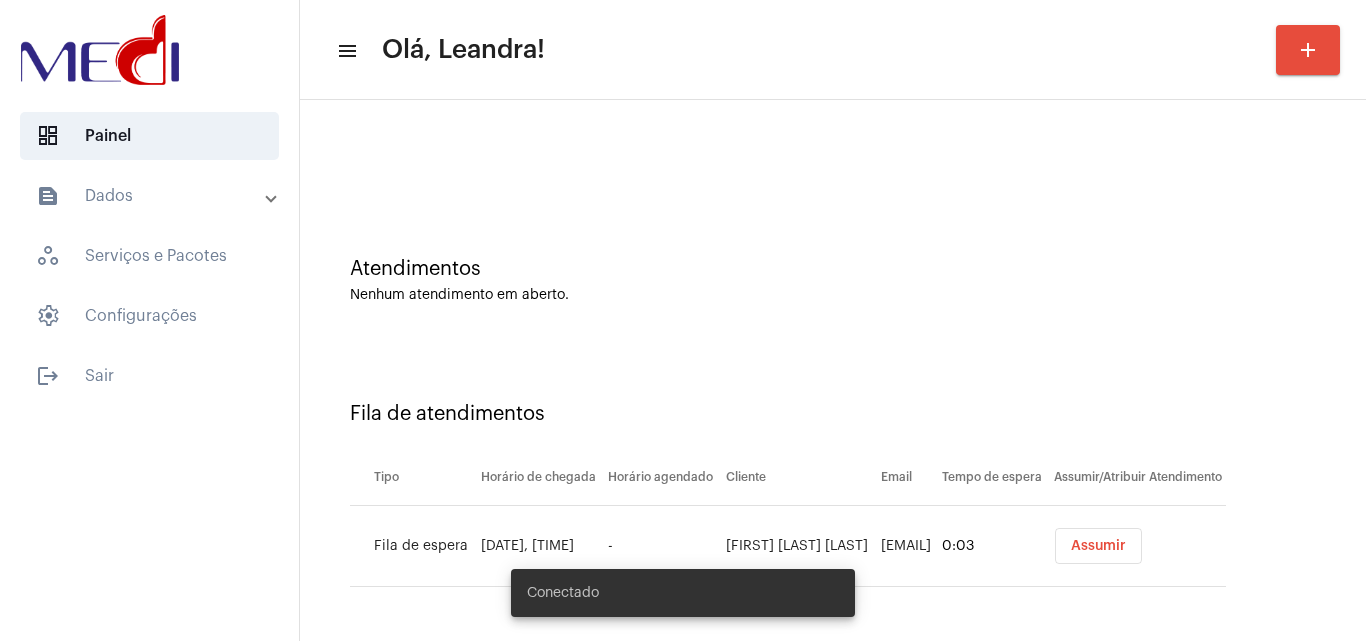 click on "Assumir" at bounding box center (1098, 546) 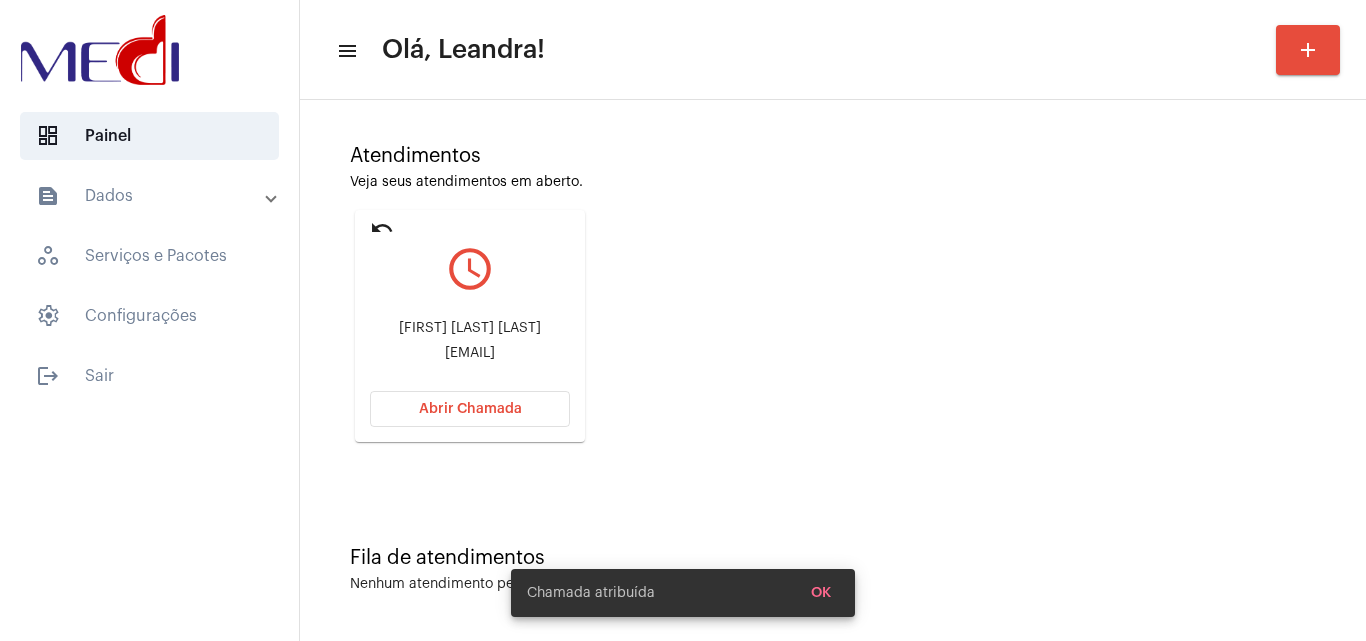 scroll, scrollTop: 141, scrollLeft: 0, axis: vertical 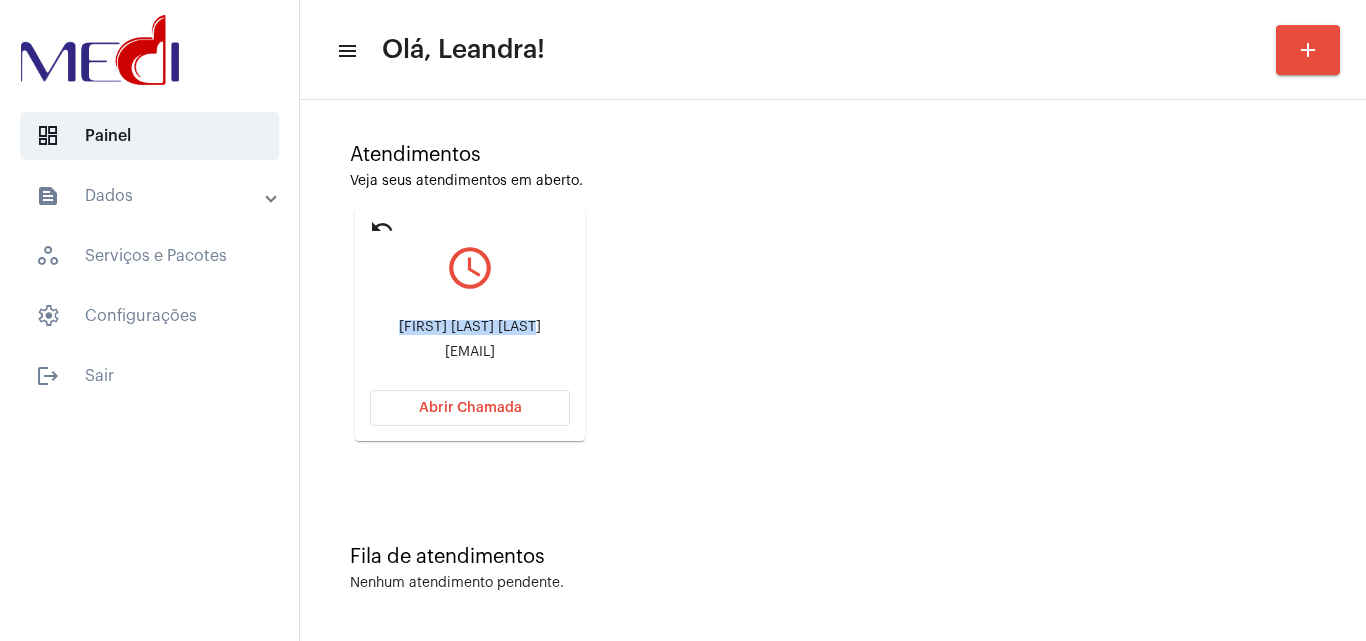 drag, startPoint x: 390, startPoint y: 325, endPoint x: 546, endPoint y: 317, distance: 156.20499 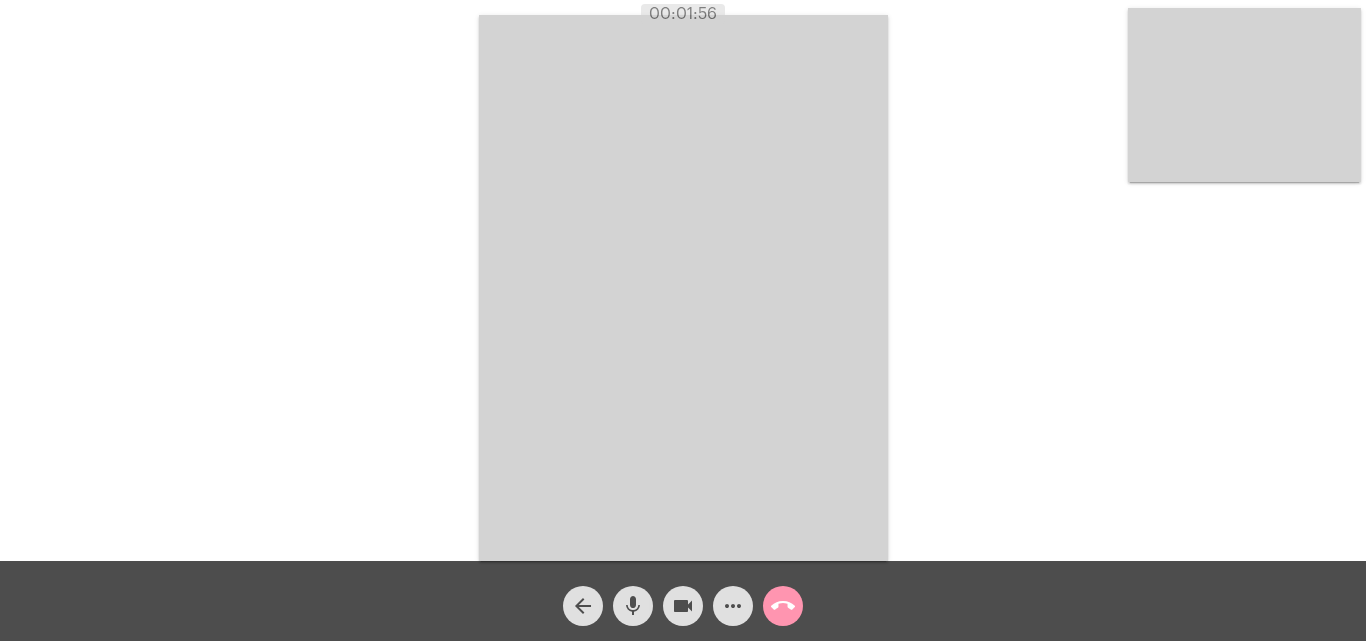 click on "call_end" 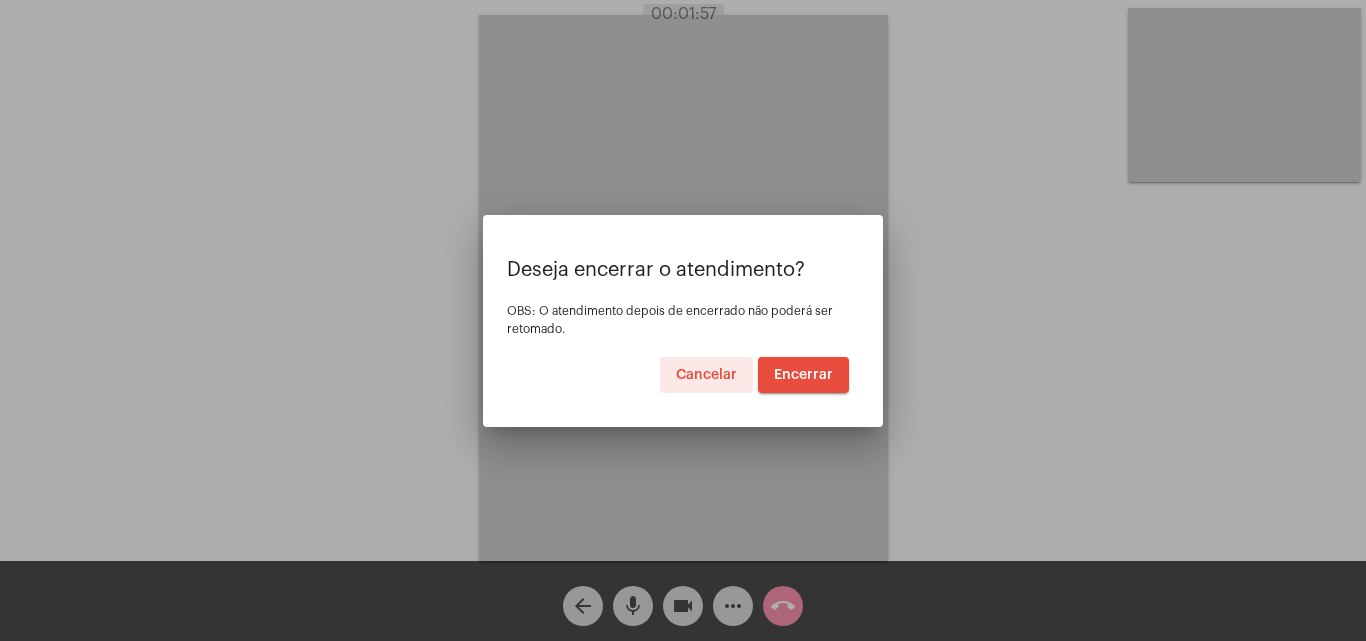 click on "Encerrar" at bounding box center (803, 375) 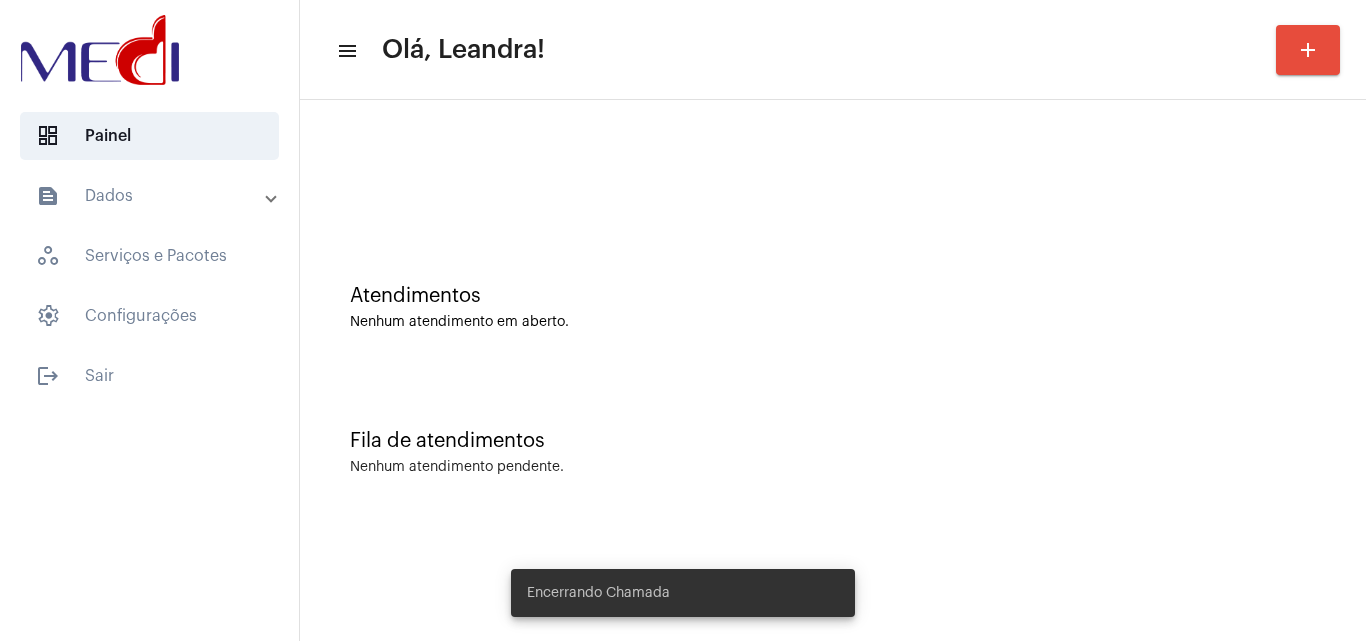 click on "Nenhum atendimento em aberto." 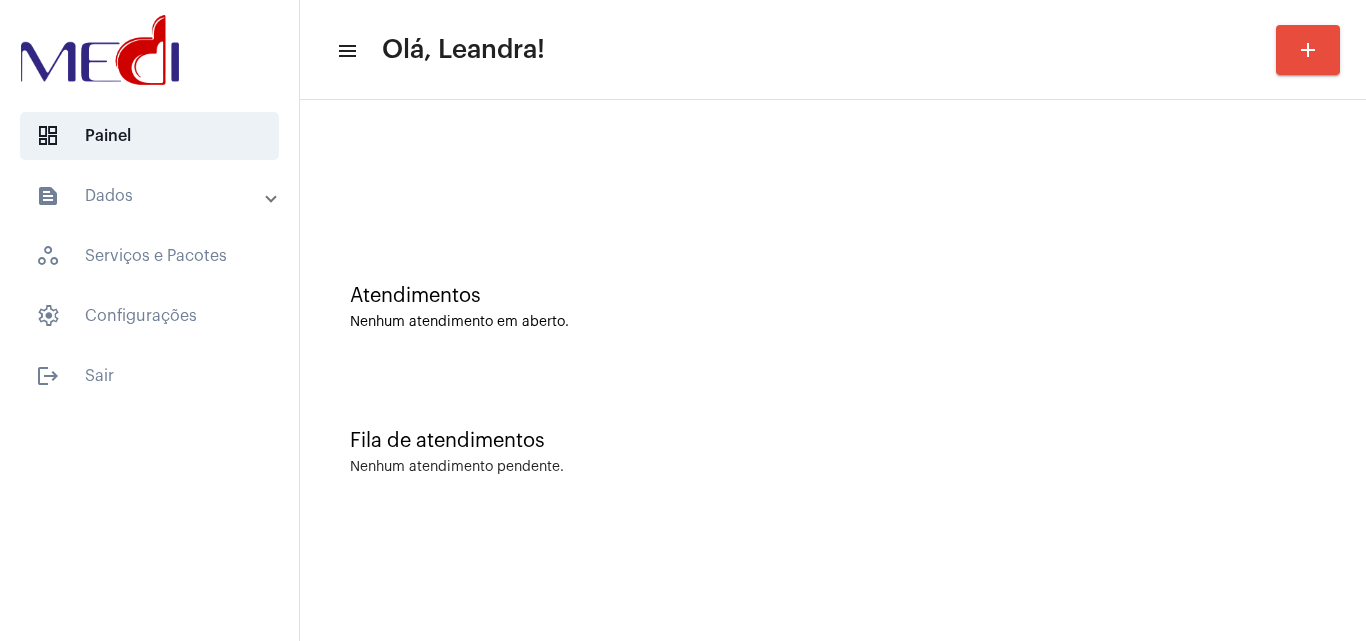 click on "Atendimentos Nenhum atendimento em aberto." 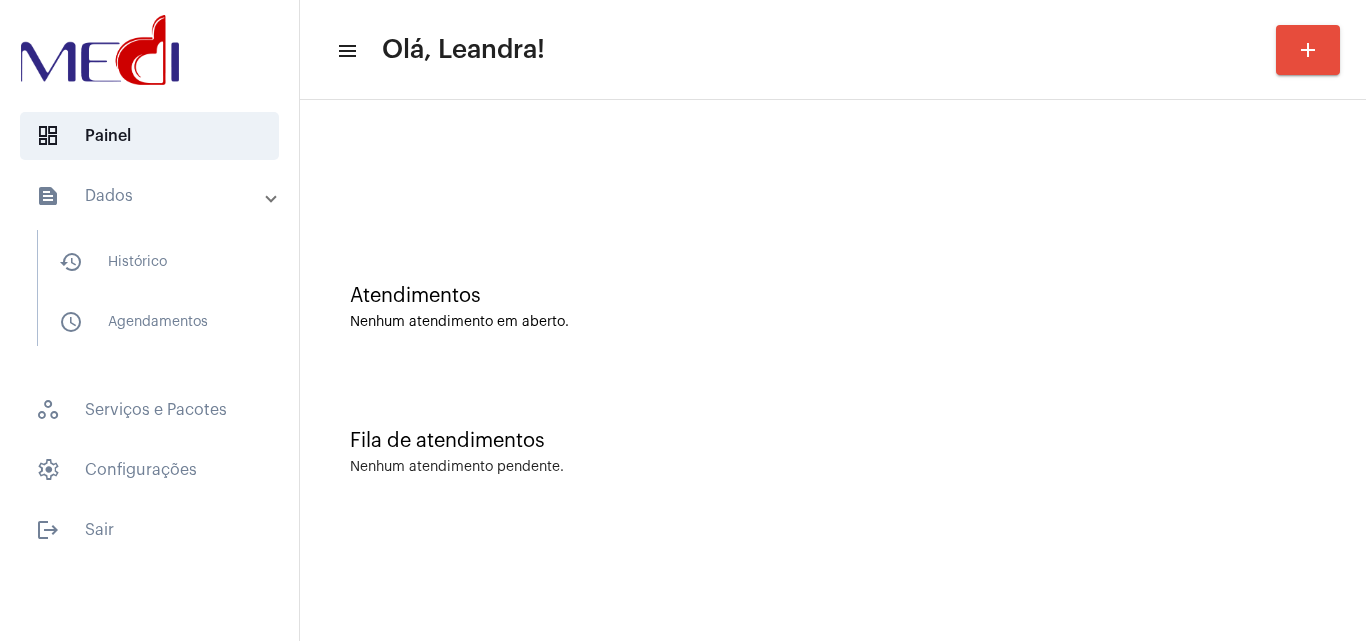scroll, scrollTop: 0, scrollLeft: 0, axis: both 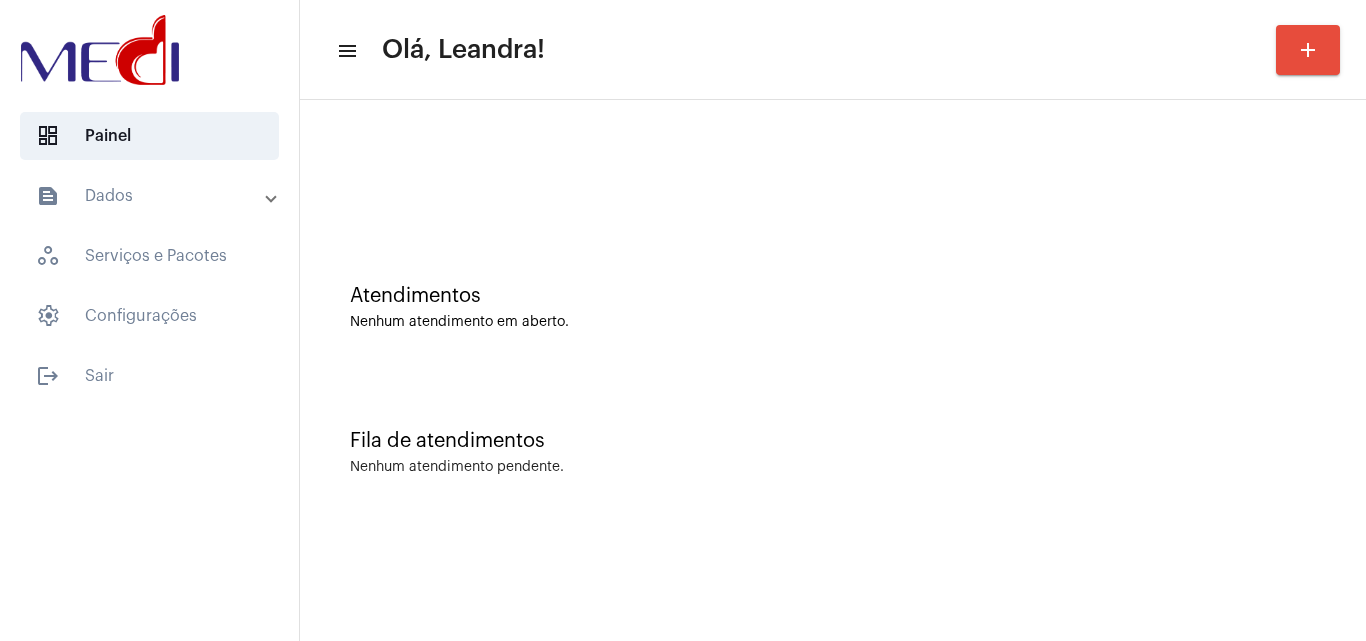 click on "Fila de atendimentos Nenhum atendimento pendente." 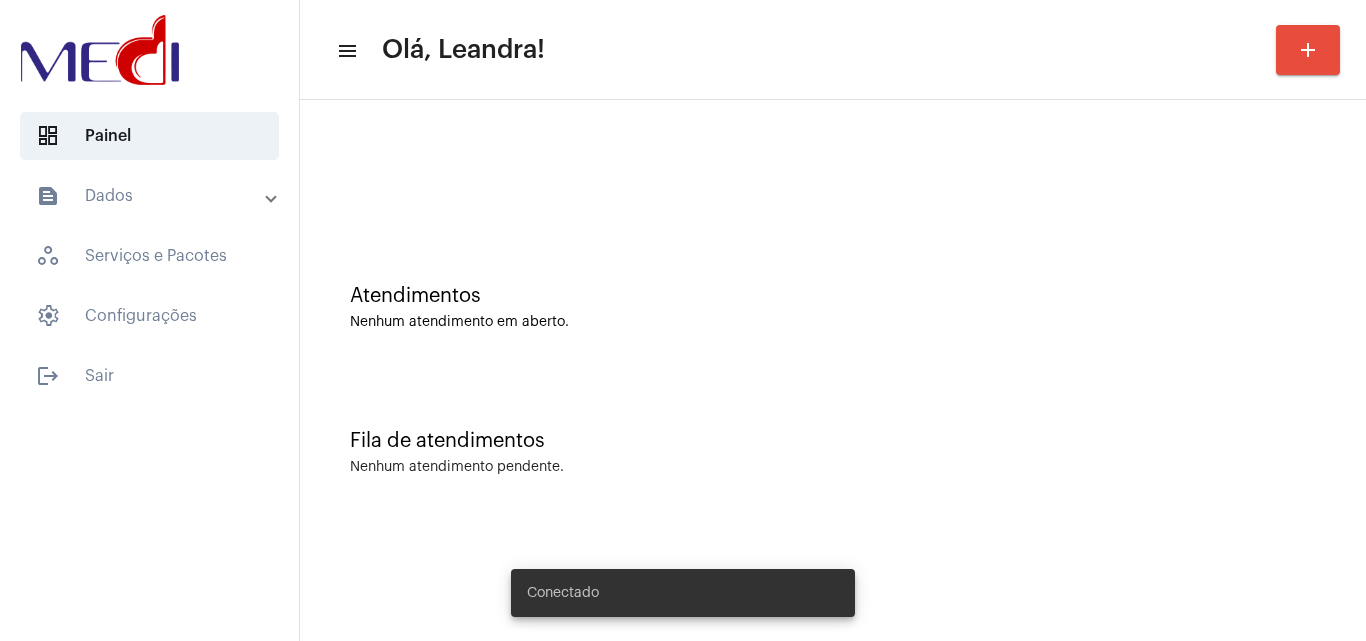 scroll, scrollTop: 0, scrollLeft: 0, axis: both 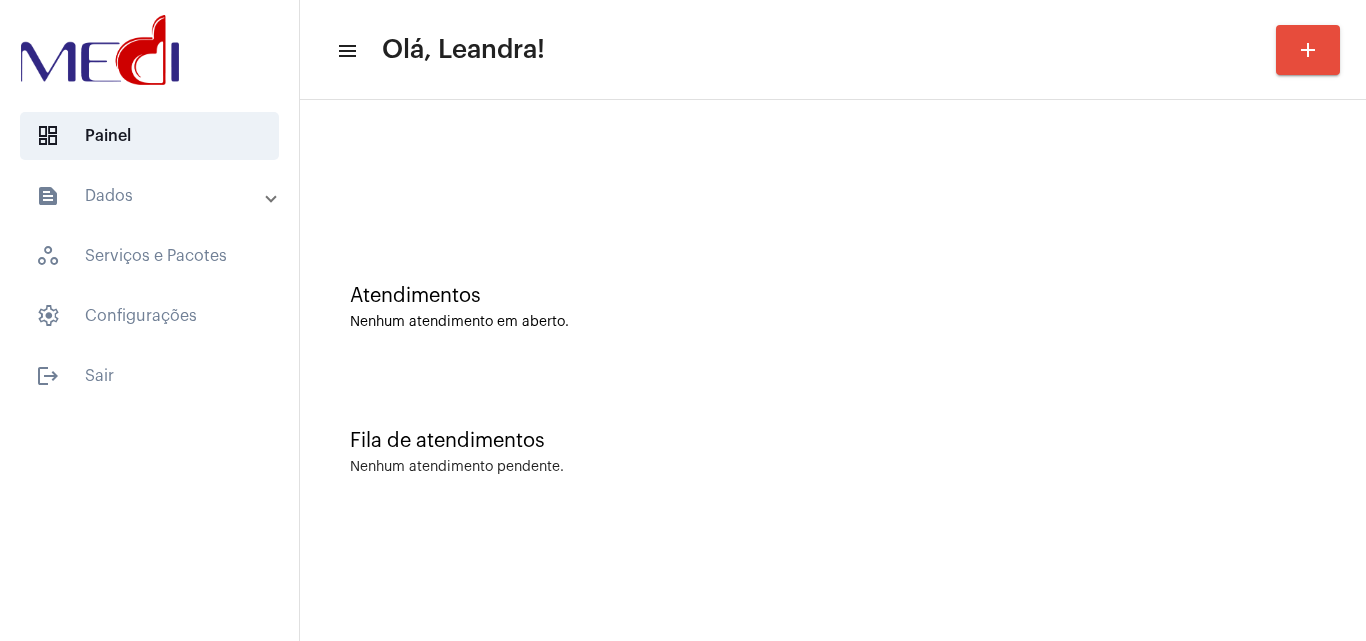 click on "Fila de atendimentos Nenhum atendimento pendente." 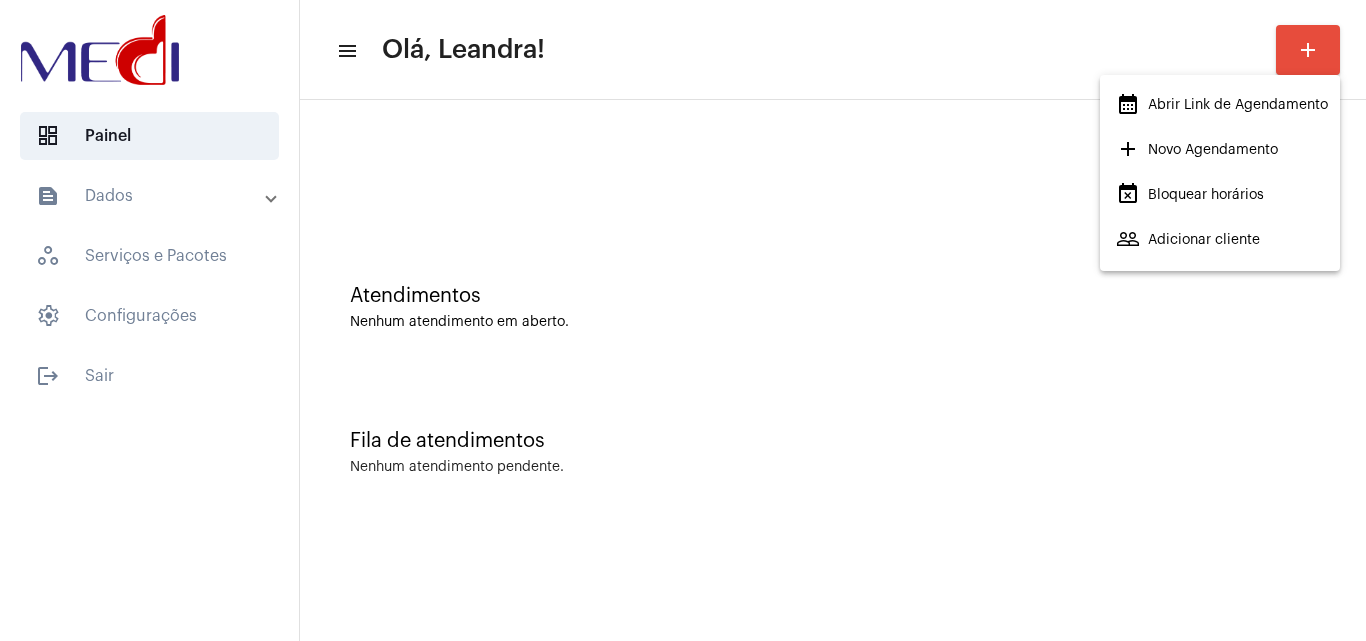 click on "calendar_month_outlined Abrir Link de Agendamento" at bounding box center [1222, 105] 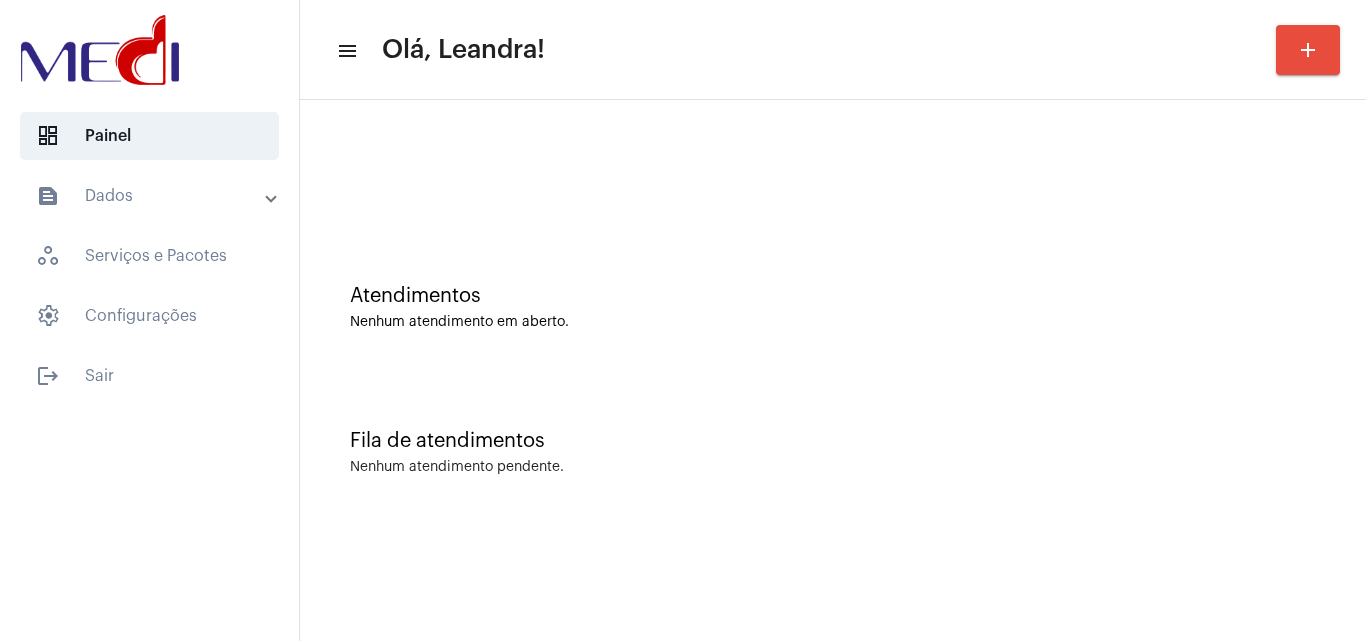 click on "Atendimentos Nenhum atendimento em aberto." 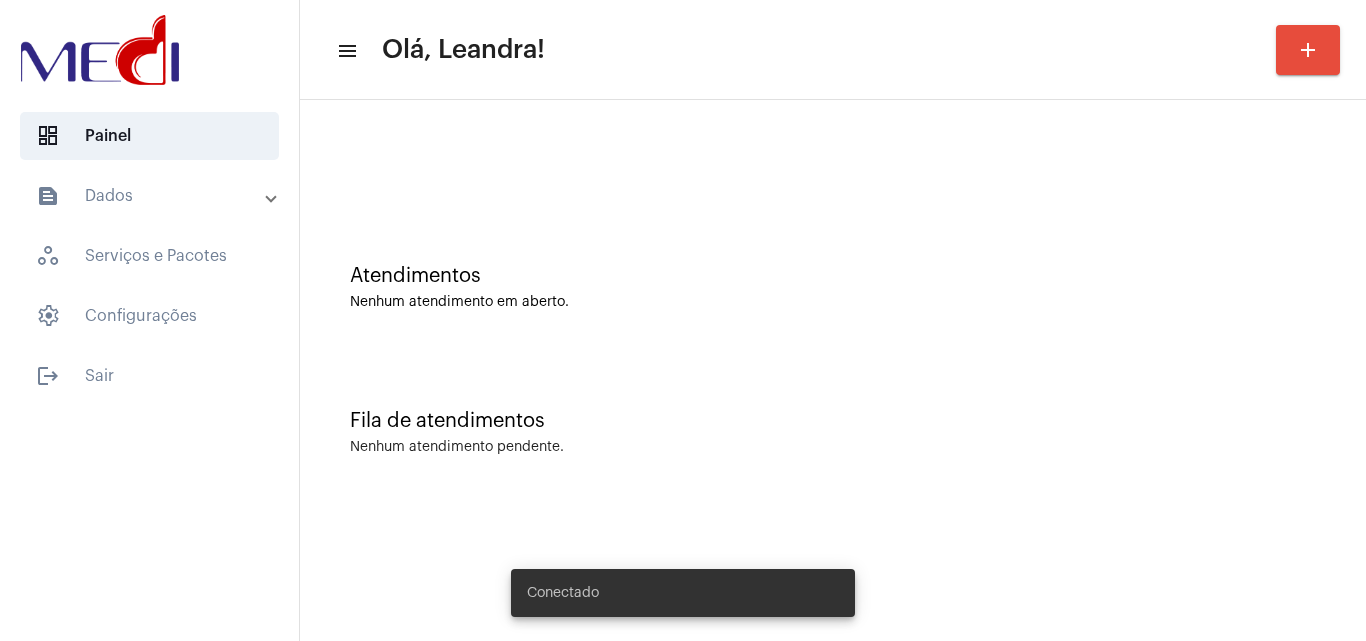 scroll, scrollTop: 0, scrollLeft: 0, axis: both 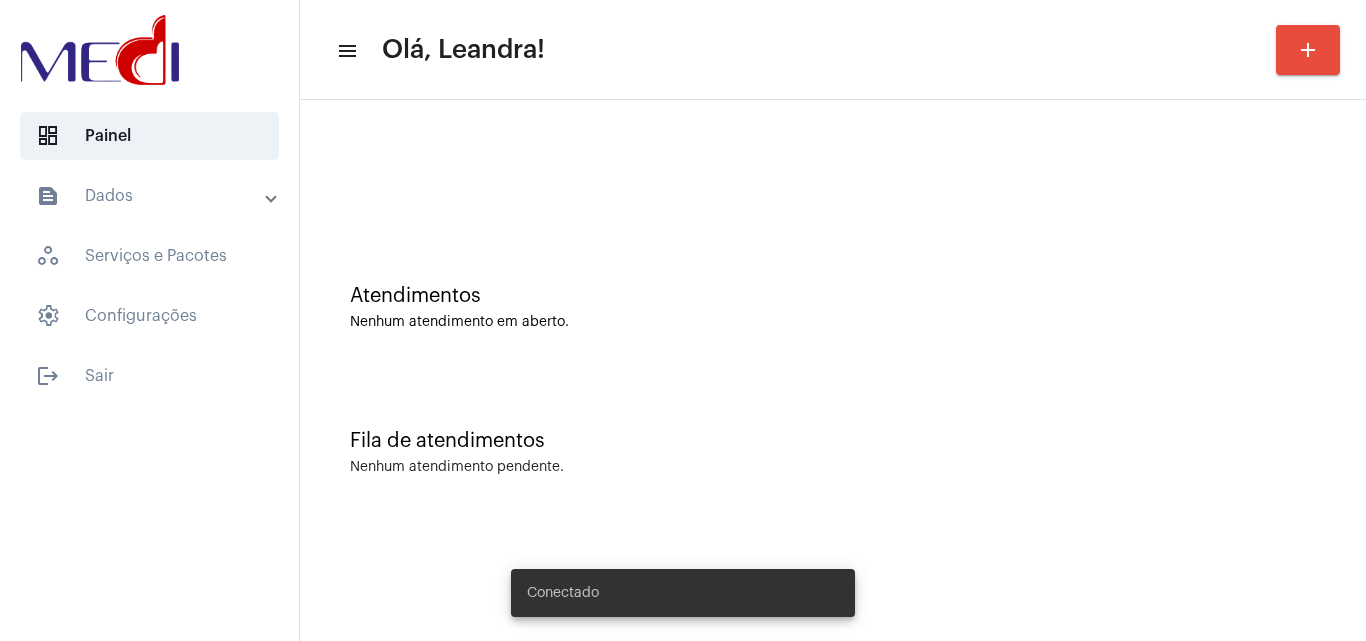 click on "Atendimentos Nenhum atendimento em aberto." 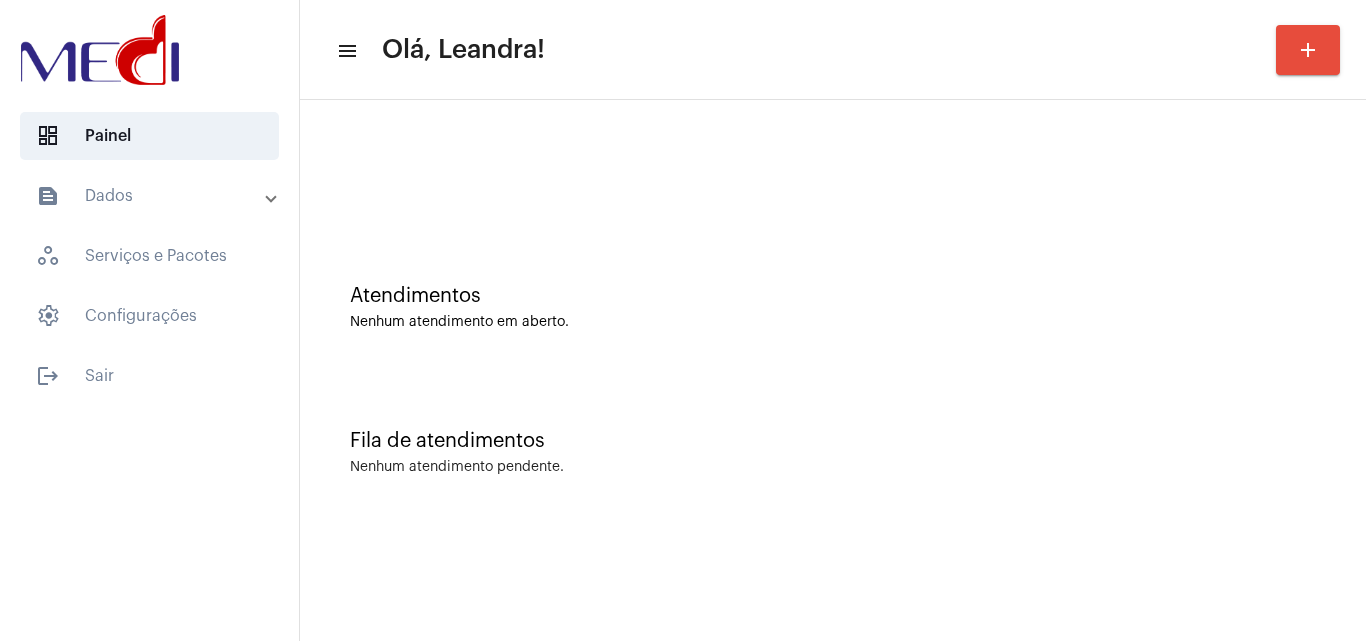 click on "Atendimentos Nenhum atendimento em aberto." 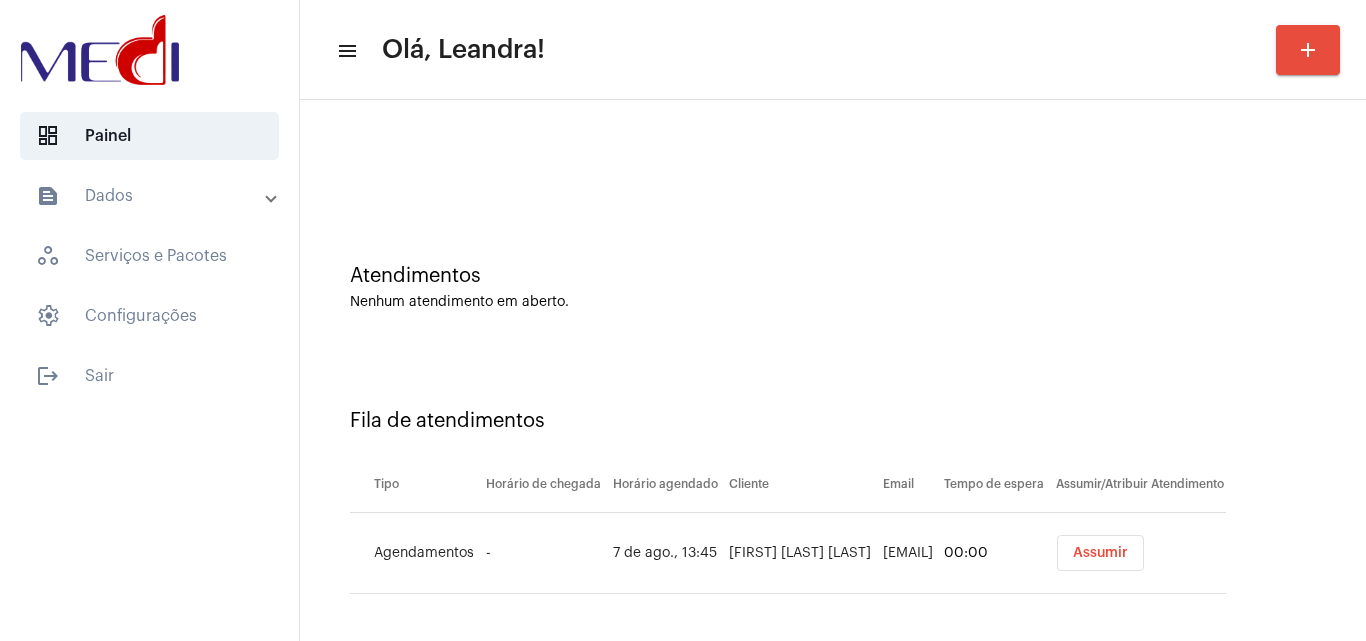 scroll, scrollTop: 0, scrollLeft: 0, axis: both 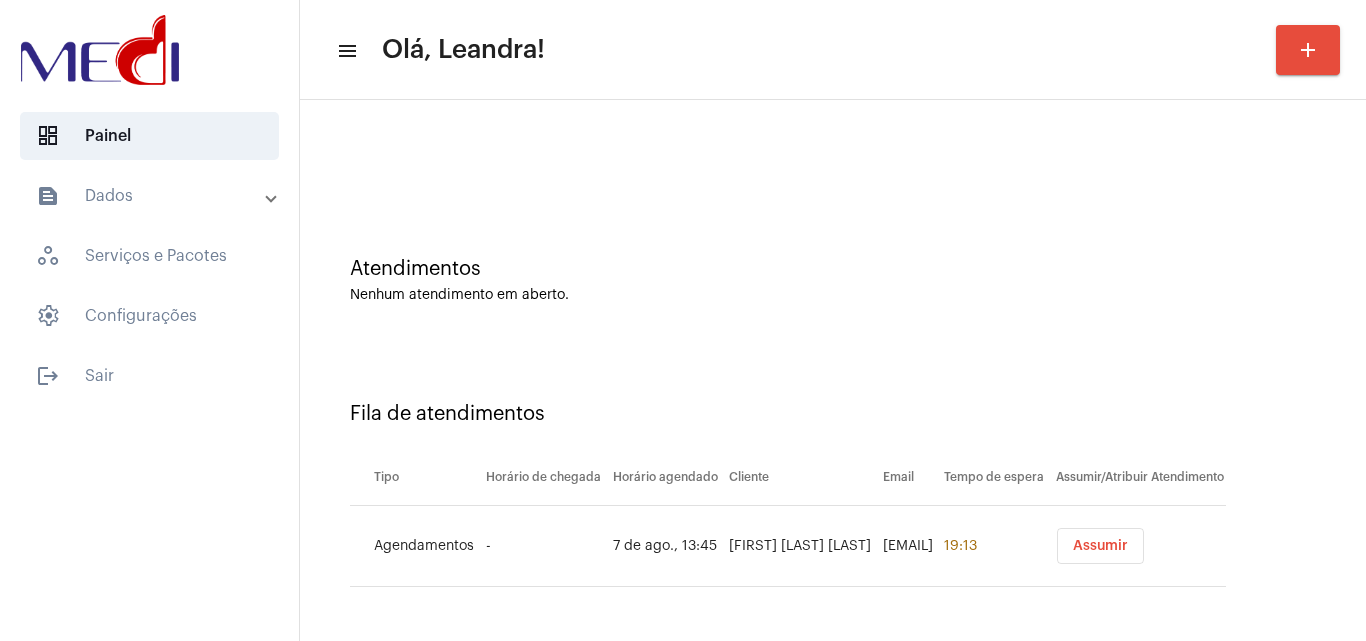 click on "Assumir" at bounding box center (1100, 546) 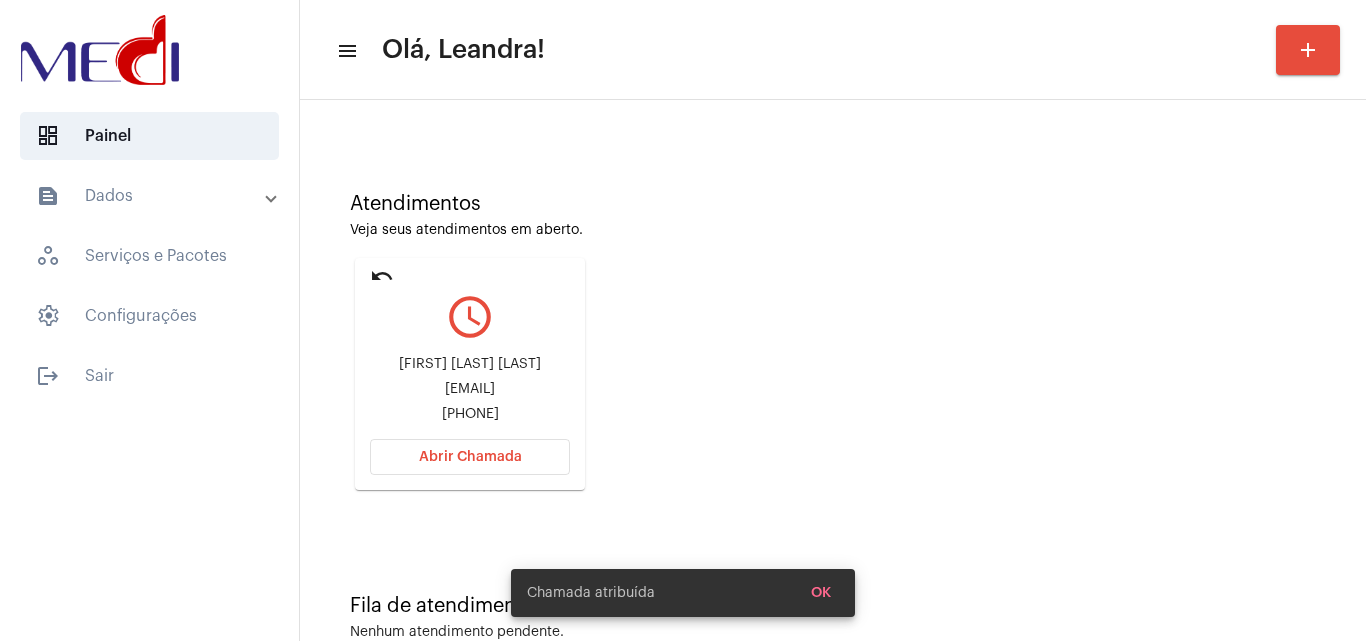 scroll, scrollTop: 141, scrollLeft: 0, axis: vertical 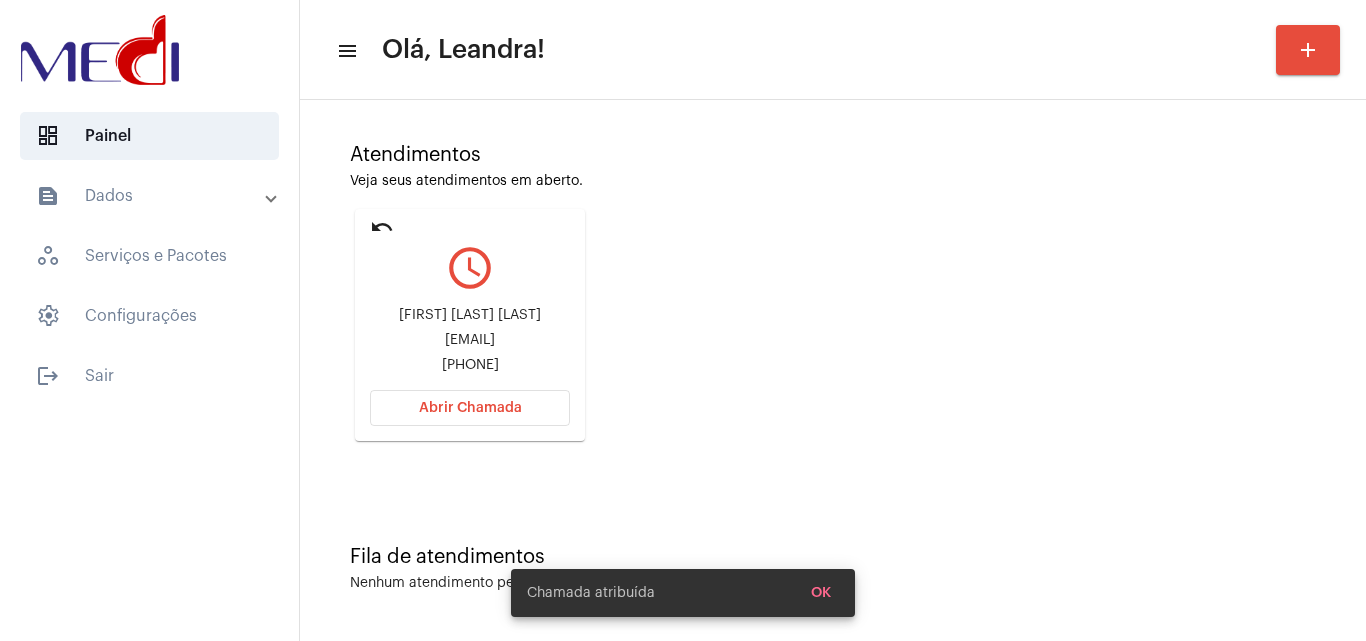drag, startPoint x: 376, startPoint y: 313, endPoint x: 571, endPoint y: 325, distance: 195.36888 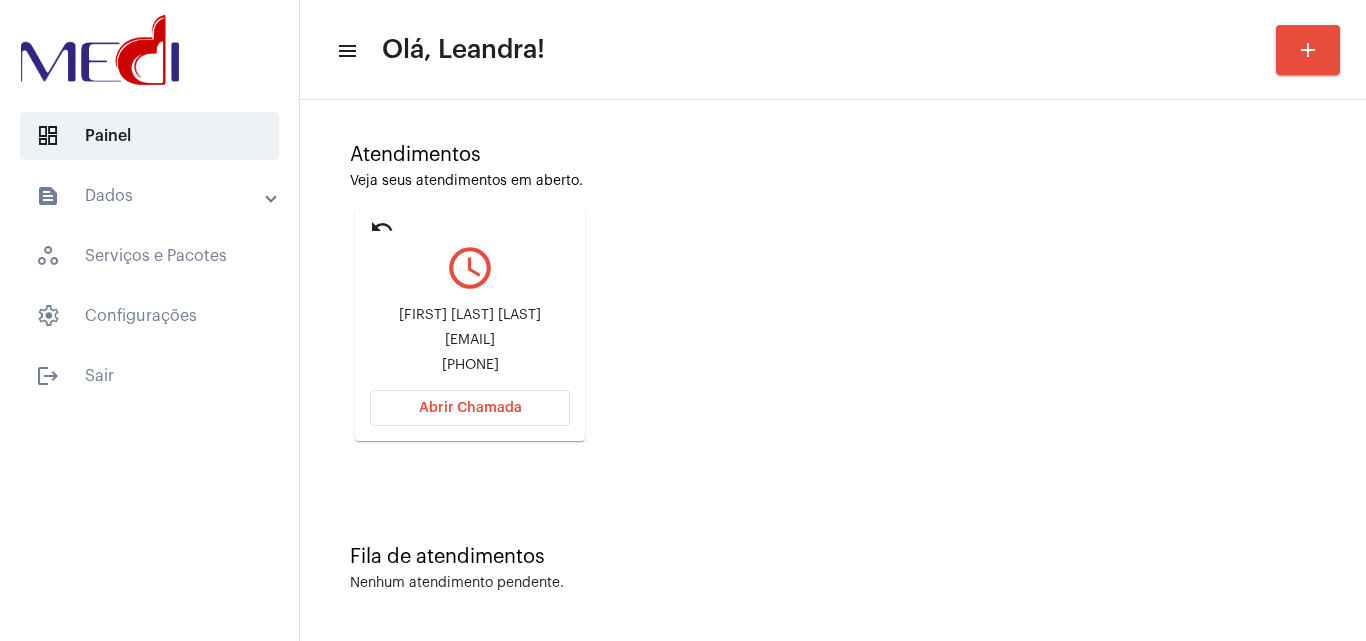 click on "Abrir Chamada" 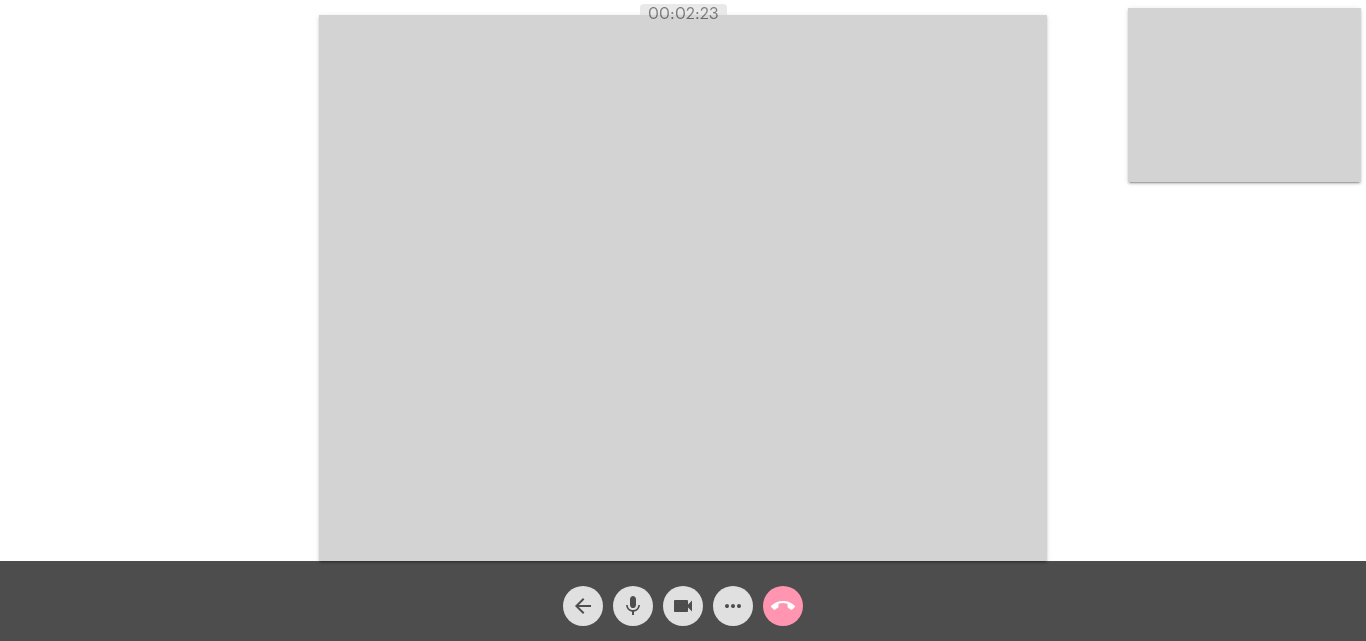 click on "call_end" 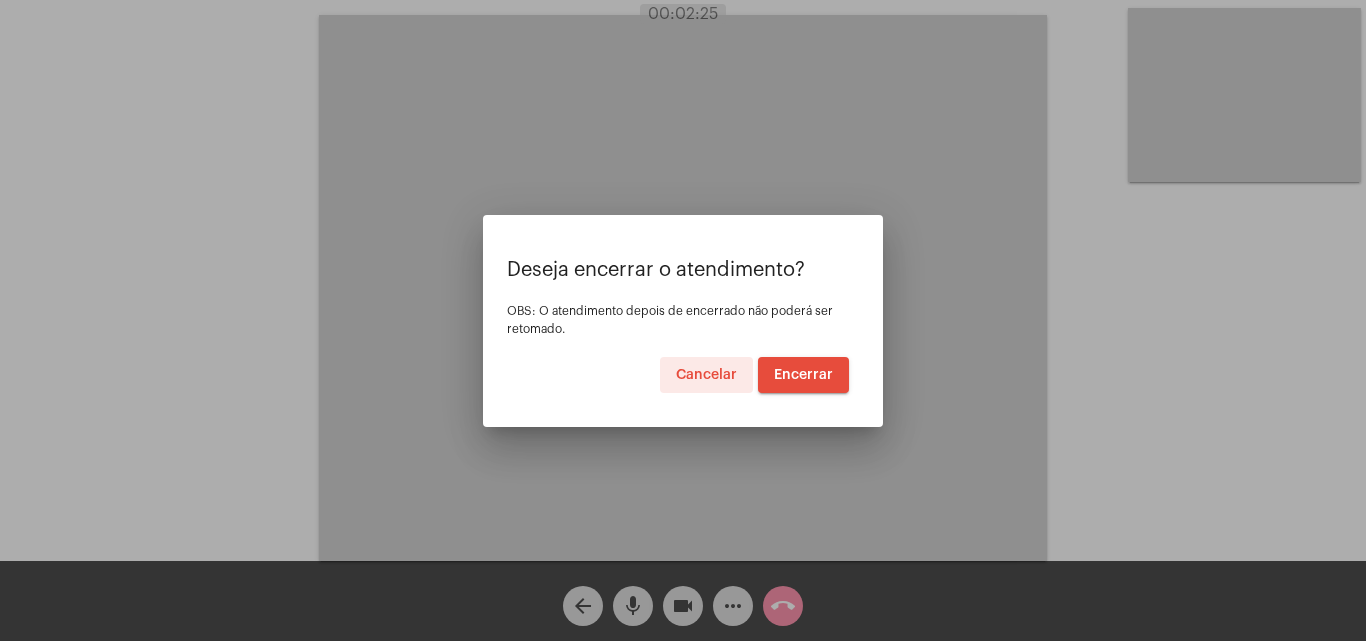 click on "Encerrar" at bounding box center (803, 375) 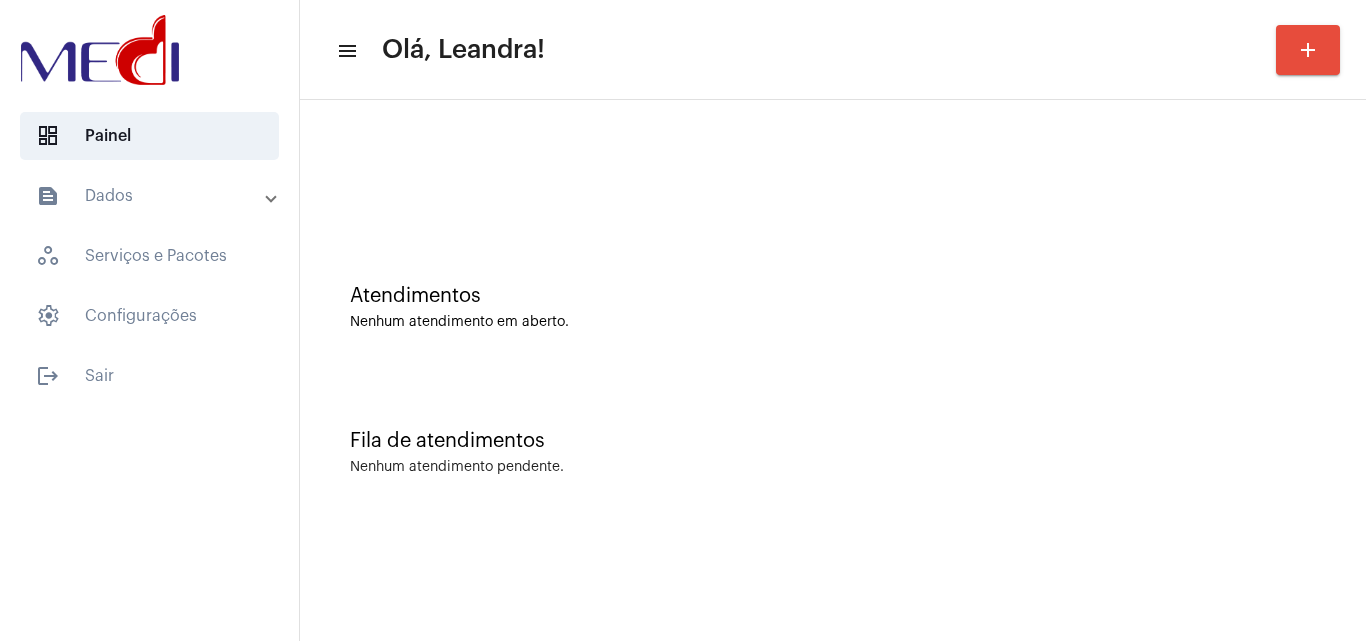 click on "Fila de atendimentos Nenhum atendimento pendente." 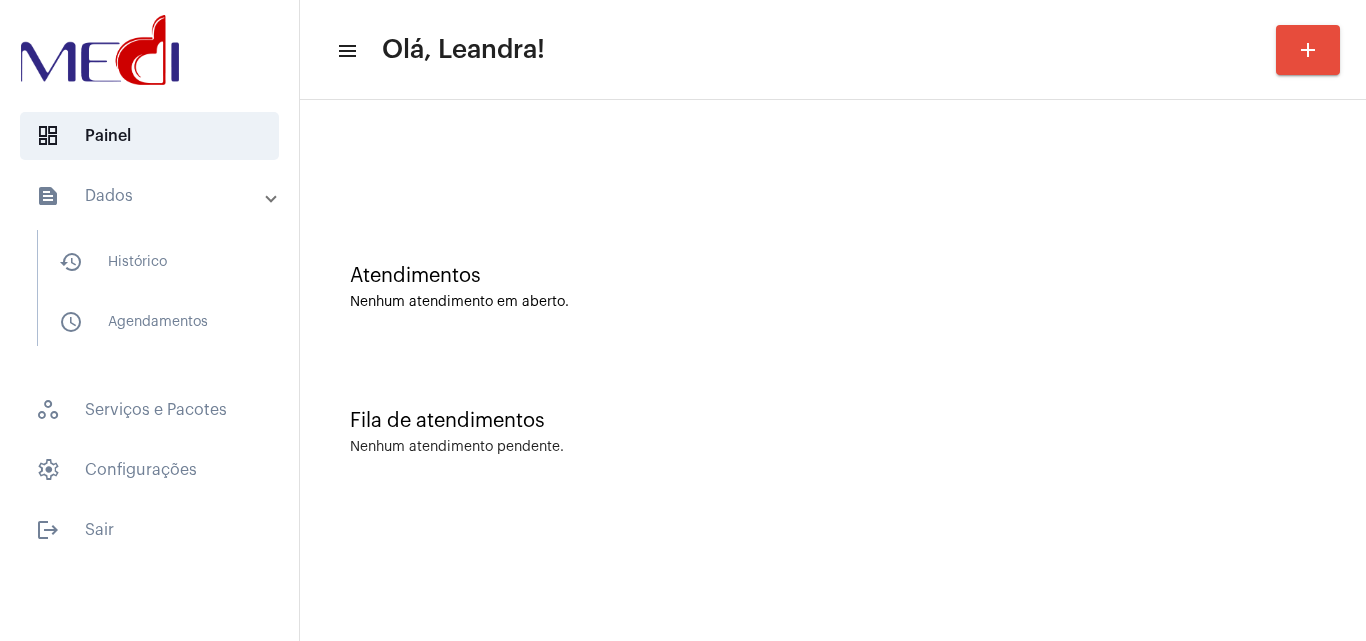 scroll, scrollTop: 0, scrollLeft: 0, axis: both 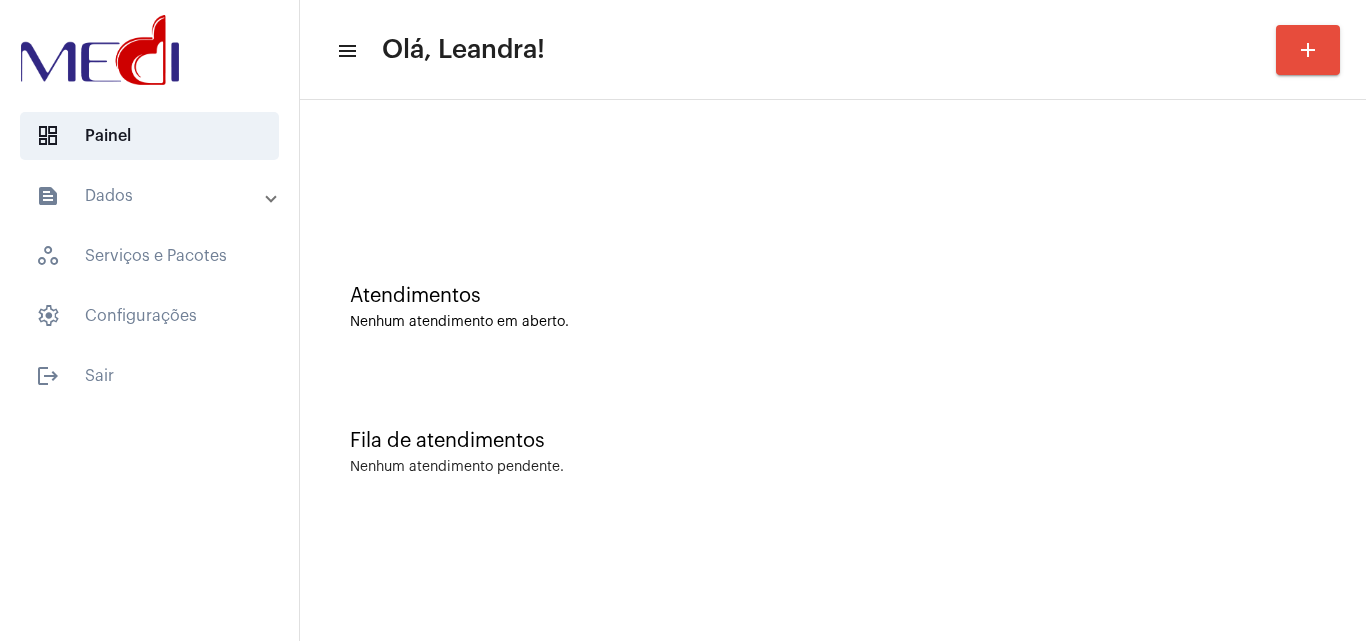 click on "Fila de atendimentos Nenhum atendimento pendente." 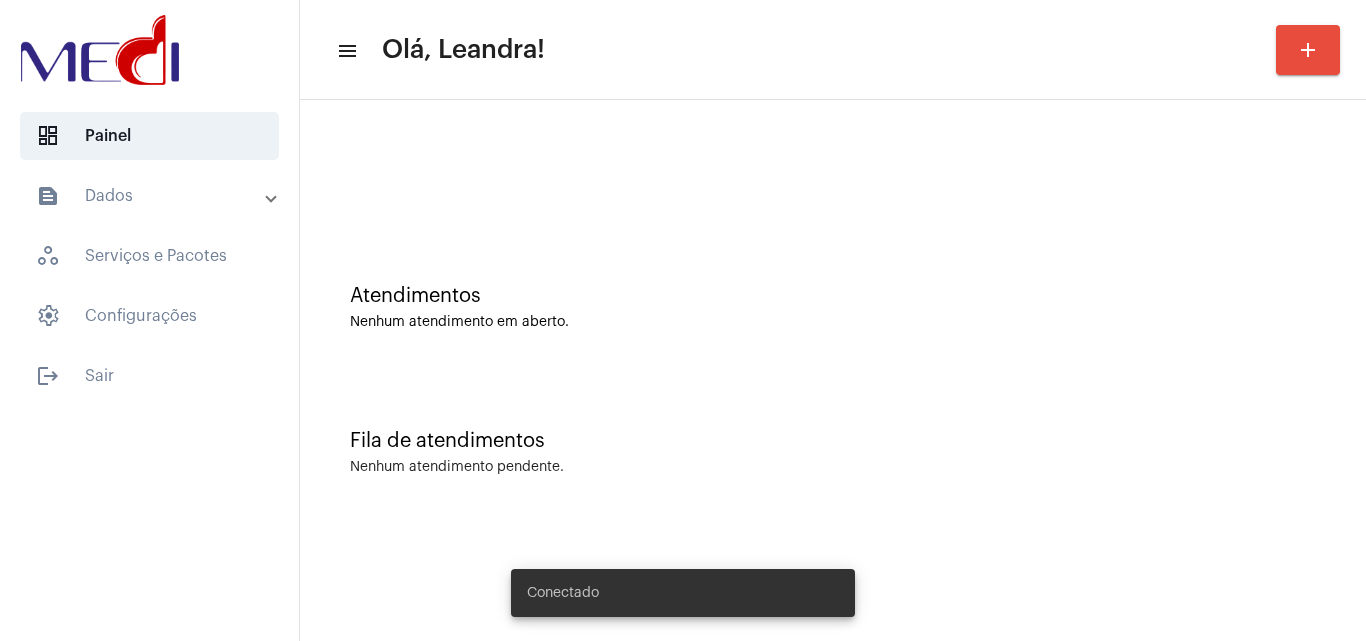 scroll, scrollTop: 0, scrollLeft: 0, axis: both 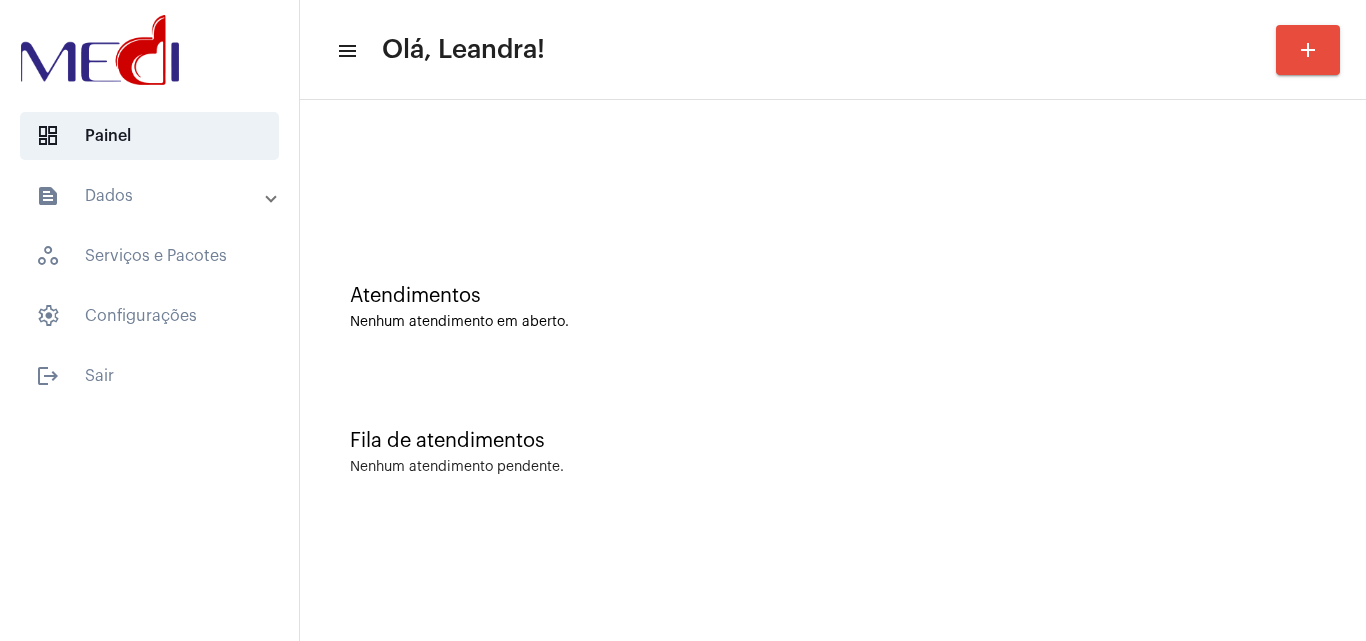 click on "Atendimentos" 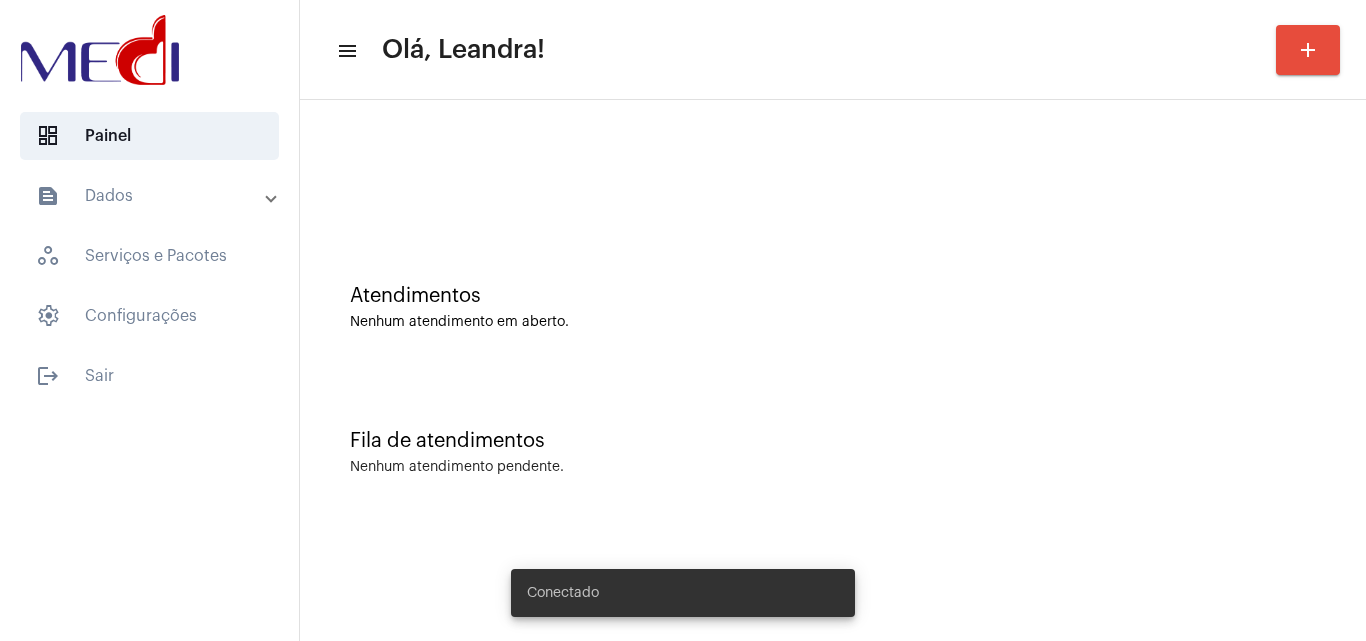 scroll, scrollTop: 0, scrollLeft: 0, axis: both 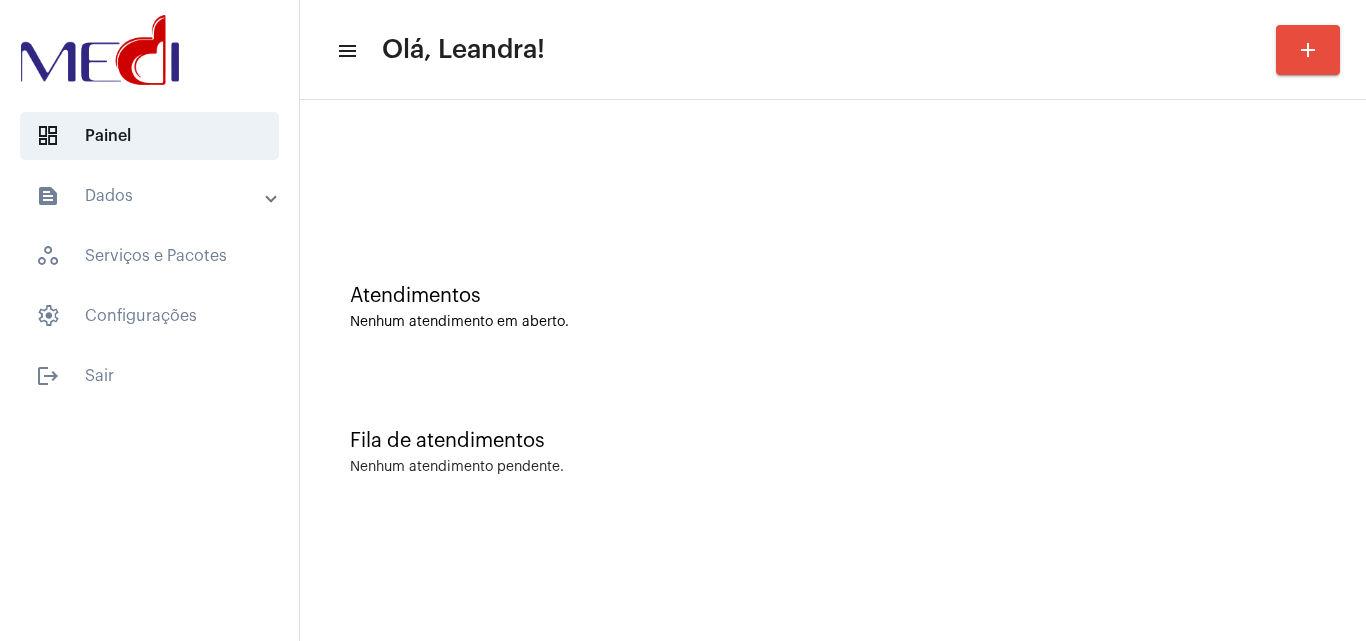 click on "add" 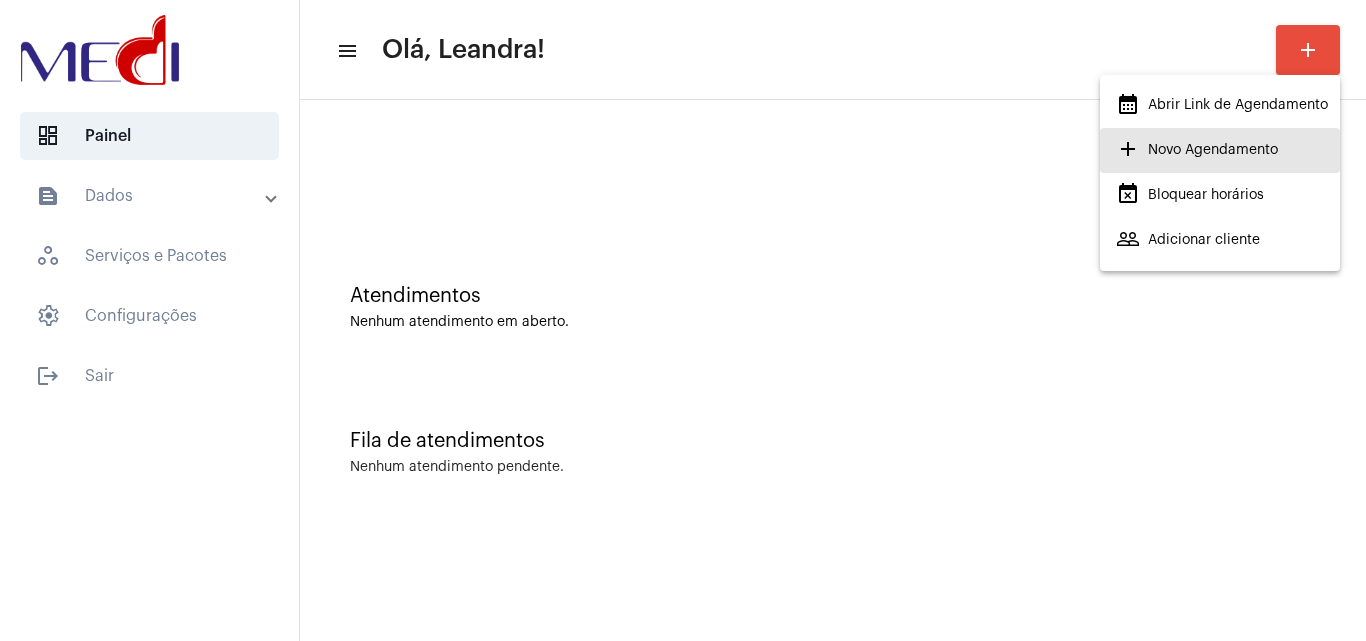click on "add Novo Agendamento" at bounding box center (1220, 150) 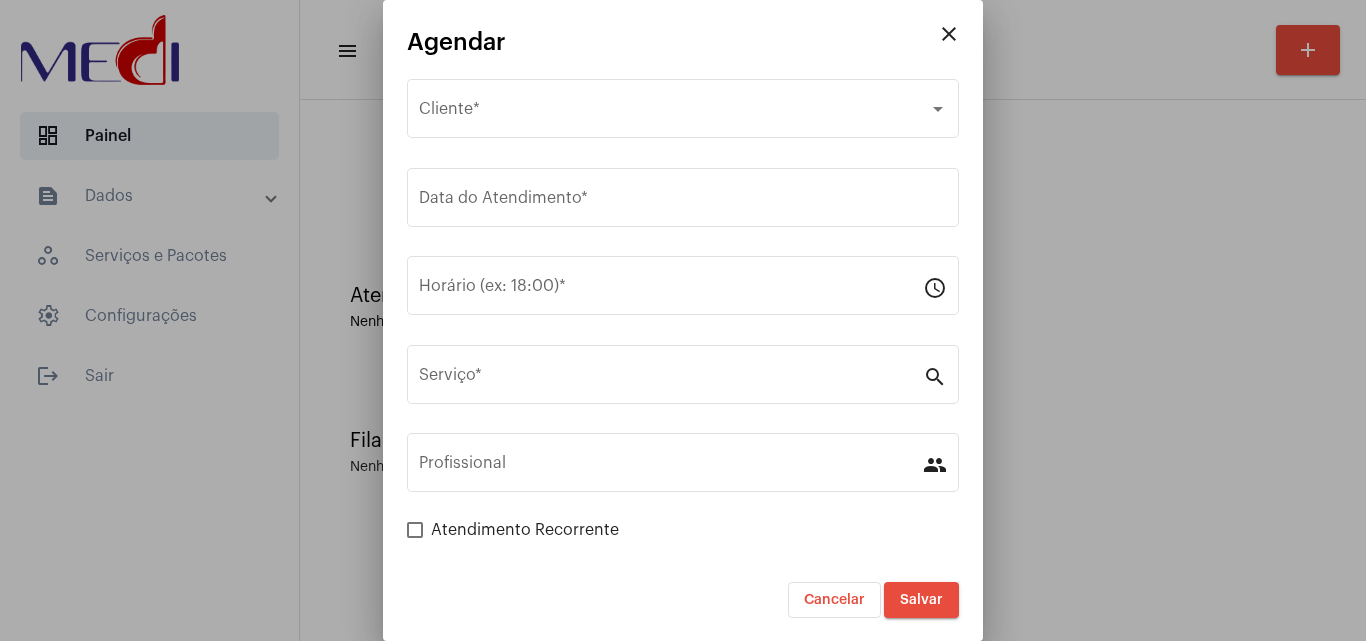 click at bounding box center (683, 320) 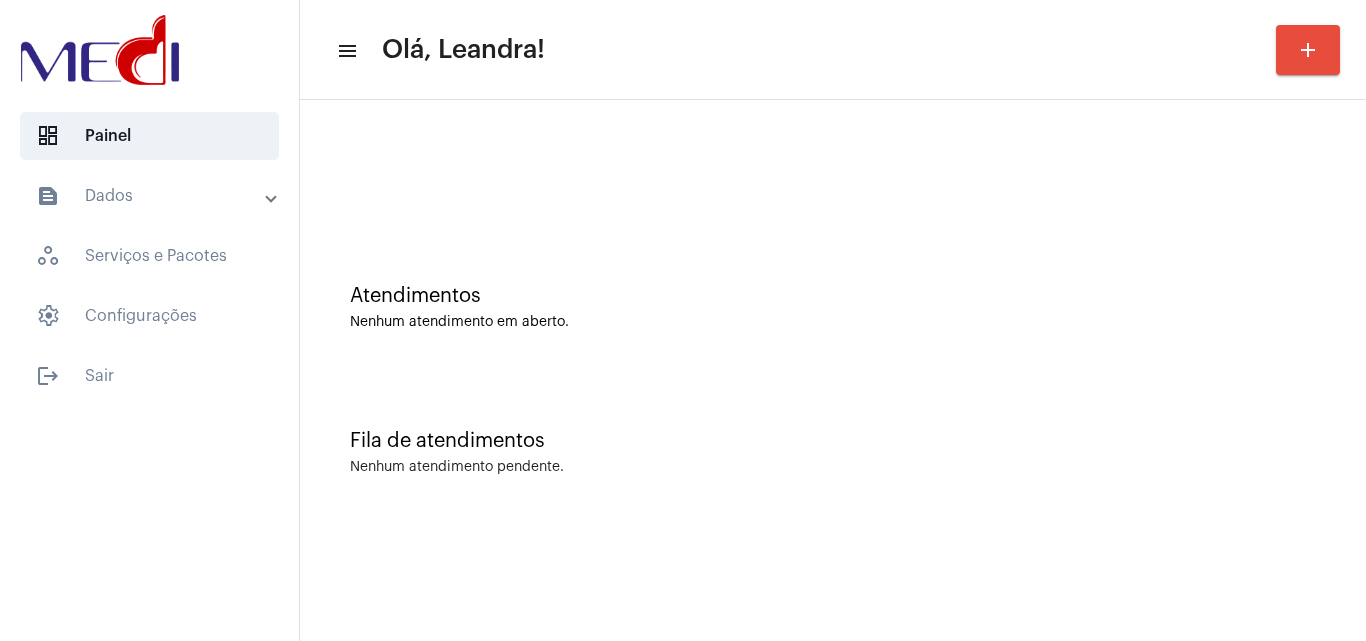 click on "add" 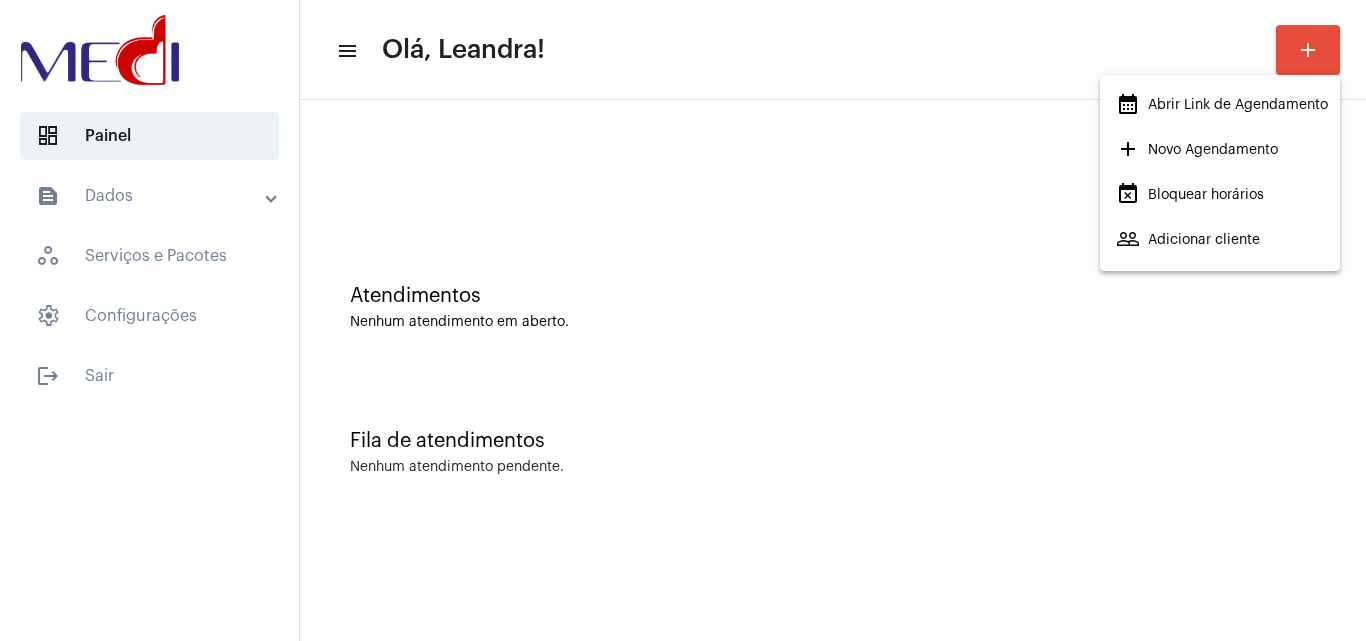 click on "calendar_month_outlined Abrir Link de Agendamento" at bounding box center (1222, 105) 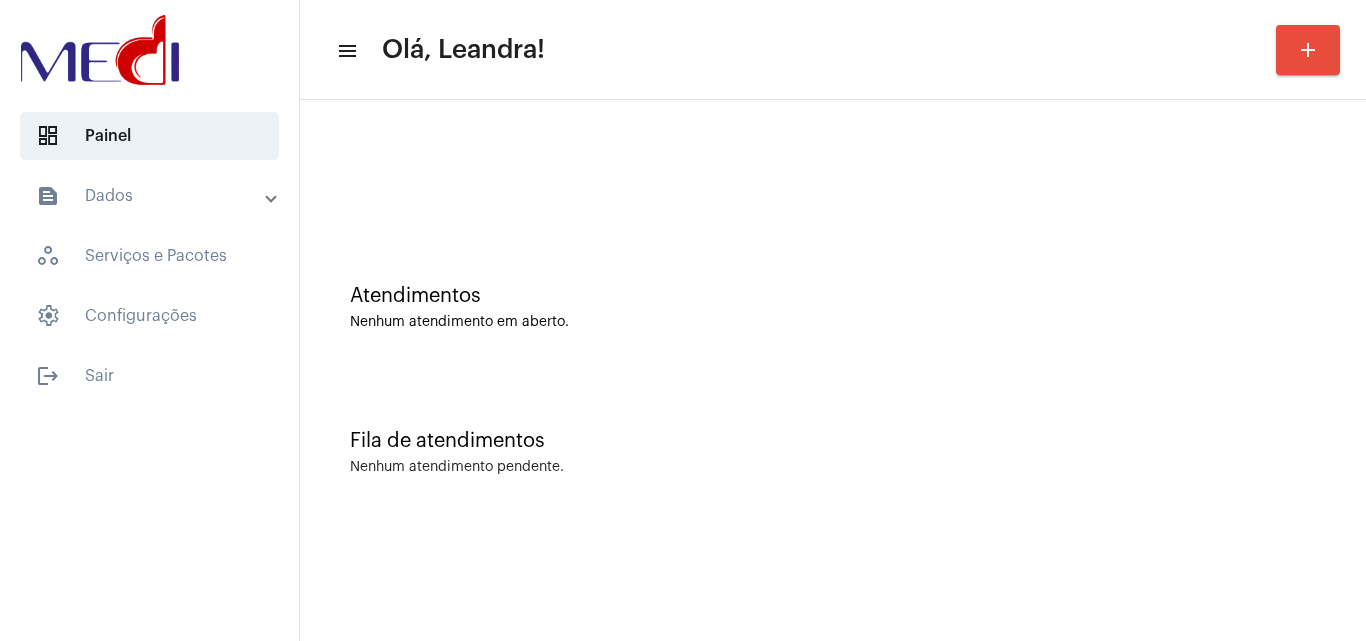 click 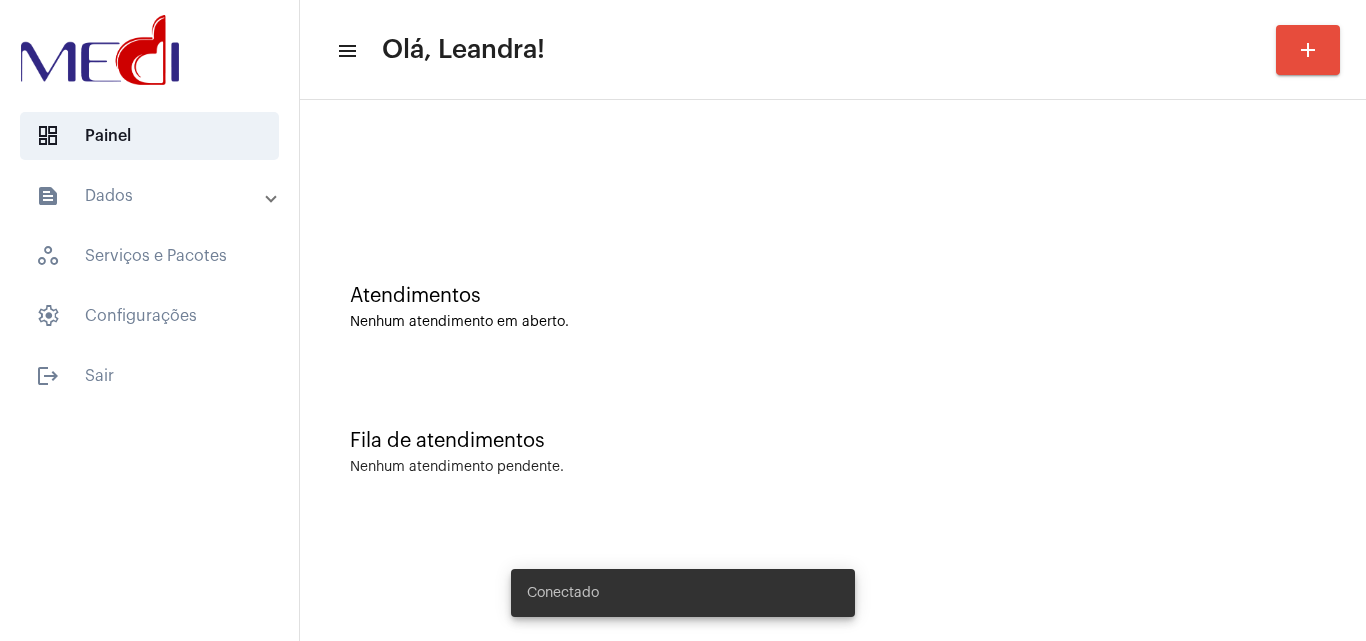 scroll, scrollTop: 0, scrollLeft: 0, axis: both 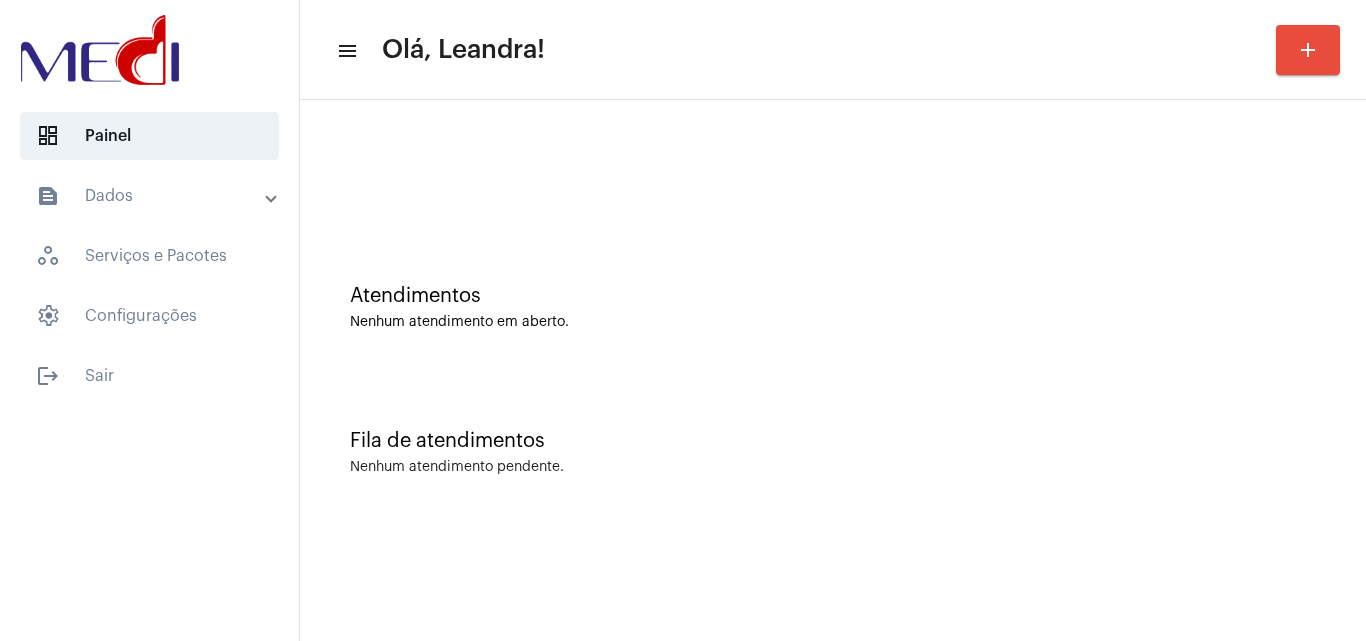 click on "Atendimentos Nenhum atendimento em aberto." 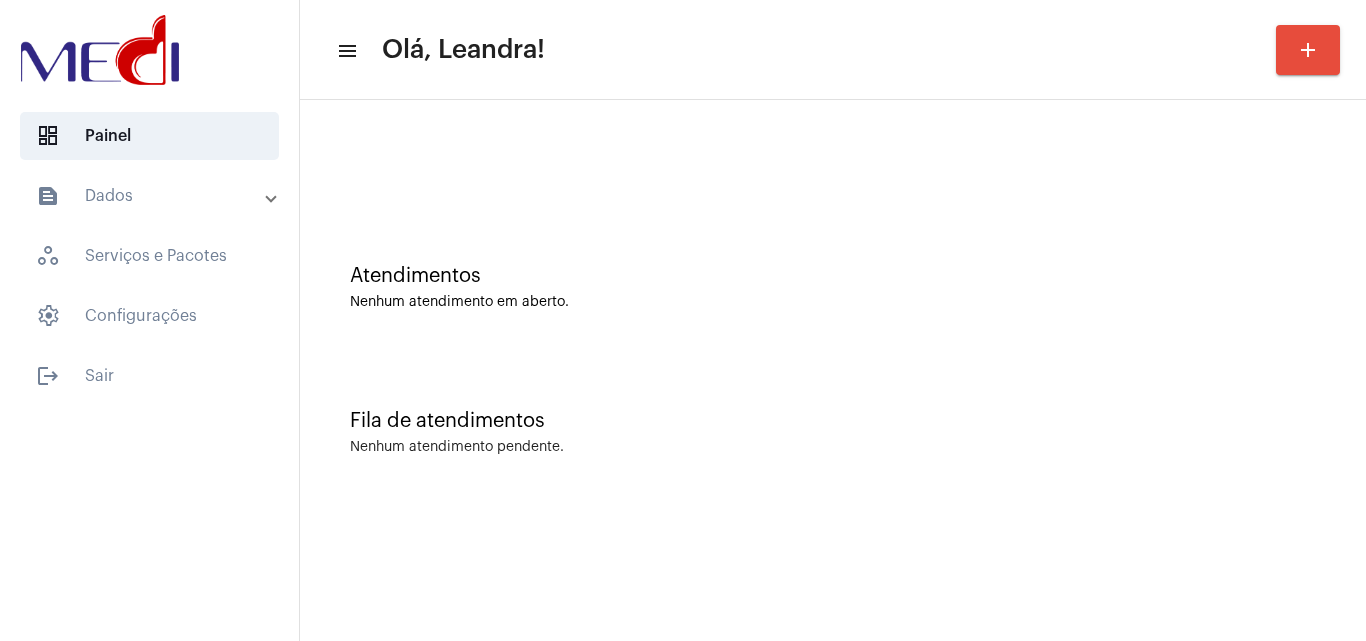 scroll, scrollTop: 0, scrollLeft: 0, axis: both 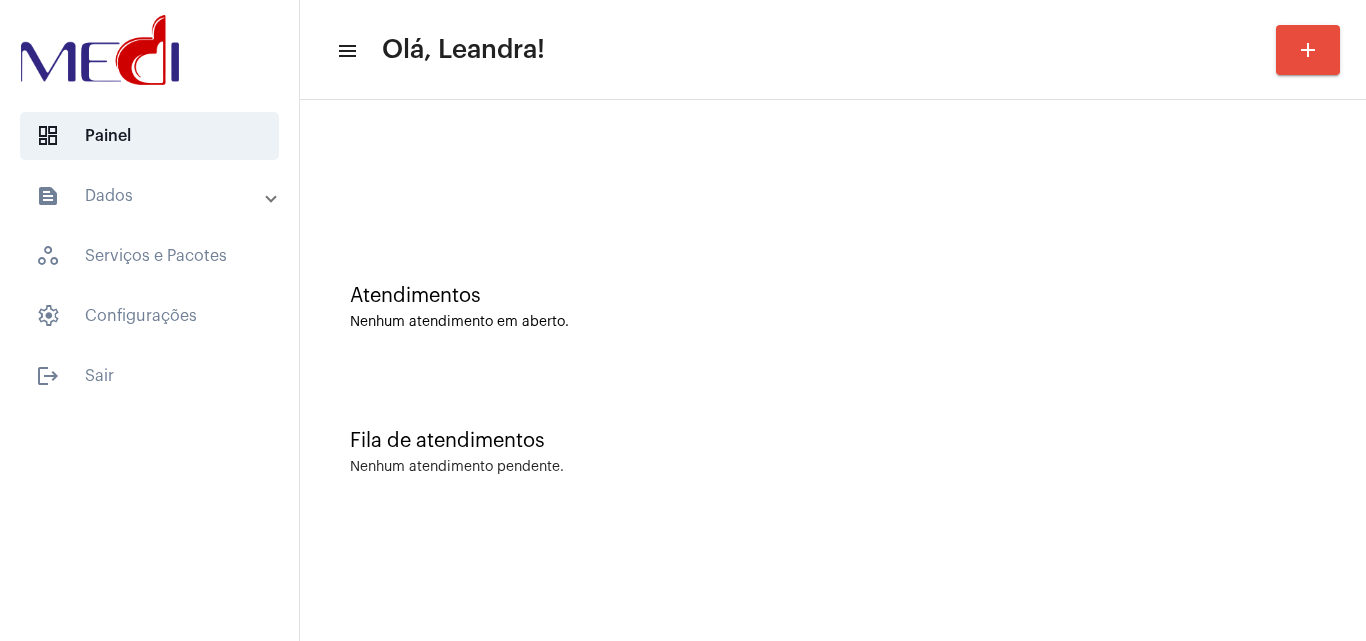 click 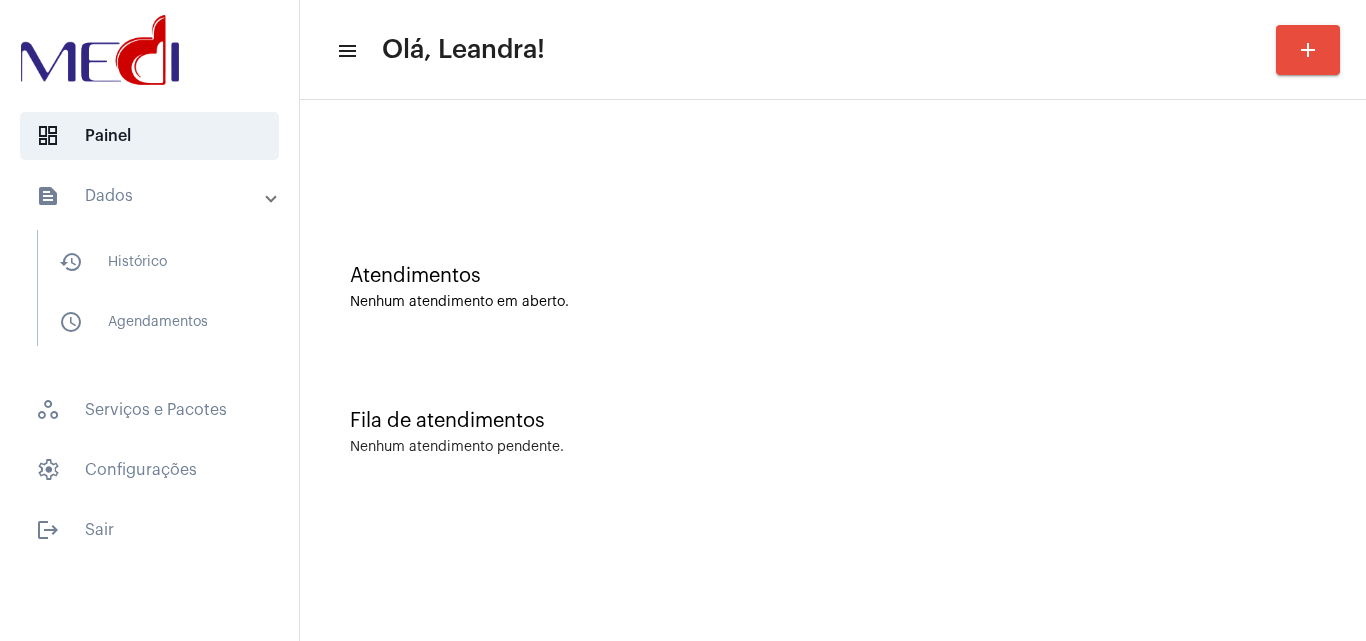 scroll, scrollTop: 0, scrollLeft: 0, axis: both 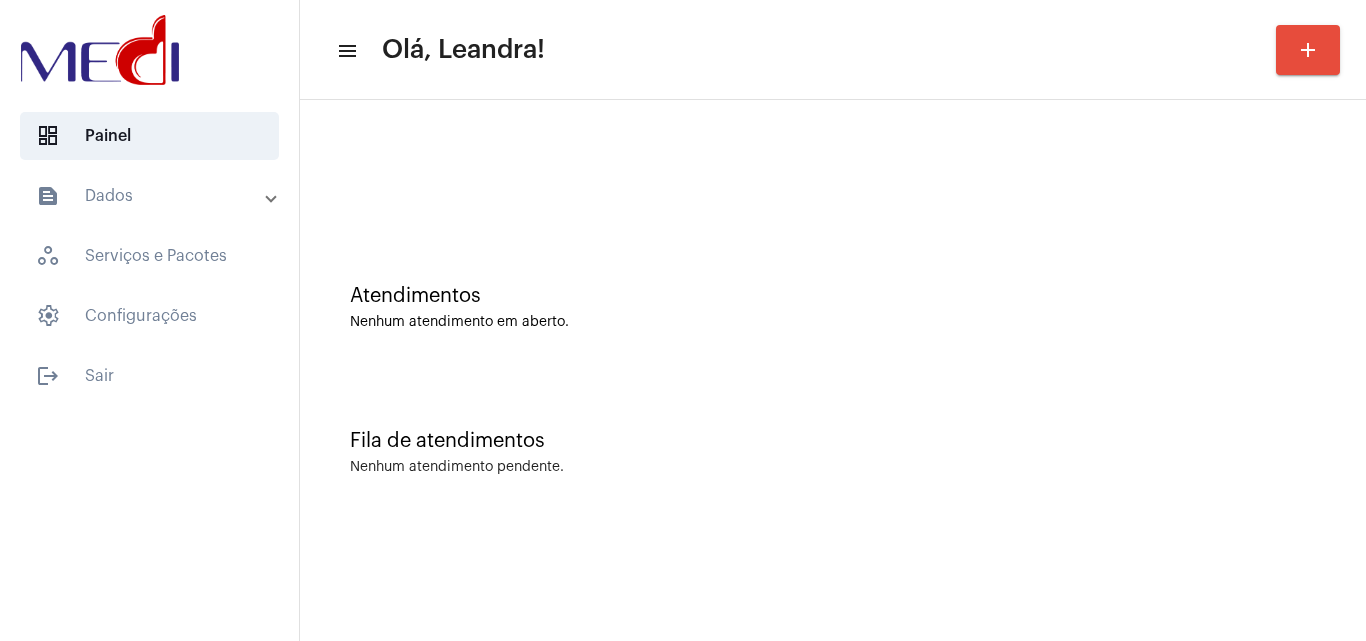 click on "Fila de atendimentos Nenhum atendimento pendente." 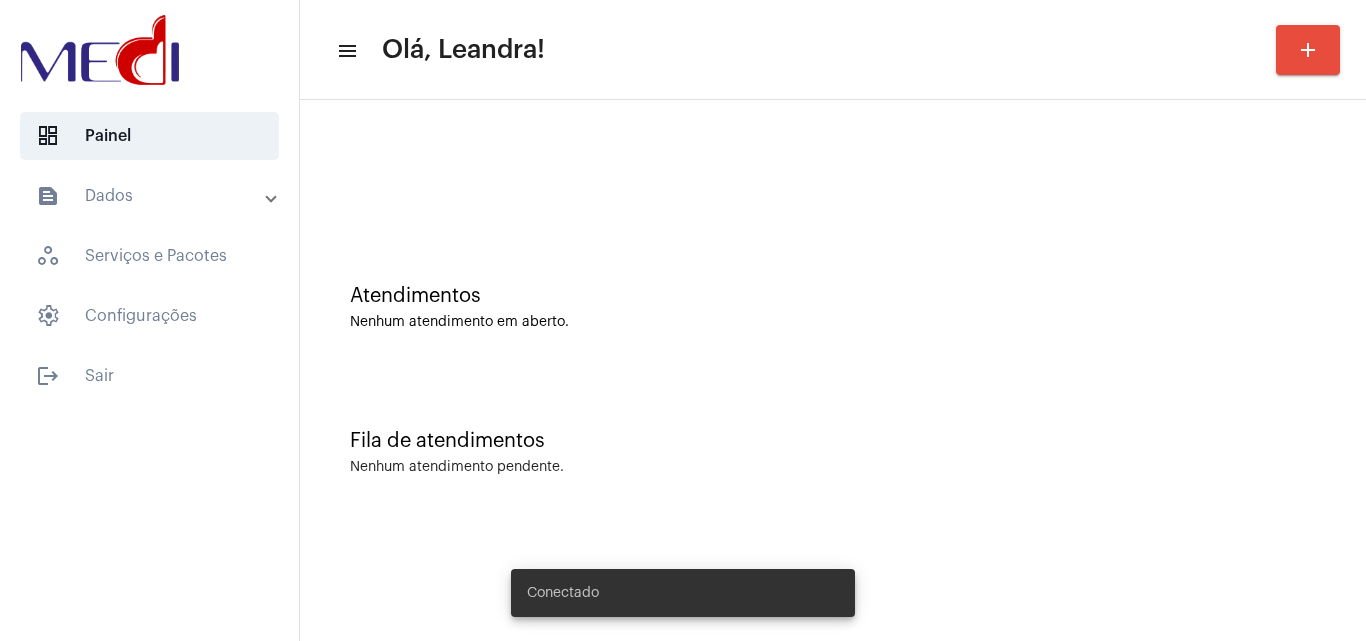 scroll, scrollTop: 0, scrollLeft: 0, axis: both 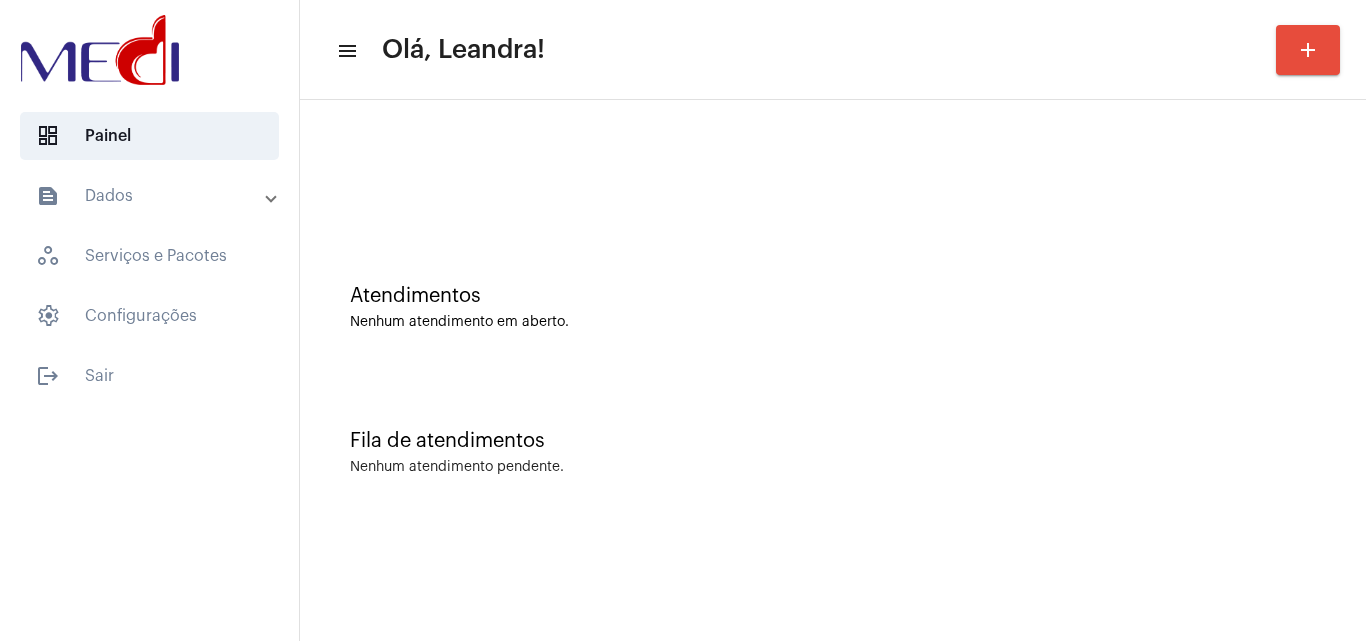 click on "Fila de atendimentos Nenhum atendimento pendente." 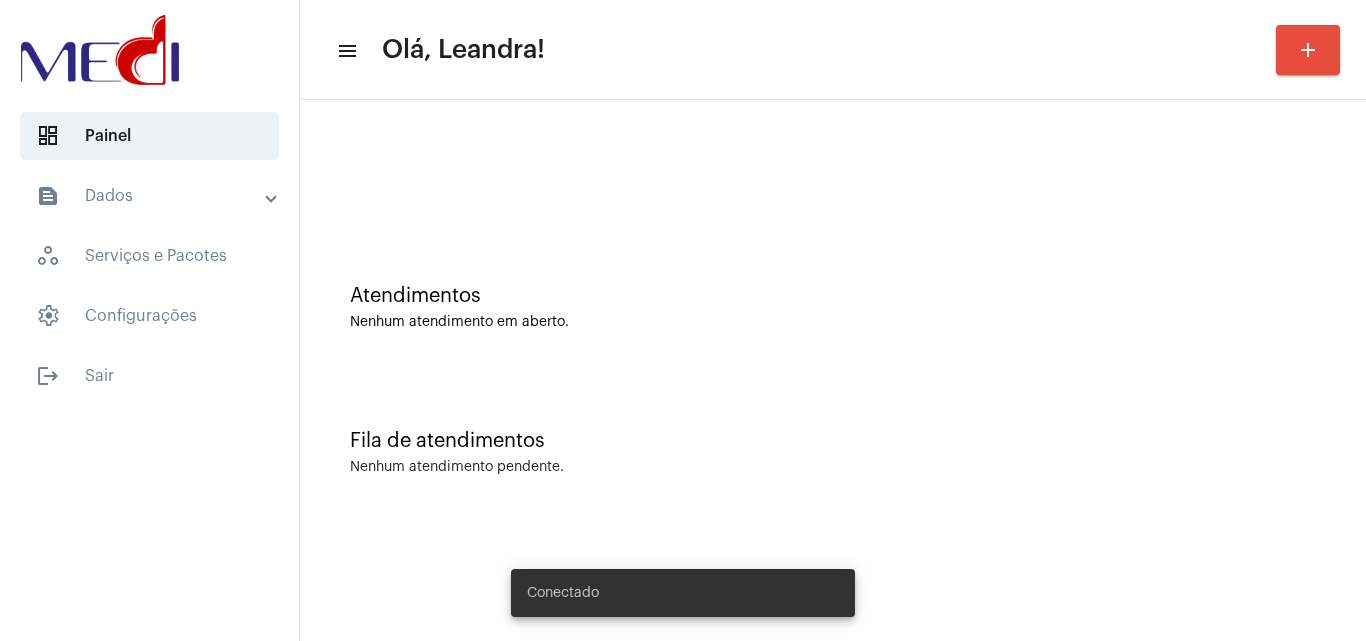 scroll, scrollTop: 0, scrollLeft: 0, axis: both 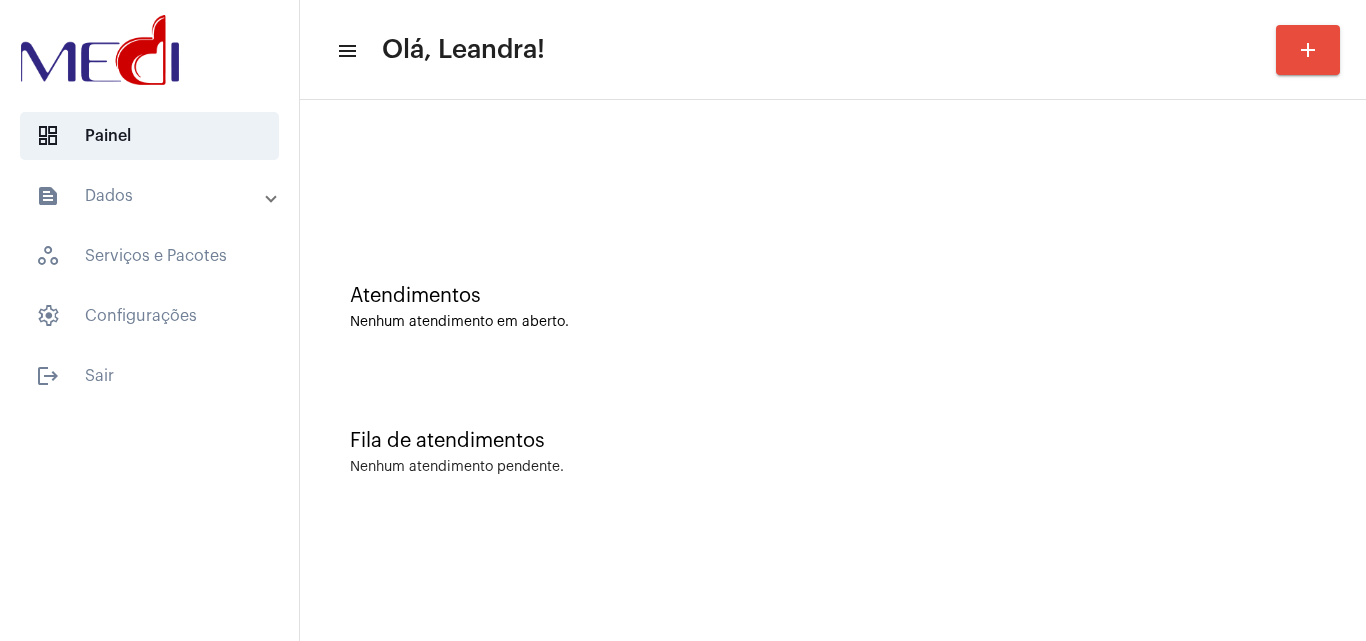 click on "Atendimentos" 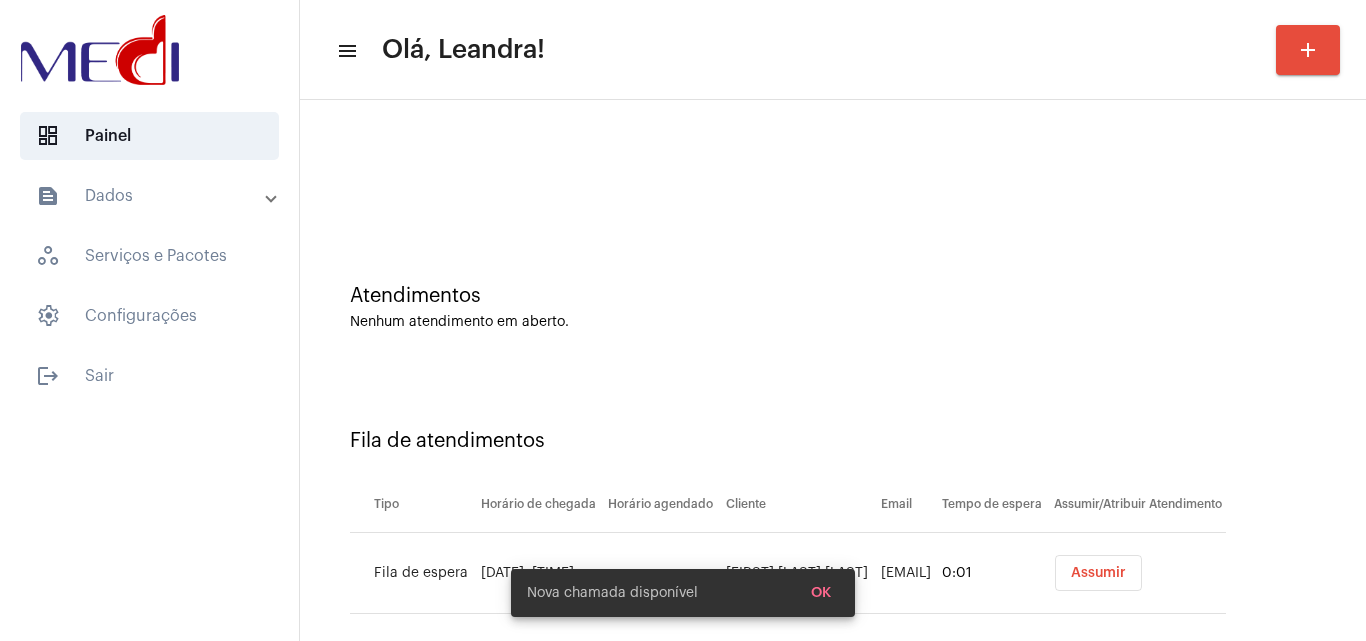 click on "Atendimentos Nenhum atendimento em aberto." 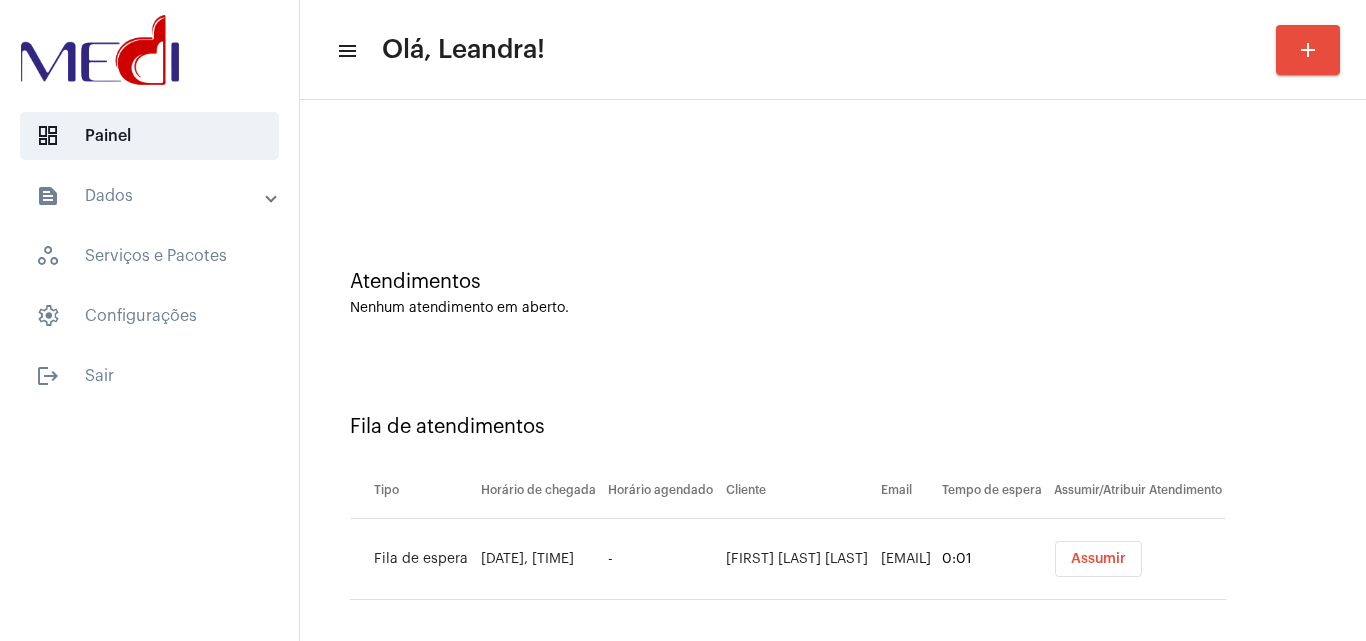 scroll, scrollTop: 27, scrollLeft: 0, axis: vertical 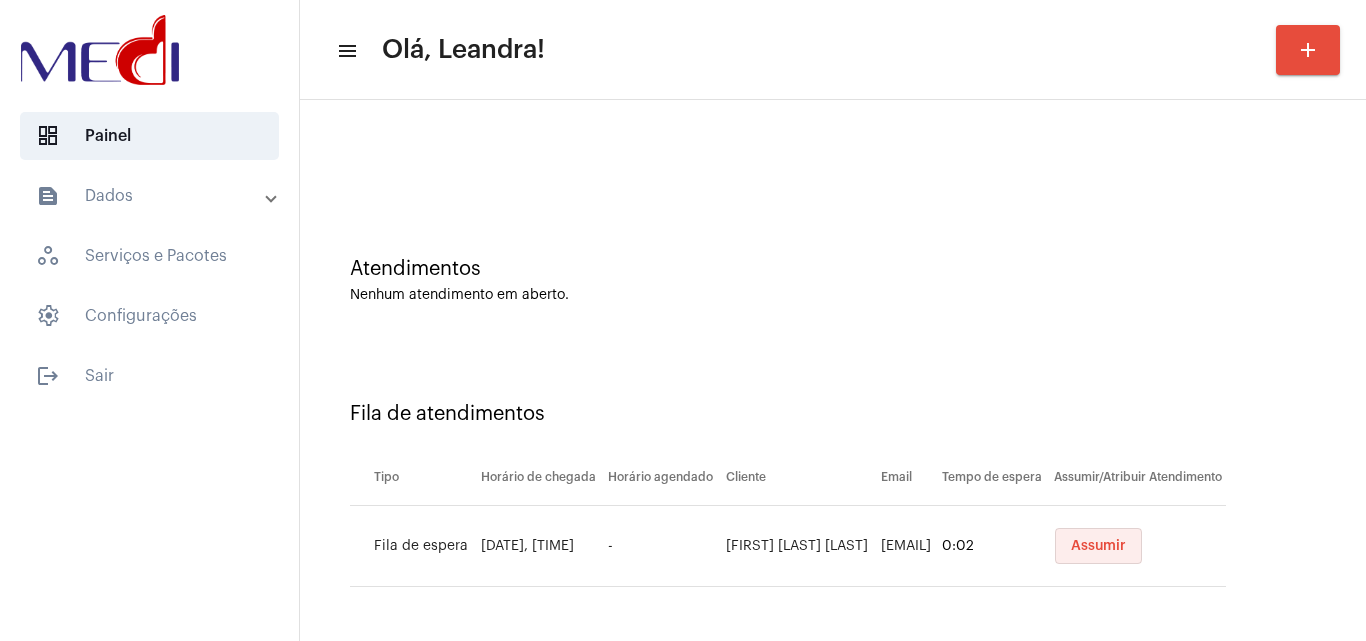click on "Assumir" at bounding box center (1098, 546) 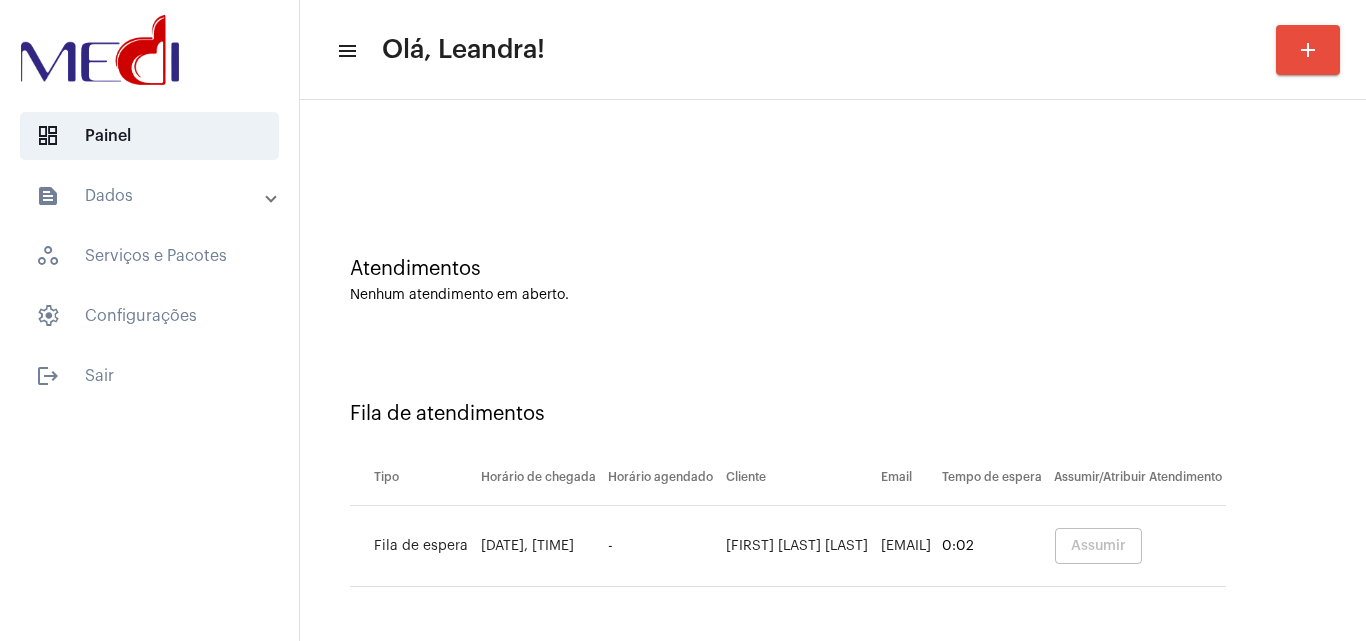 scroll, scrollTop: 0, scrollLeft: 0, axis: both 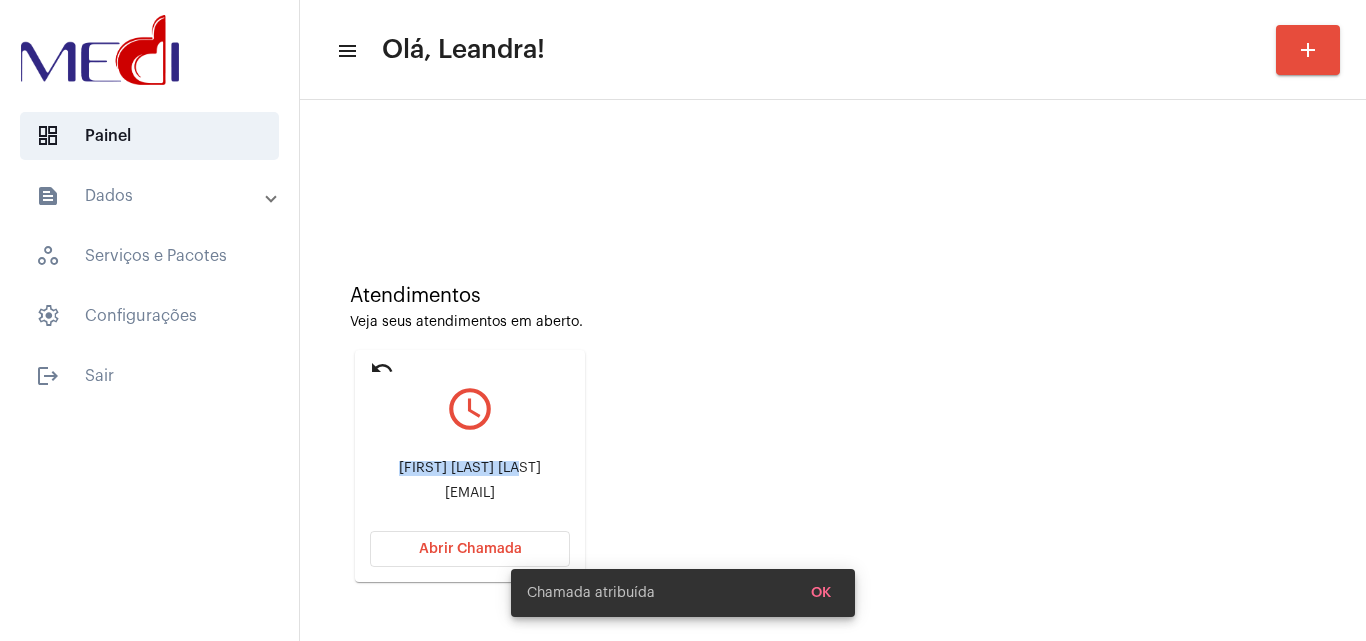 drag, startPoint x: 387, startPoint y: 460, endPoint x: 513, endPoint y: 445, distance: 126.88972 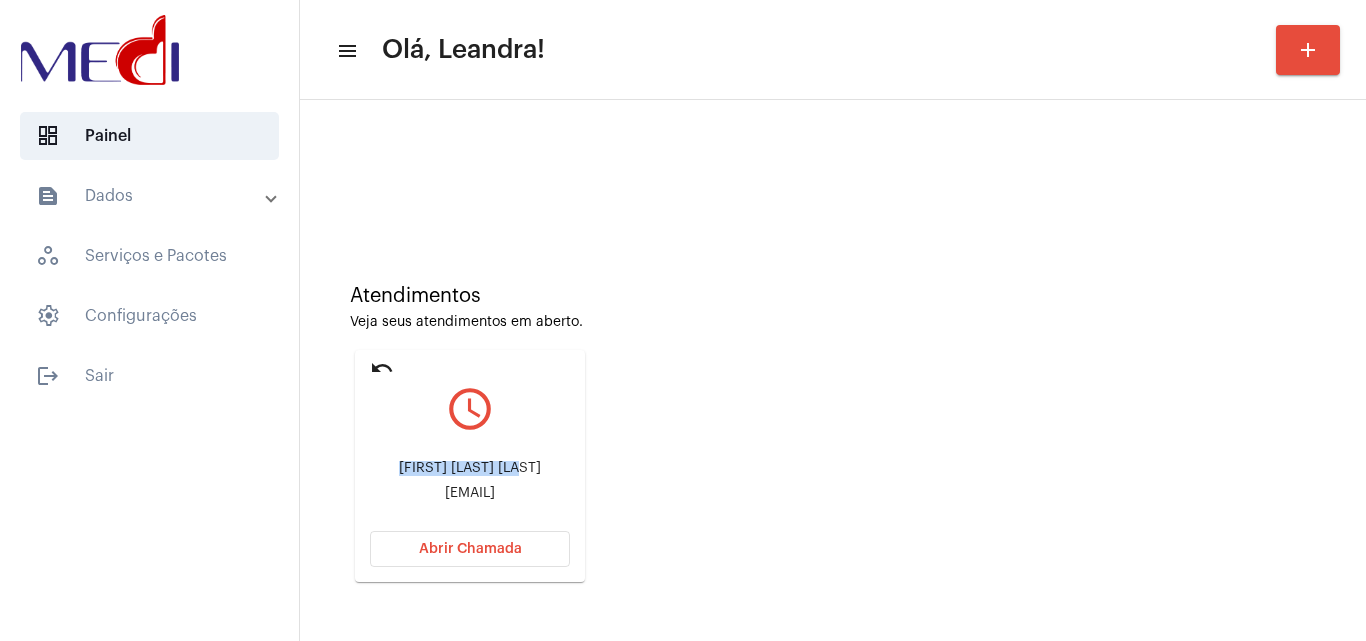 scroll, scrollTop: 141, scrollLeft: 0, axis: vertical 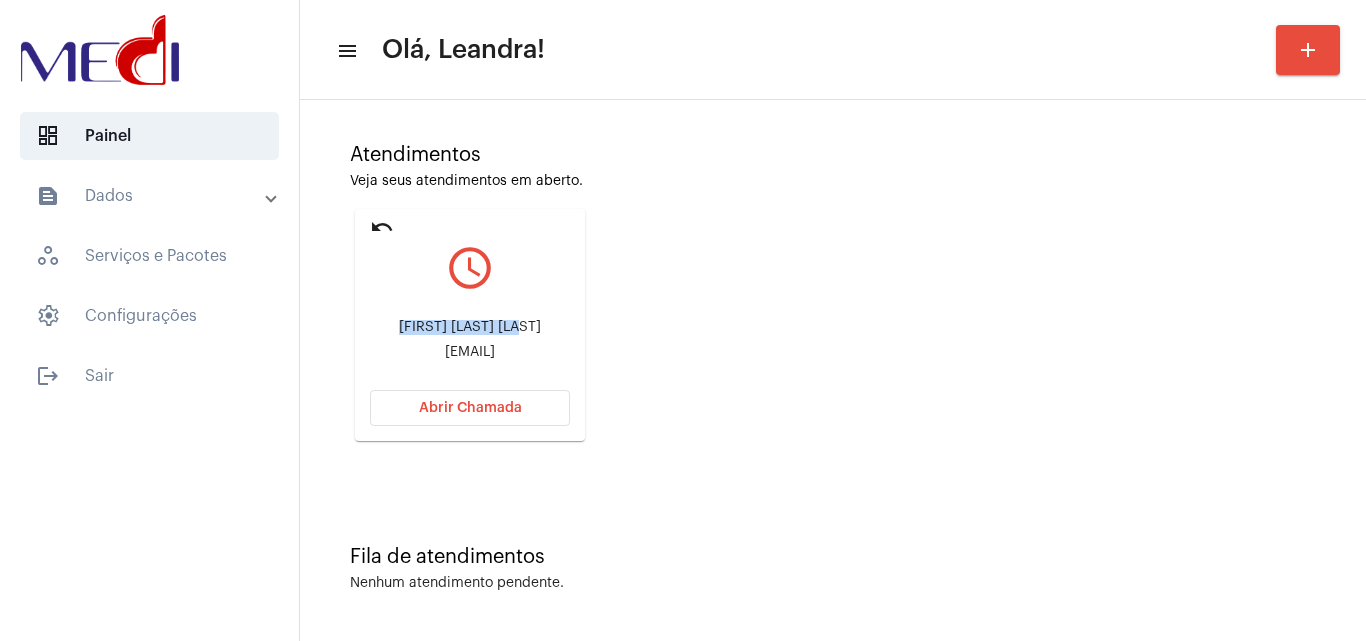 click on "Abrir Chamada" 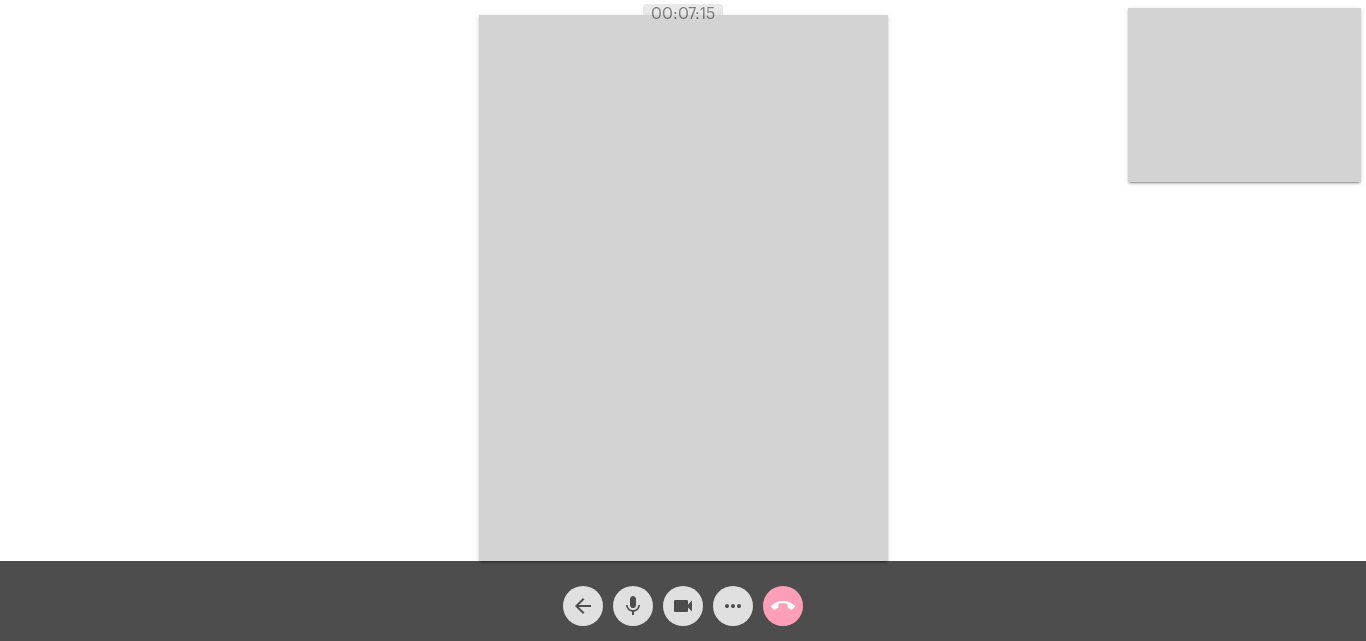 click on "call_end" 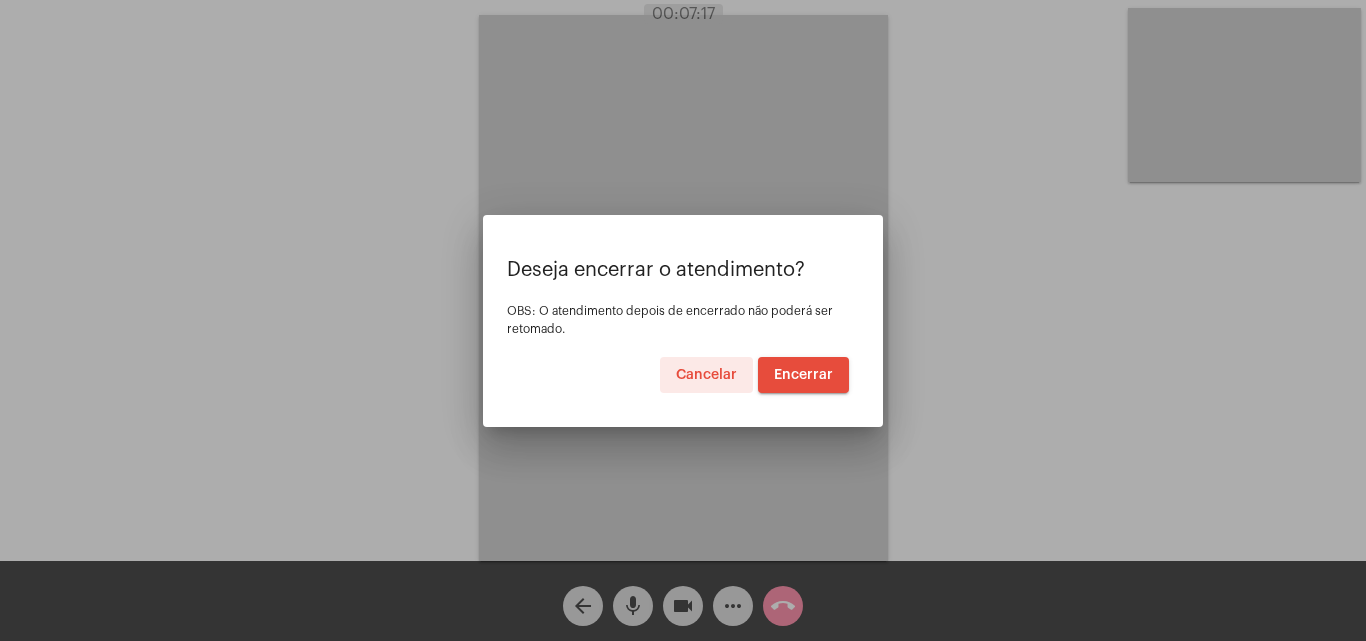 click on "Encerrar" at bounding box center (803, 375) 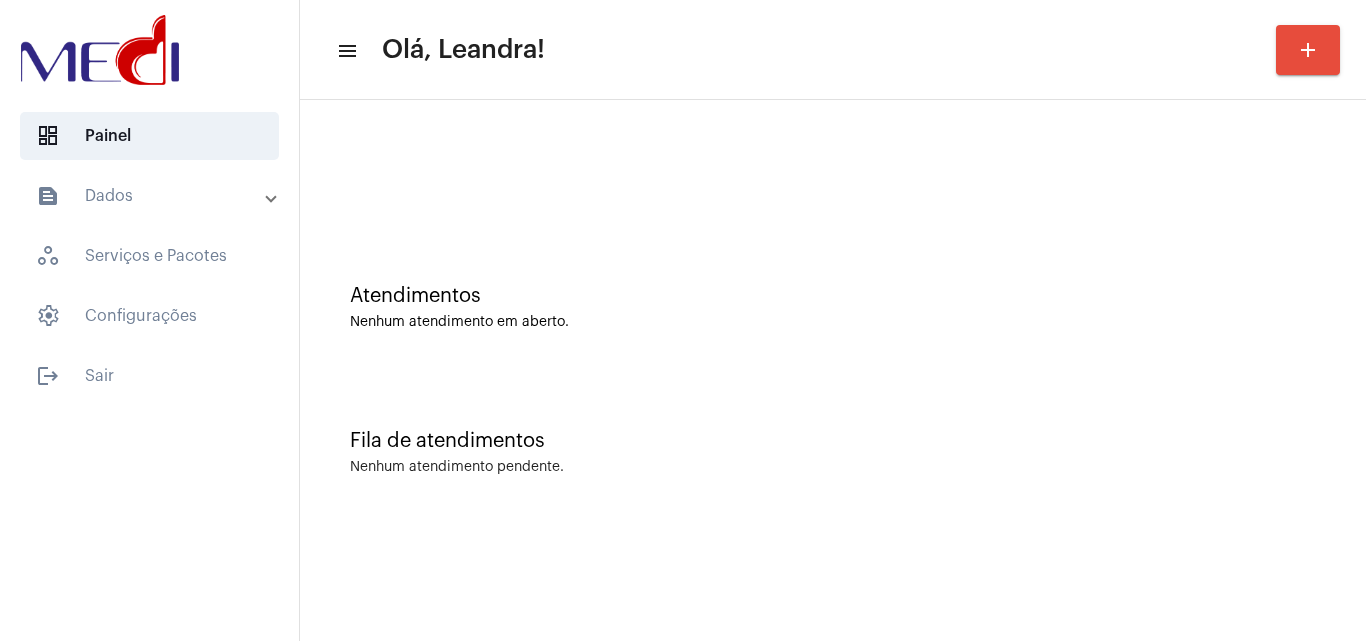 click on "Nenhum atendimento em aberto." 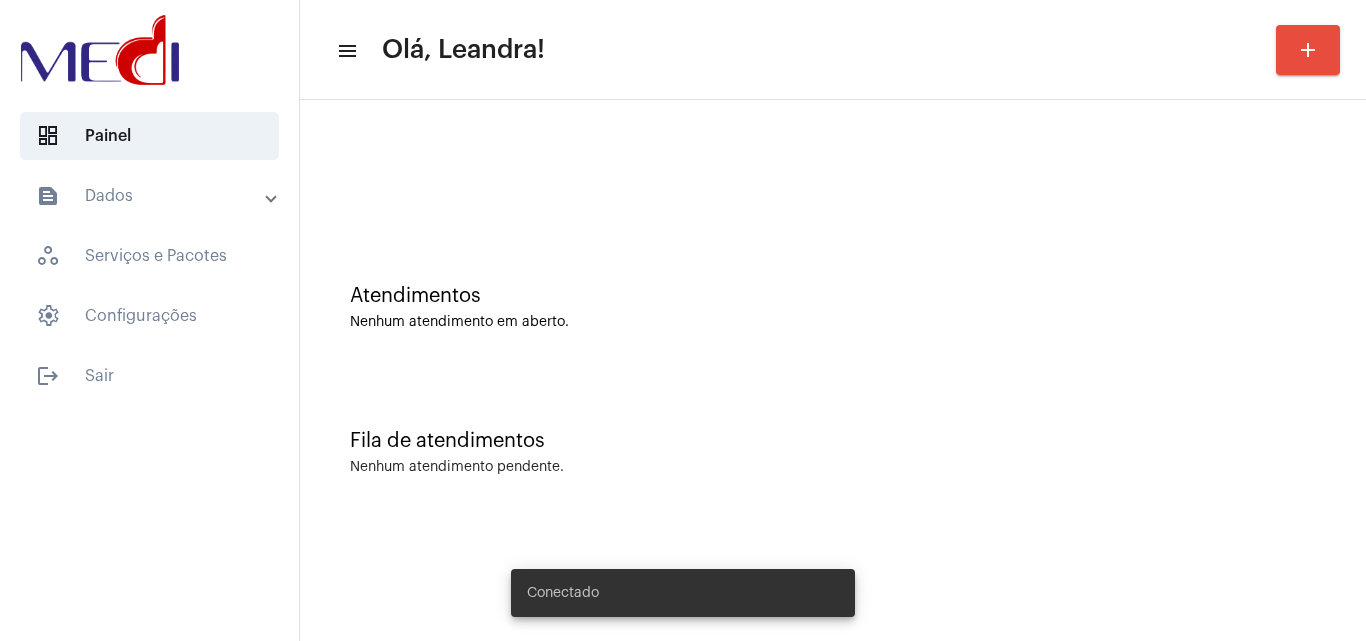 scroll, scrollTop: 0, scrollLeft: 0, axis: both 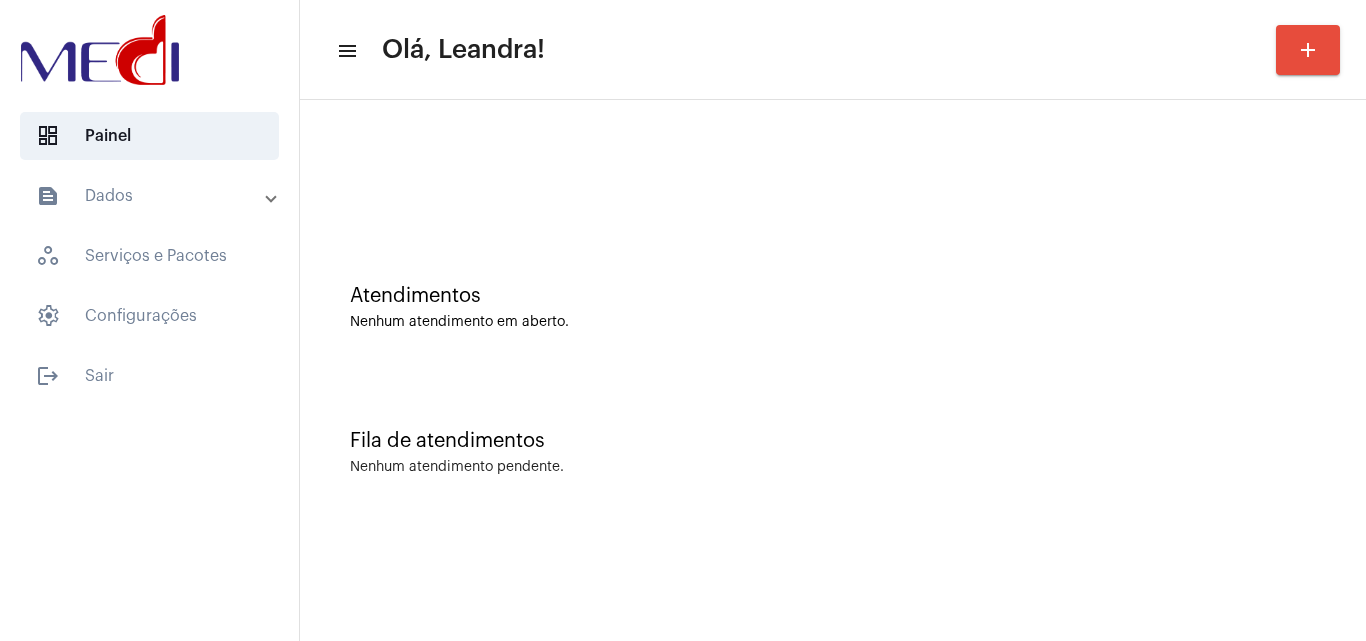 click on "Atendimentos" 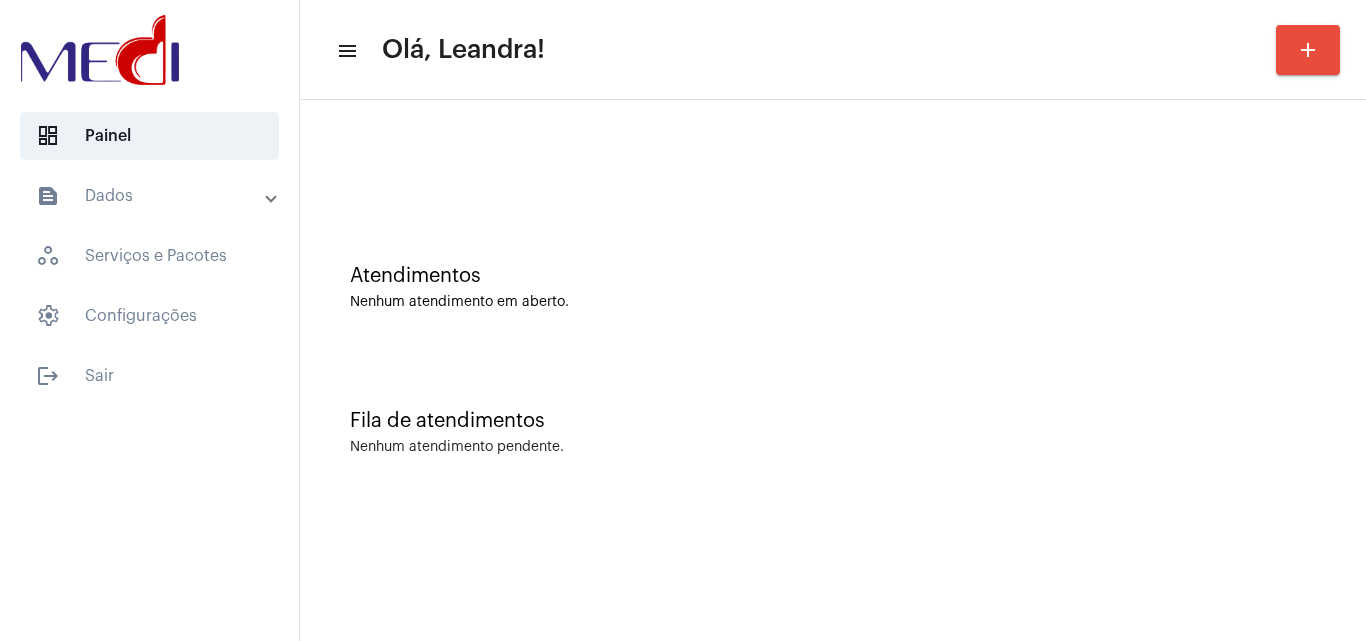 scroll, scrollTop: 0, scrollLeft: 0, axis: both 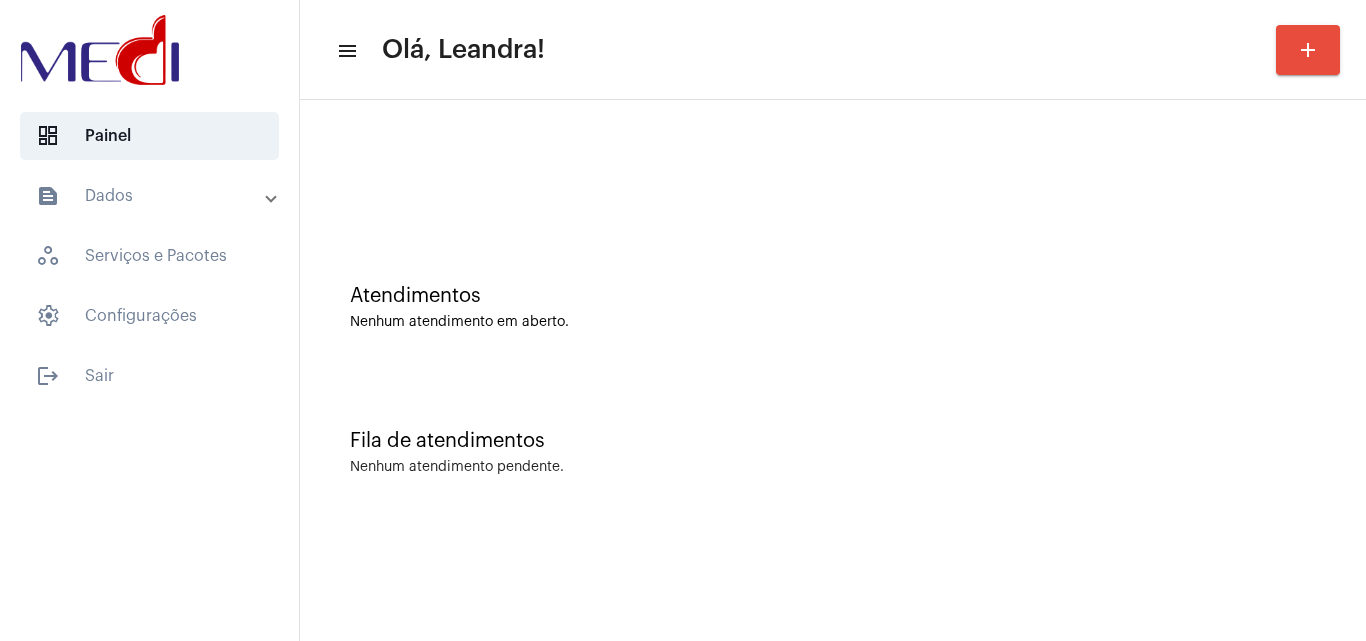 click on "Atendimentos" 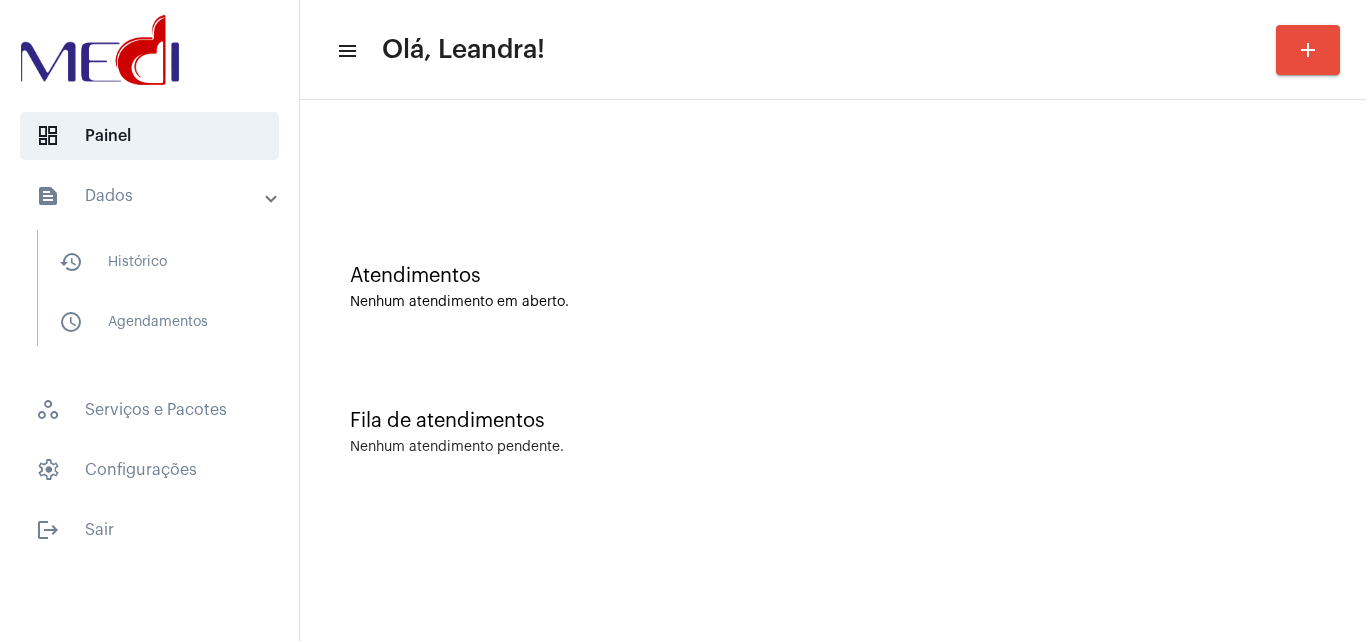 scroll, scrollTop: 0, scrollLeft: 0, axis: both 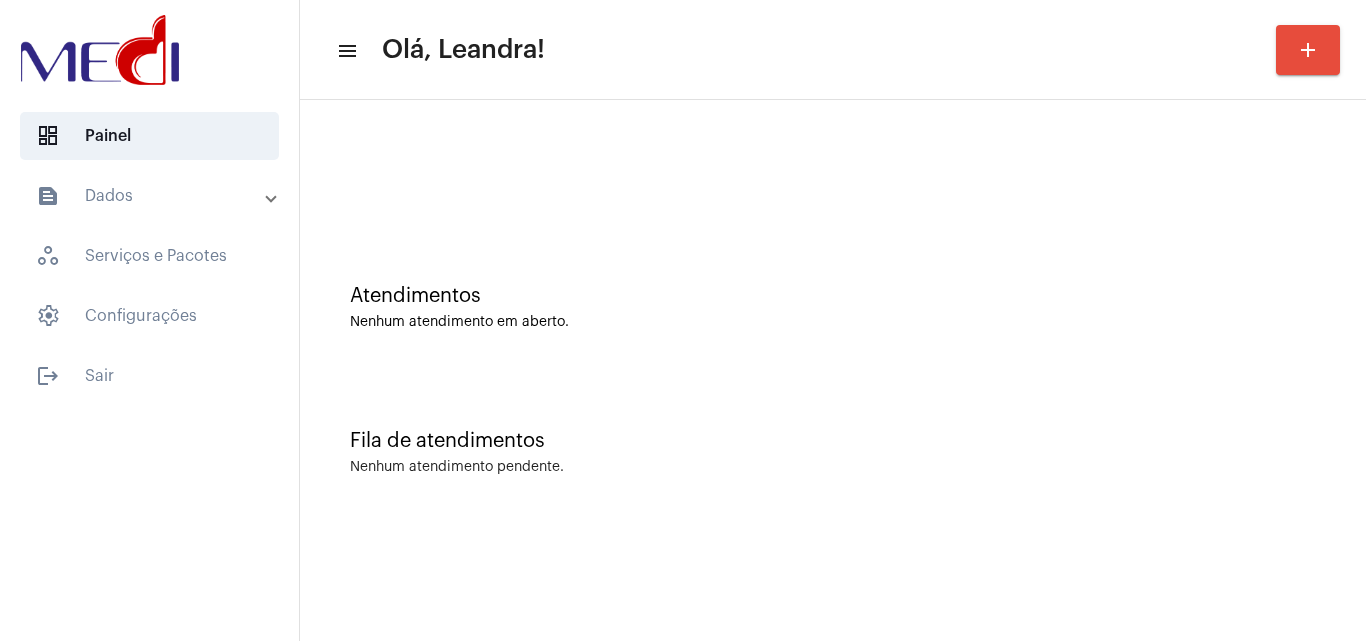 click on "Atendimentos Nenhum atendimento em aberto." 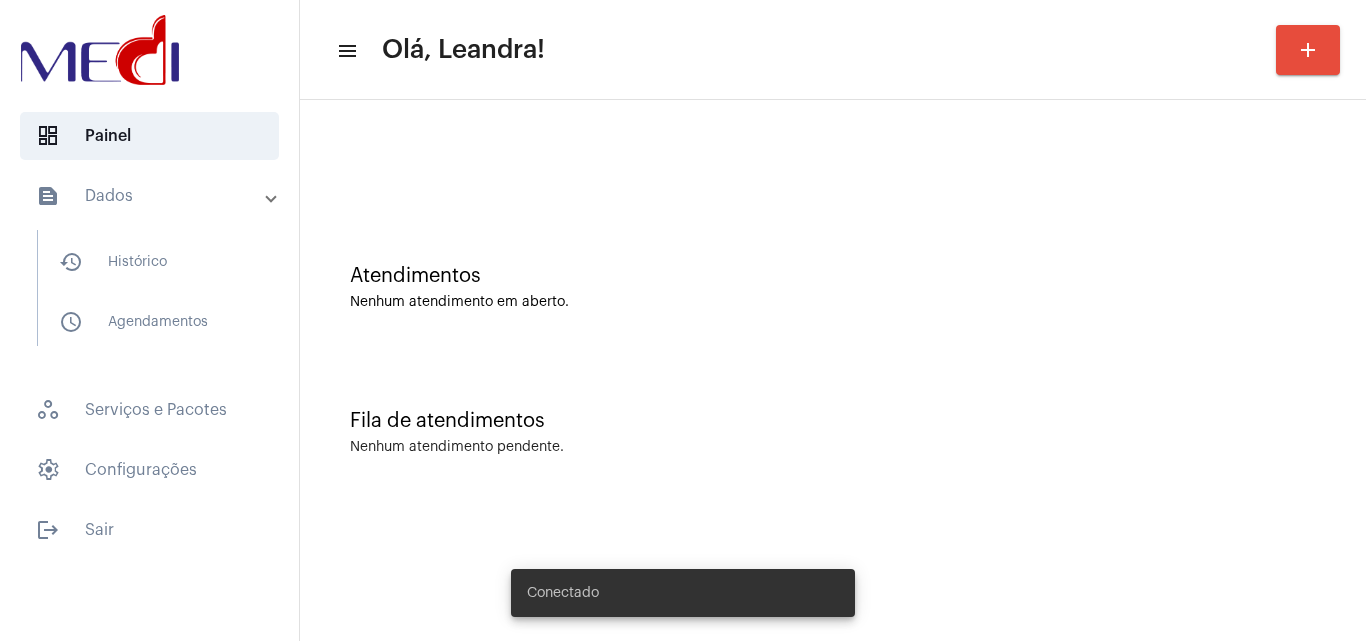 scroll, scrollTop: 0, scrollLeft: 0, axis: both 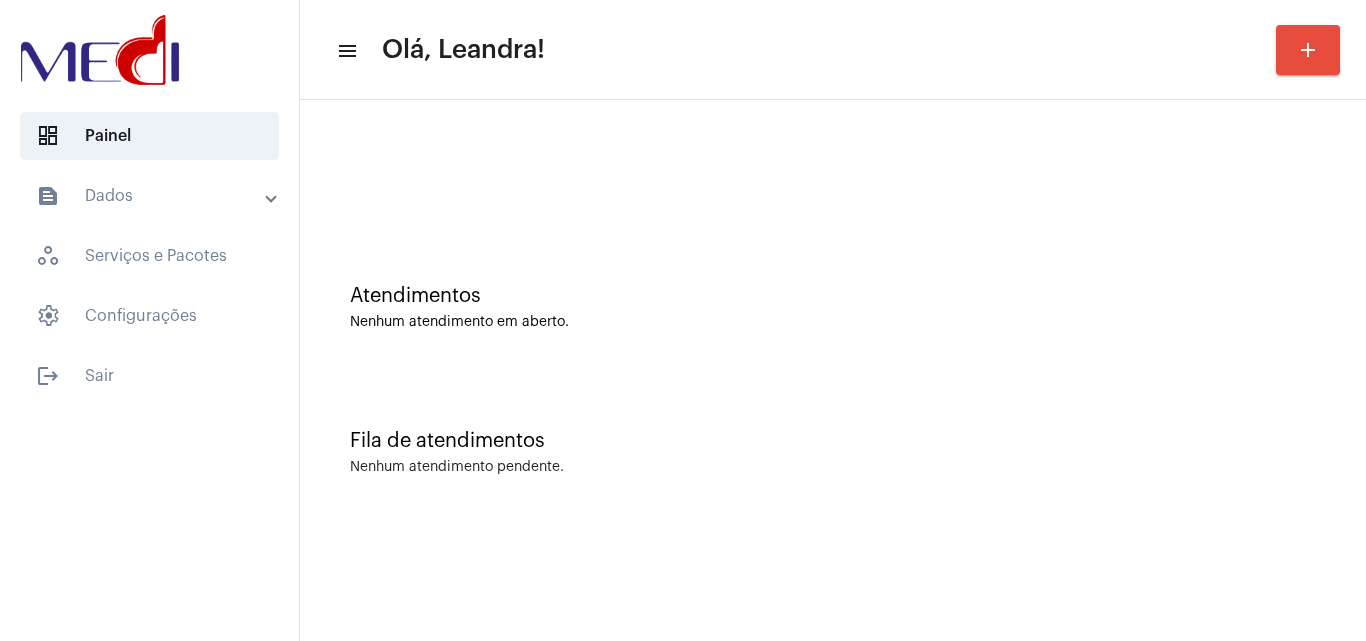 click on "Atendimentos" 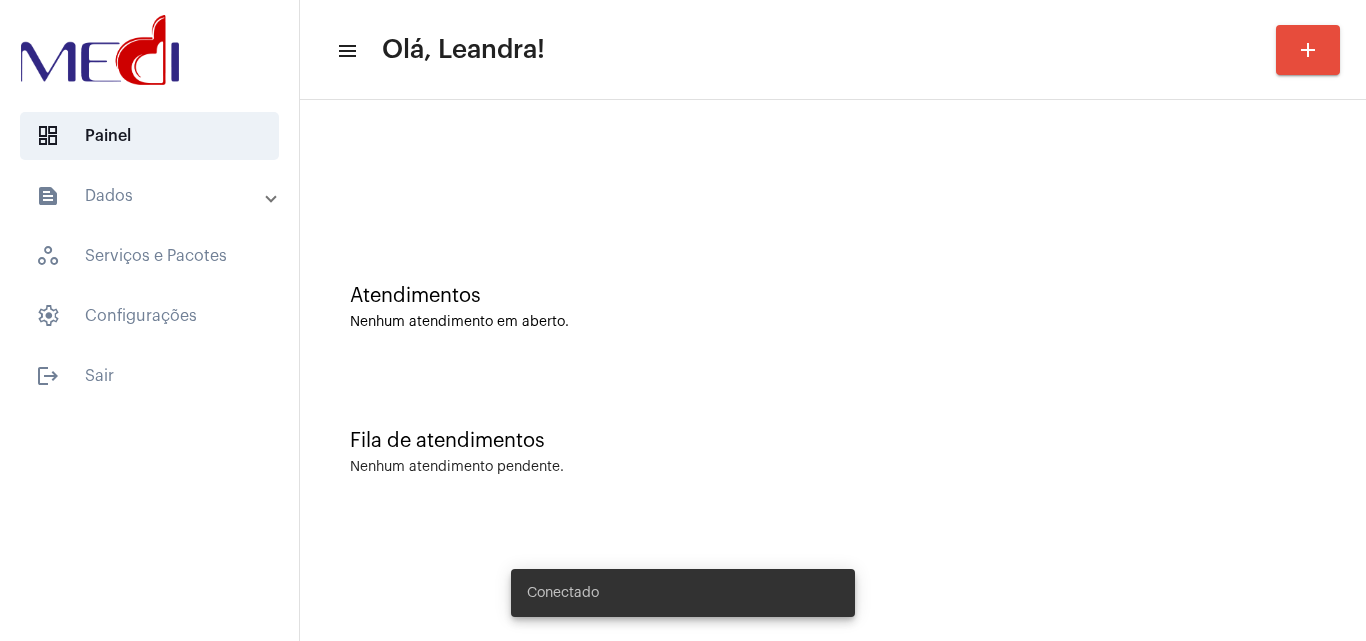 scroll, scrollTop: 0, scrollLeft: 0, axis: both 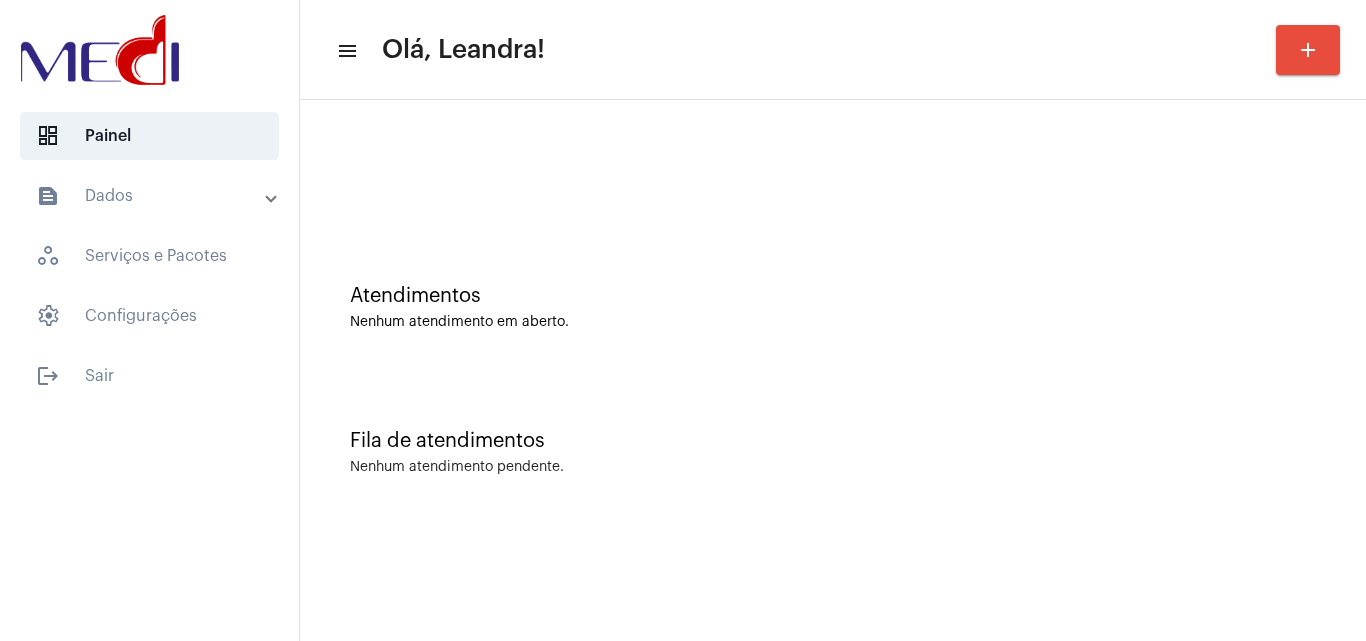 drag, startPoint x: 560, startPoint y: 390, endPoint x: 543, endPoint y: 404, distance: 22.022715 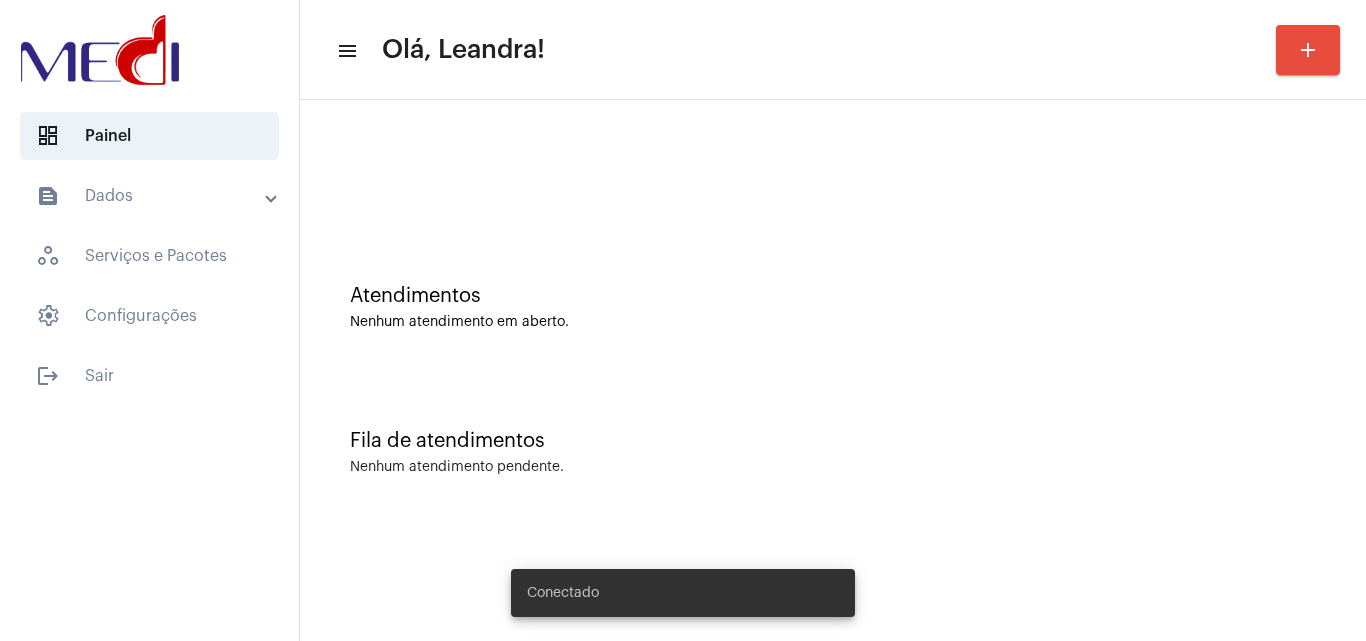 scroll, scrollTop: 0, scrollLeft: 0, axis: both 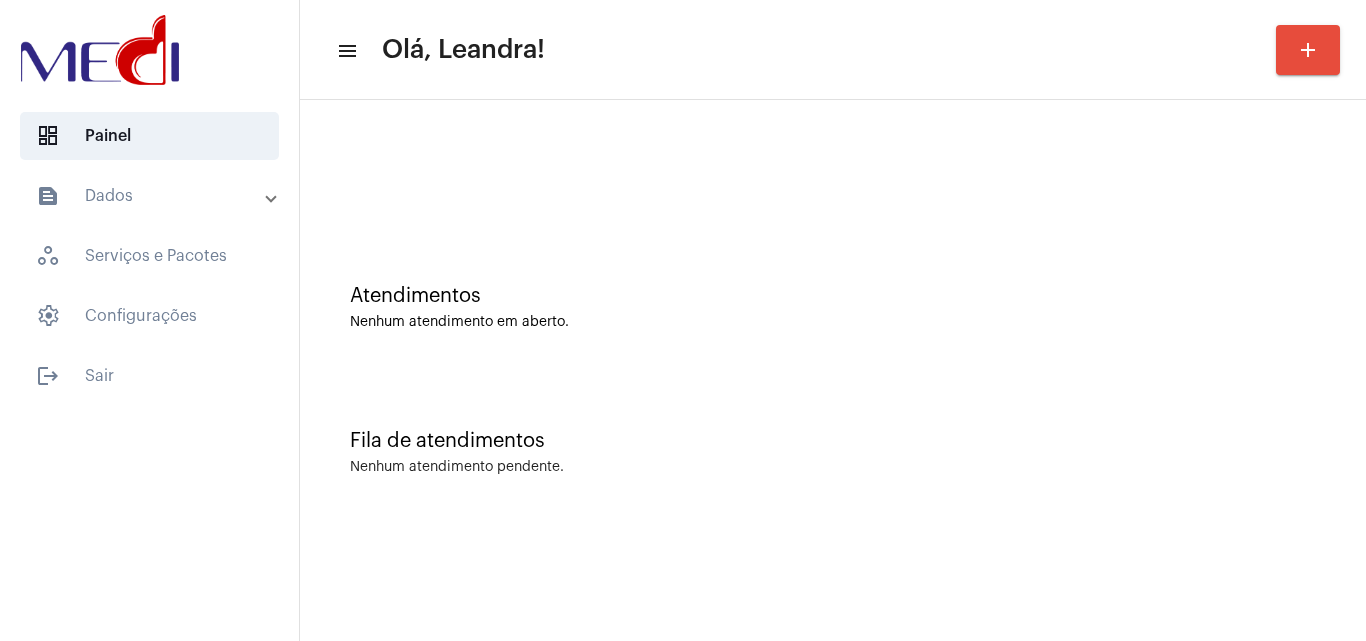 click on "Atendimentos" 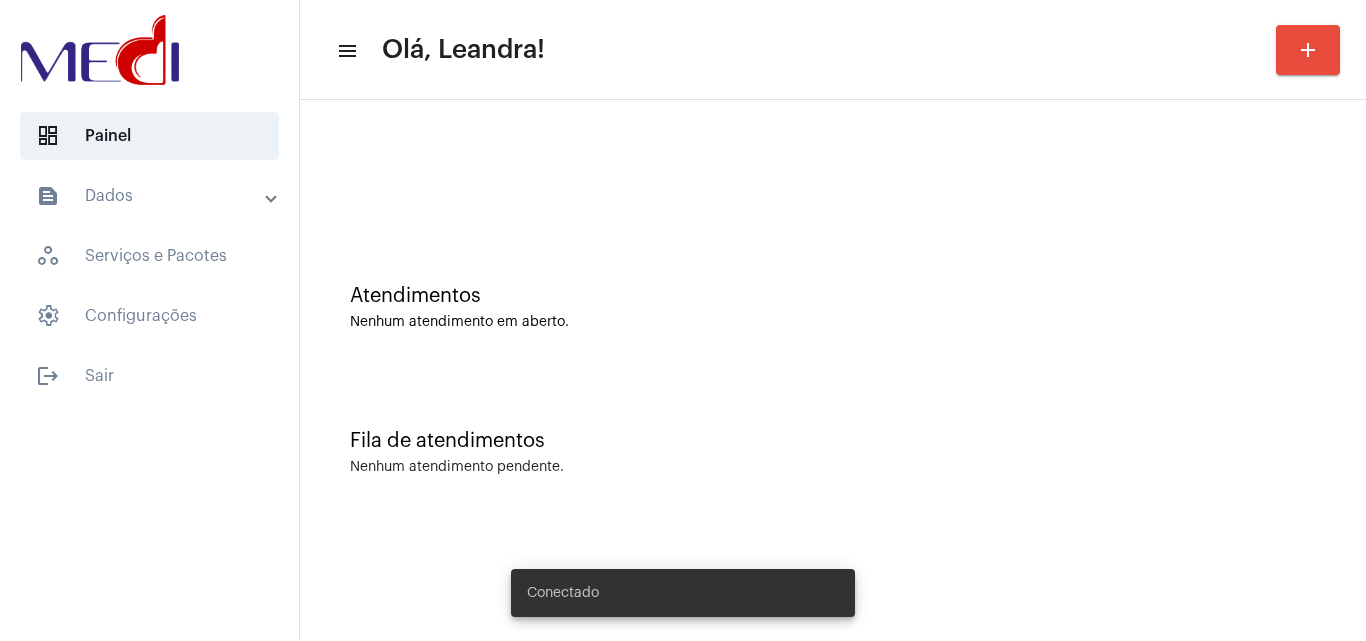 scroll, scrollTop: 0, scrollLeft: 0, axis: both 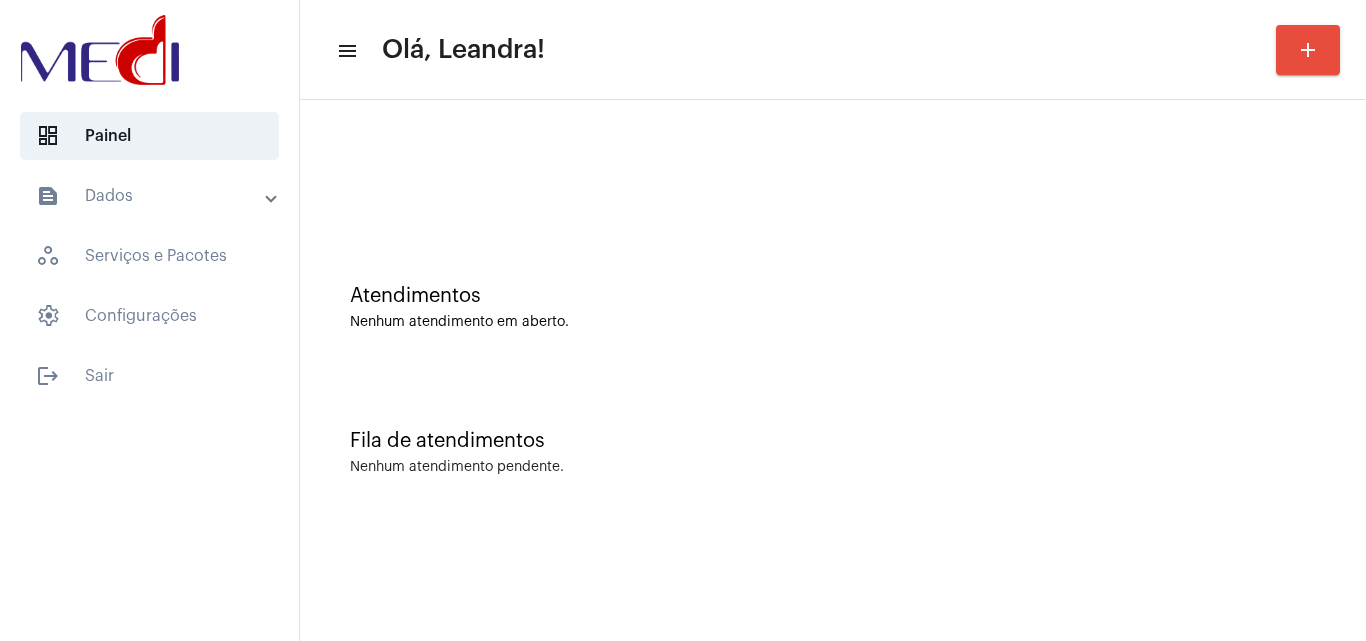 drag, startPoint x: 649, startPoint y: 450, endPoint x: 561, endPoint y: 500, distance: 101.21265 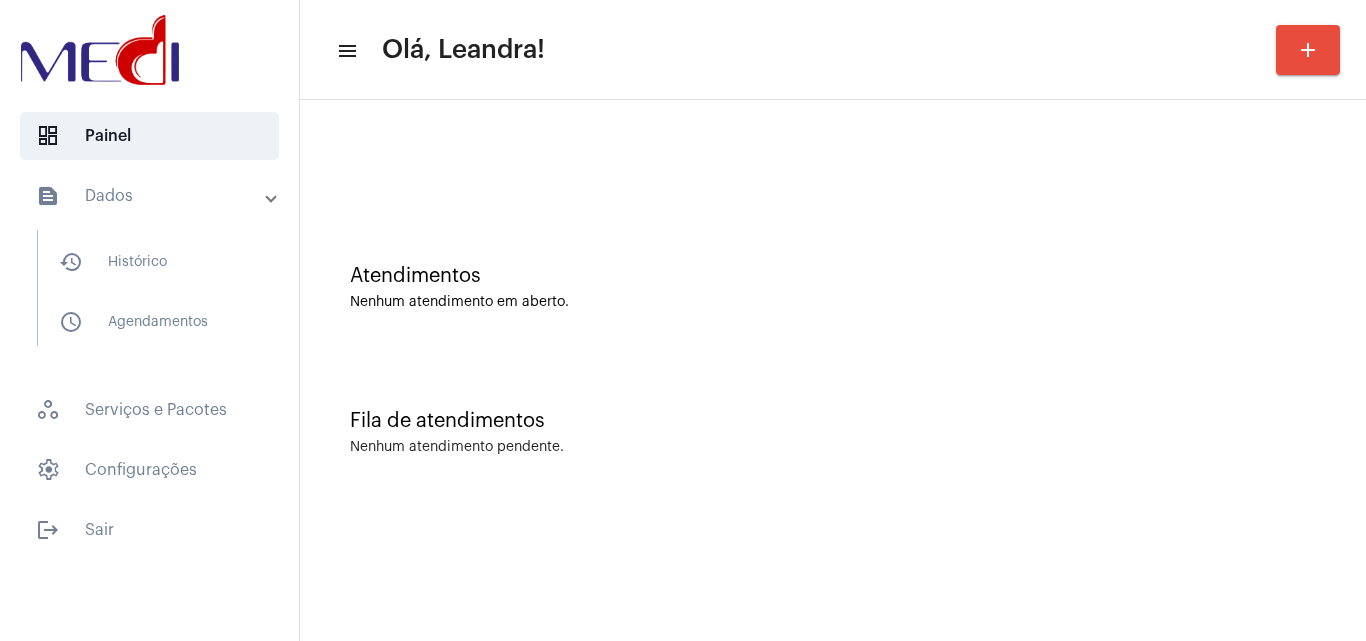 scroll, scrollTop: 0, scrollLeft: 0, axis: both 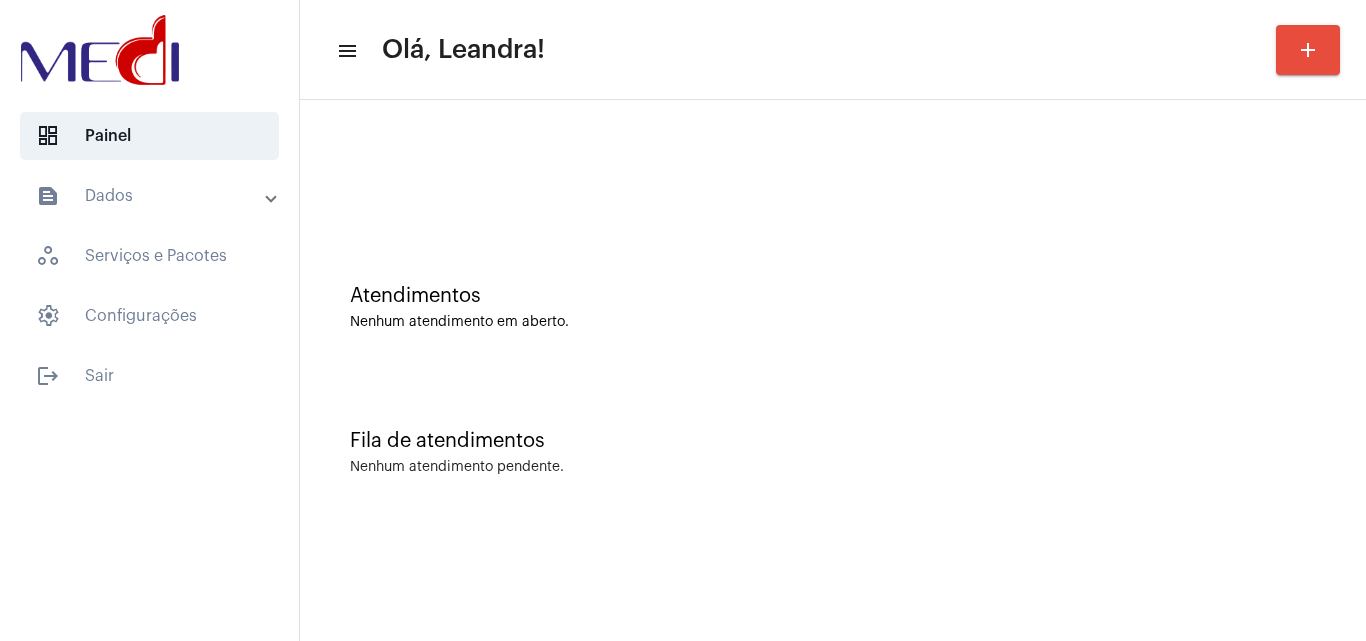 click on "Nenhum atendimento pendente." 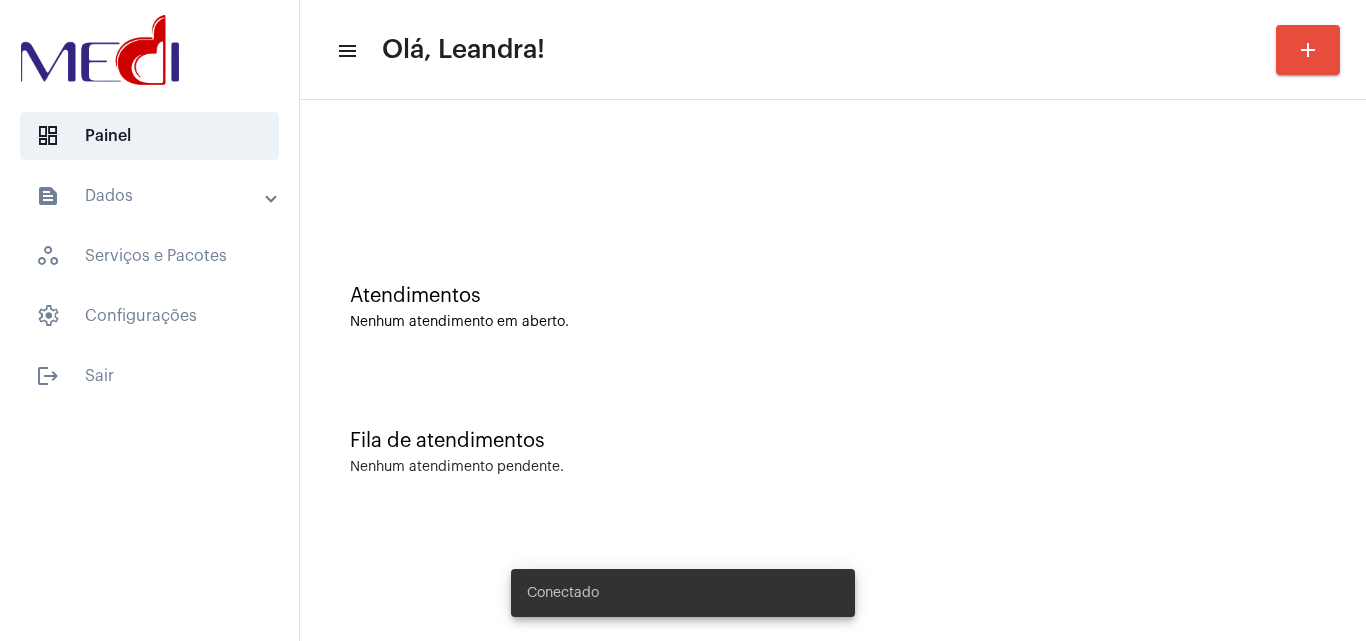 scroll, scrollTop: 0, scrollLeft: 0, axis: both 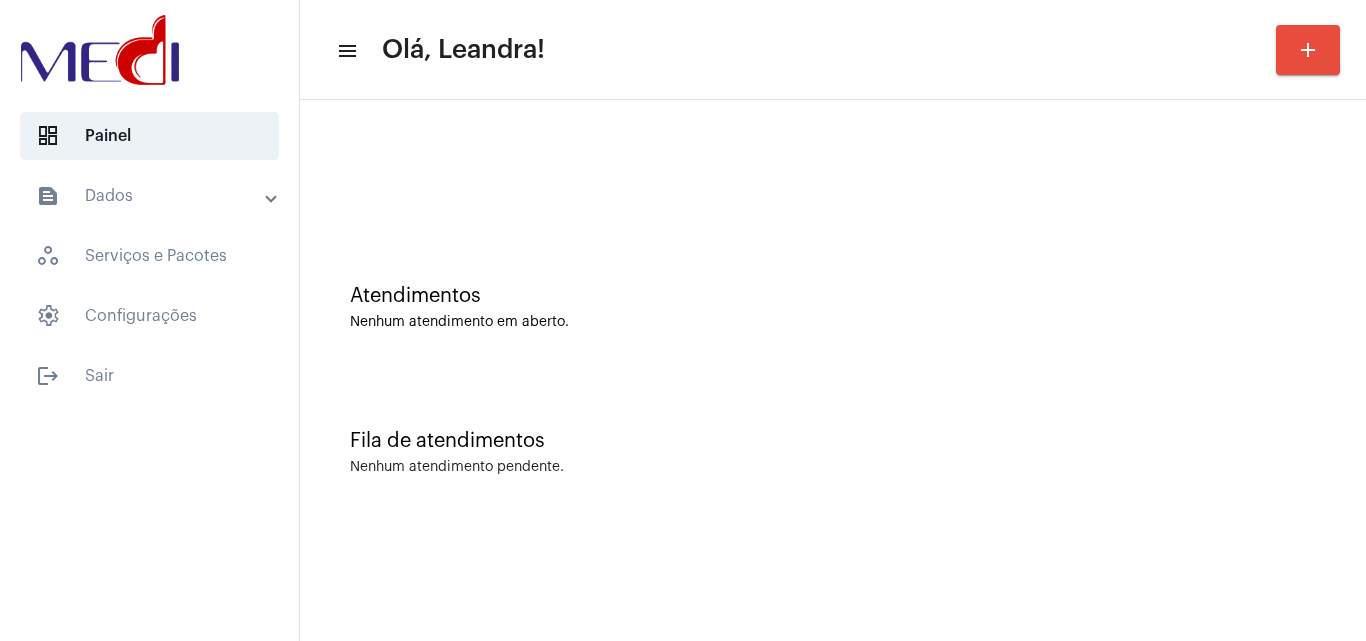 click on "Fila de atendimentos" 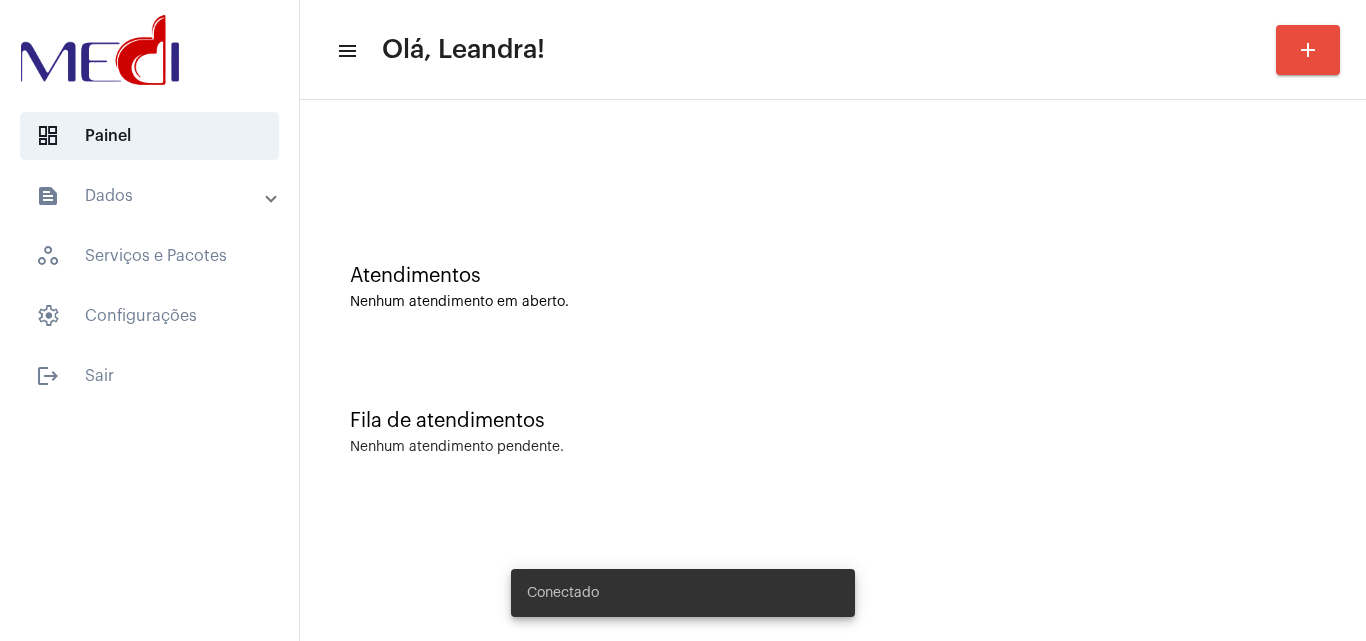 scroll, scrollTop: 0, scrollLeft: 0, axis: both 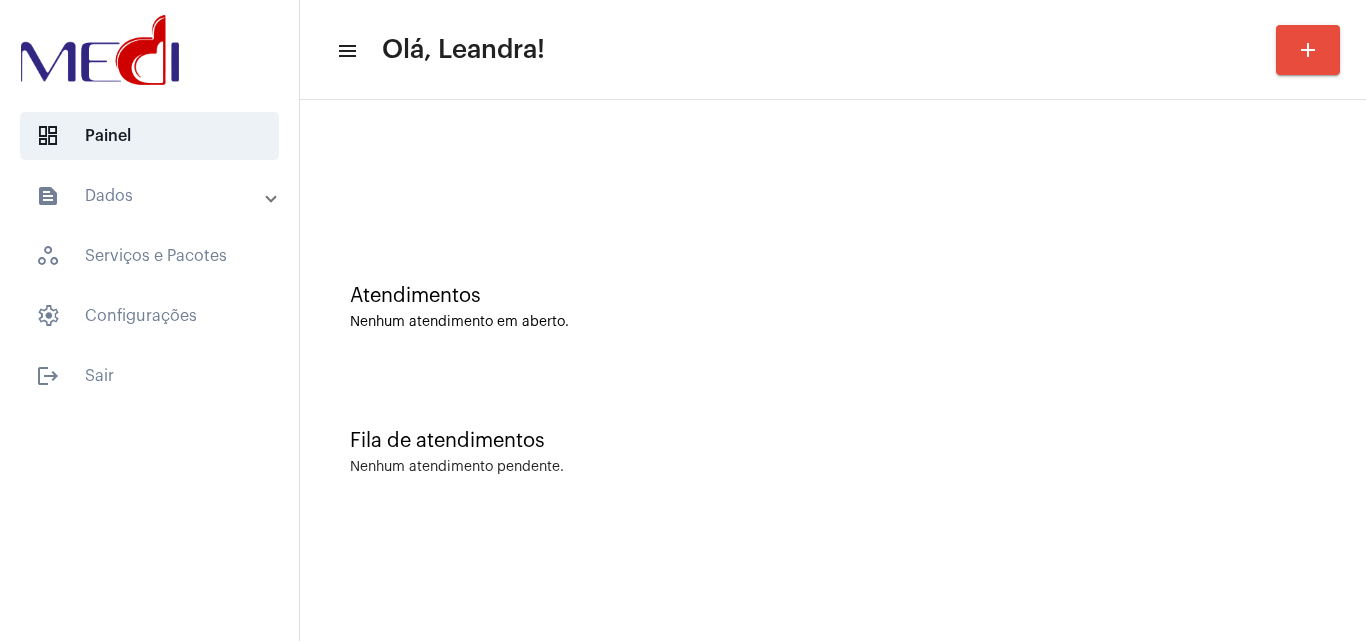 click on "menu Olá, Leandra! add Atendimentos Nenhum atendimento em aberto. Fila de atendimentos Nenhum atendimento pendente." 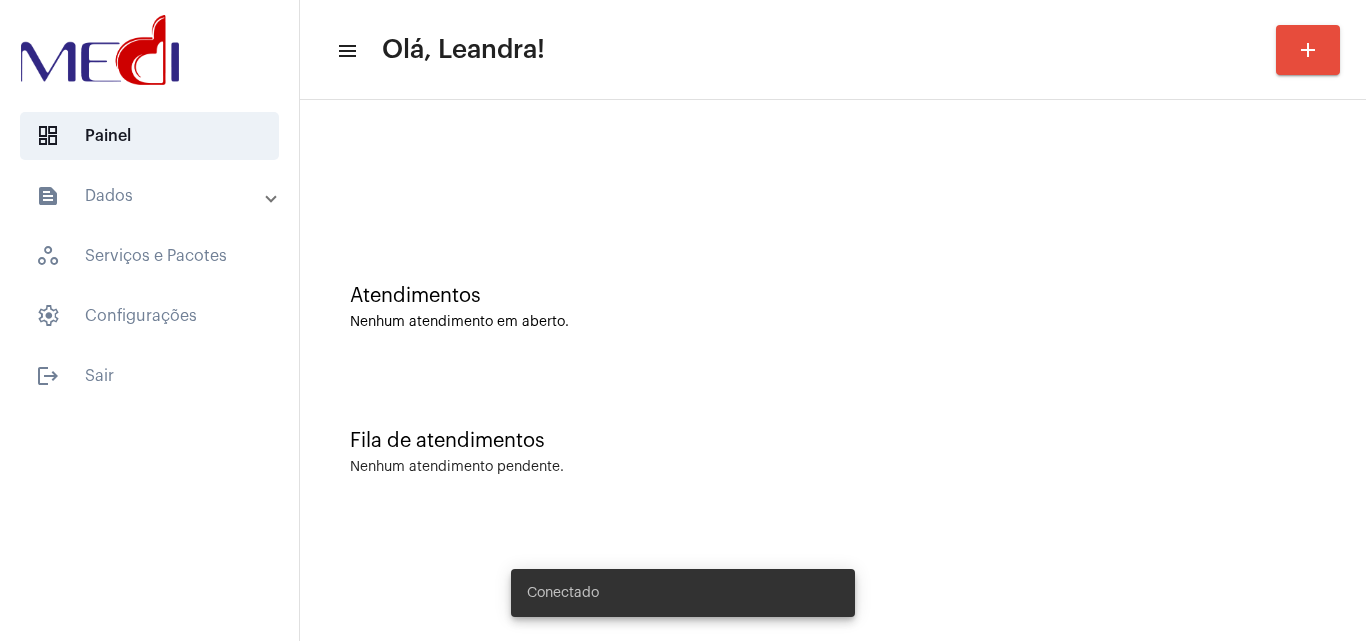 scroll, scrollTop: 0, scrollLeft: 0, axis: both 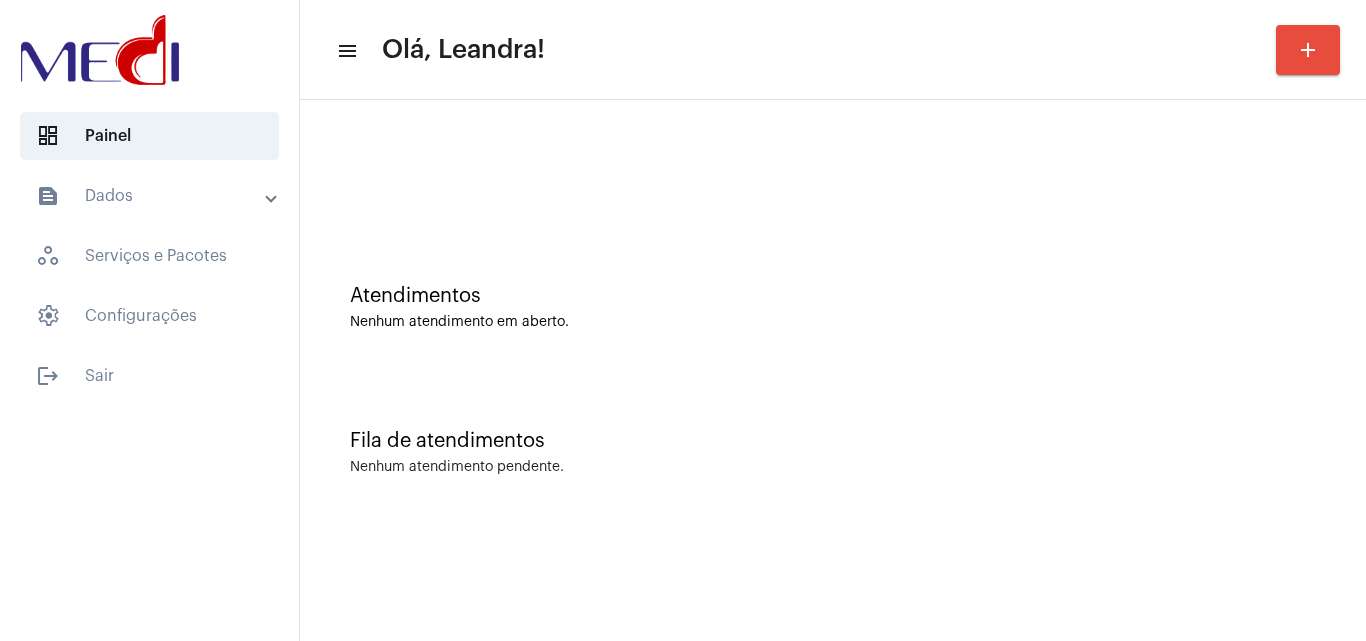 click on "Fila de atendimentos Nenhum atendimento pendente." 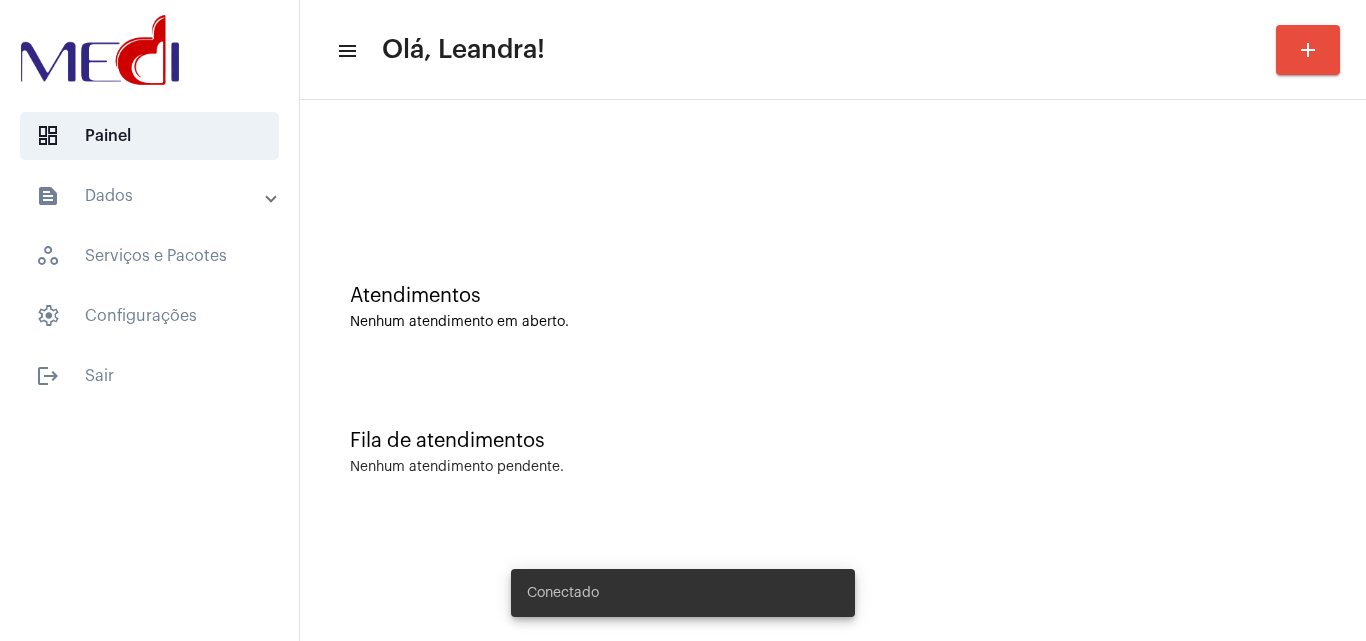 scroll, scrollTop: 0, scrollLeft: 0, axis: both 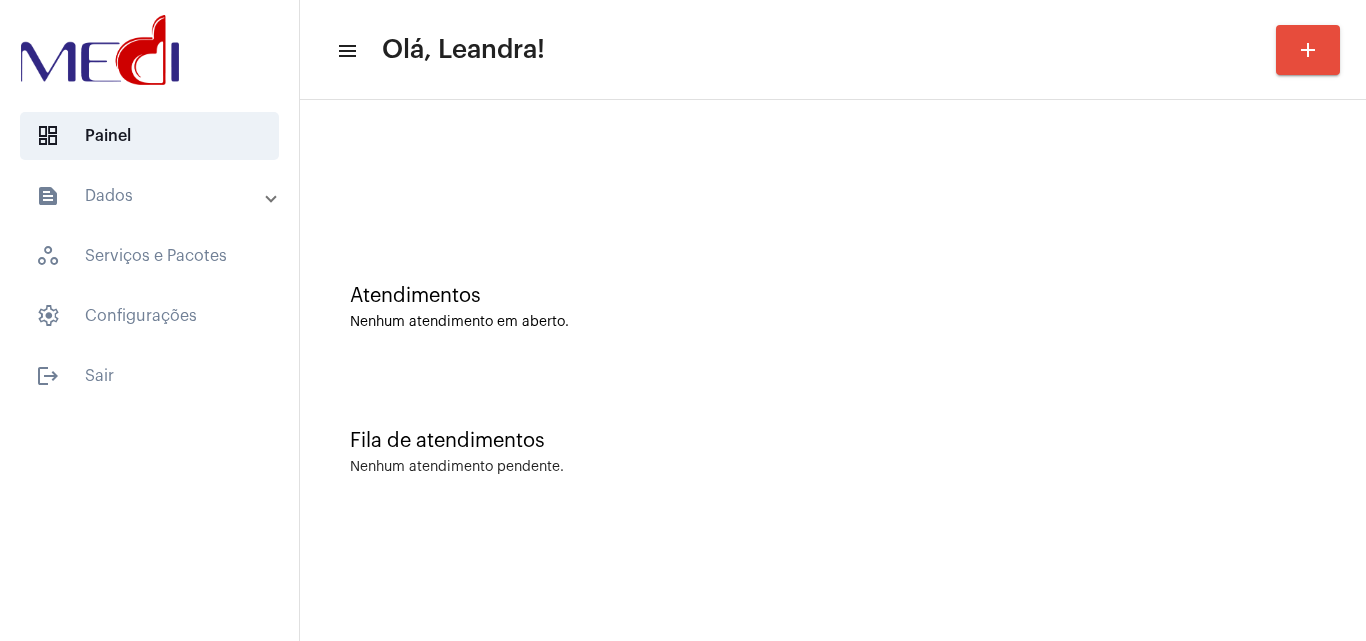 click on "Atendimentos Nenhum atendimento em aberto." 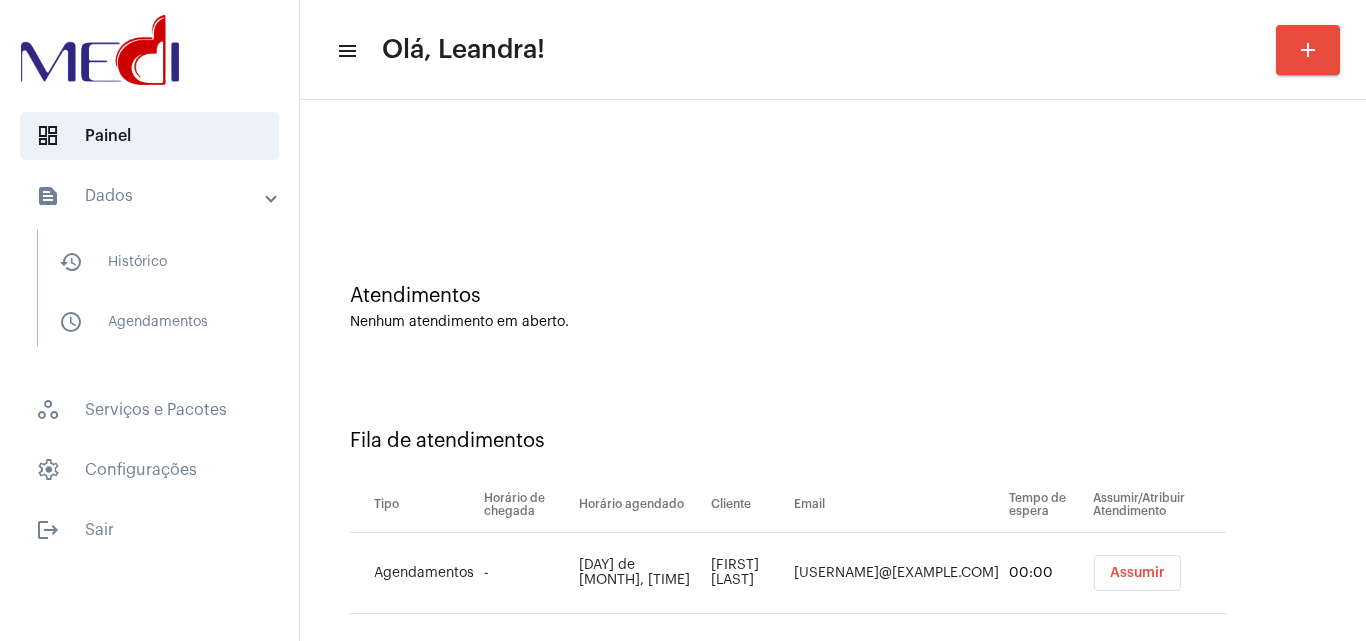 scroll, scrollTop: 0, scrollLeft: 0, axis: both 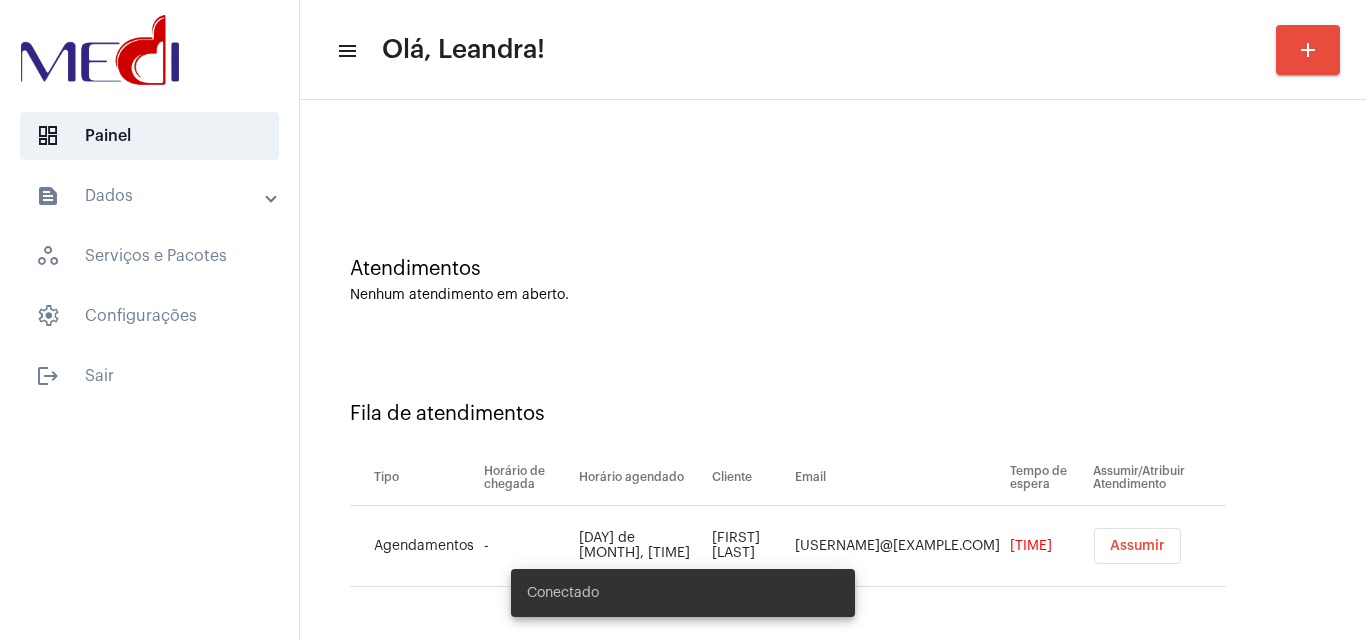 click on "Assumir" at bounding box center [1137, 546] 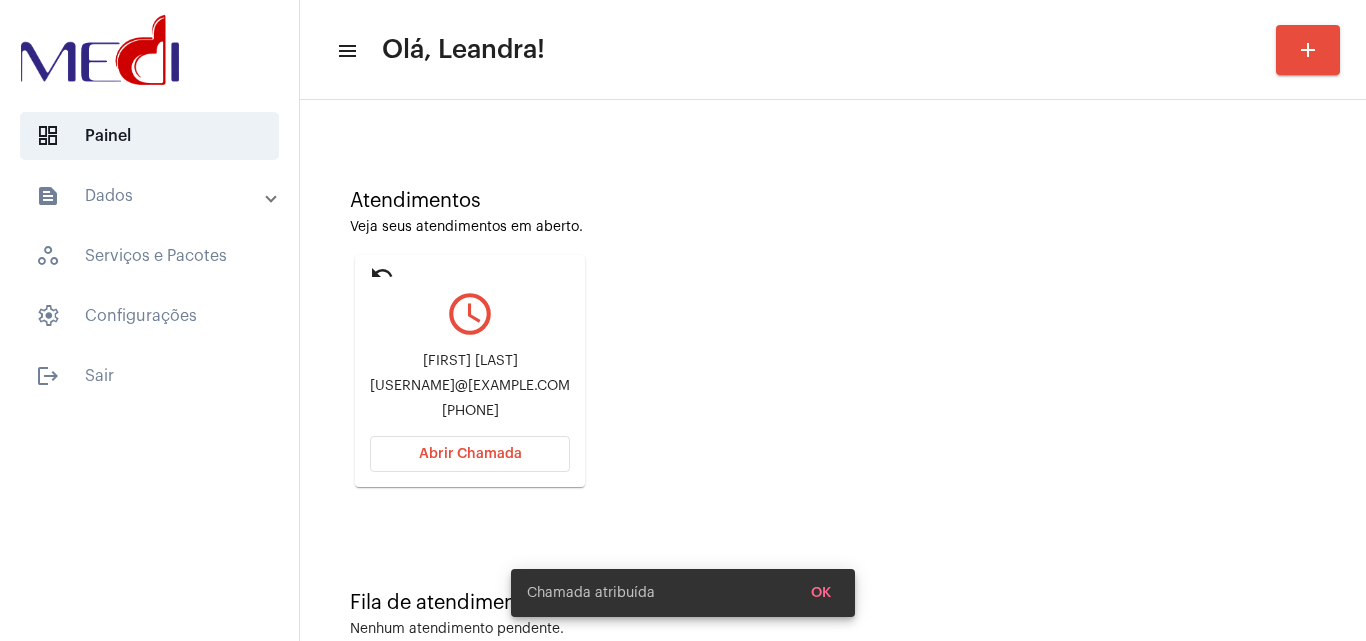 scroll, scrollTop: 141, scrollLeft: 0, axis: vertical 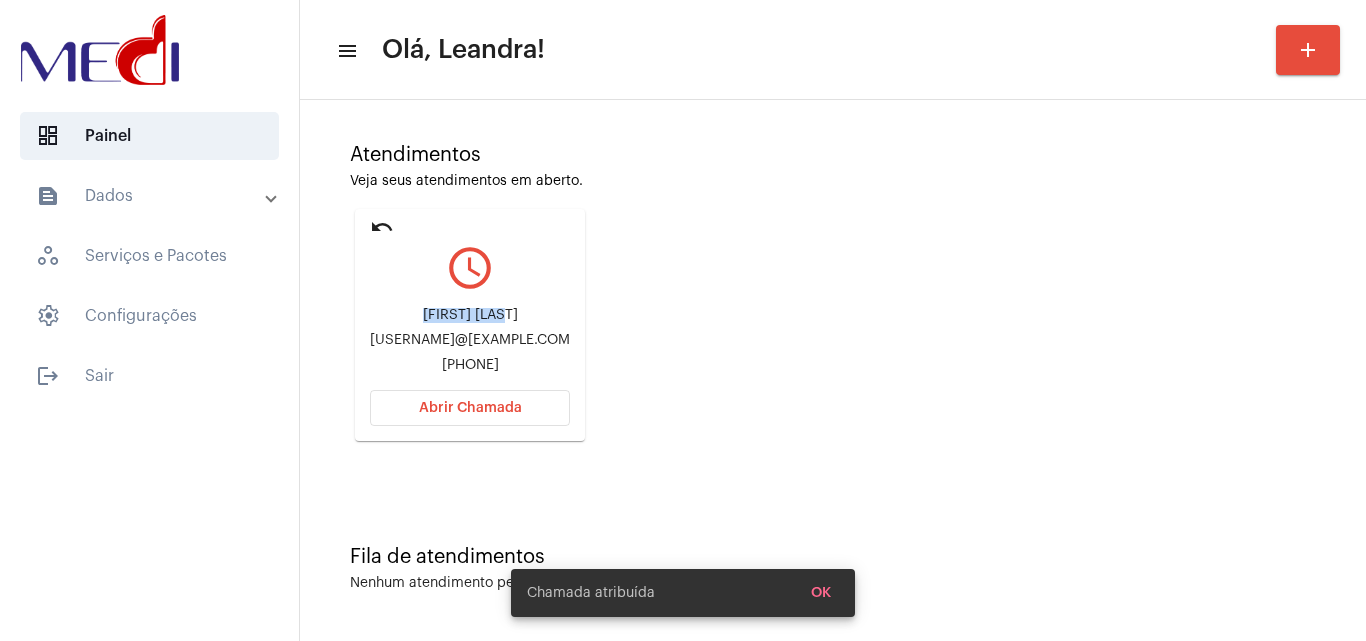 drag, startPoint x: 423, startPoint y: 315, endPoint x: 522, endPoint y: 312, distance: 99.04544 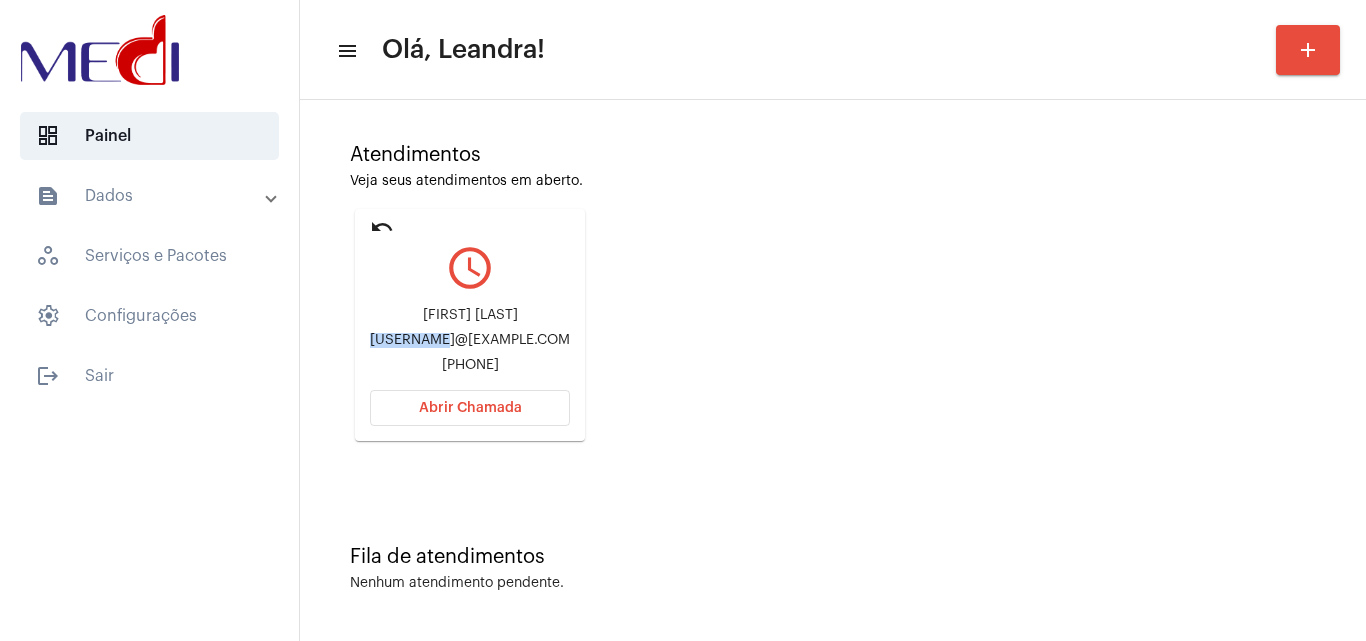 drag, startPoint x: 396, startPoint y: 338, endPoint x: 453, endPoint y: 338, distance: 57 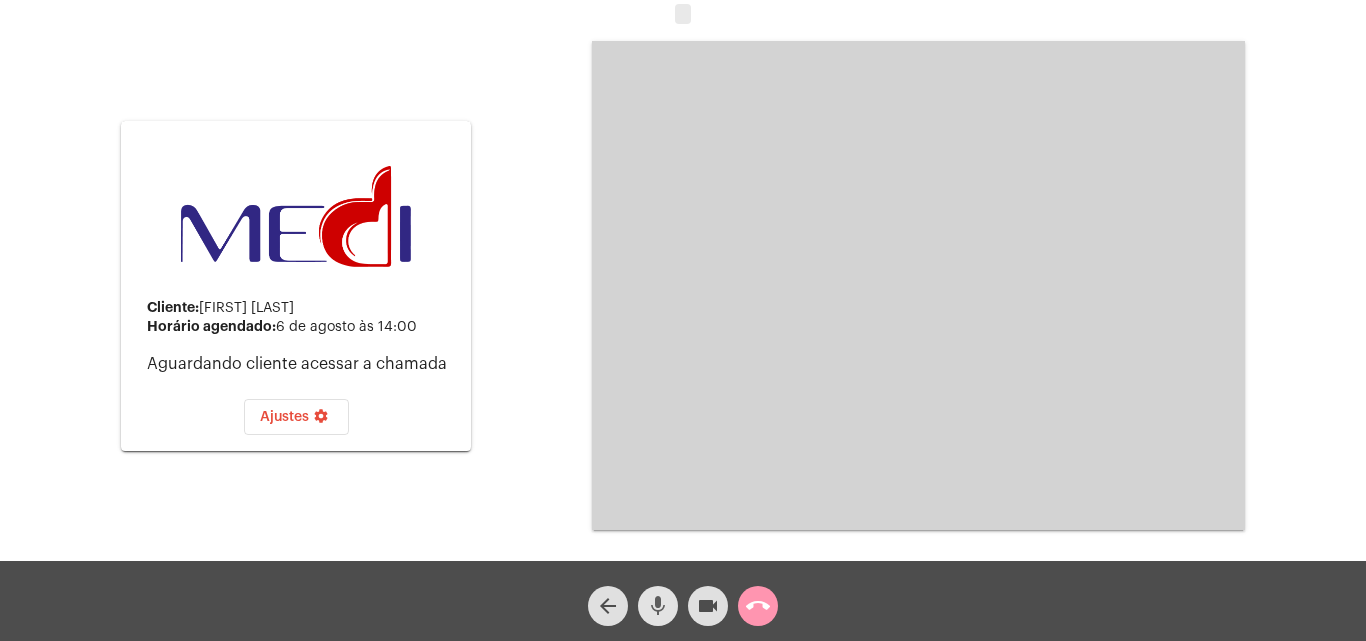 click on "mic" 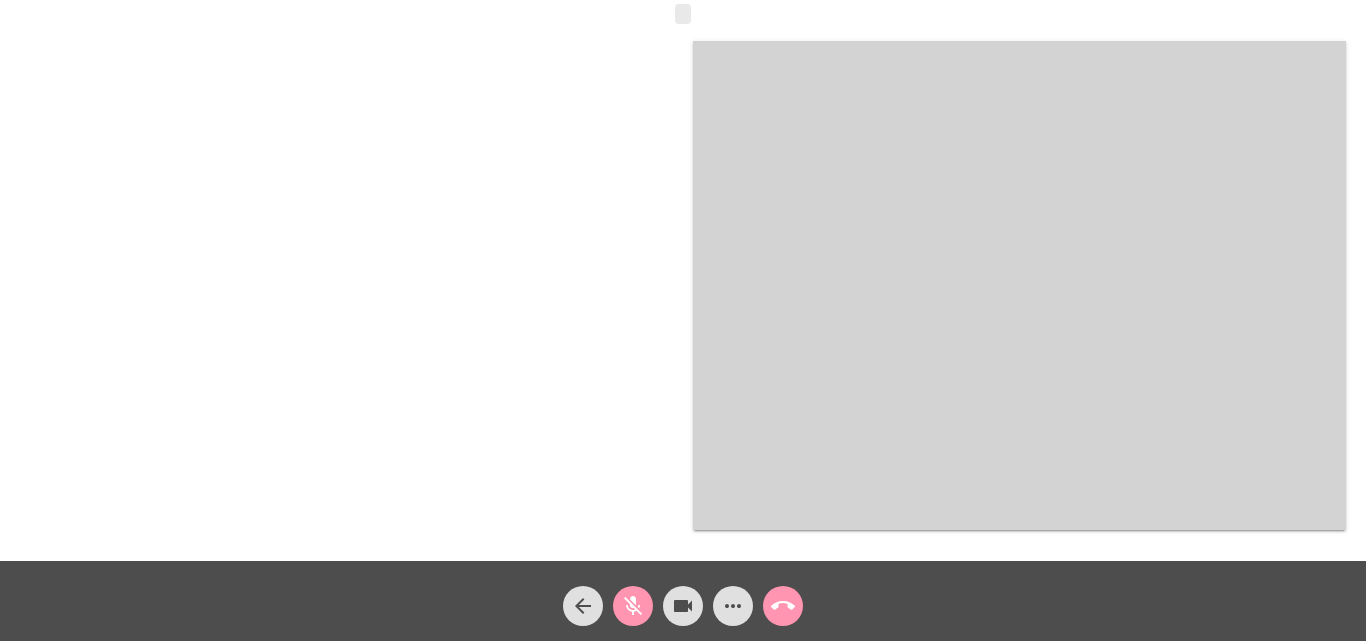 click on "mic_off" 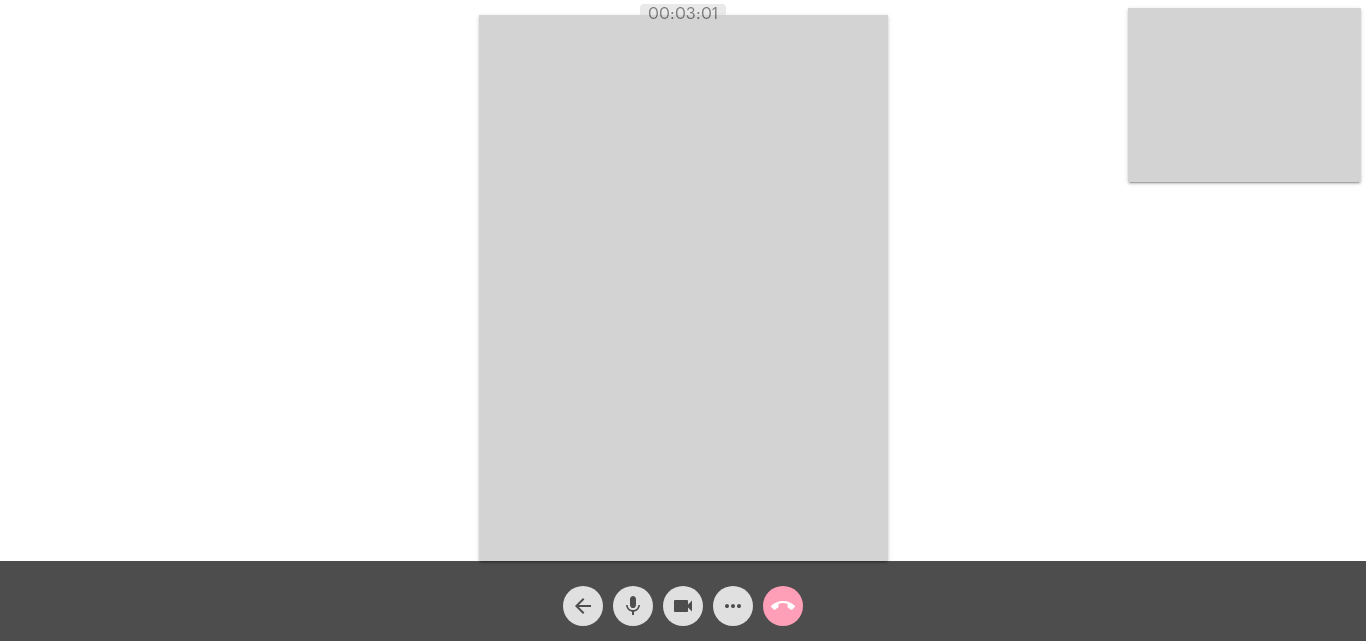 click on "call_end" 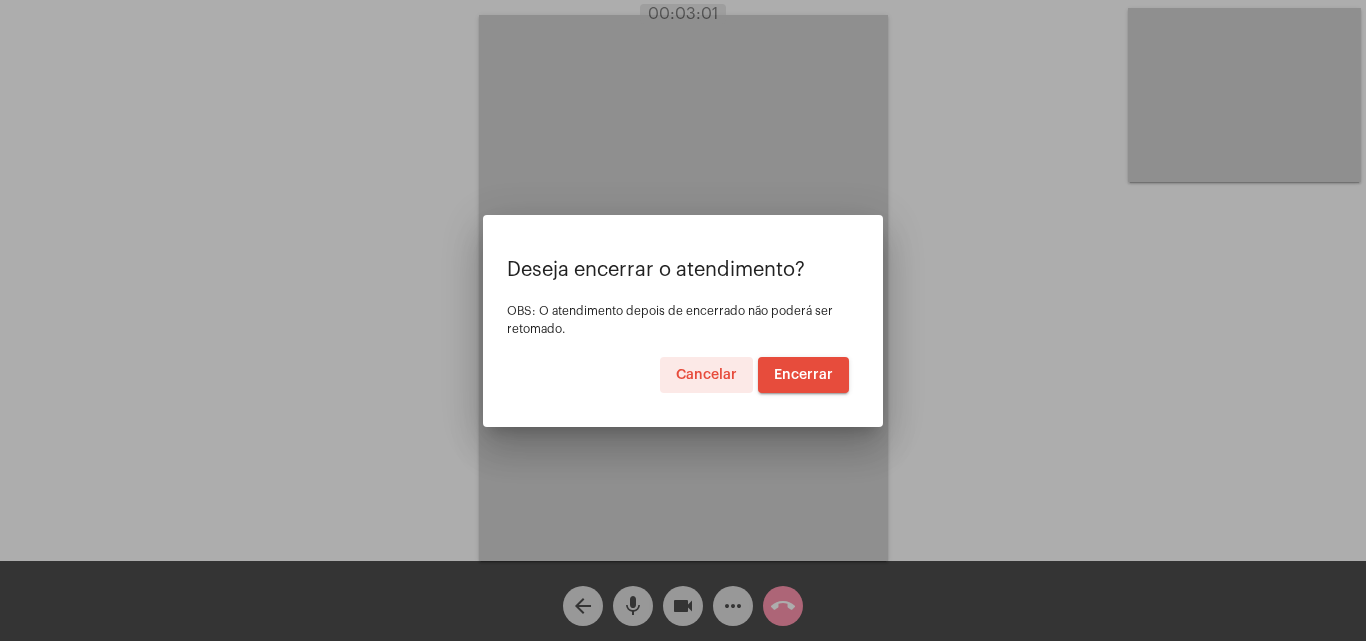 click on "Encerrar" at bounding box center [803, 375] 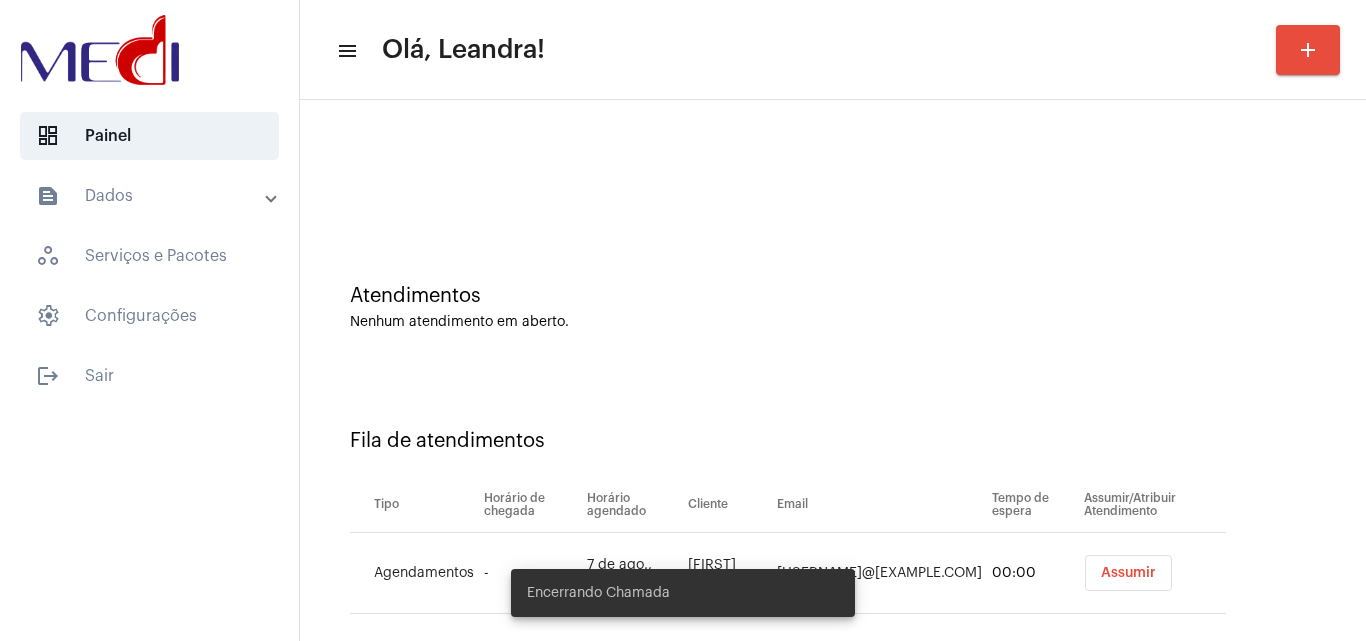 scroll, scrollTop: 27, scrollLeft: 0, axis: vertical 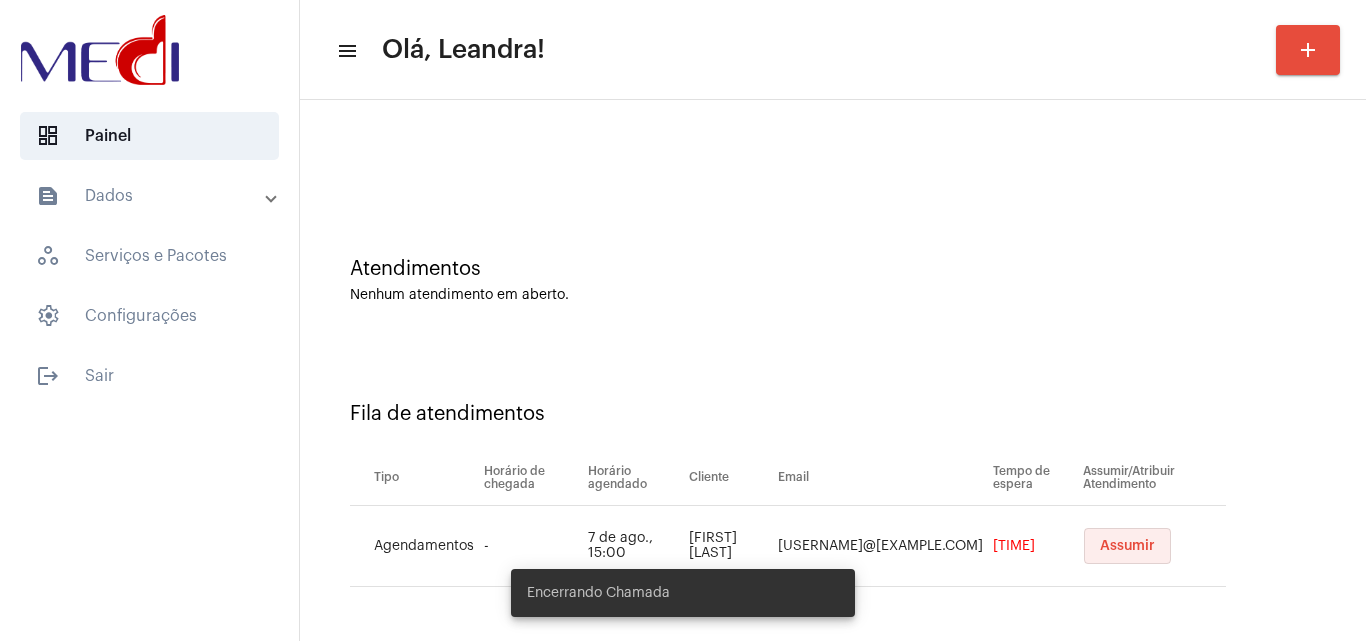 click on "Assumir" at bounding box center (1127, 546) 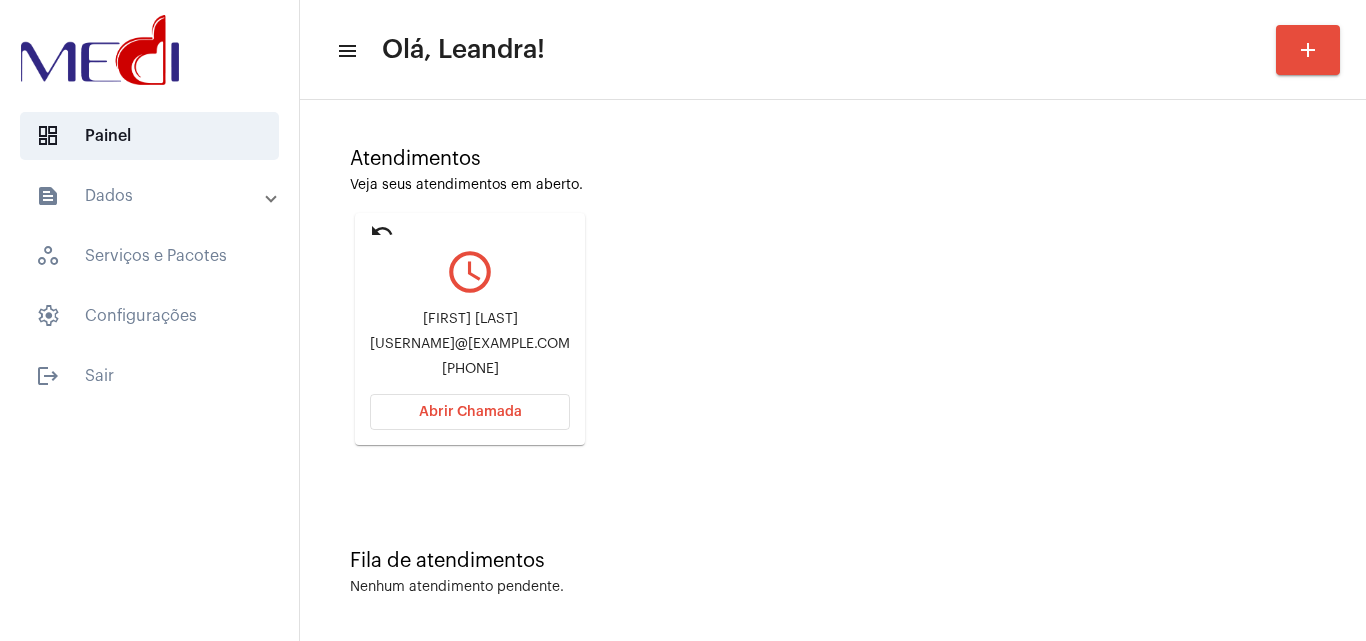scroll, scrollTop: 141, scrollLeft: 0, axis: vertical 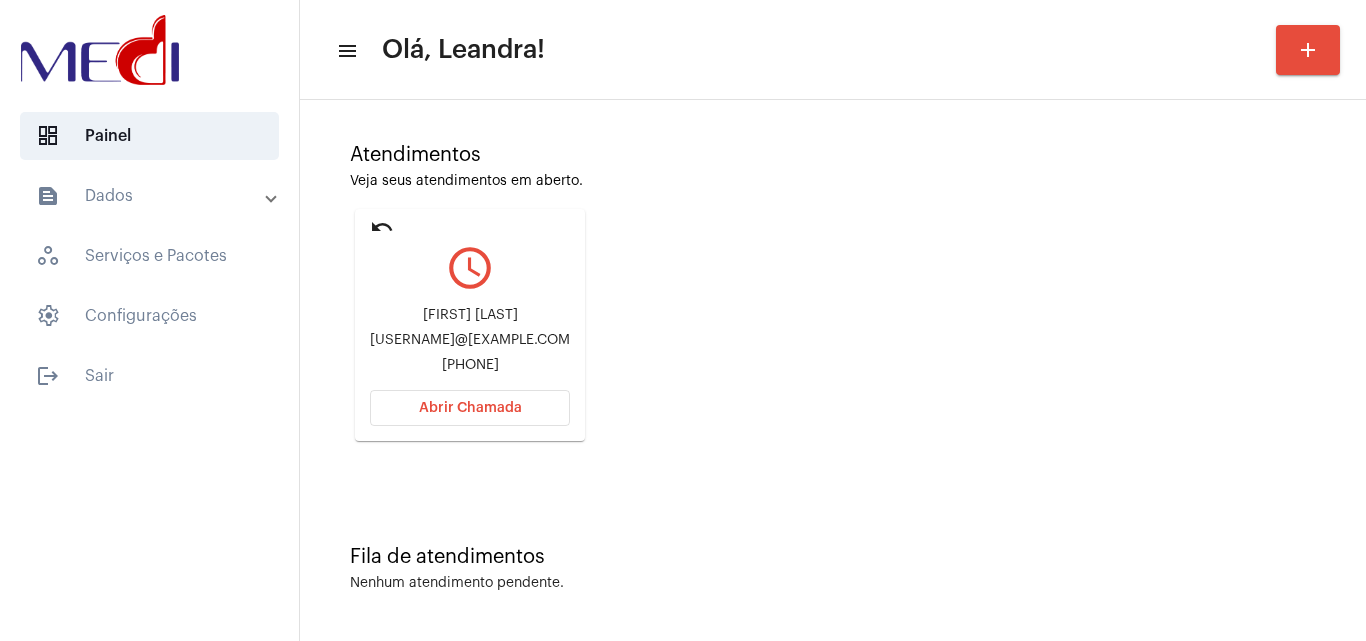 drag, startPoint x: 404, startPoint y: 320, endPoint x: 543, endPoint y: 313, distance: 139.17615 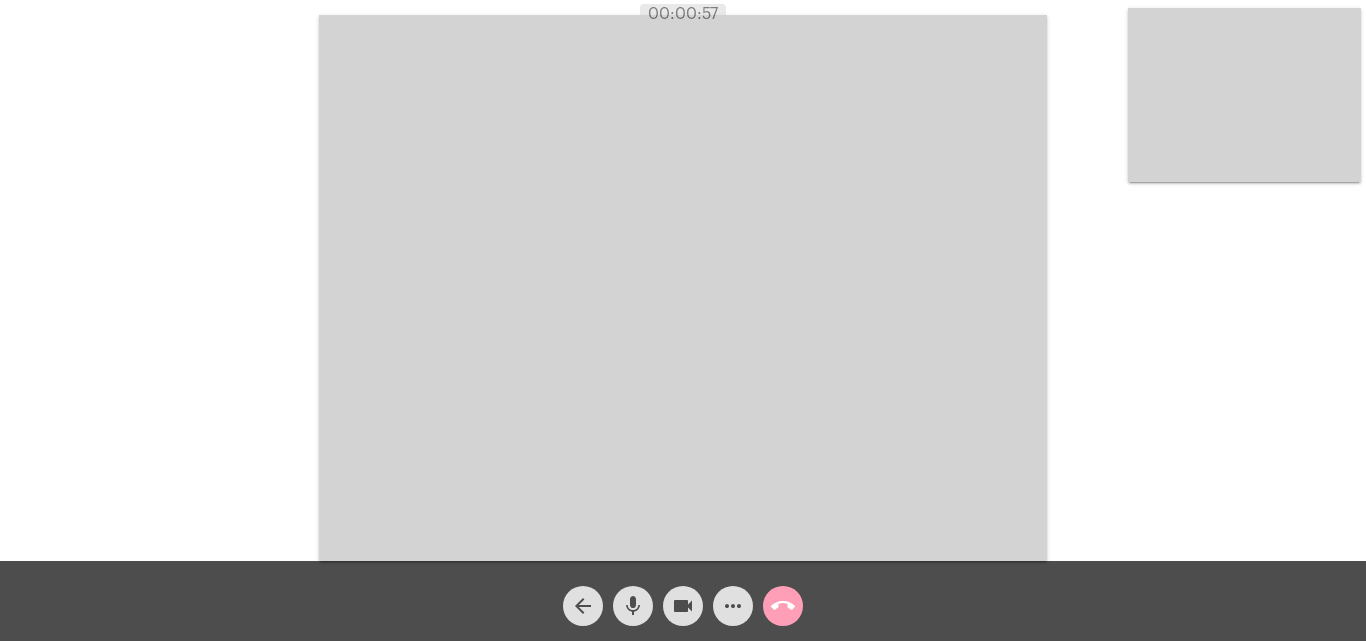 click on "call_end" 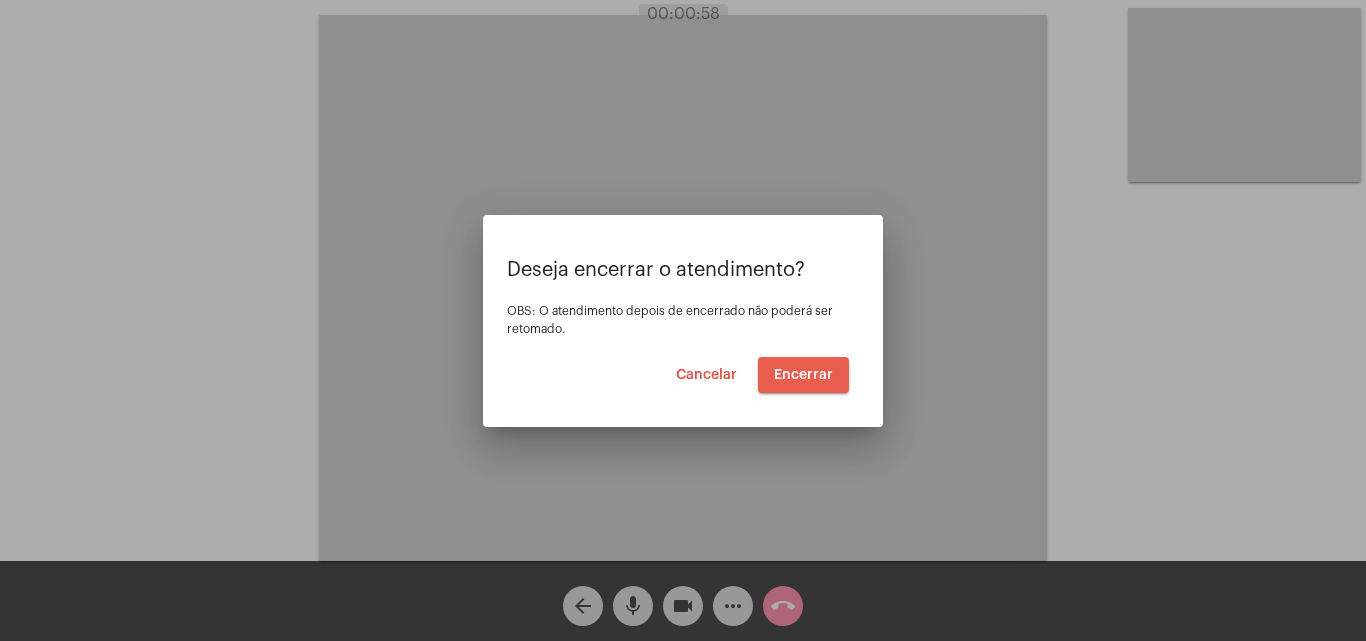 click on "Encerrar" at bounding box center [803, 375] 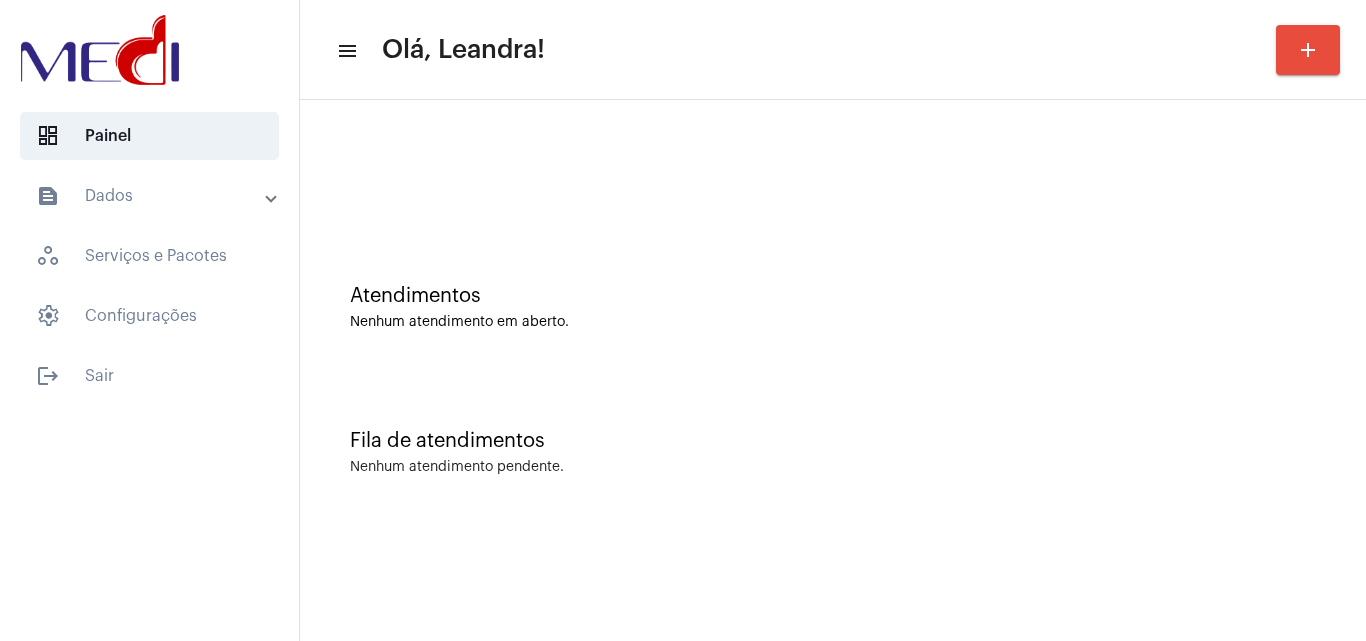 click on "Atendimentos Nenhum atendimento em aberto." 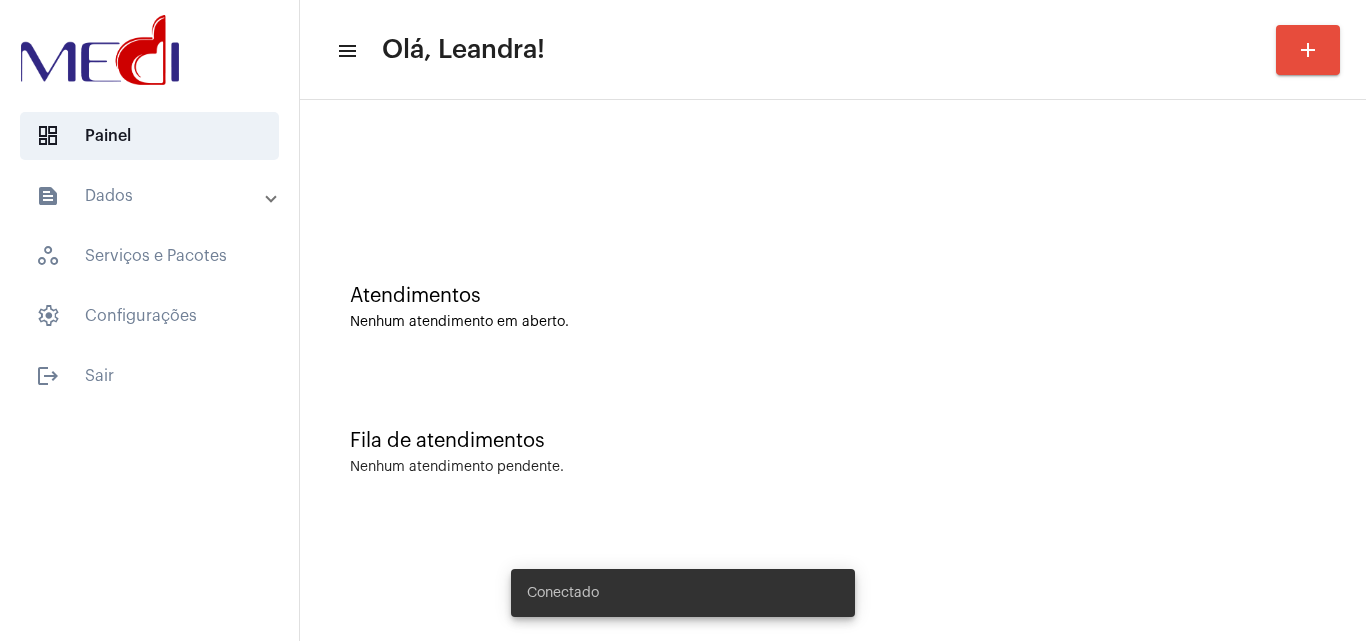 scroll, scrollTop: 0, scrollLeft: 0, axis: both 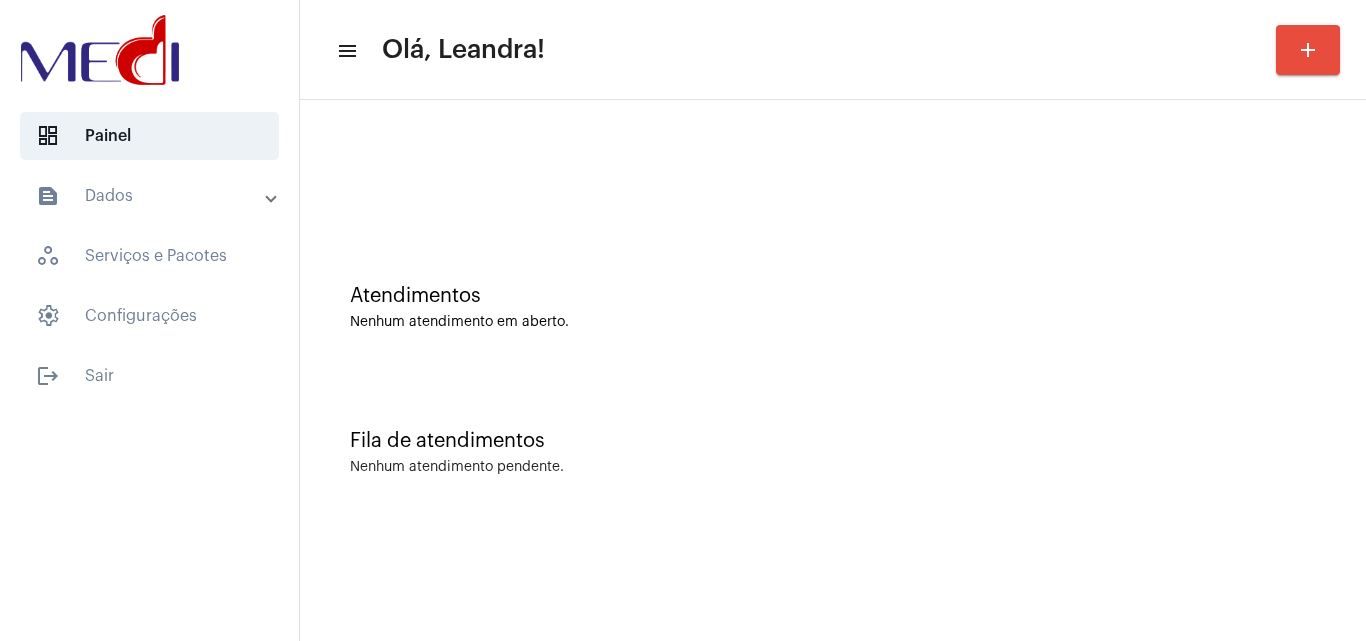 click on "Fila de atendimentos Nenhum atendimento pendente." 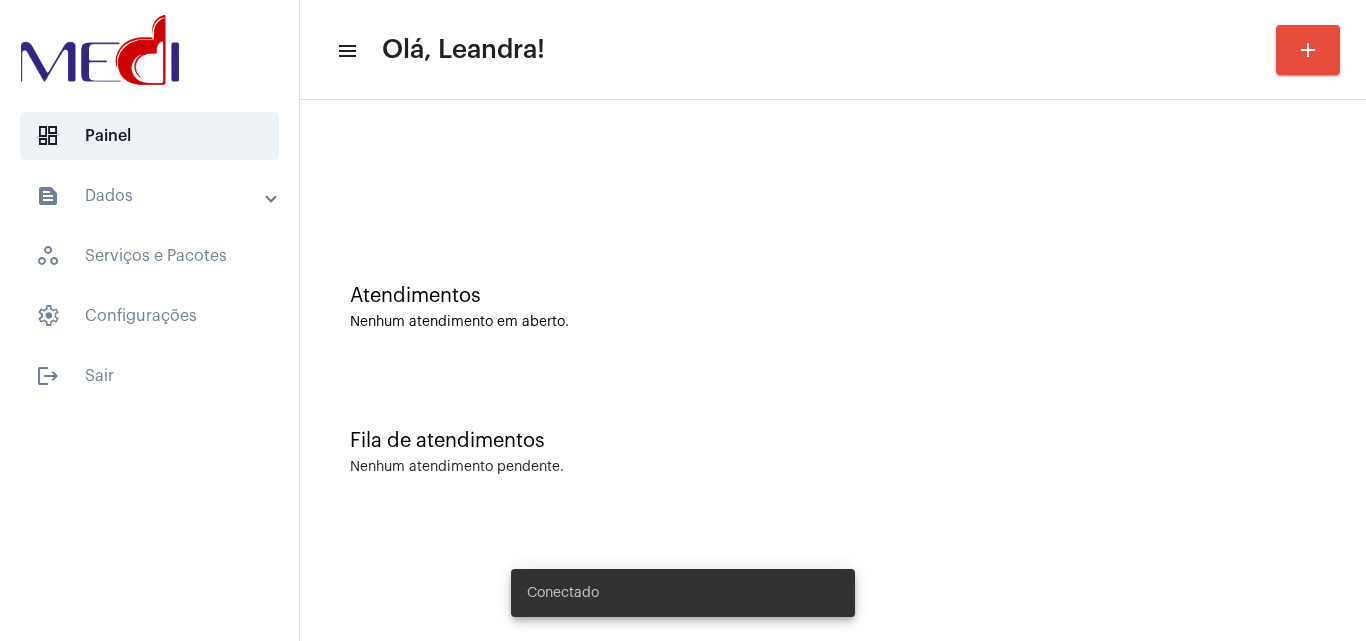scroll, scrollTop: 0, scrollLeft: 0, axis: both 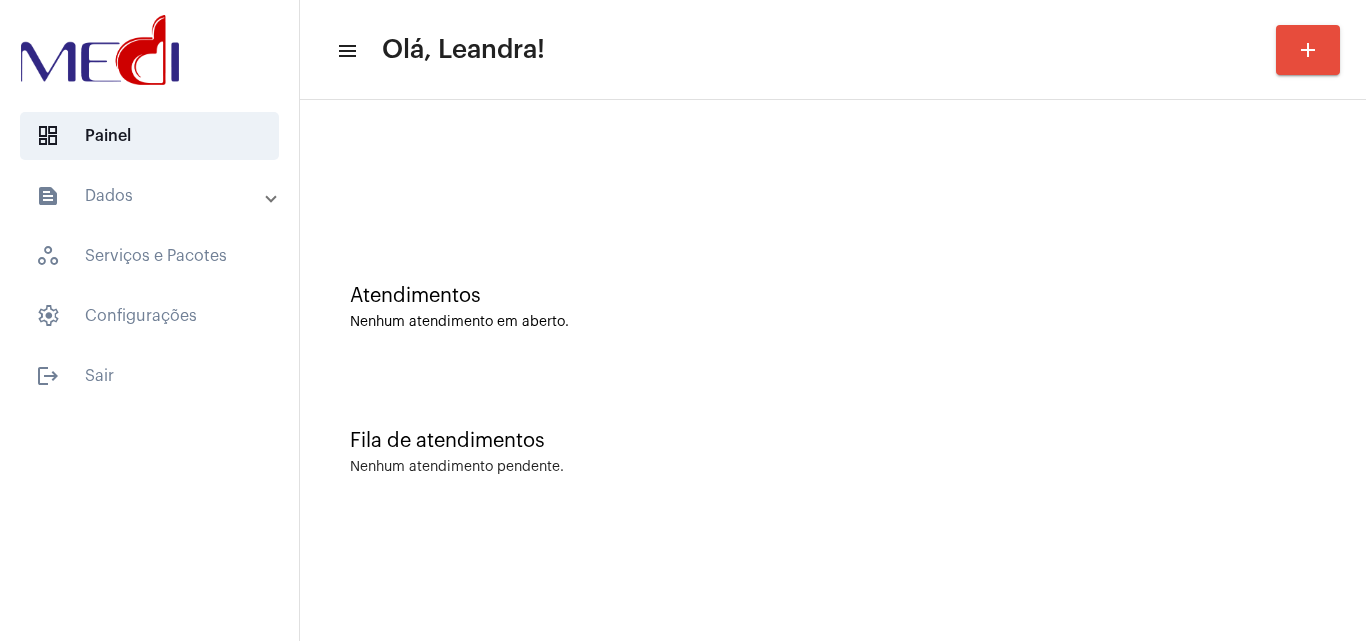 click on "Fila de atendimentos Nenhum atendimento pendente." 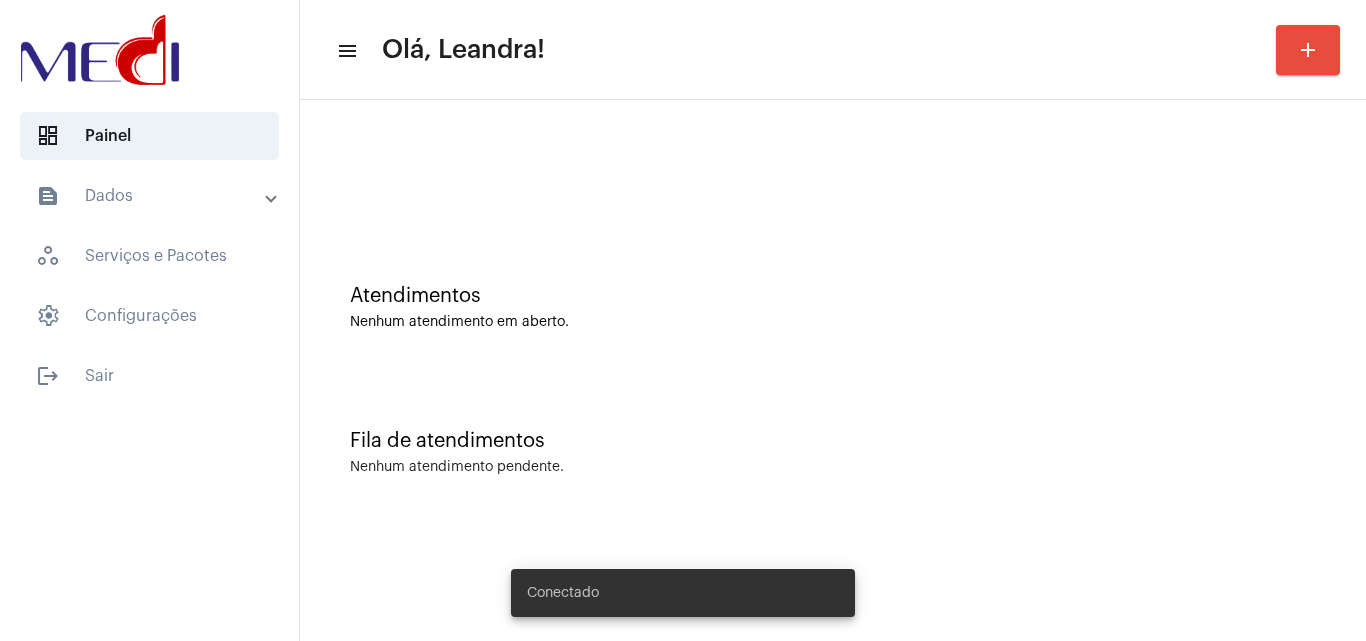 scroll, scrollTop: 0, scrollLeft: 0, axis: both 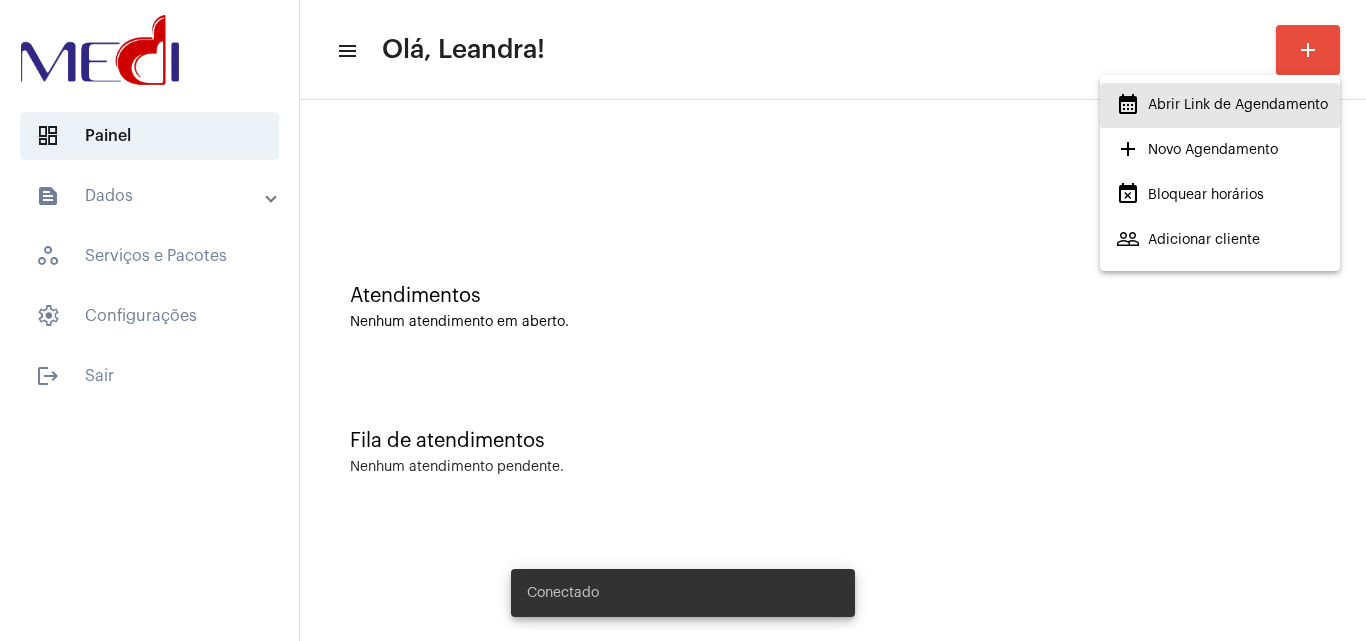 click on "calendar_month_outlined Abrir Link de Agendamento" at bounding box center [1220, 105] 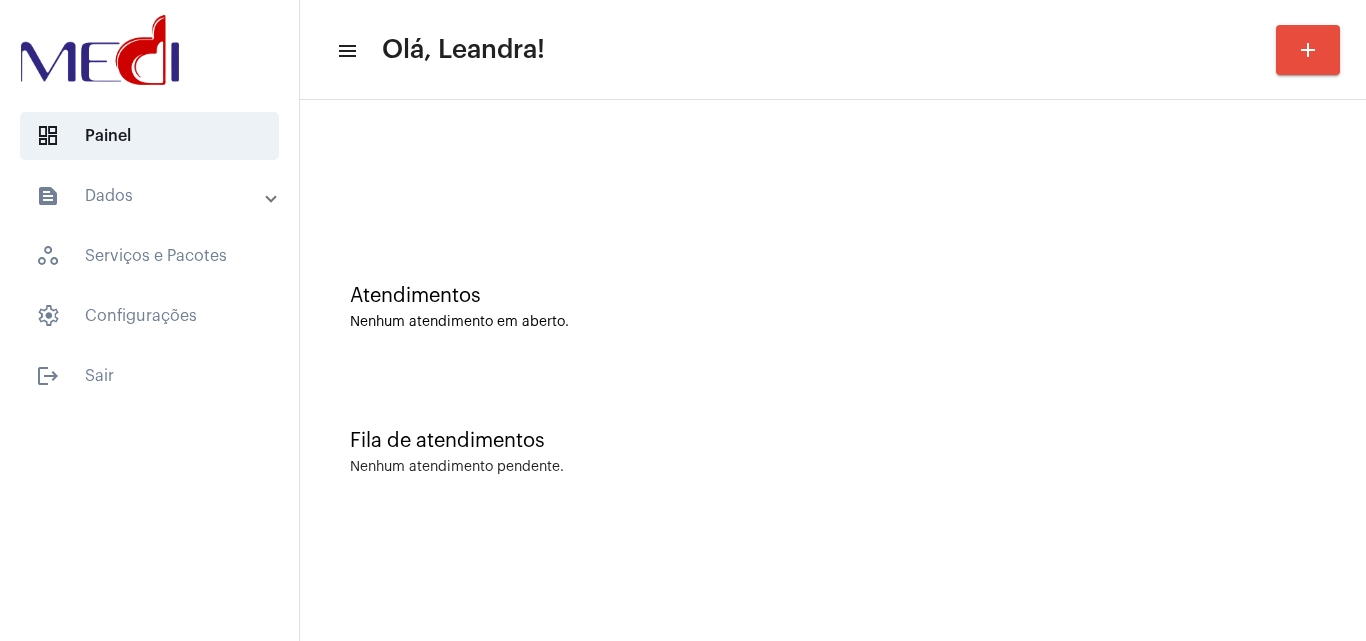 click on "Nenhum atendimento pendente." 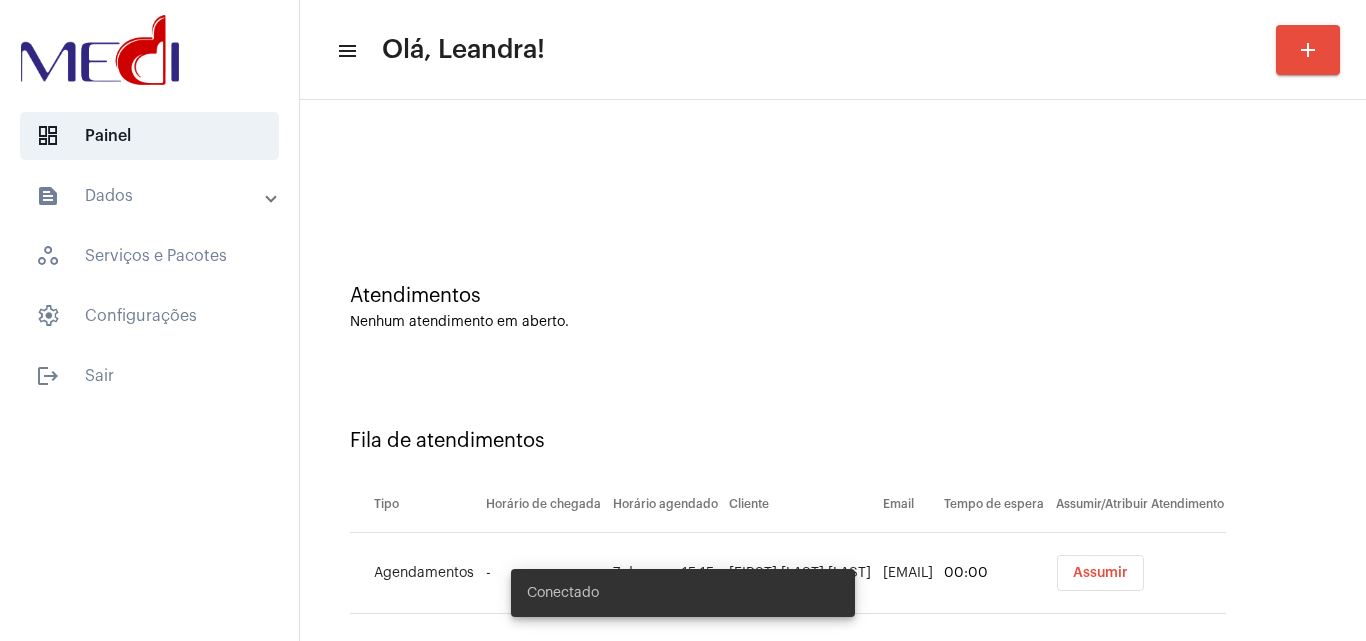 scroll, scrollTop: 0, scrollLeft: 0, axis: both 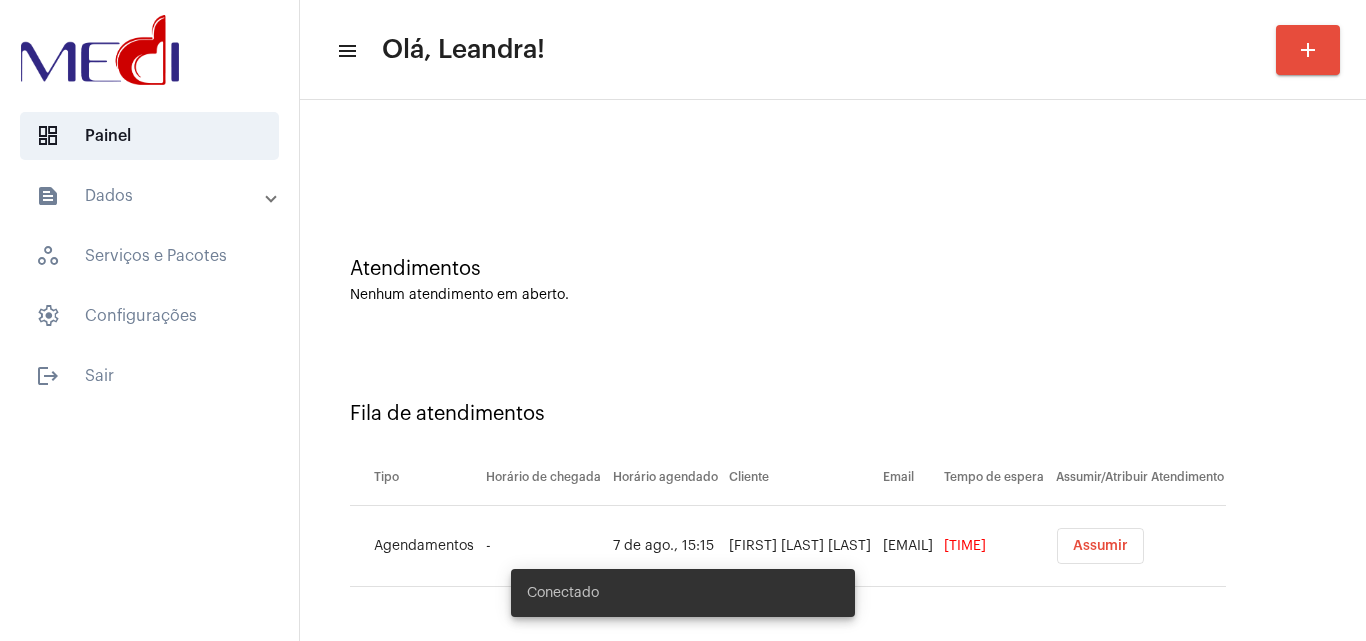 click on "Assumir" at bounding box center [1100, 546] 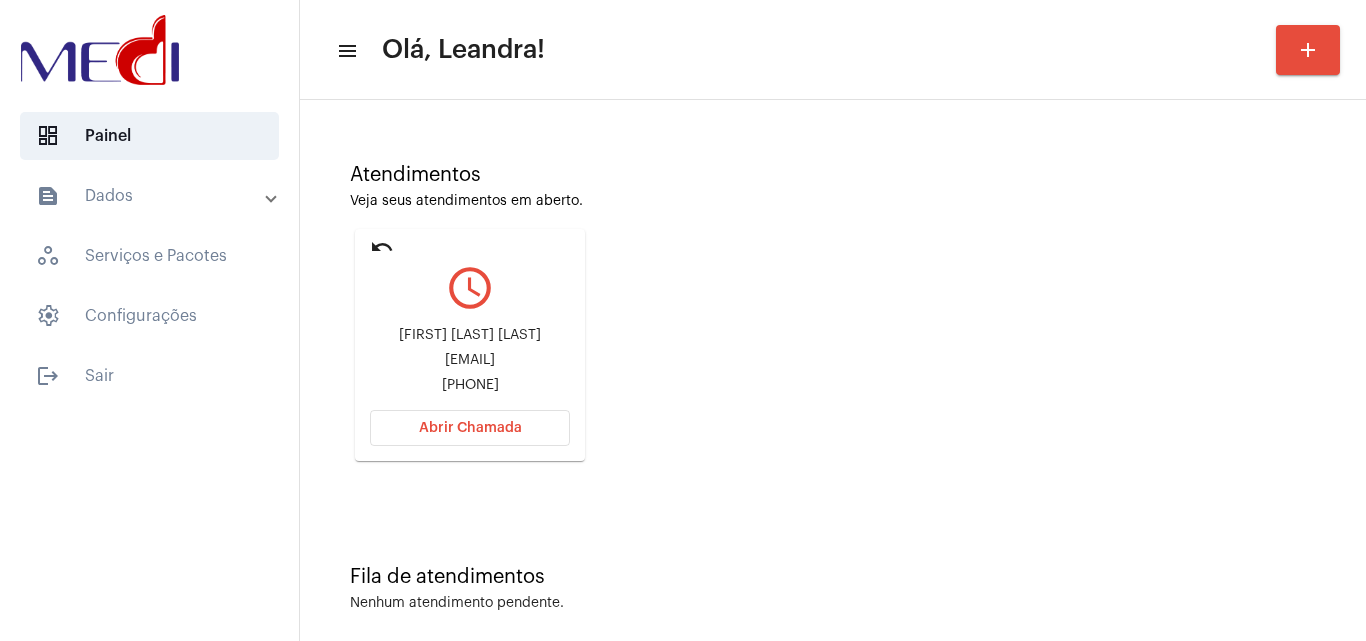 scroll, scrollTop: 141, scrollLeft: 0, axis: vertical 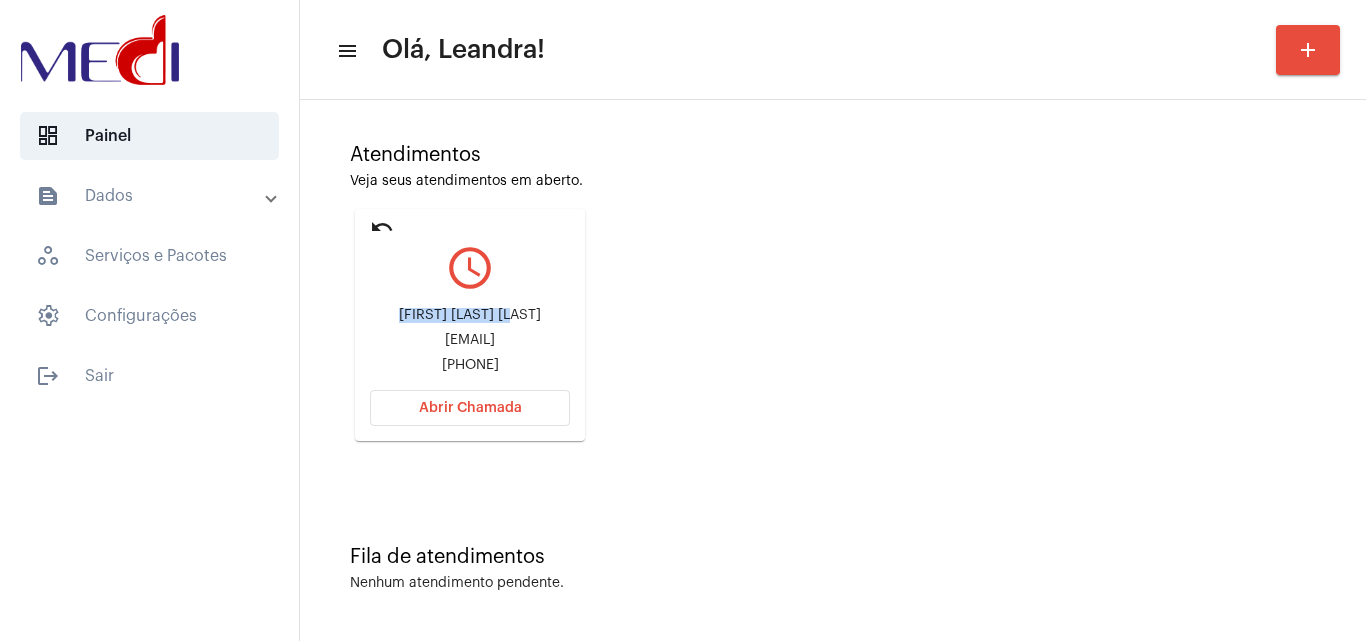 drag, startPoint x: 393, startPoint y: 310, endPoint x: 509, endPoint y: 310, distance: 116 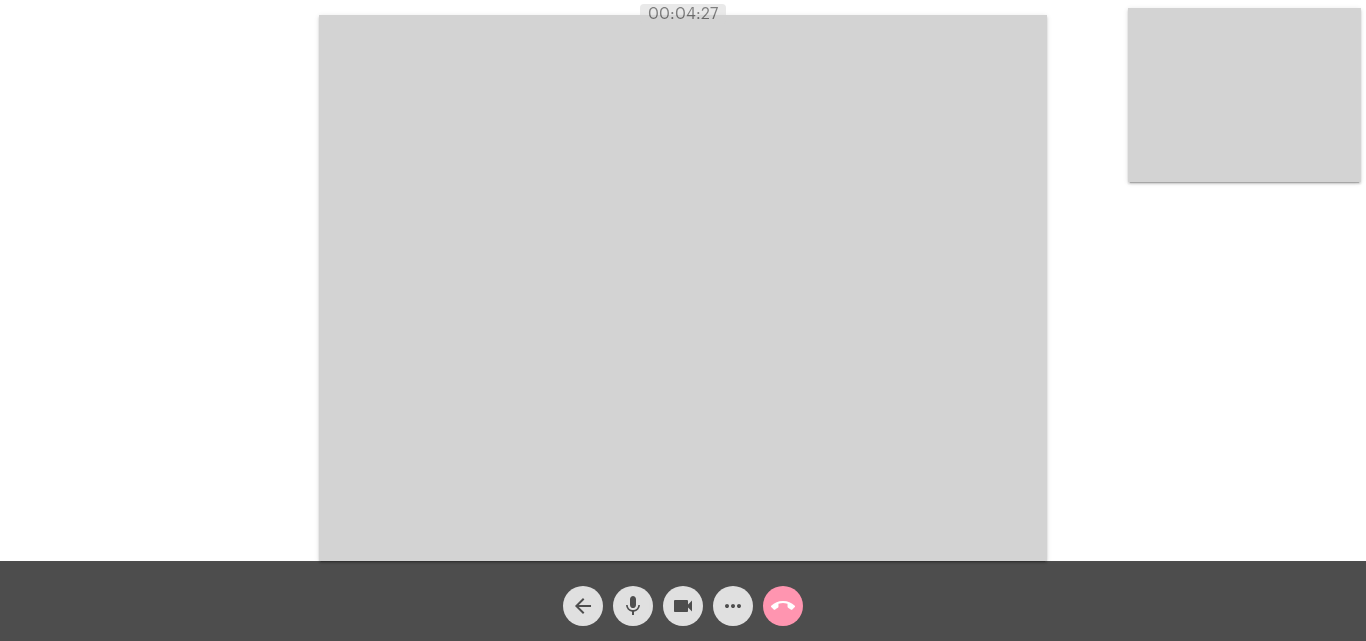 click on "call_end" 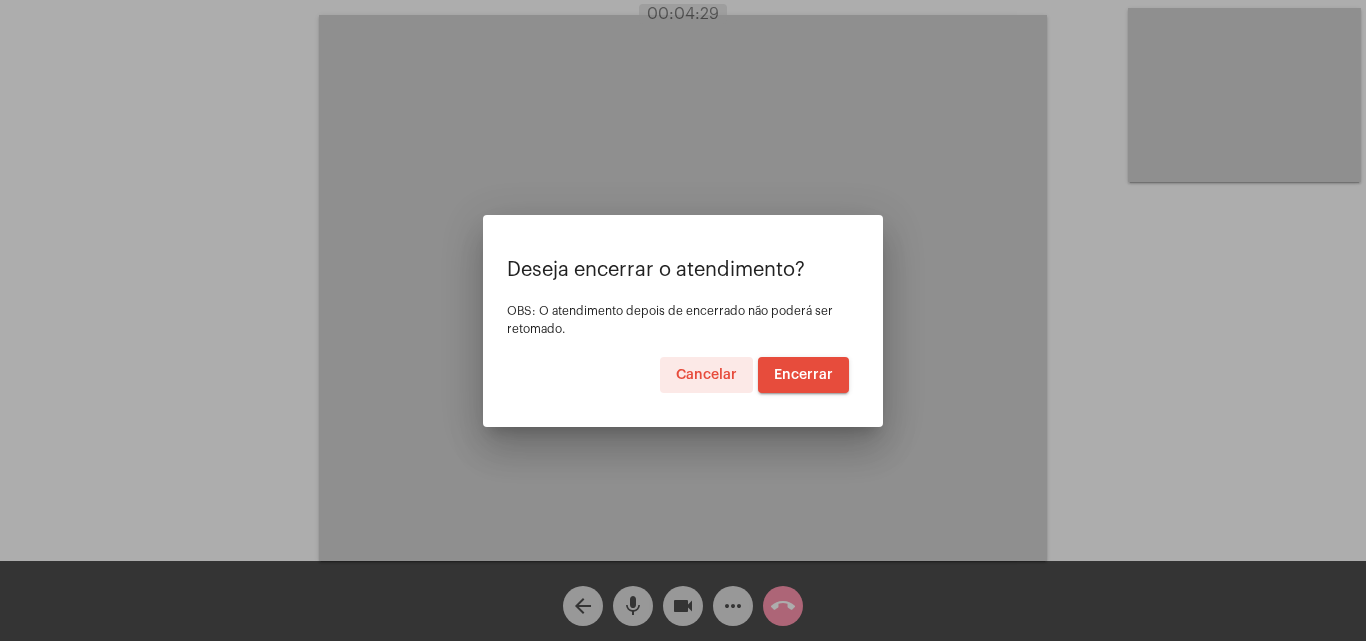 click on "Encerrar" at bounding box center (803, 375) 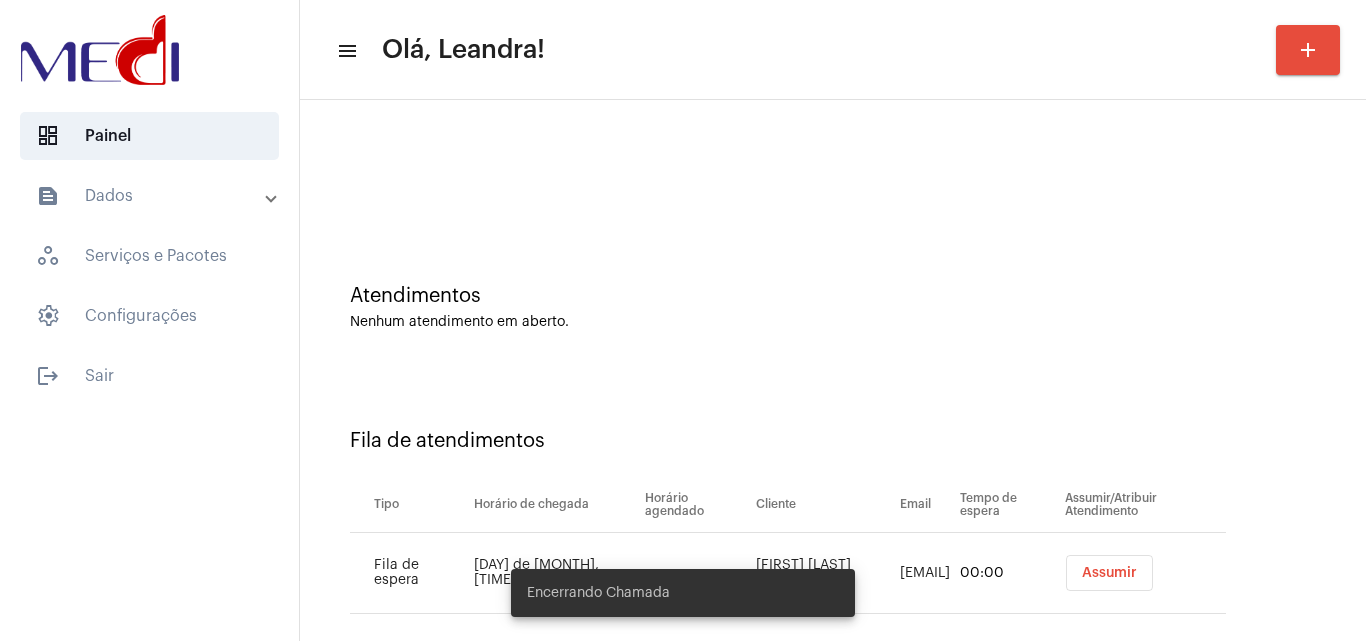 click on "Atendimentos Nenhum atendimento em aberto." 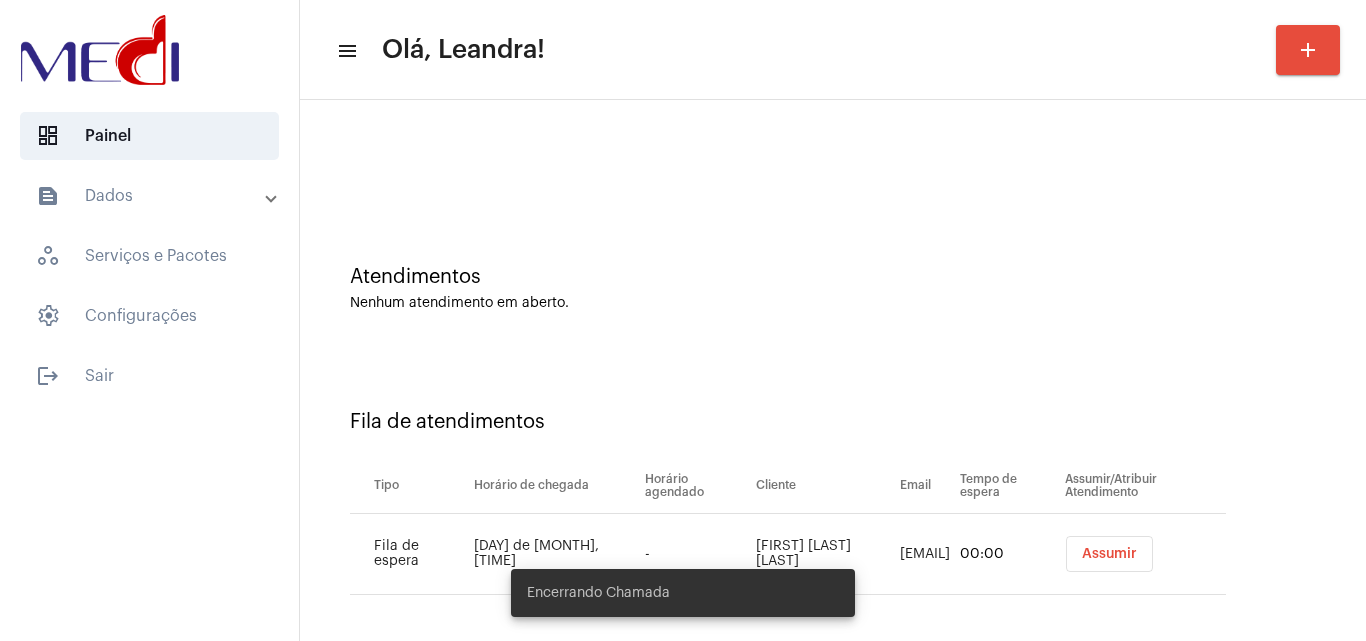 scroll, scrollTop: 27, scrollLeft: 0, axis: vertical 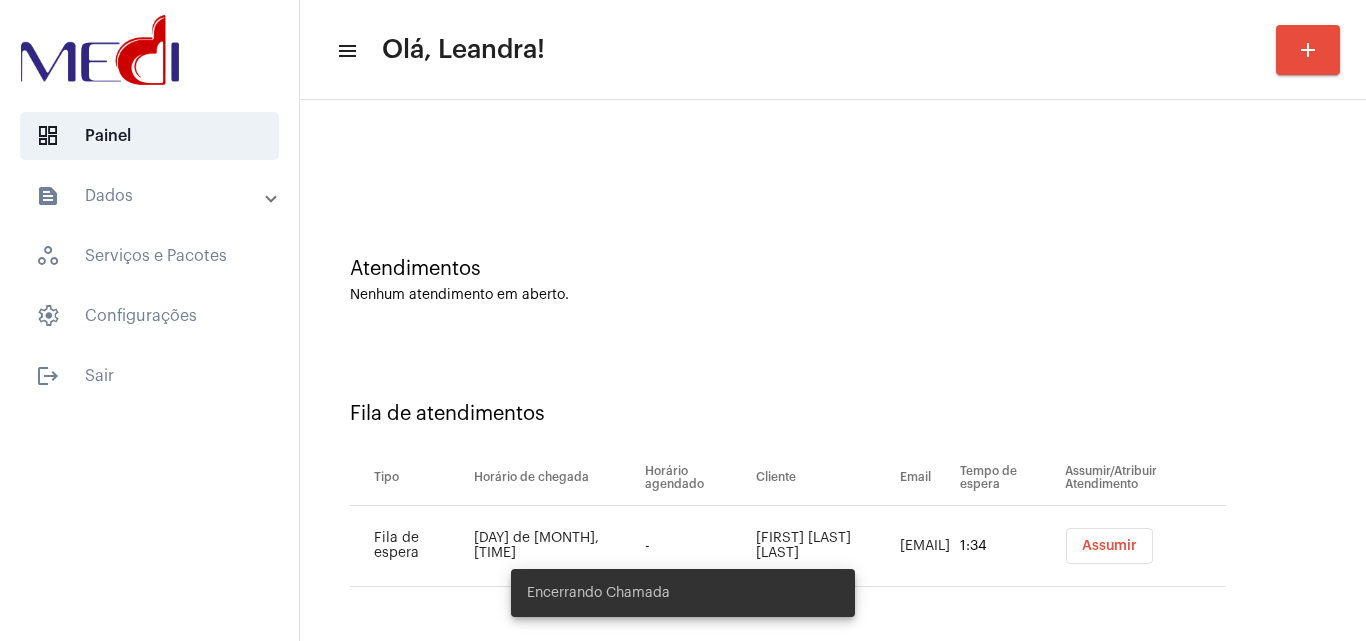 click on "Assumir" at bounding box center (1109, 546) 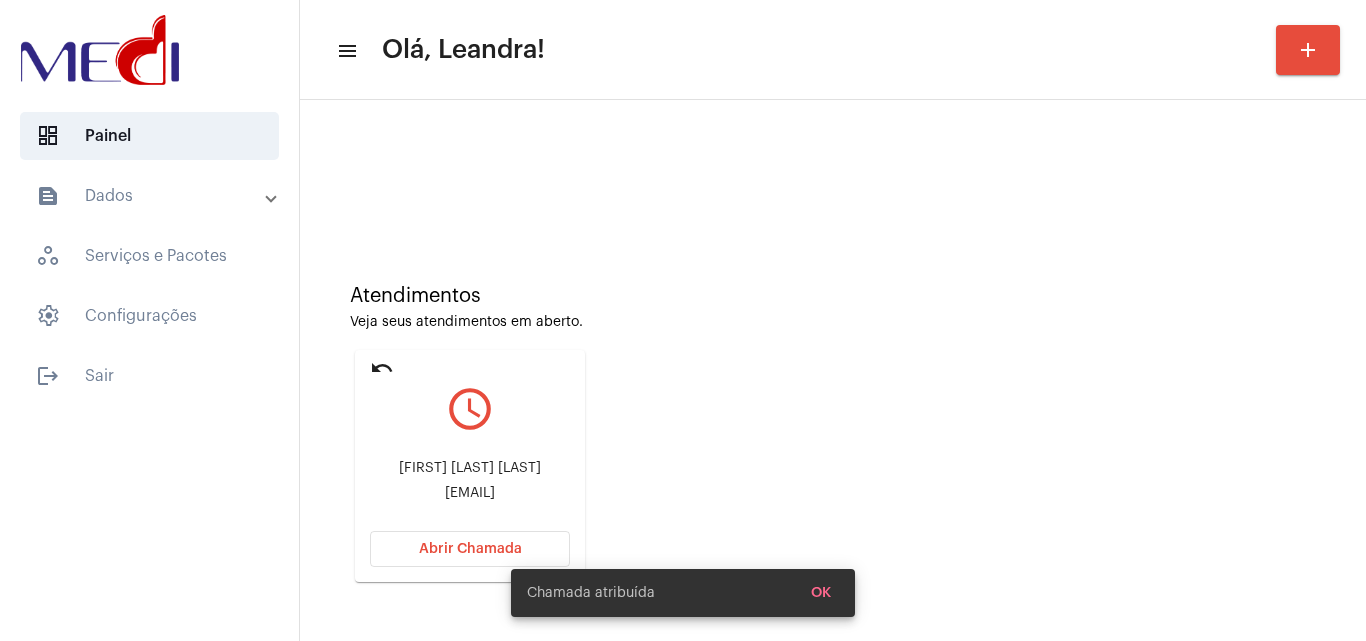 scroll, scrollTop: 141, scrollLeft: 0, axis: vertical 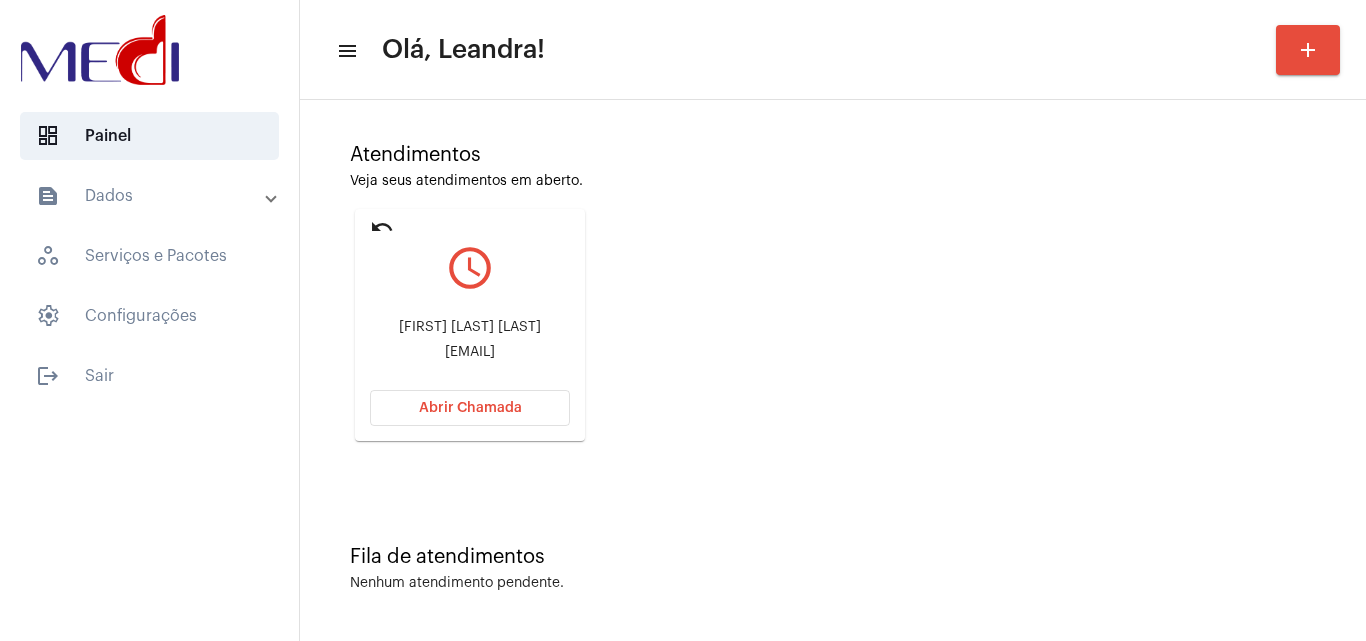 drag, startPoint x: 368, startPoint y: 323, endPoint x: 521, endPoint y: 347, distance: 154.87091 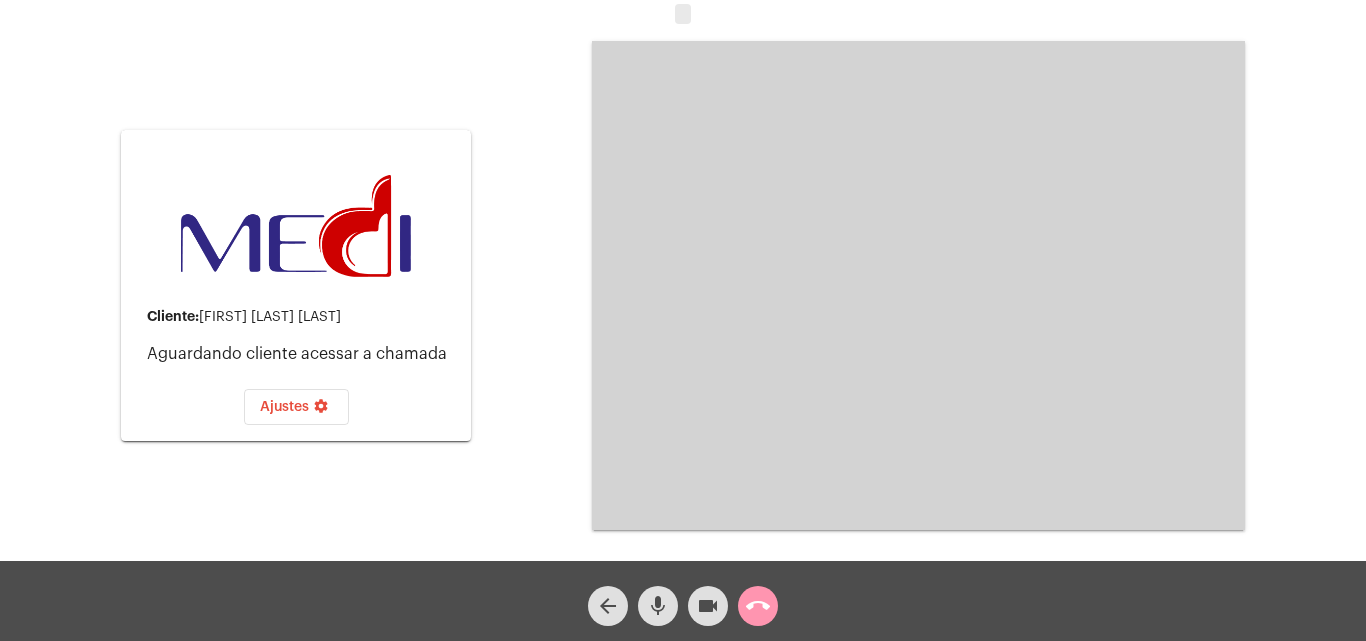 click on "mic" 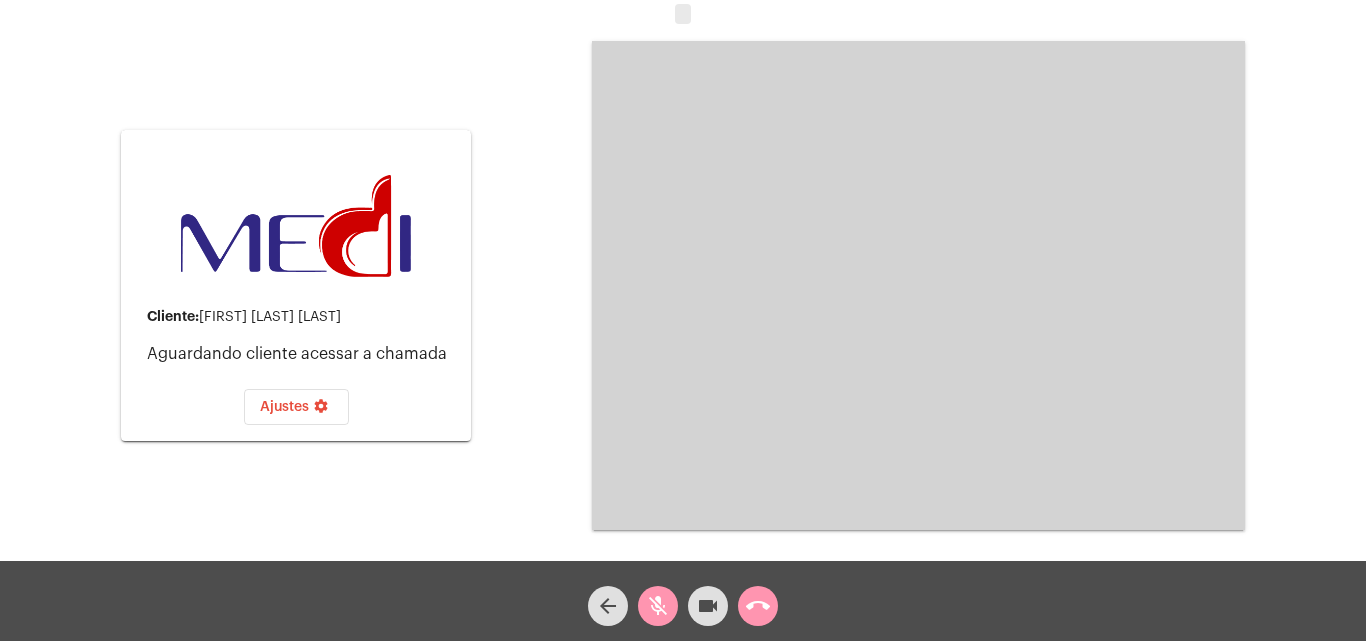 click on "call_end" 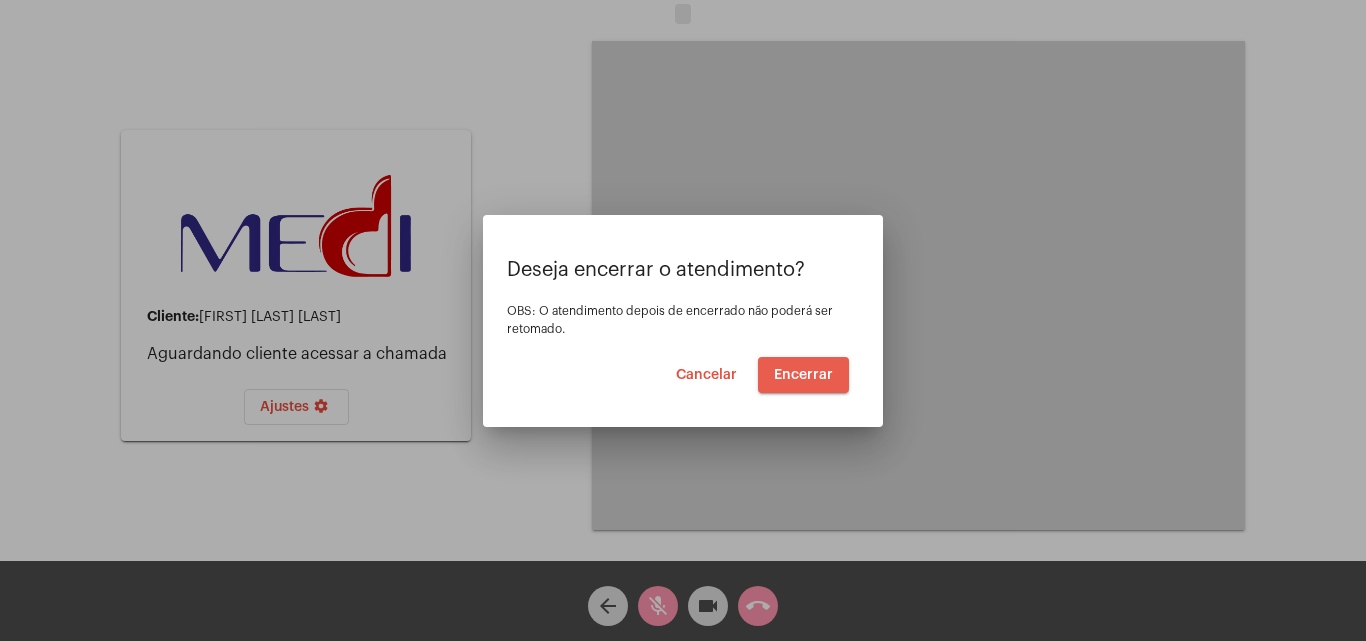 click on "Encerrar" at bounding box center (803, 375) 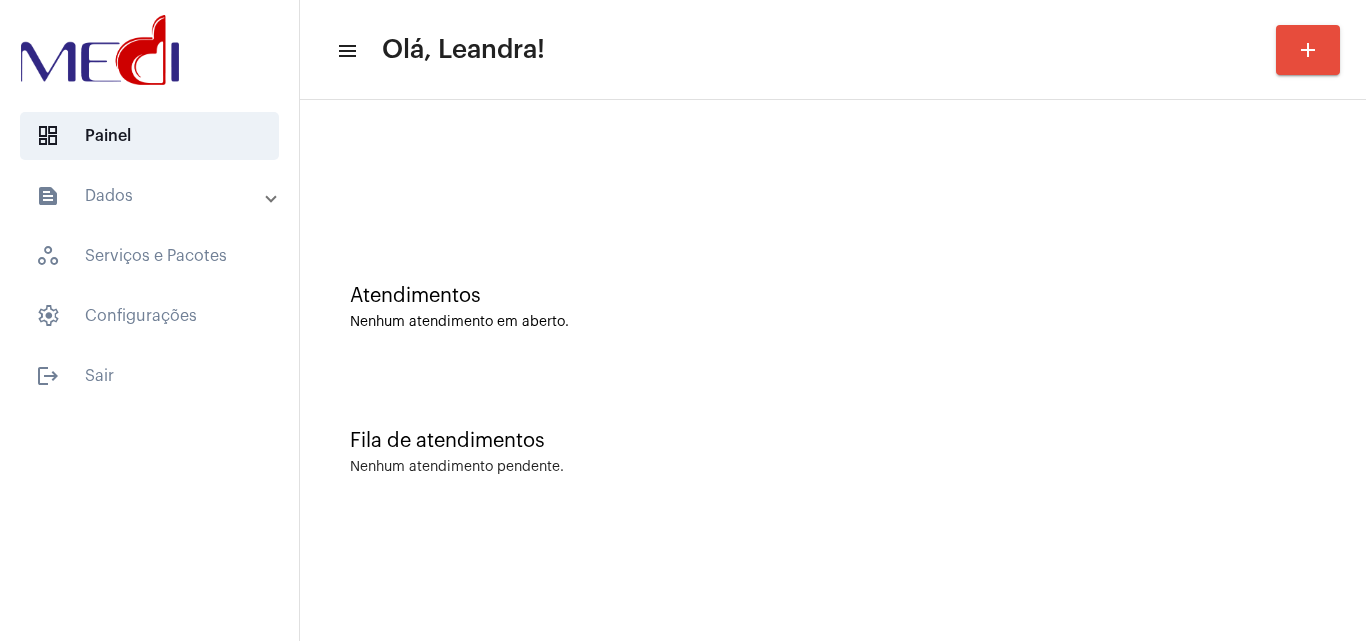 click on "Nenhum atendimento em aberto." 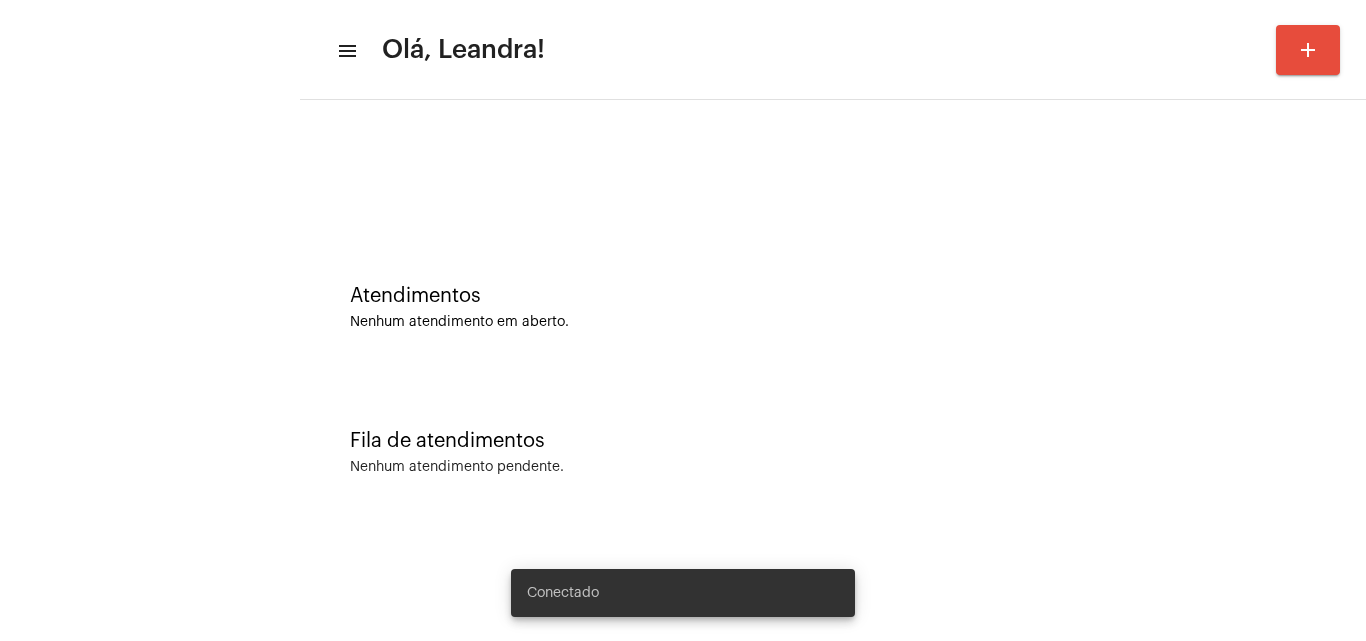 scroll, scrollTop: 0, scrollLeft: 0, axis: both 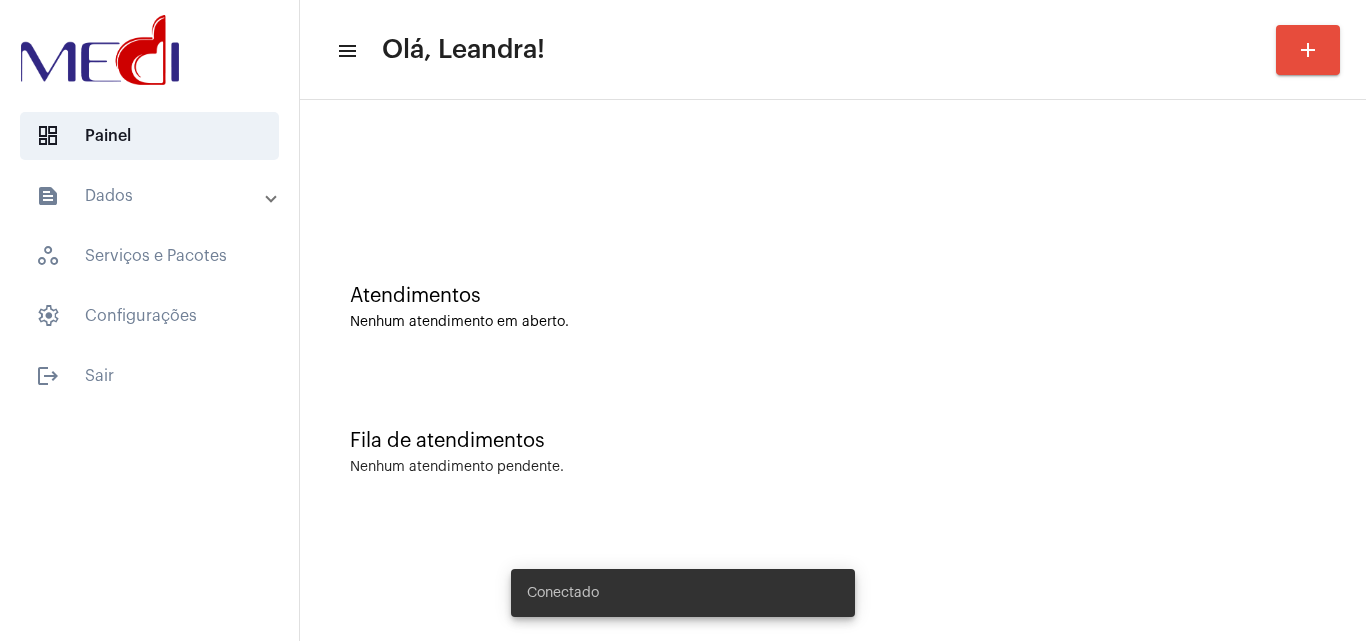 click on "Fila de atendimentos Nenhum atendimento pendente." 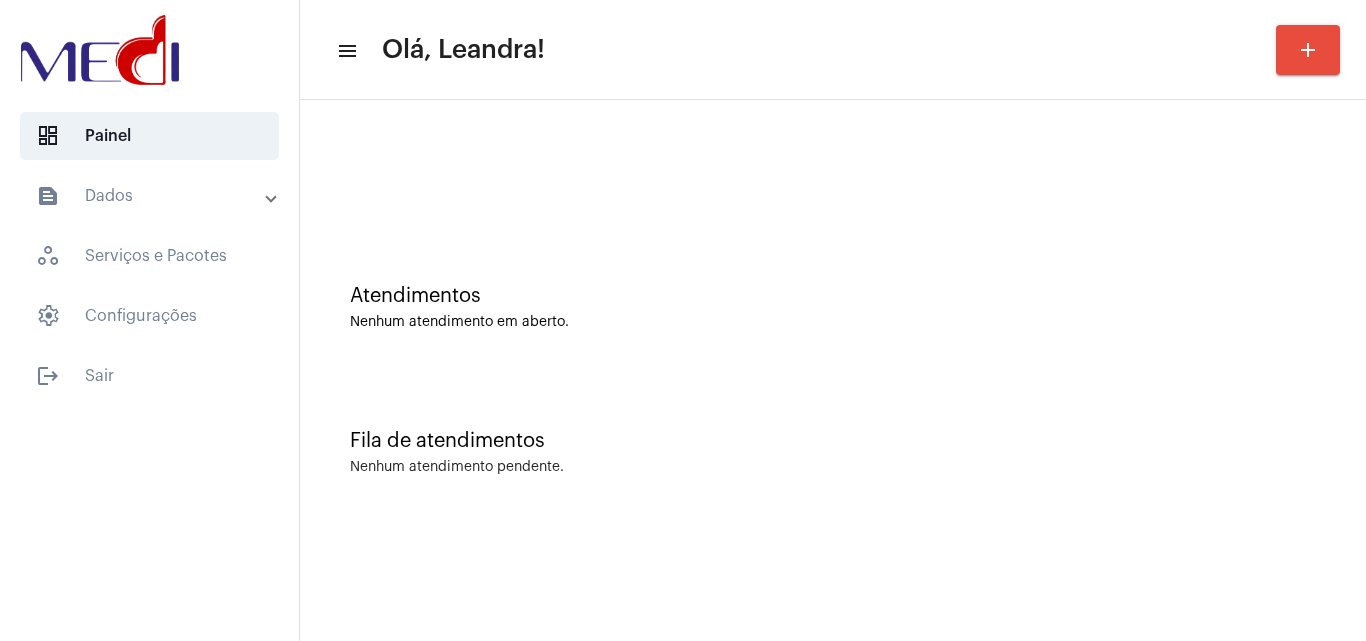 click on "Atendimentos" 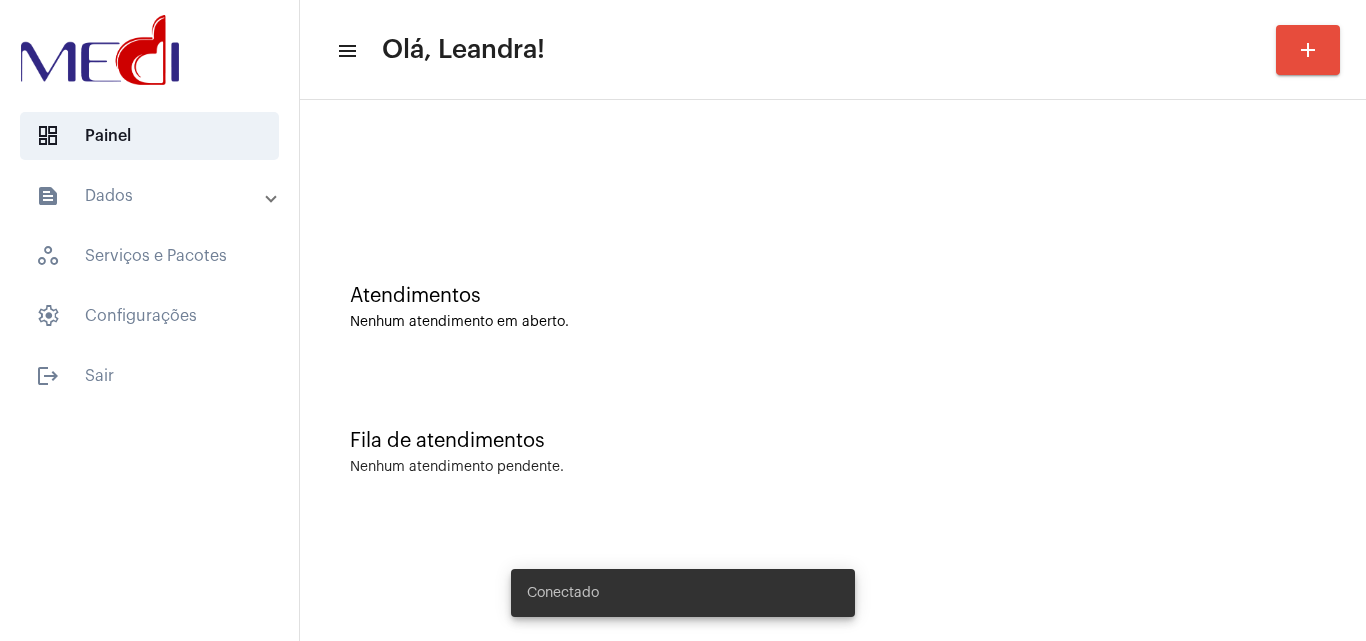 scroll, scrollTop: 0, scrollLeft: 0, axis: both 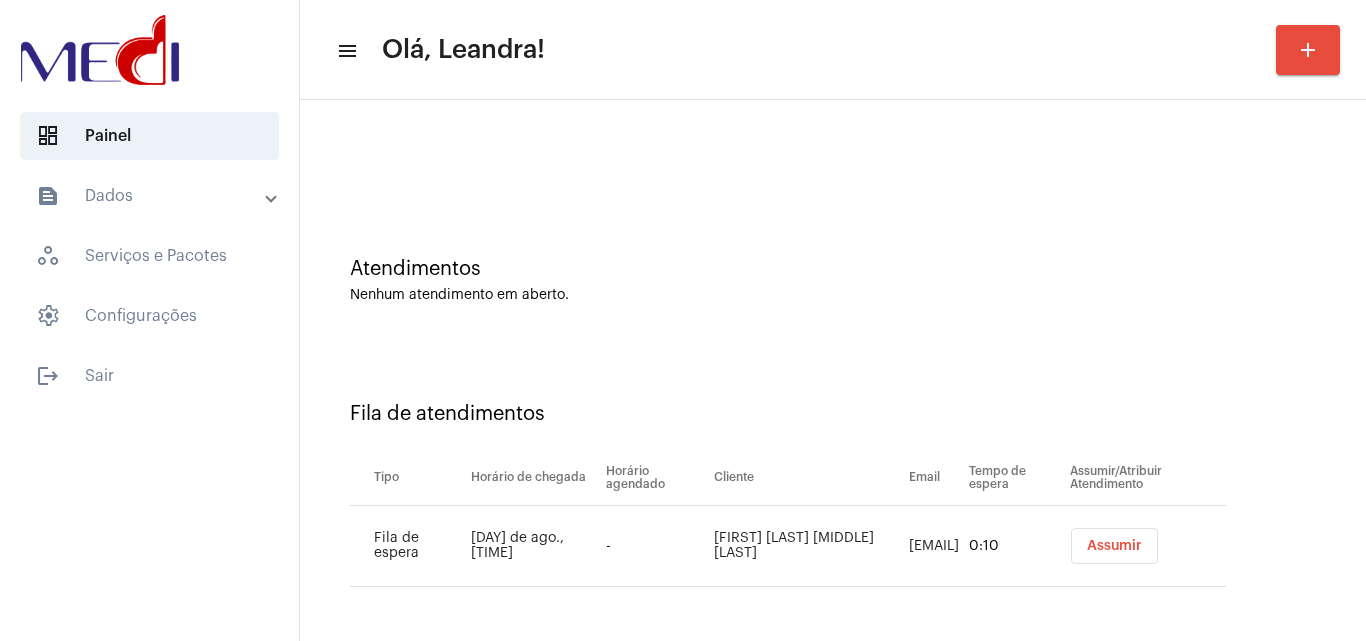 click on "Assumir" at bounding box center (1114, 546) 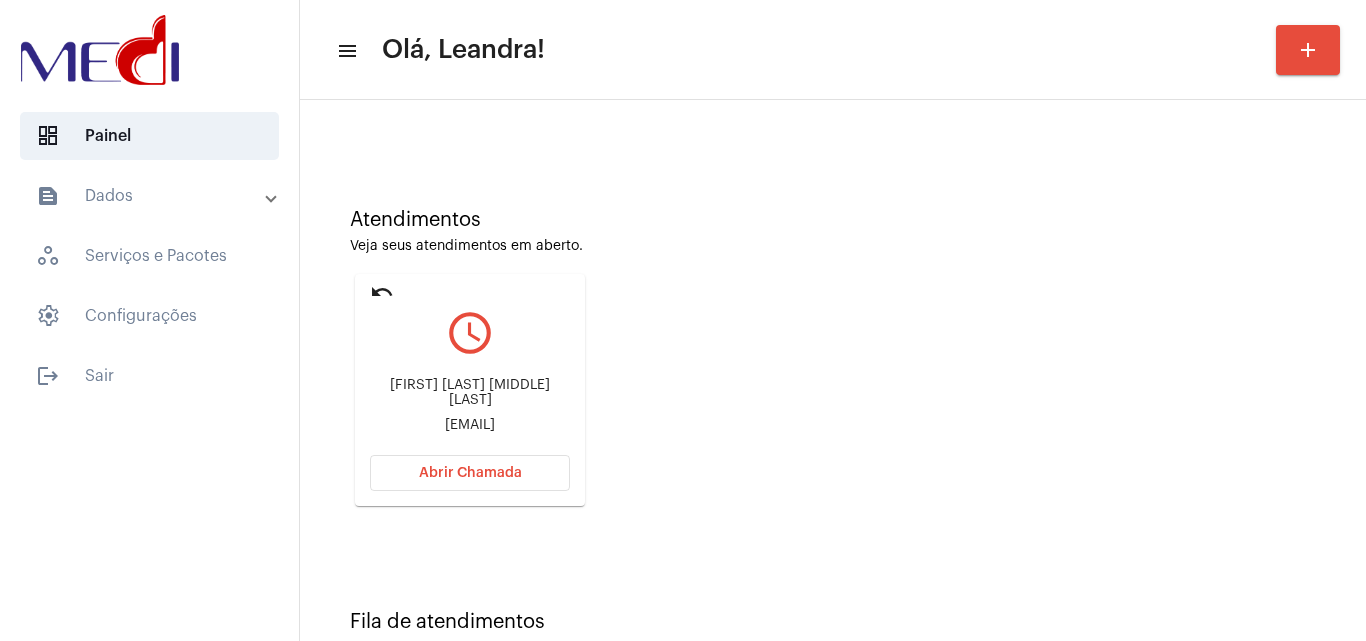 scroll, scrollTop: 141, scrollLeft: 0, axis: vertical 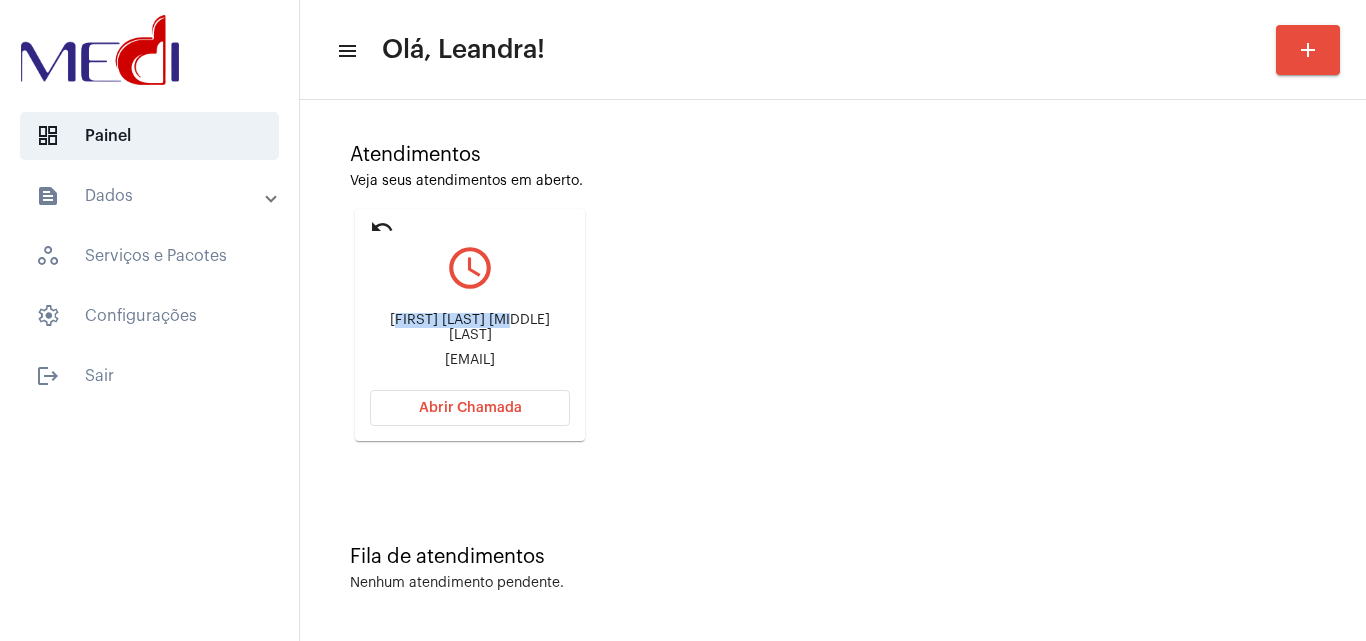 drag, startPoint x: 396, startPoint y: 315, endPoint x: 501, endPoint y: 319, distance: 105.076164 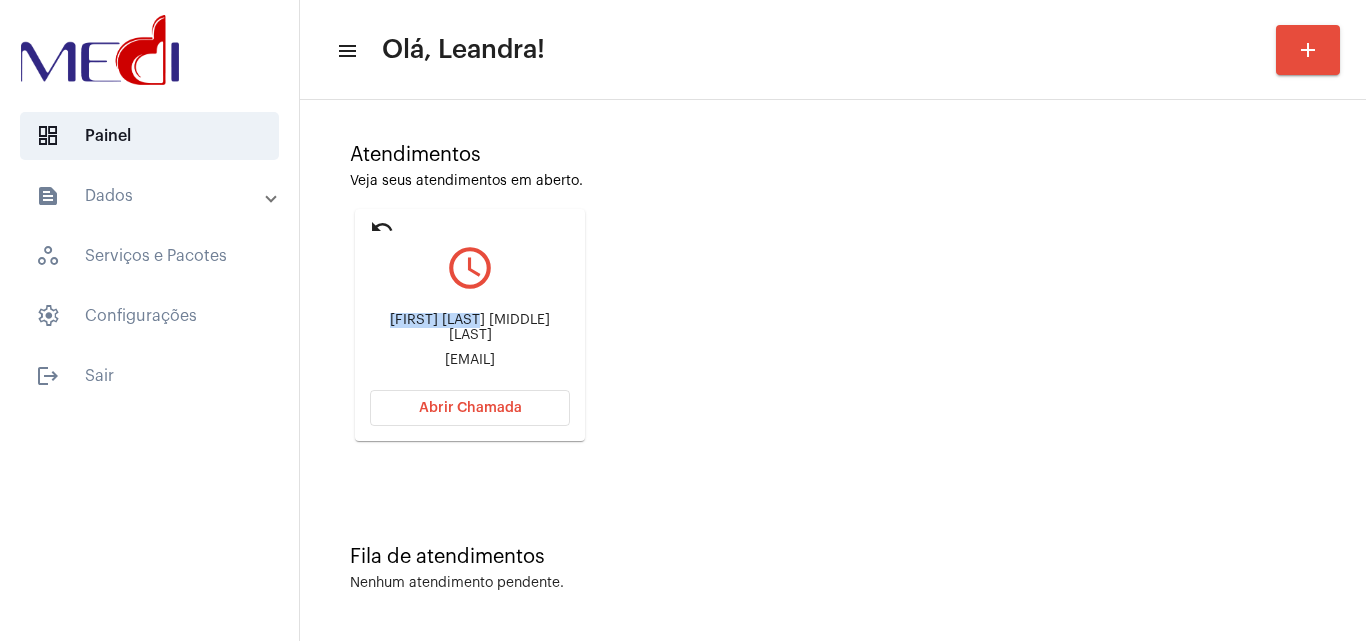 drag, startPoint x: 367, startPoint y: 317, endPoint x: 464, endPoint y: 308, distance: 97.41663 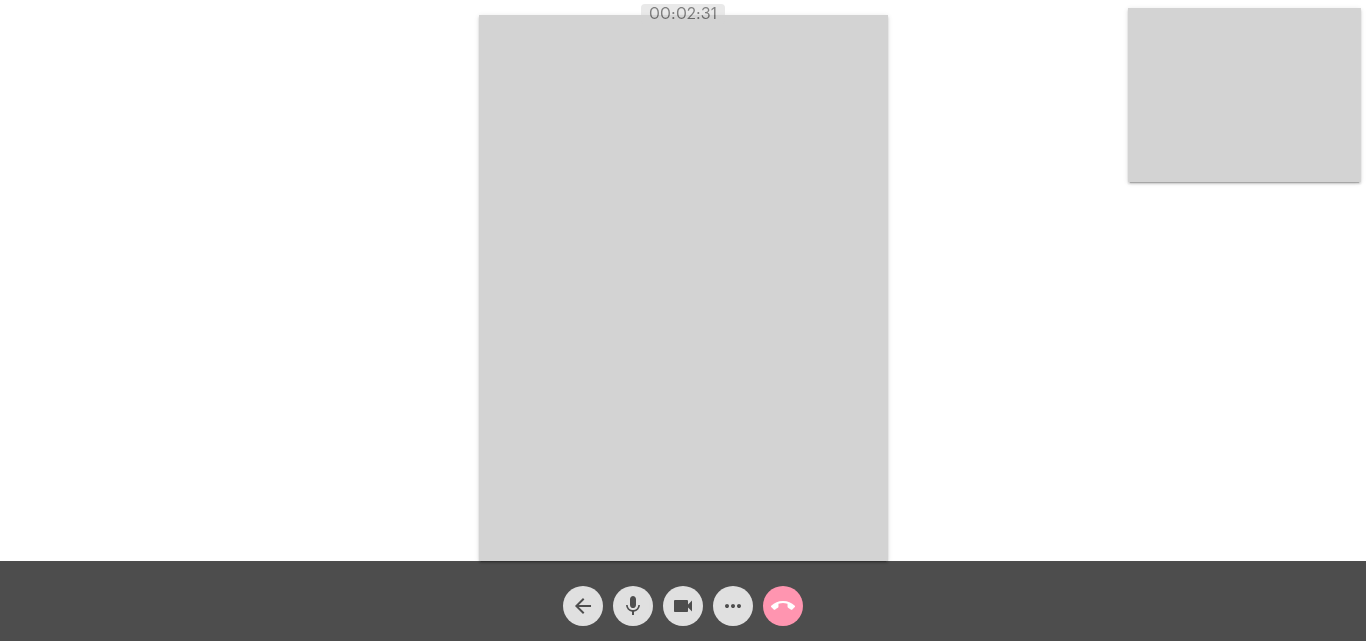 click on "call_end" 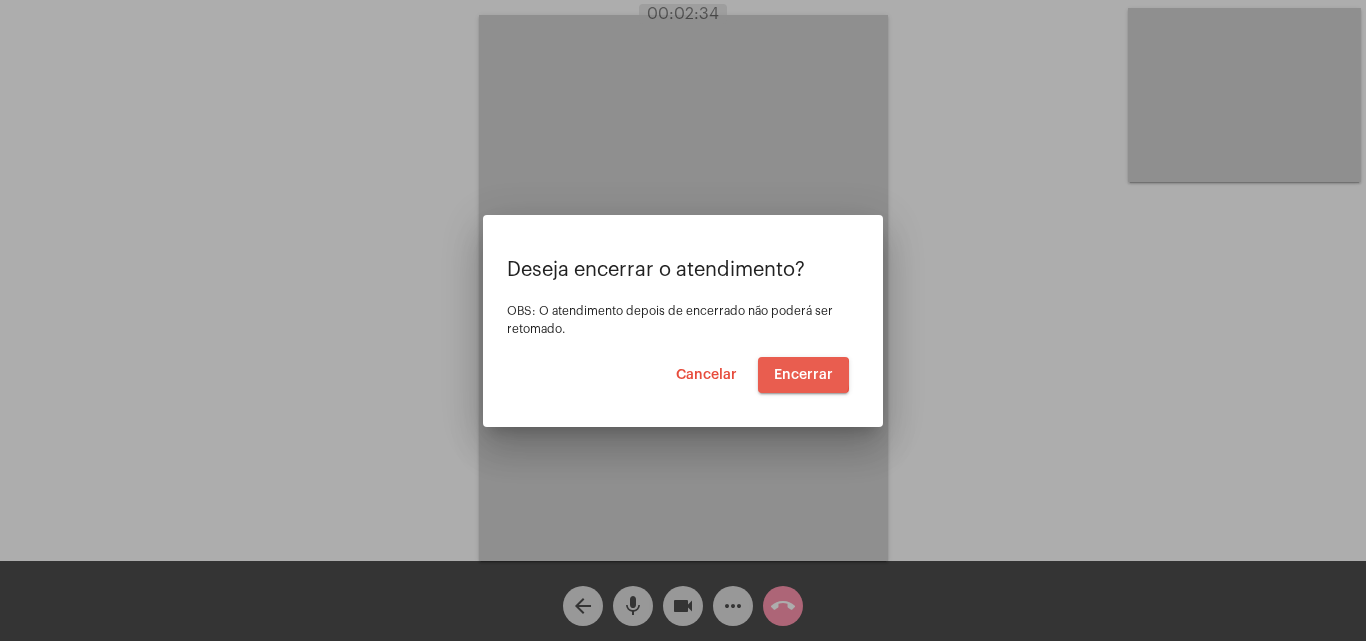 click on "Encerrar" at bounding box center [803, 375] 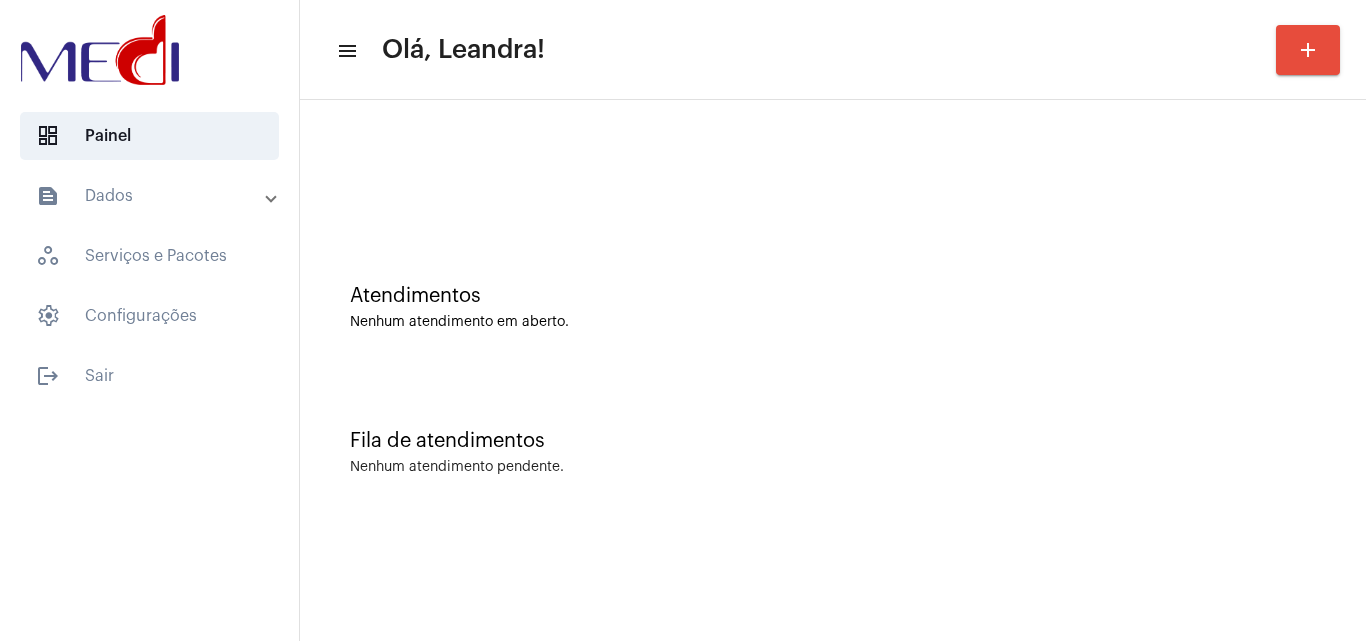 click on "Nenhum atendimento em aberto." 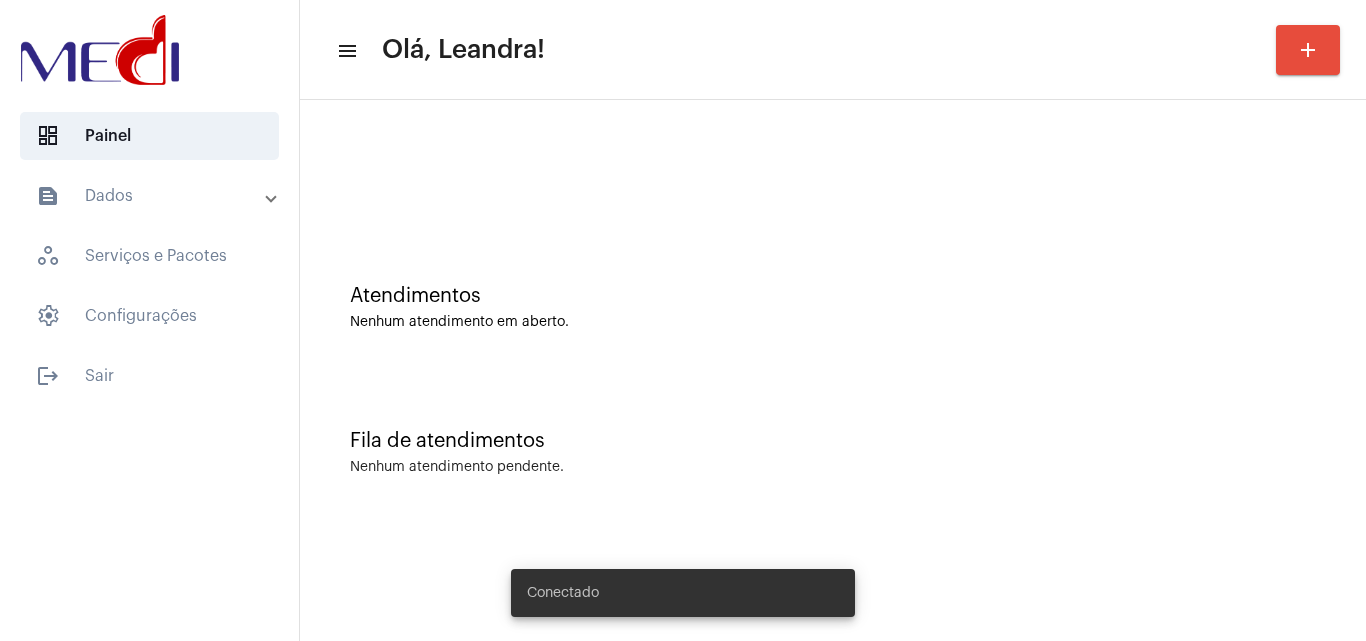 scroll, scrollTop: 0, scrollLeft: 0, axis: both 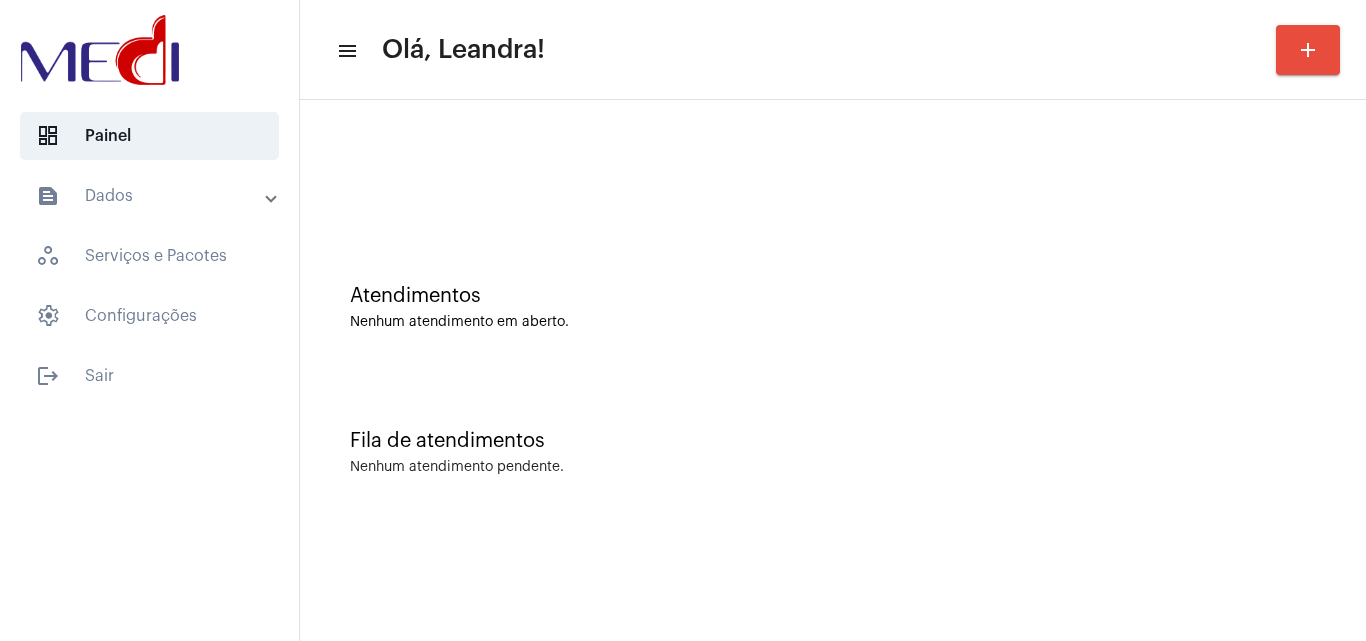 click on "Atendimentos Nenhum atendimento em aberto." 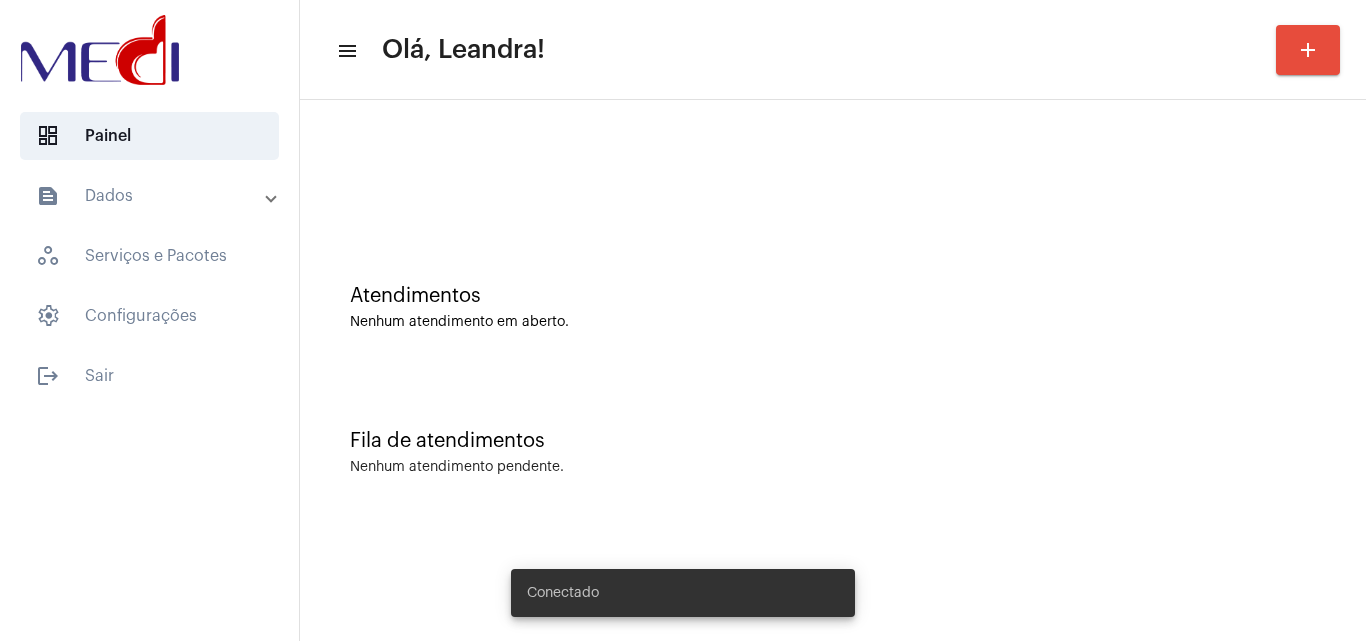 scroll, scrollTop: 0, scrollLeft: 0, axis: both 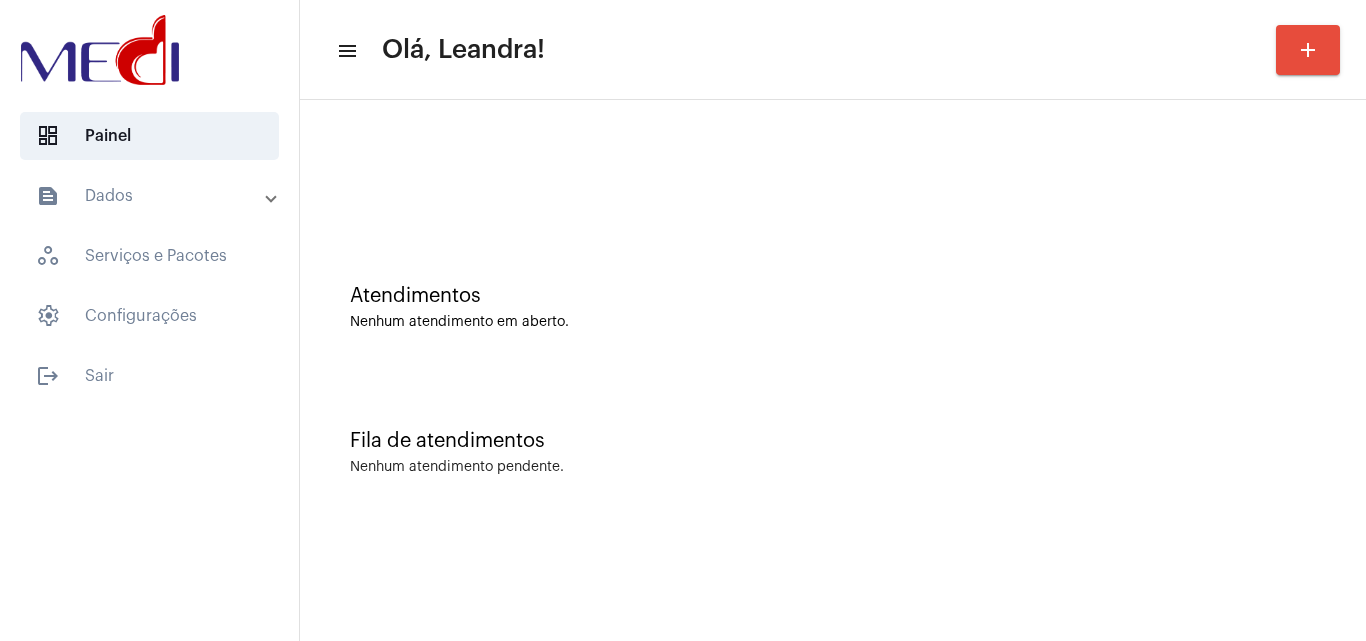 click on "Atendimentos" 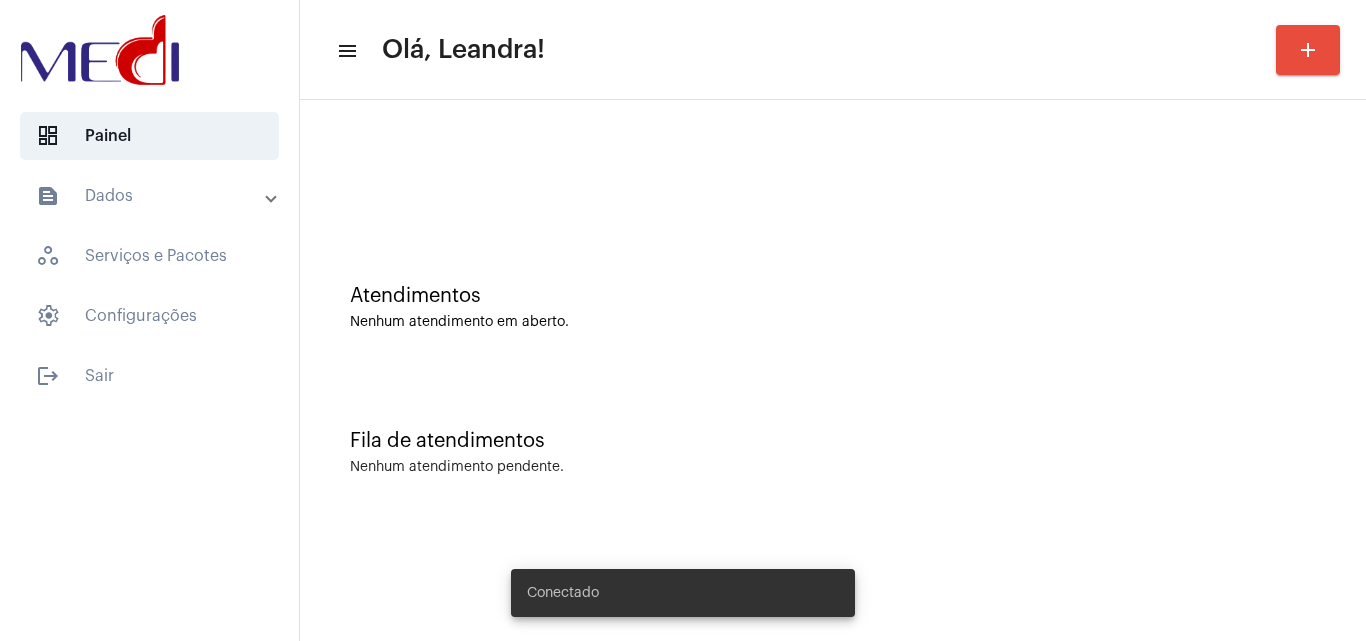 scroll, scrollTop: 0, scrollLeft: 0, axis: both 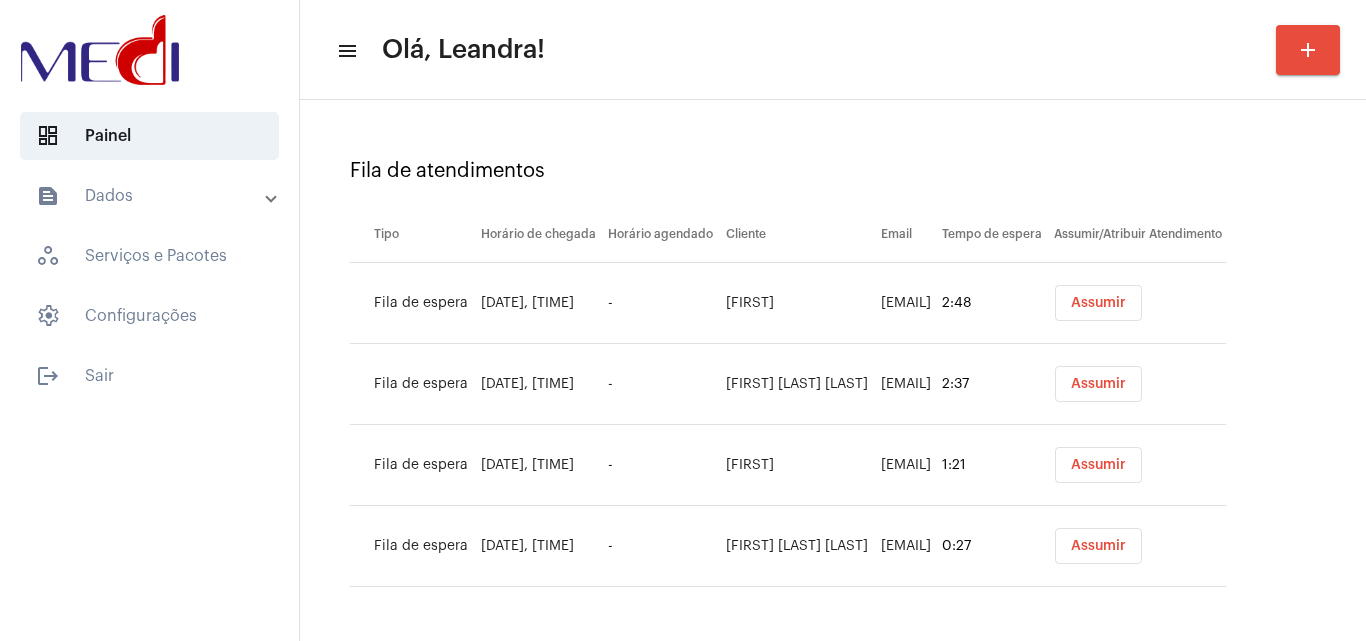 click on "Assumir" at bounding box center (1098, 303) 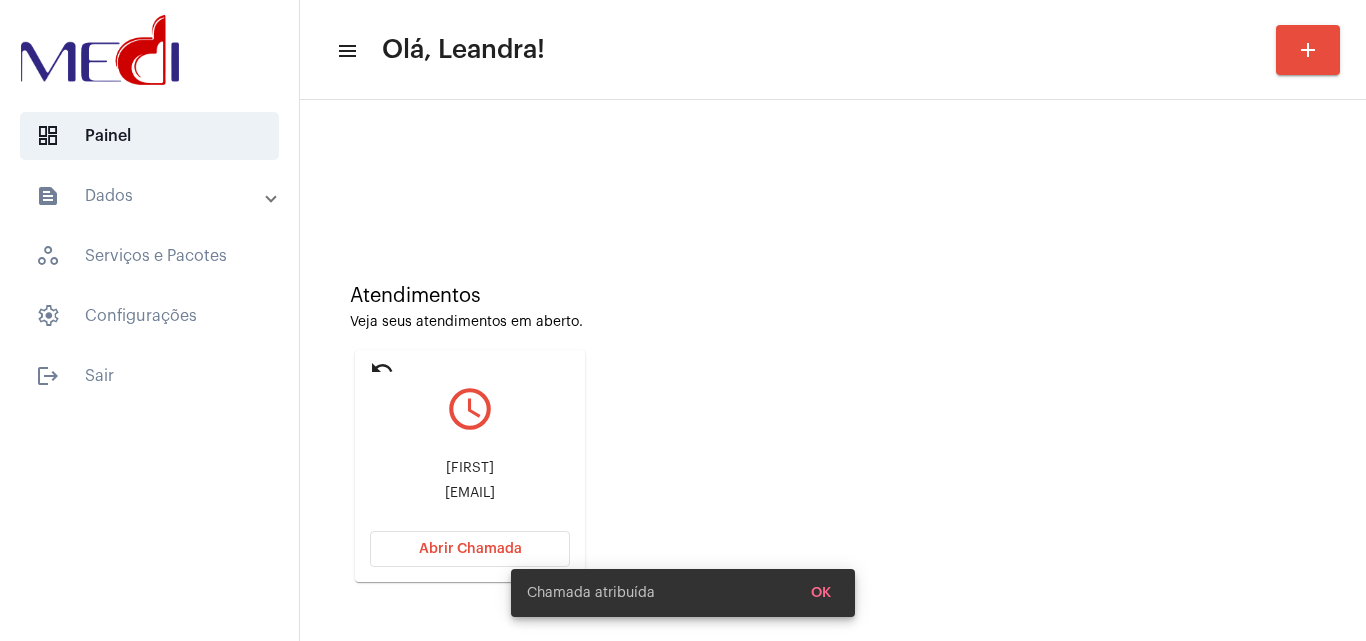 scroll, scrollTop: 446, scrollLeft: 0, axis: vertical 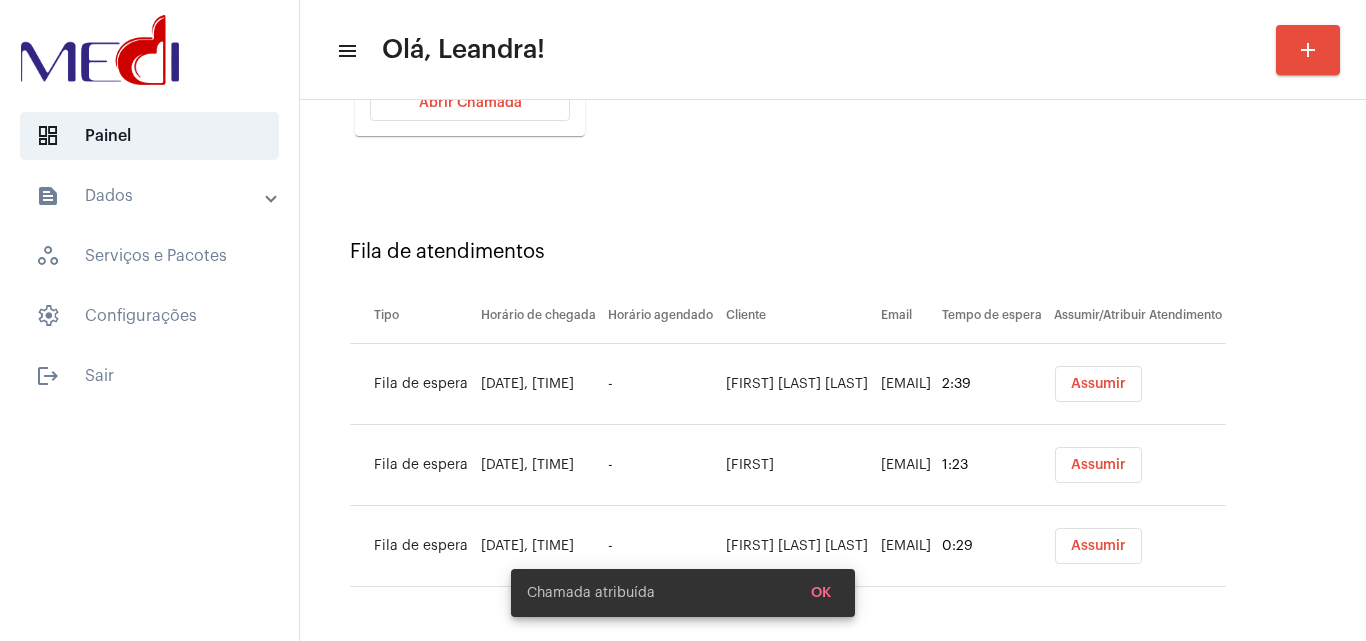 click on "Assumir" at bounding box center [1098, 384] 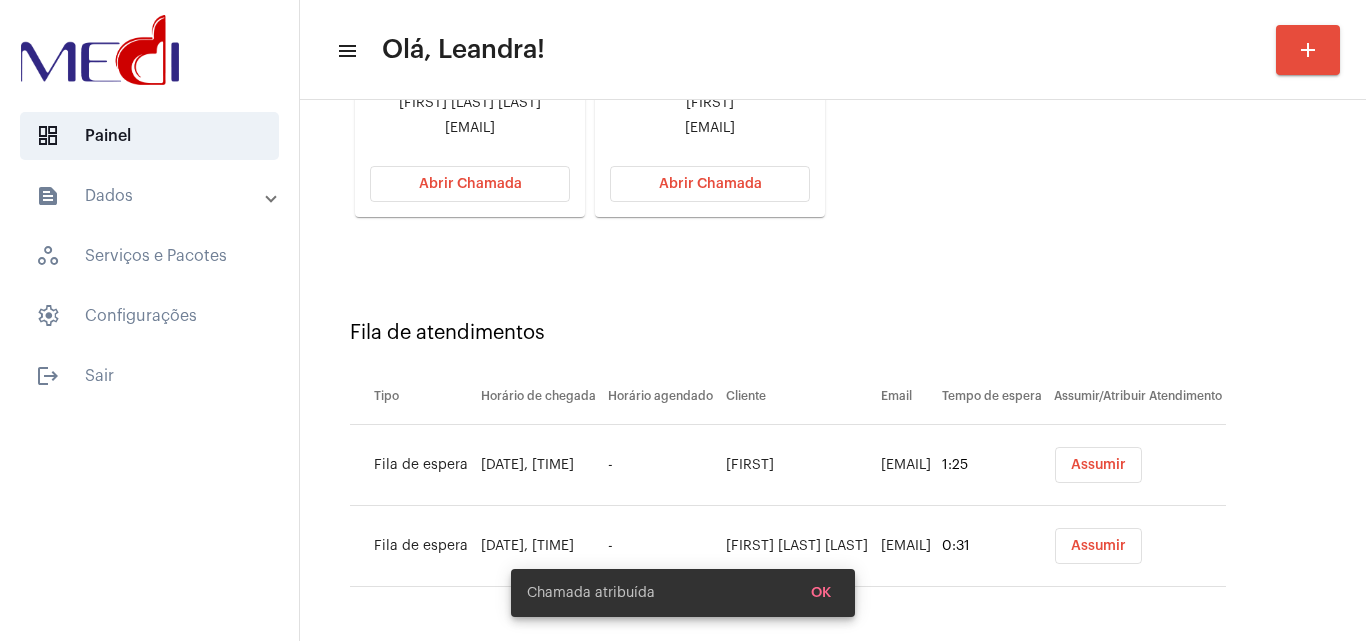 click on "Assumir" at bounding box center (1098, 465) 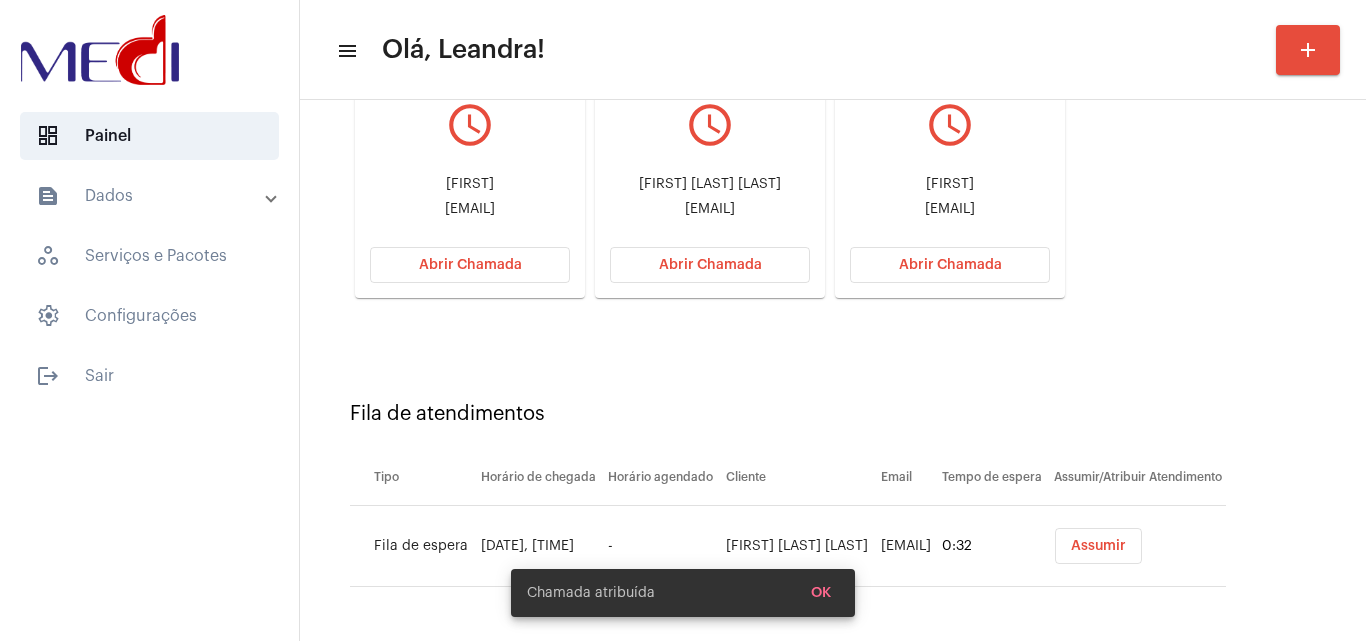 click on "Assumir" at bounding box center [1098, 546] 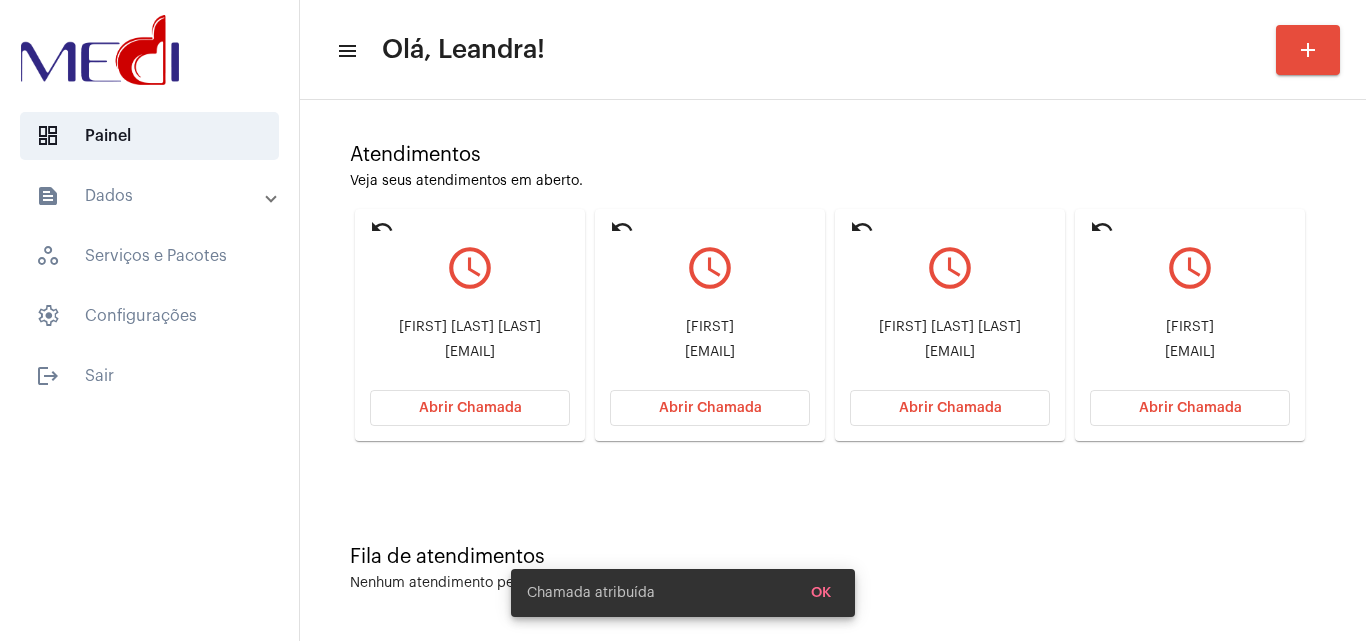 scroll, scrollTop: 183, scrollLeft: 0, axis: vertical 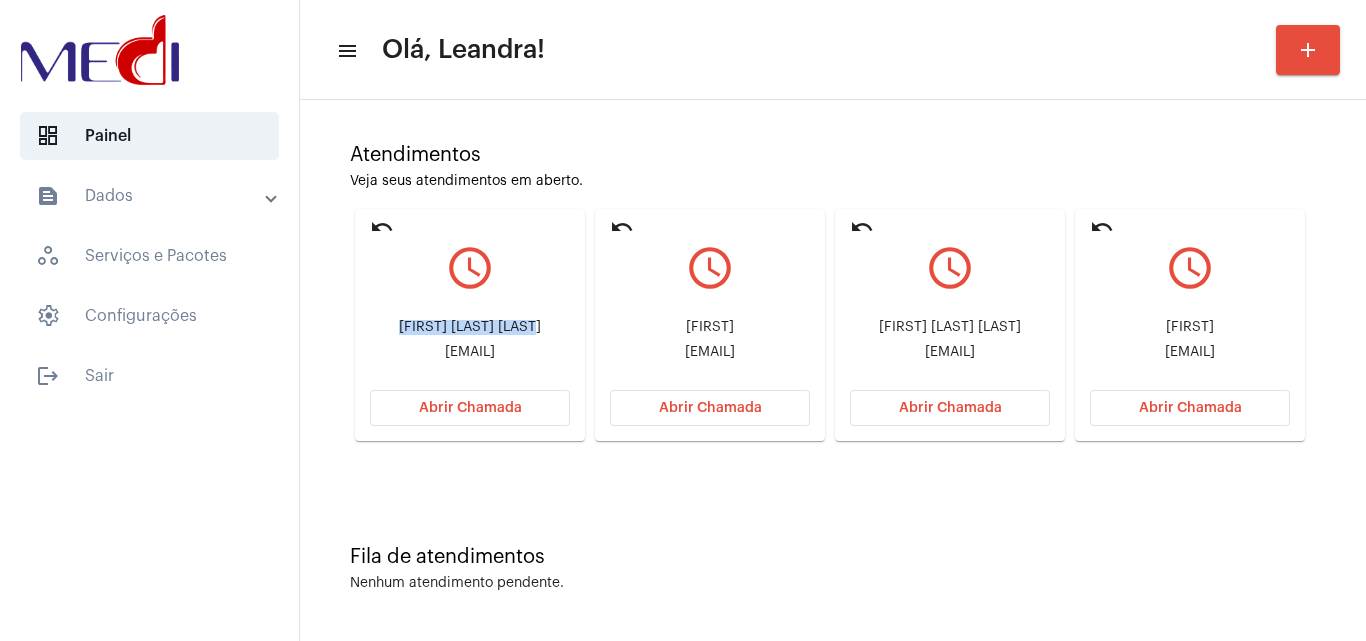 drag, startPoint x: 387, startPoint y: 278, endPoint x: 527, endPoint y: 280, distance: 140.01428 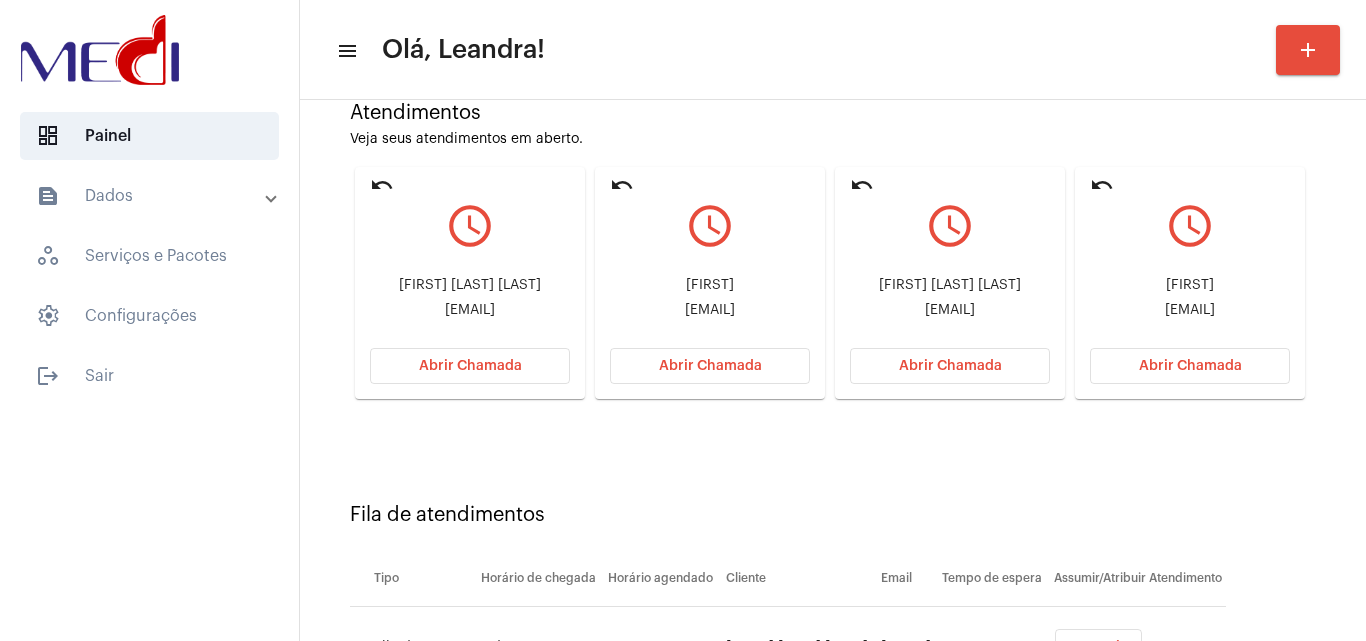 click on "Abrir Chamada" 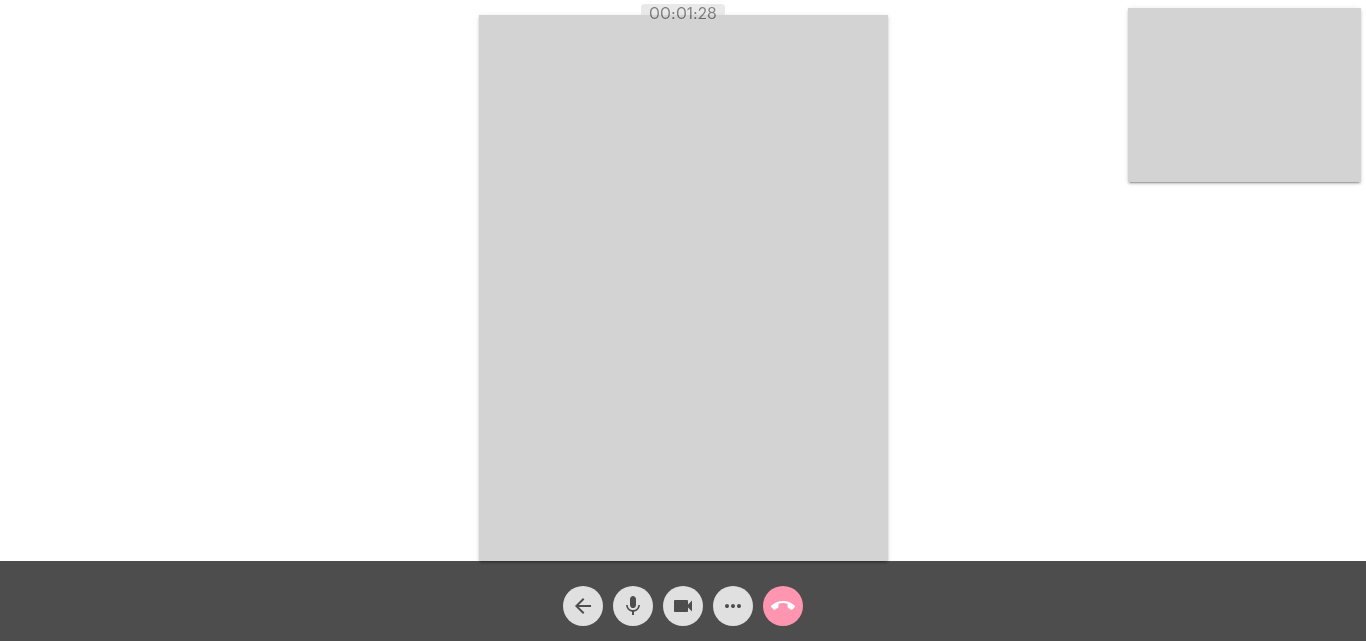 click on "mic" 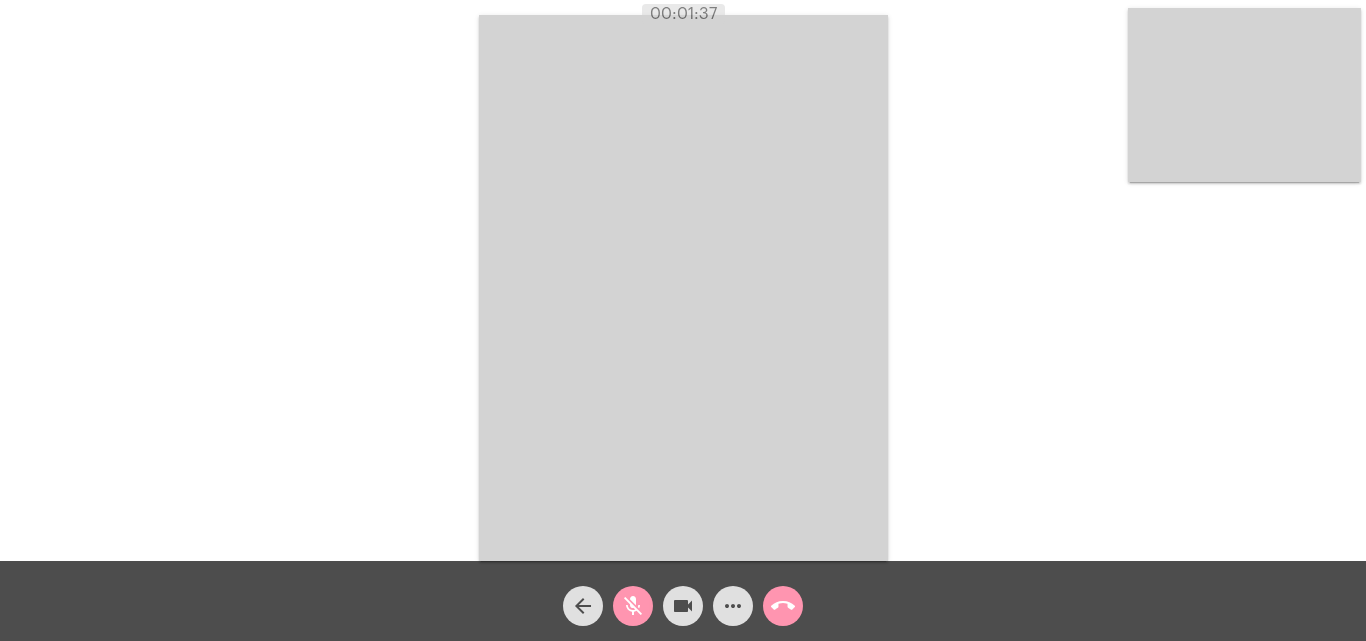 click on "mic_off" 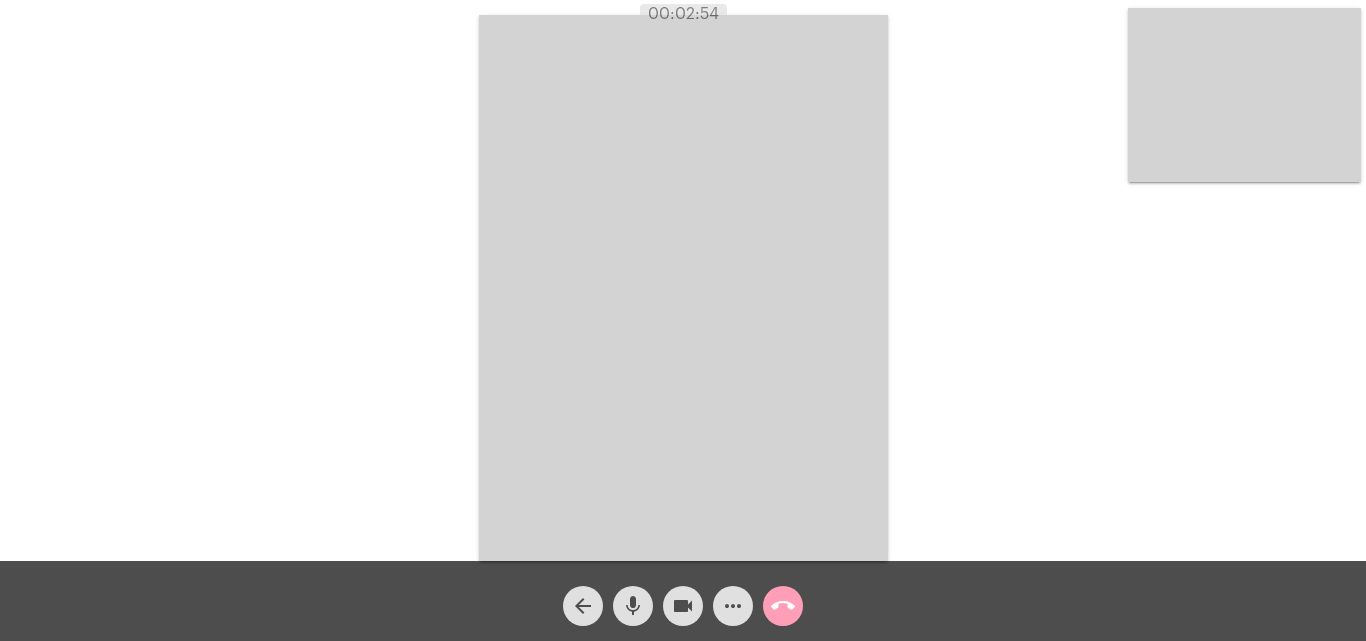 click on "call_end" 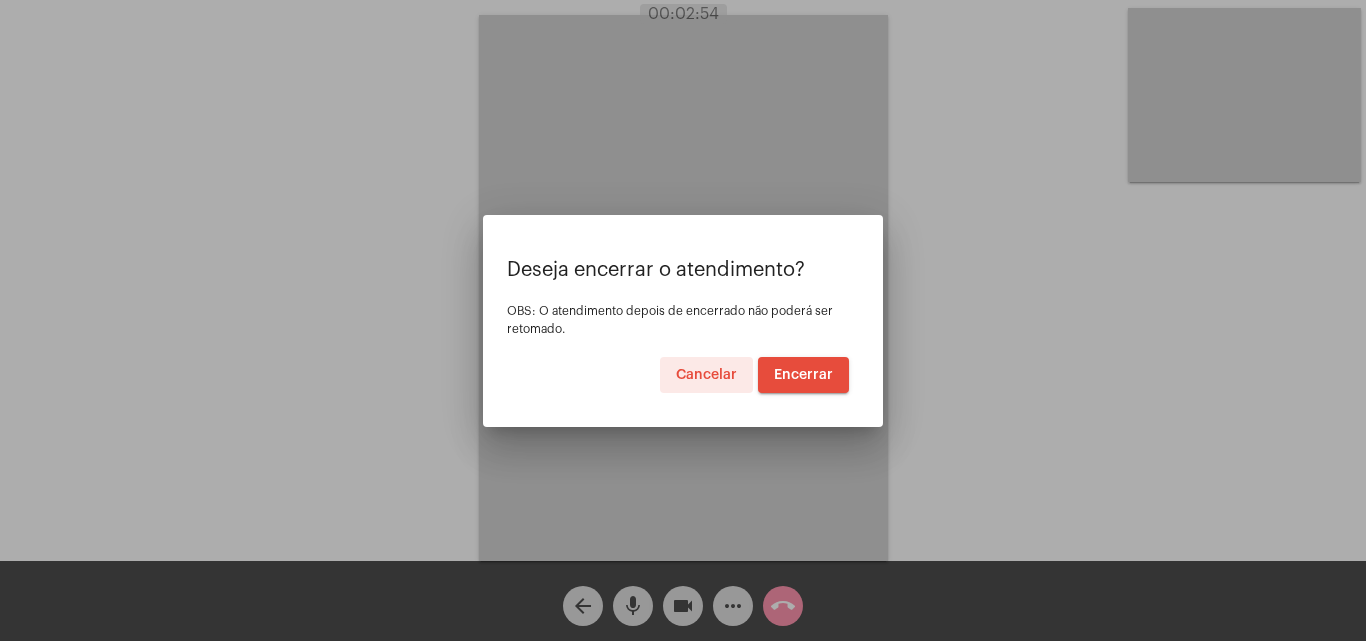 click on "Encerrar" at bounding box center (803, 375) 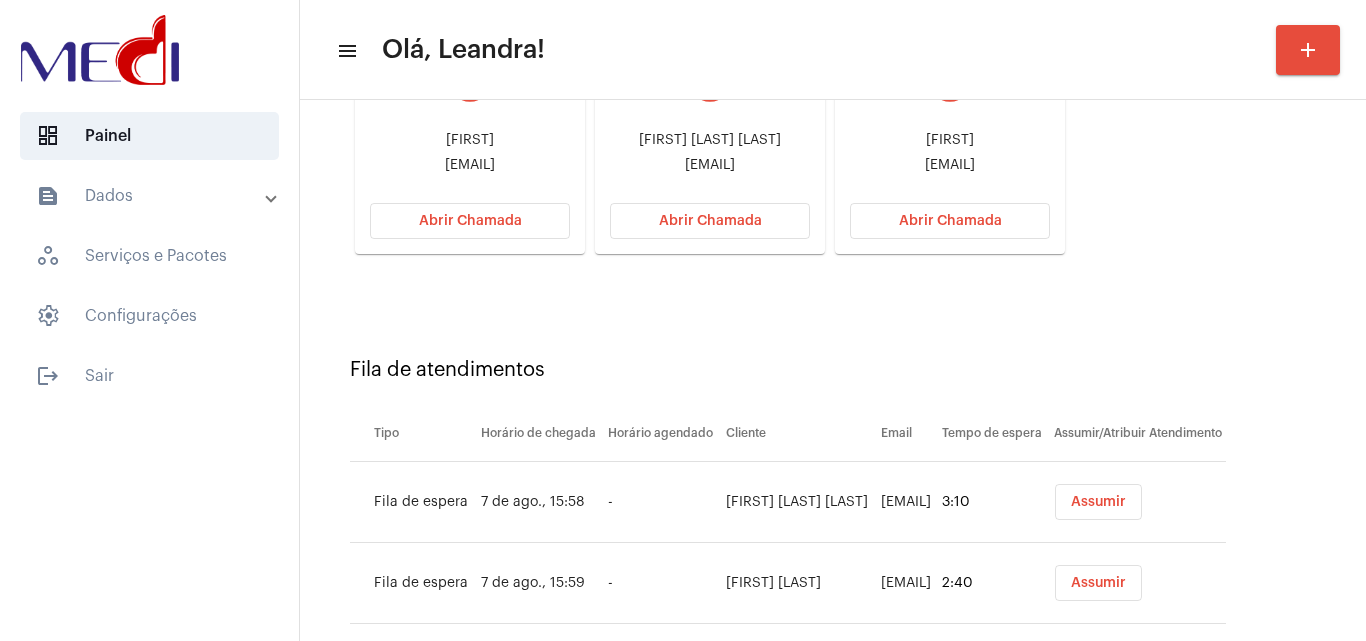 scroll, scrollTop: 265, scrollLeft: 0, axis: vertical 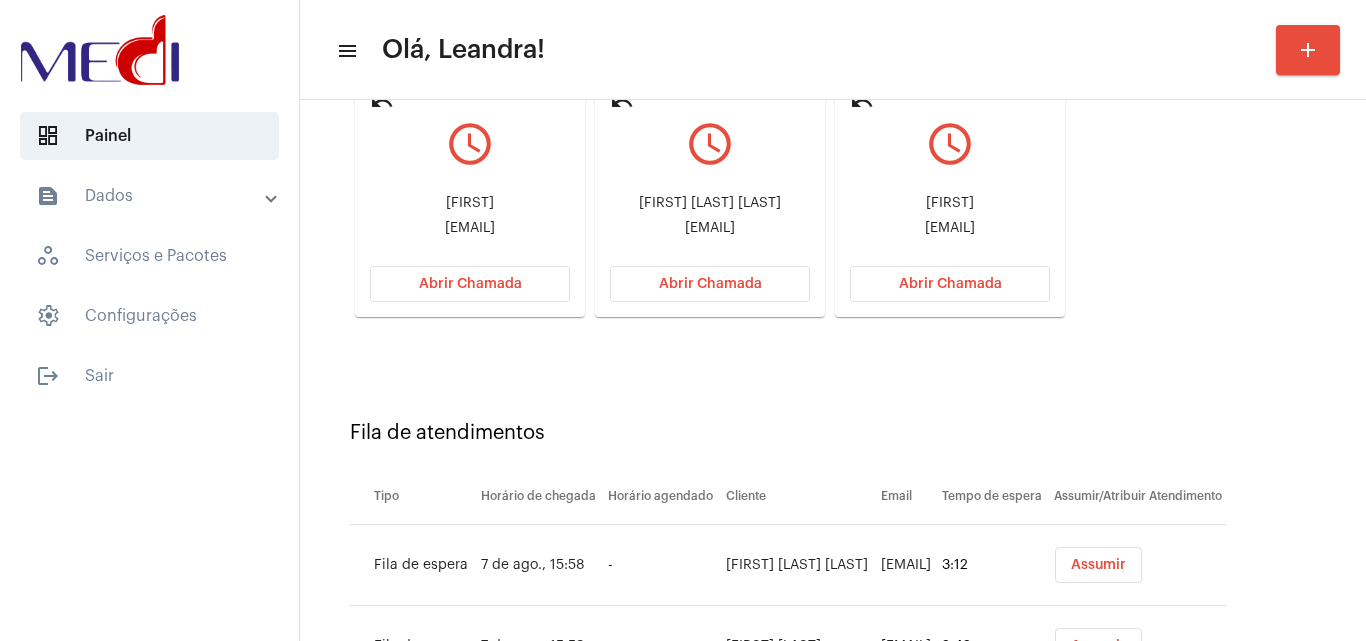 drag, startPoint x: 415, startPoint y: 225, endPoint x: 454, endPoint y: 225, distance: 39 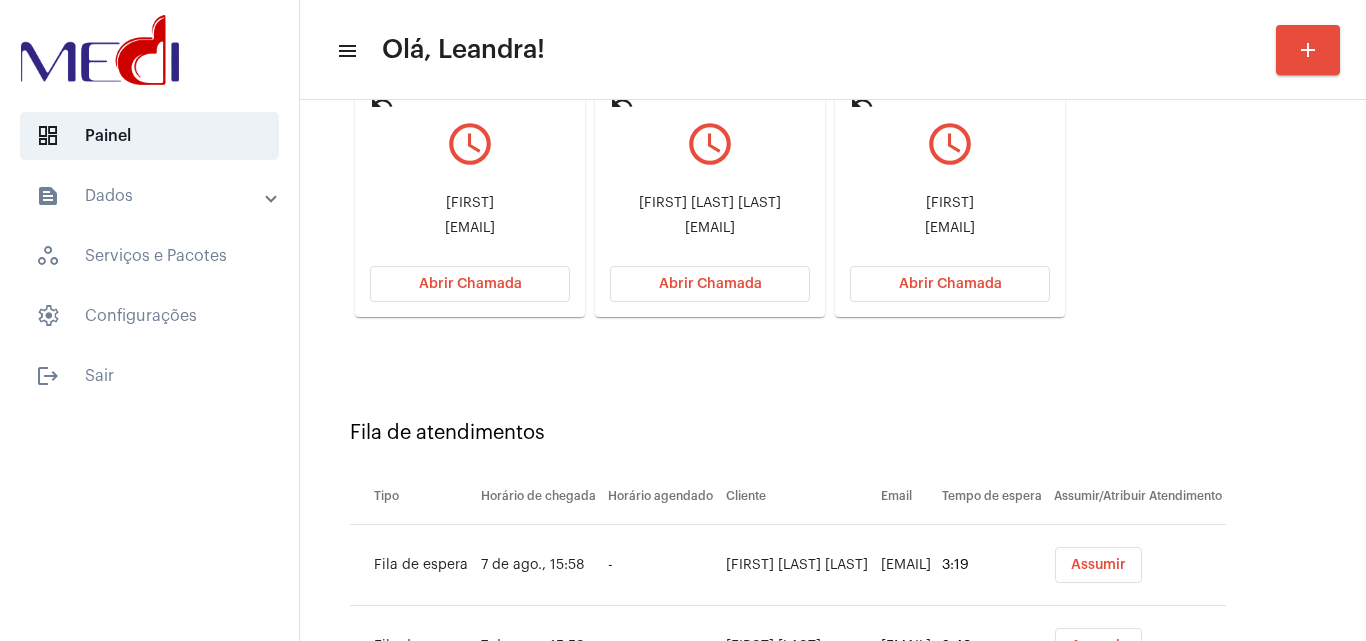 click on "Abrir Chamada" 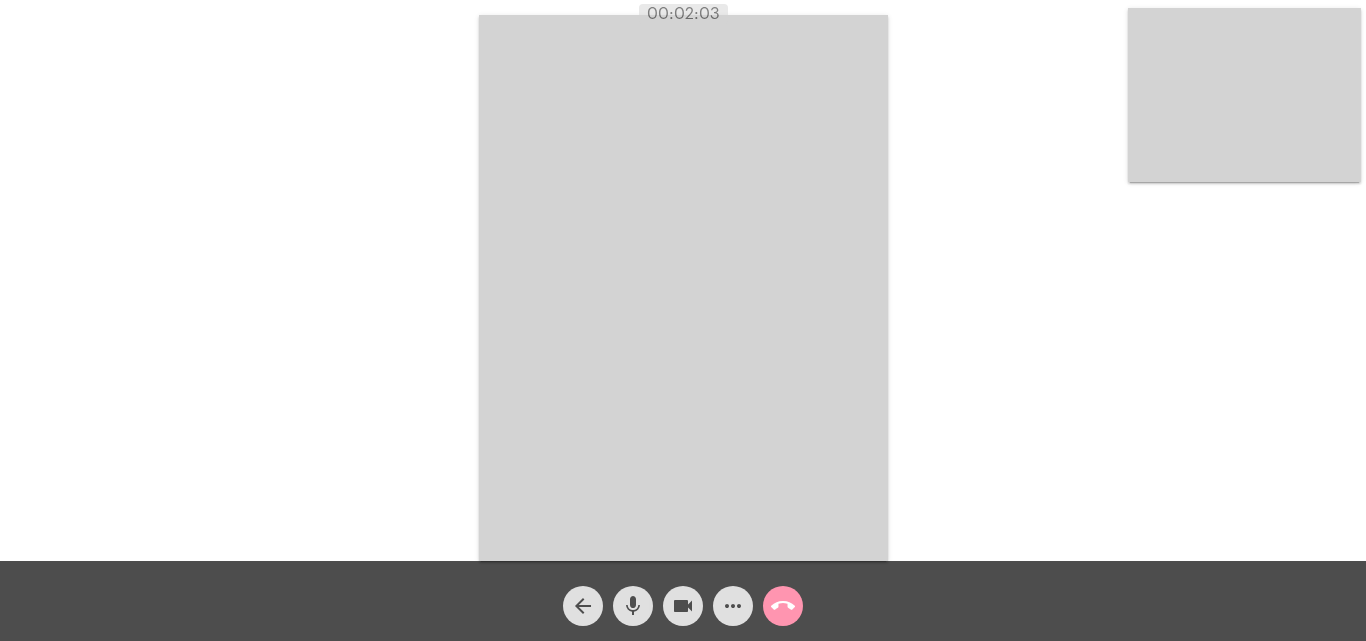 click on "call_end" 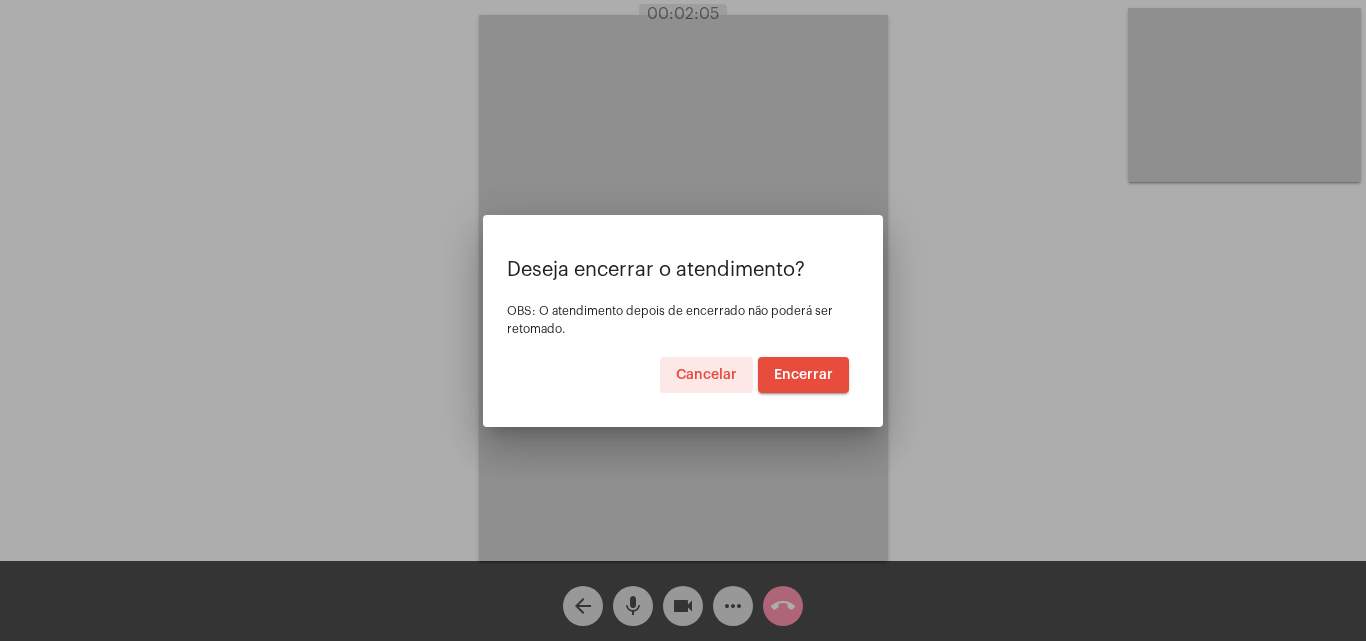 click on "Encerrar" at bounding box center [803, 375] 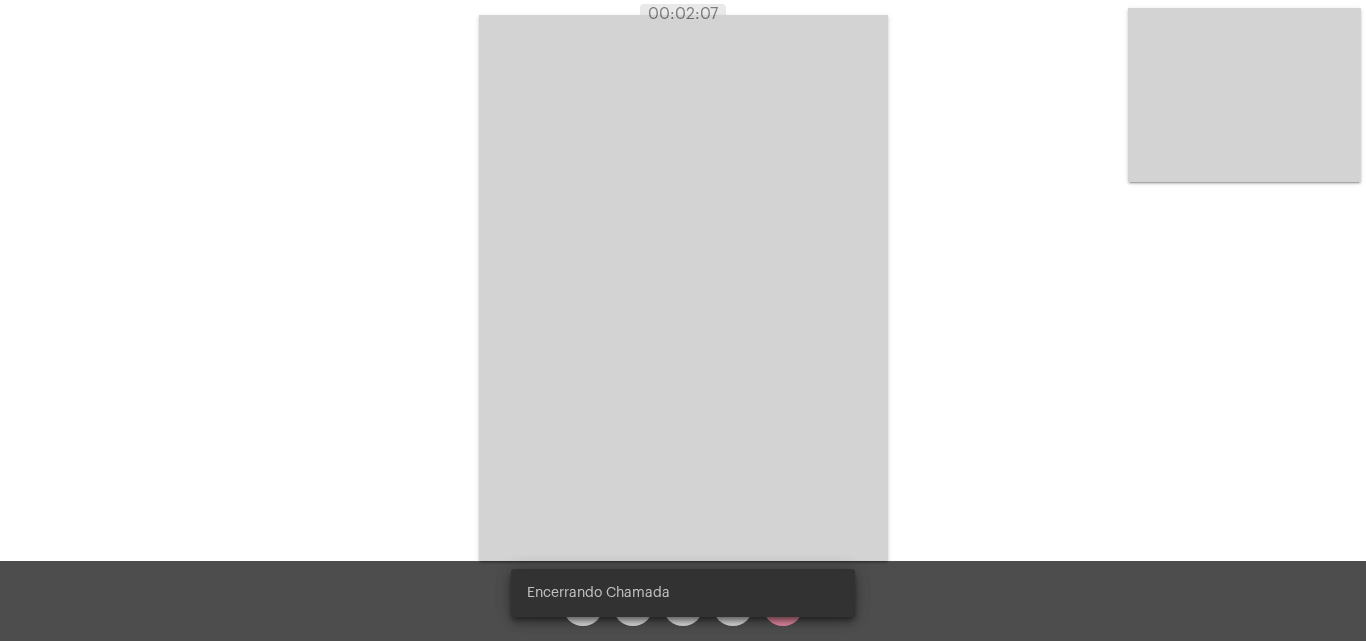 click at bounding box center (683, 288) 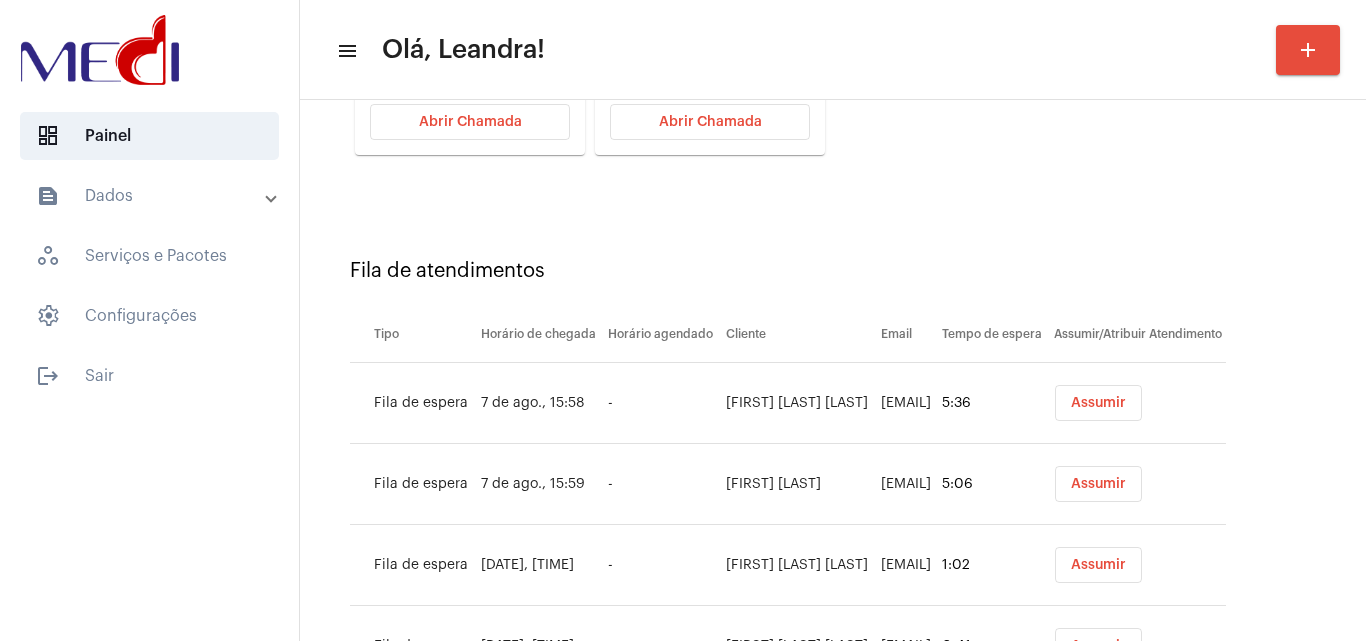 scroll, scrollTop: 0, scrollLeft: 0, axis: both 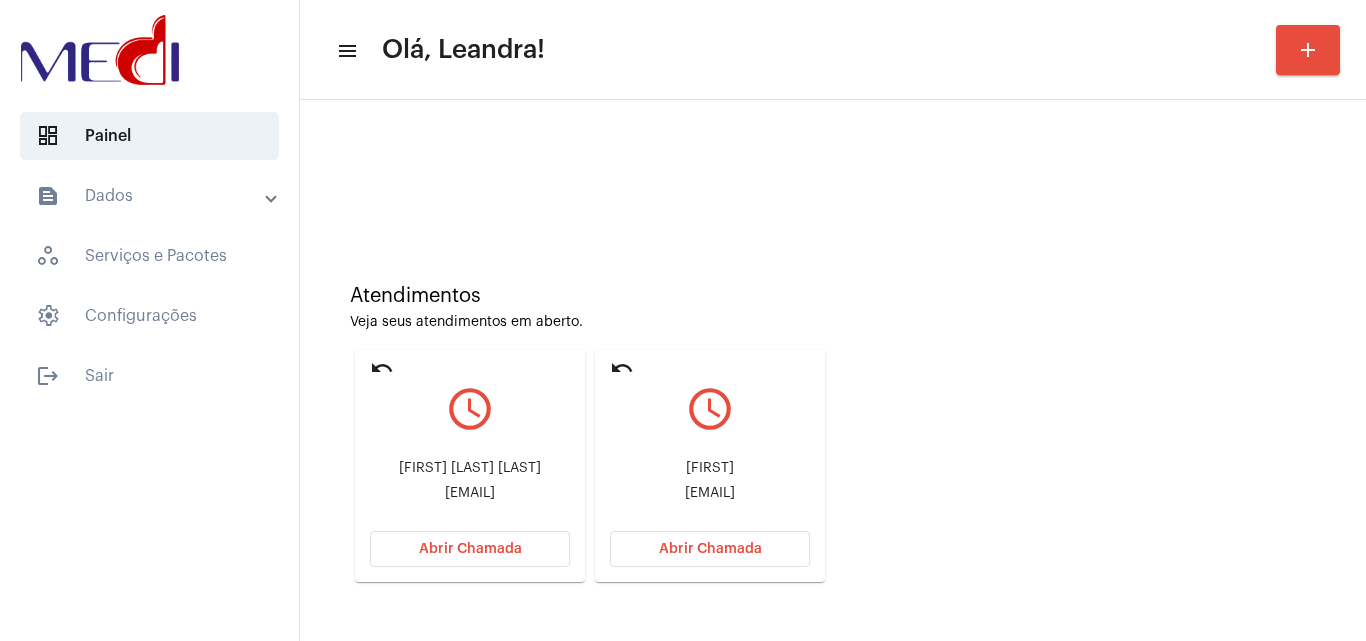 drag, startPoint x: 398, startPoint y: 460, endPoint x: 518, endPoint y: 470, distance: 120.41595 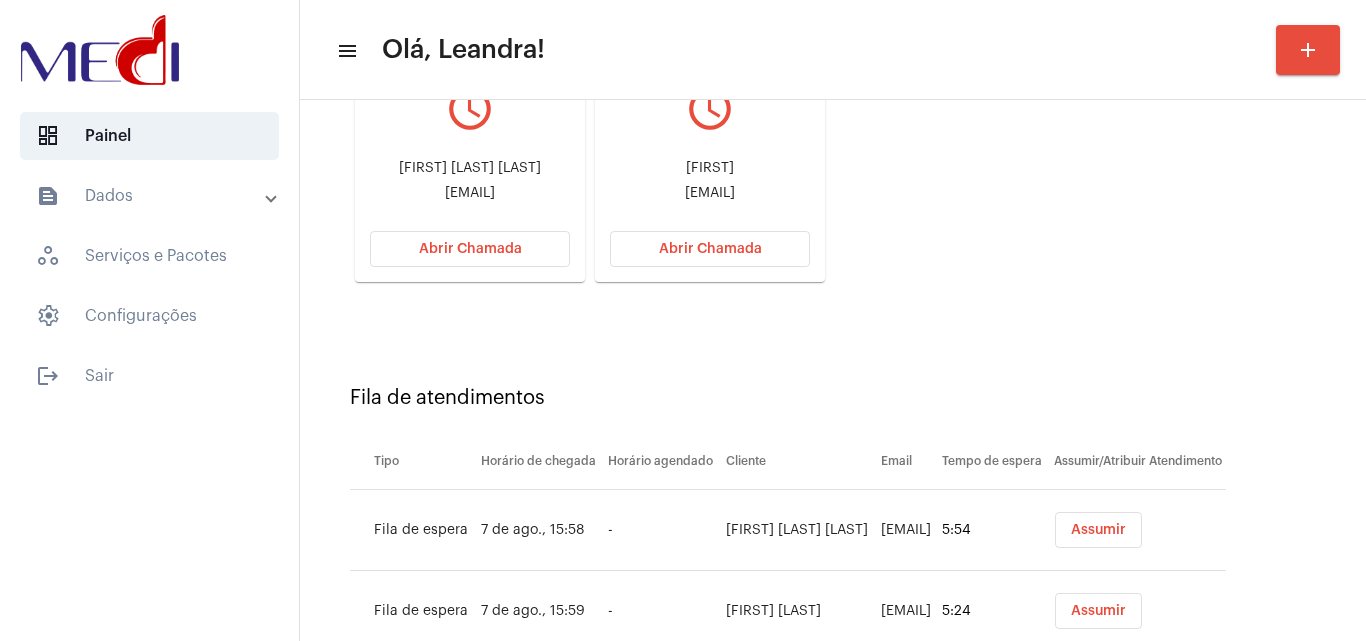 scroll, scrollTop: 500, scrollLeft: 0, axis: vertical 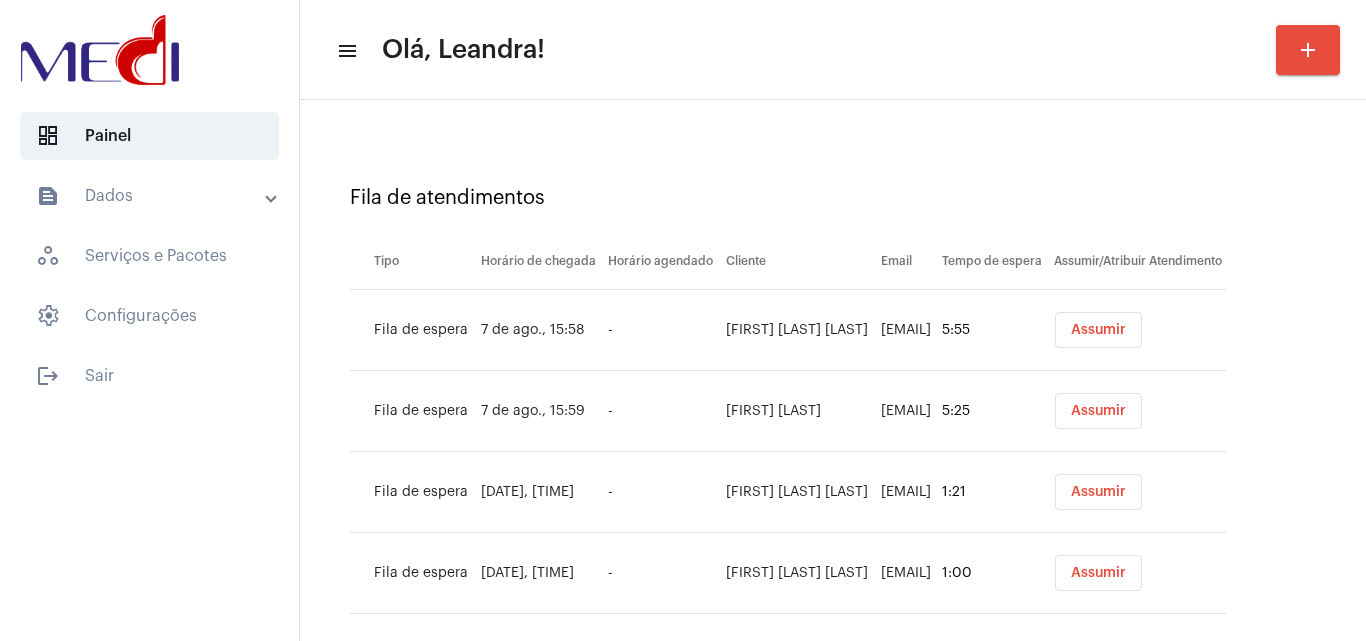 click on "Assumir" at bounding box center [1098, 330] 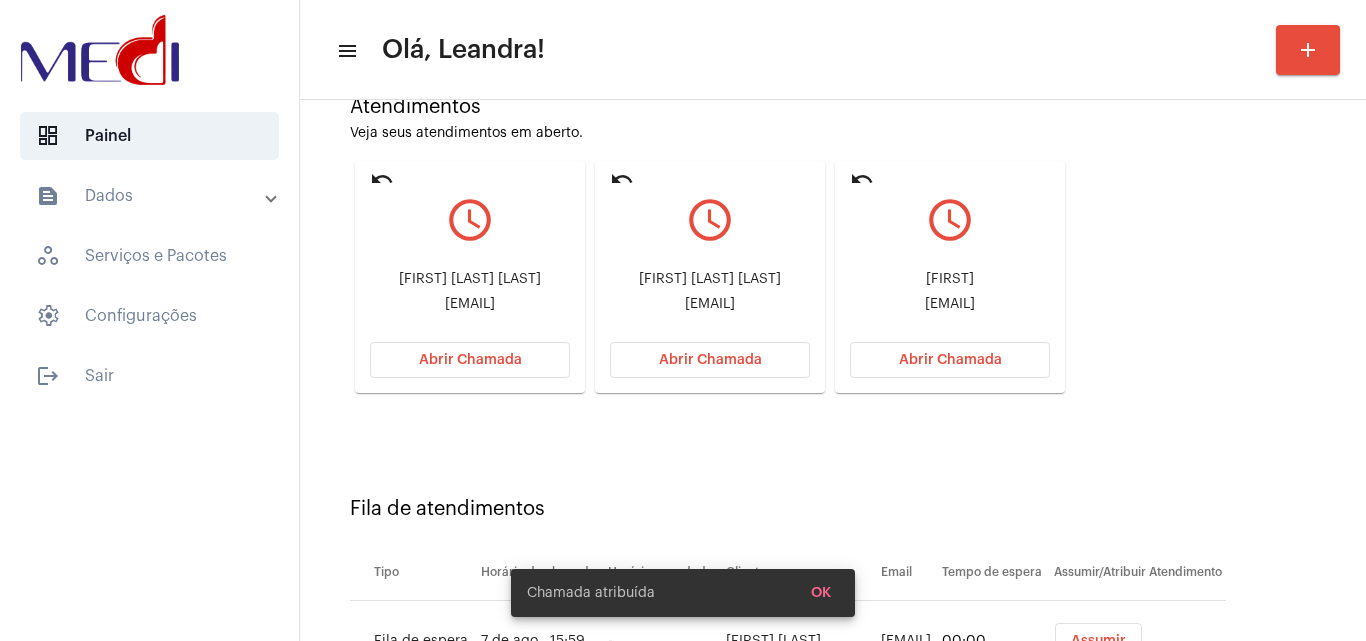 scroll, scrollTop: 446, scrollLeft: 0, axis: vertical 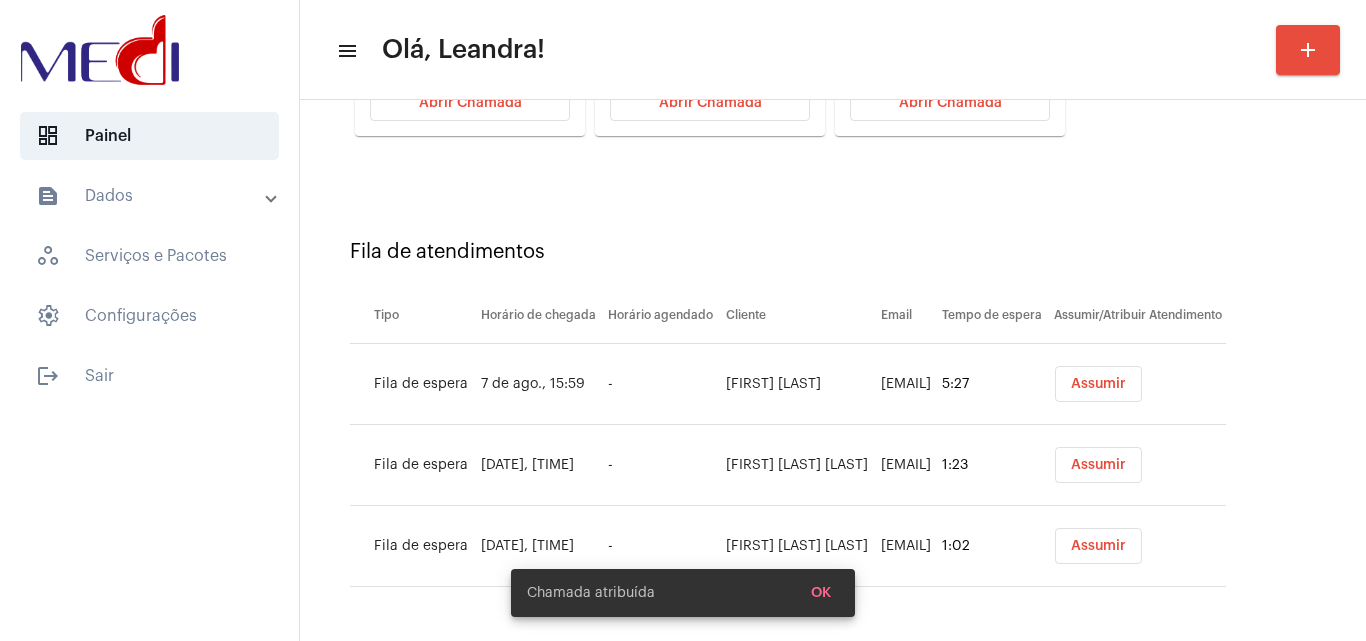 click on "Assumir" at bounding box center [1098, 384] 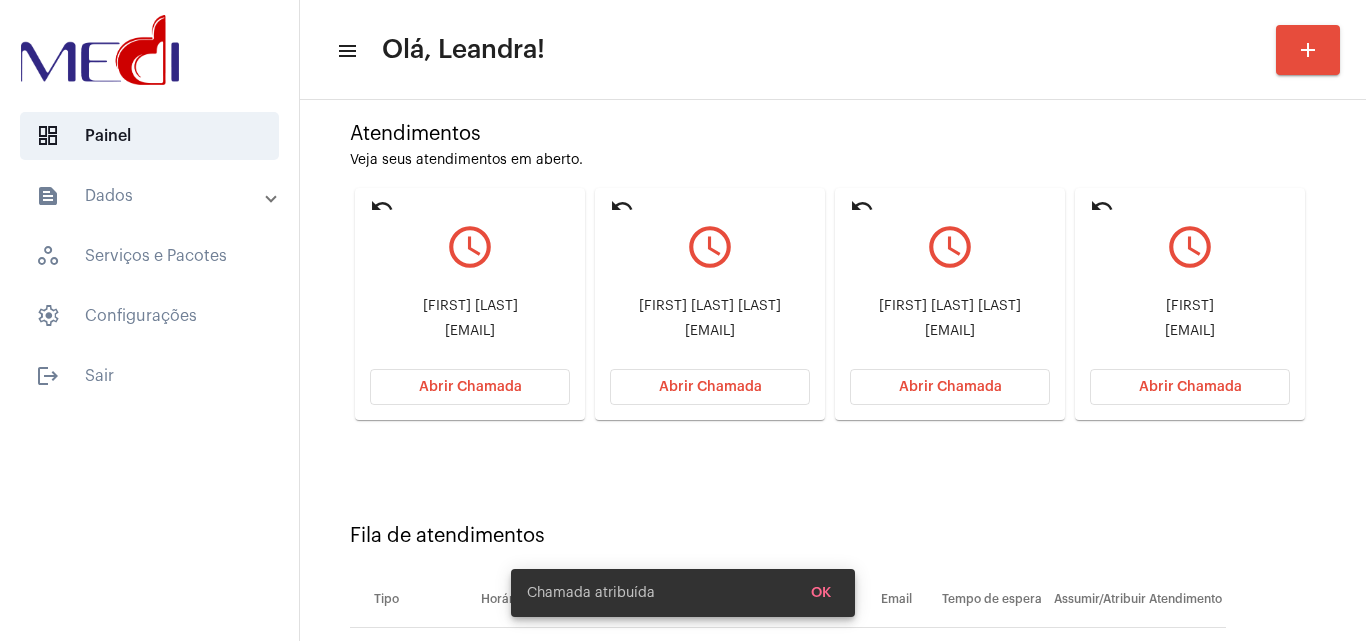 scroll, scrollTop: 200, scrollLeft: 0, axis: vertical 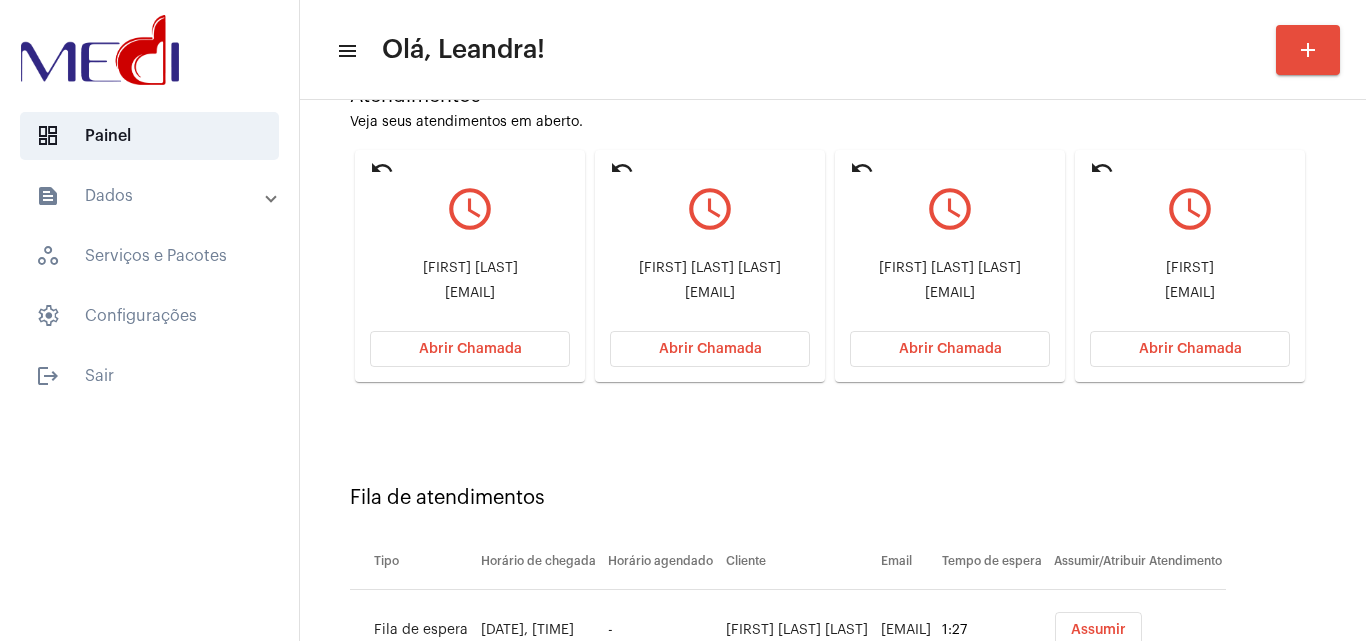 drag, startPoint x: 858, startPoint y: 287, endPoint x: 939, endPoint y: 295, distance: 81.394104 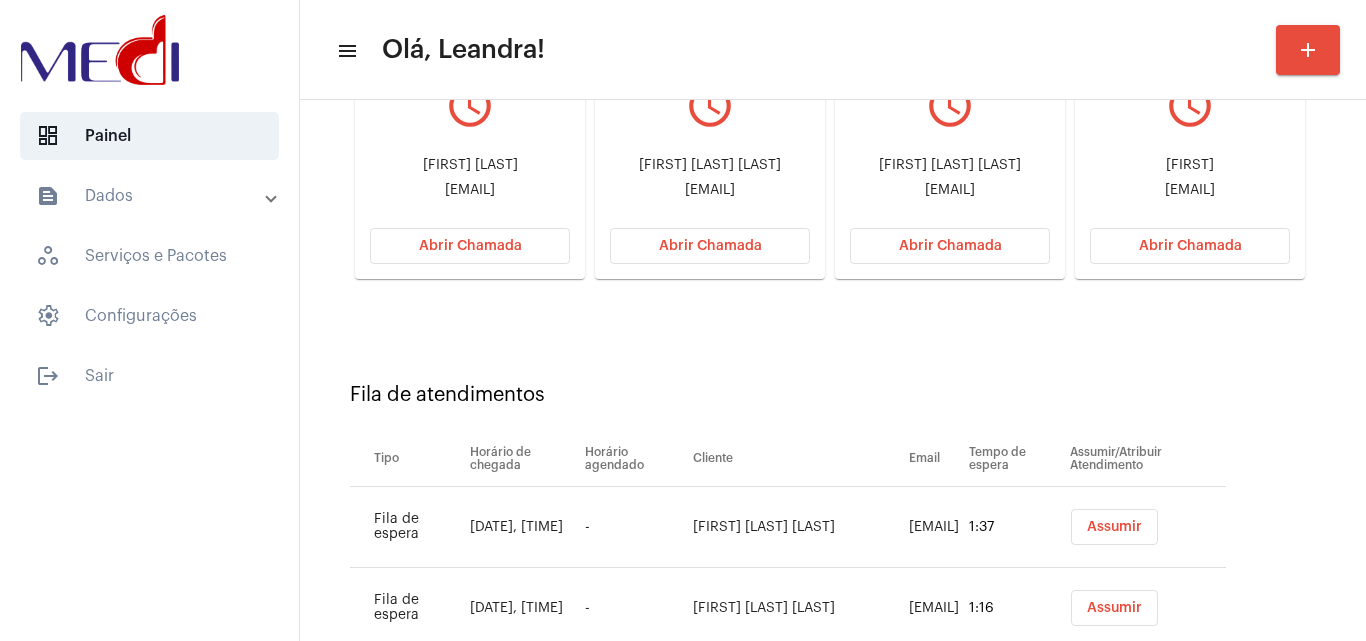 scroll, scrollTop: 188, scrollLeft: 0, axis: vertical 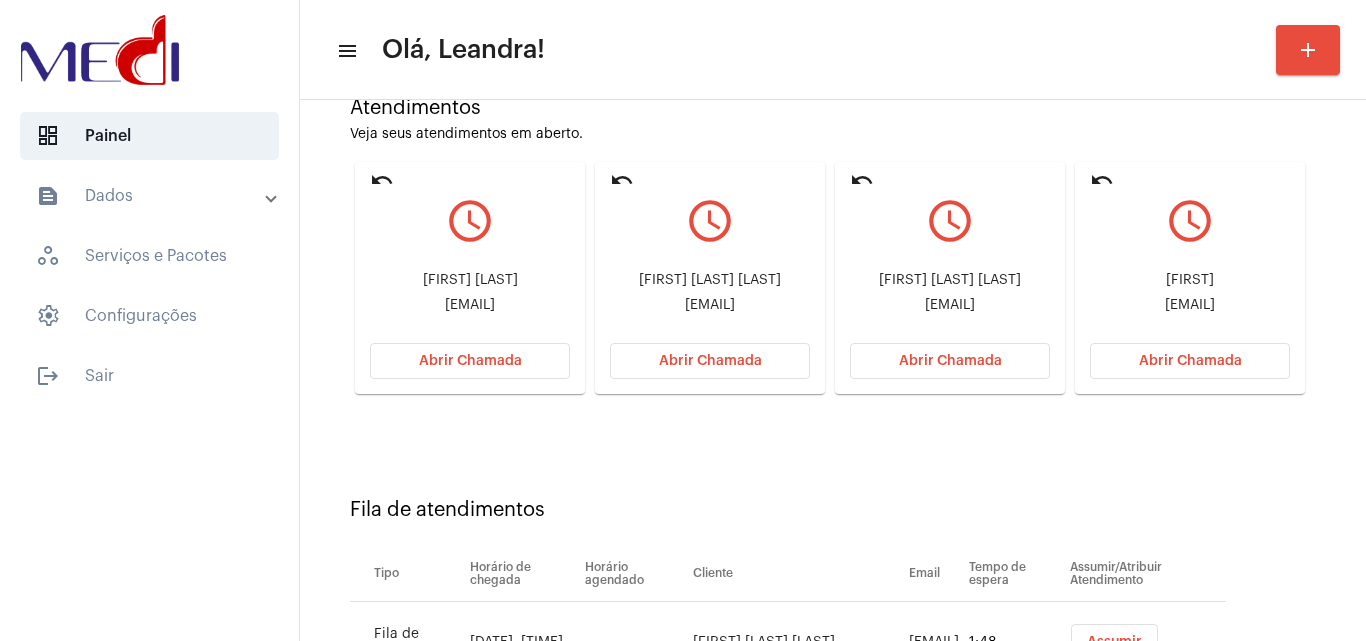 click on "Abrir Chamada" 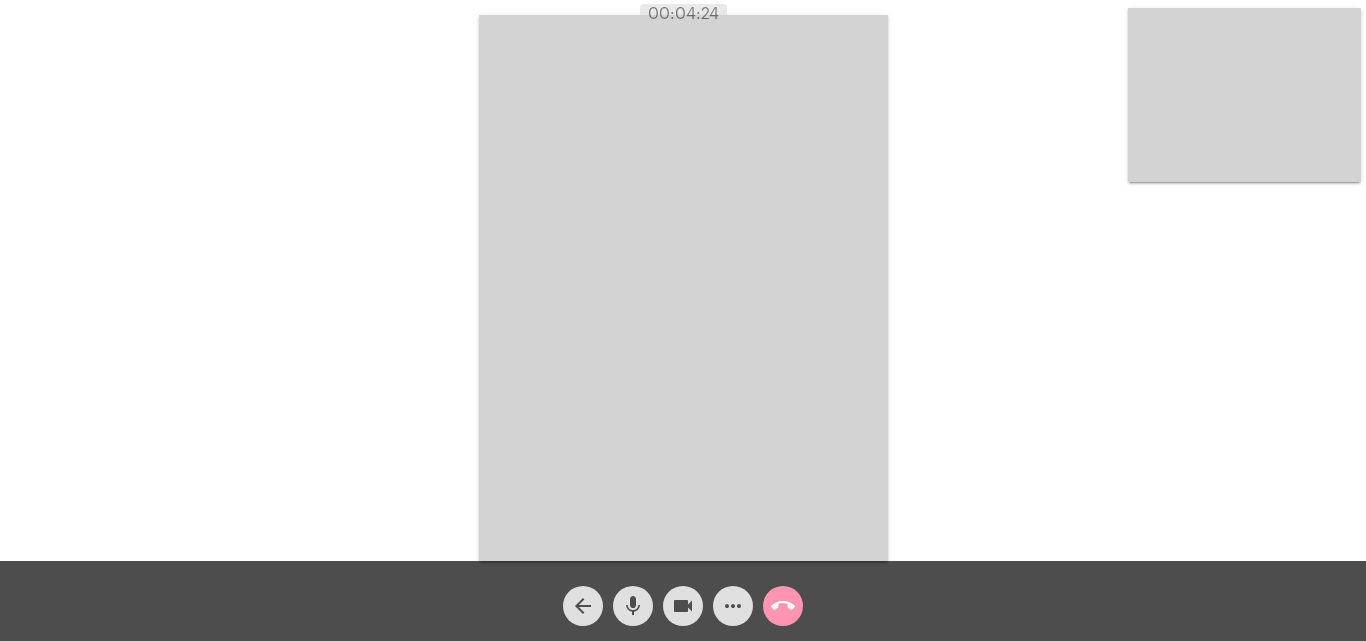 click on "call_end" 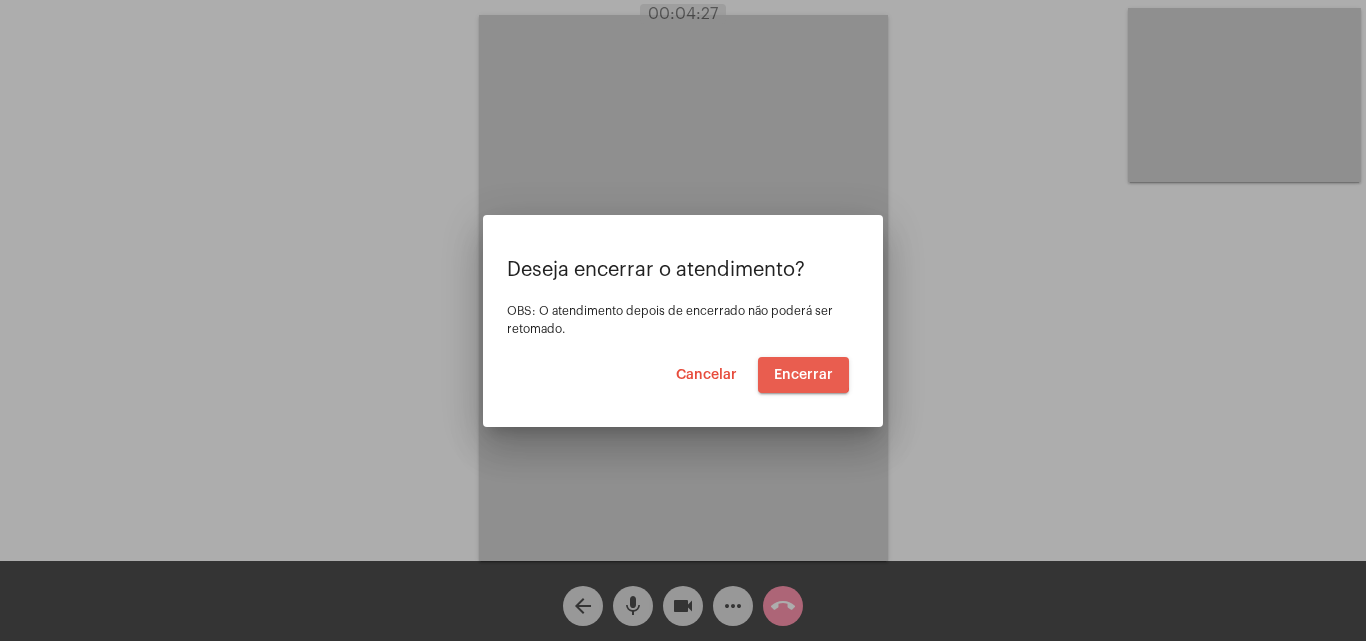 click on "Encerrar" at bounding box center [803, 375] 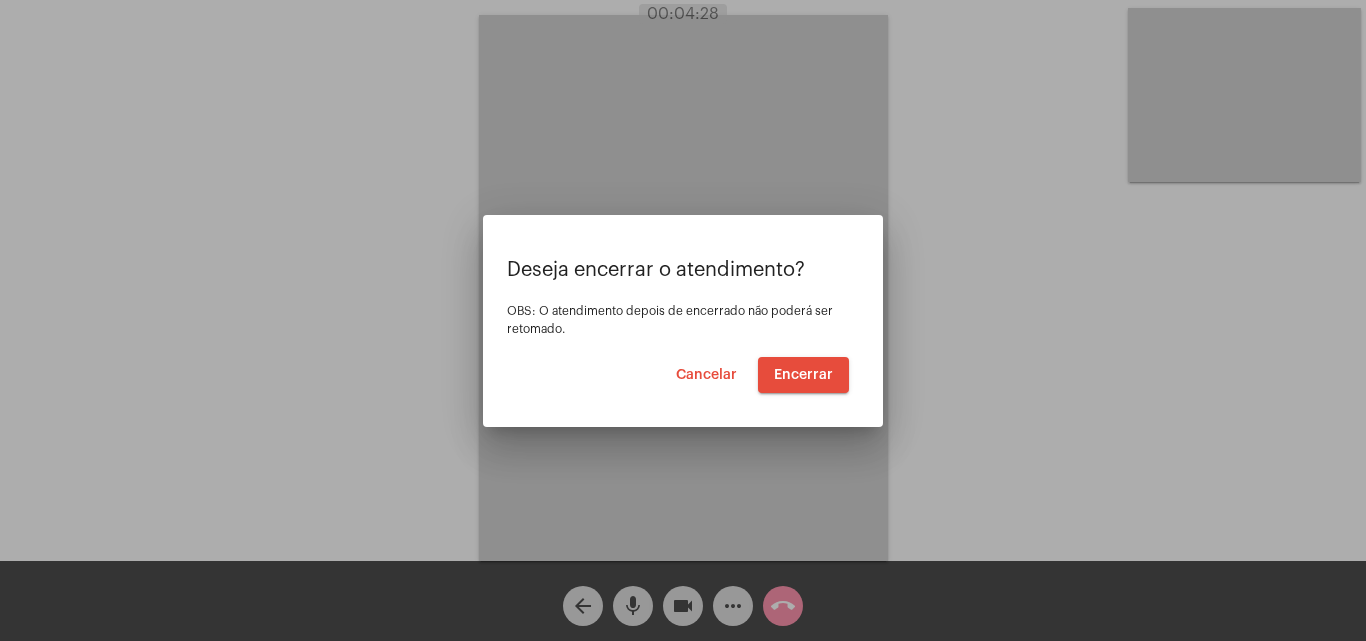 click on "Encerrar" at bounding box center (803, 375) 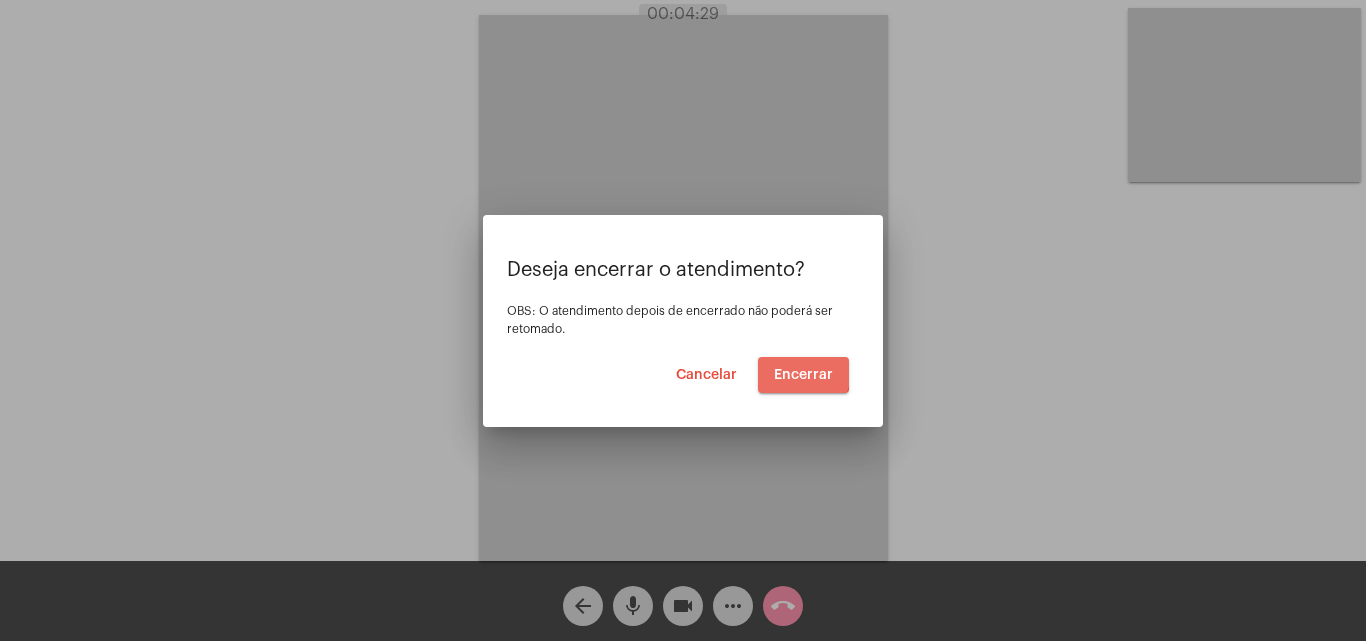 click on "Encerrar" at bounding box center [803, 375] 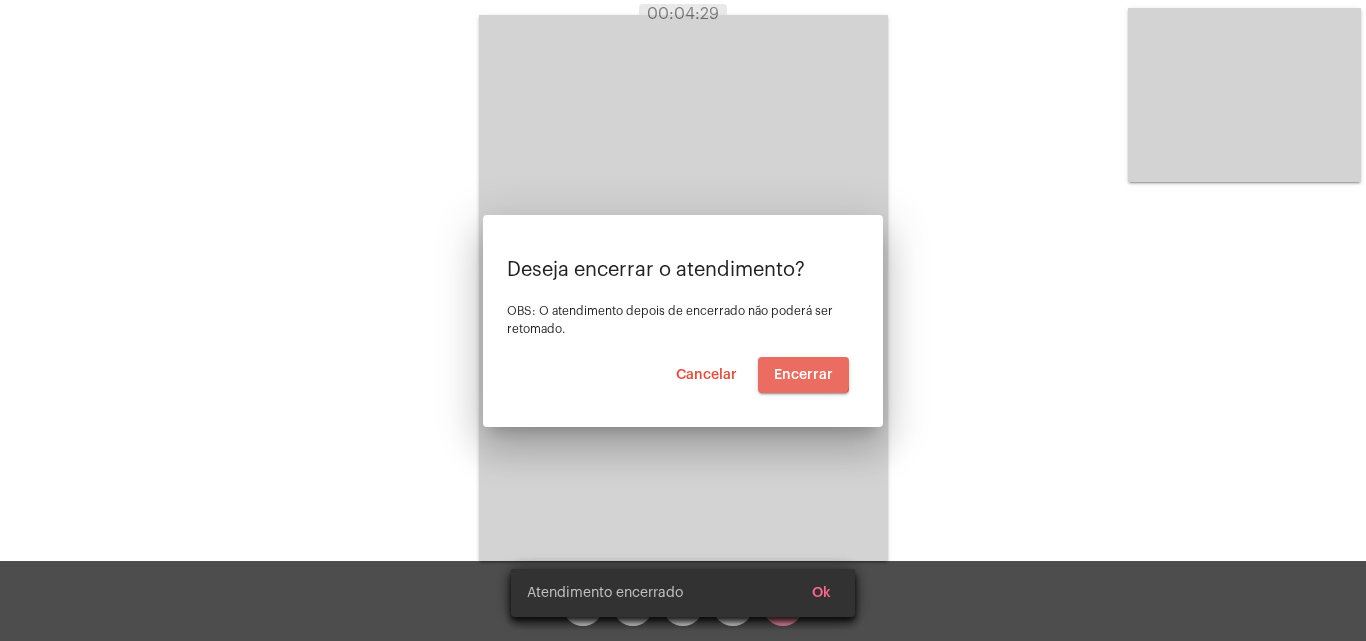 click at bounding box center [683, 288] 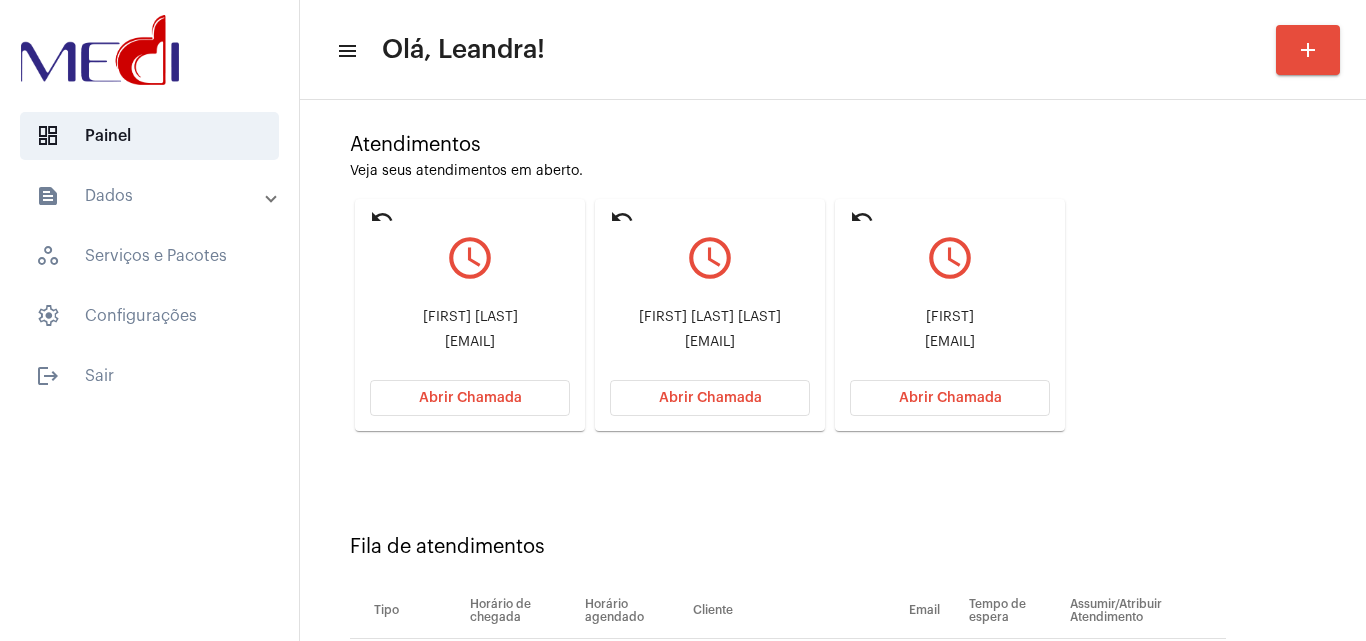 scroll, scrollTop: 146, scrollLeft: 0, axis: vertical 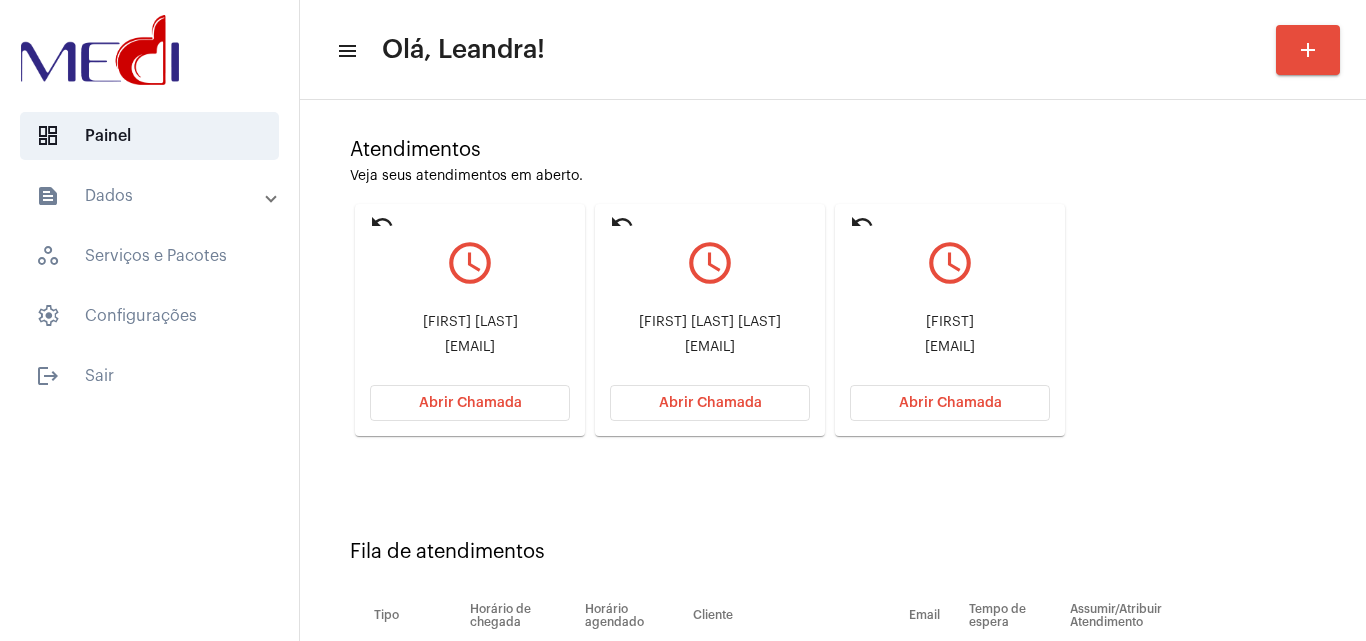 drag, startPoint x: 621, startPoint y: 308, endPoint x: 766, endPoint y: 317, distance: 145.27904 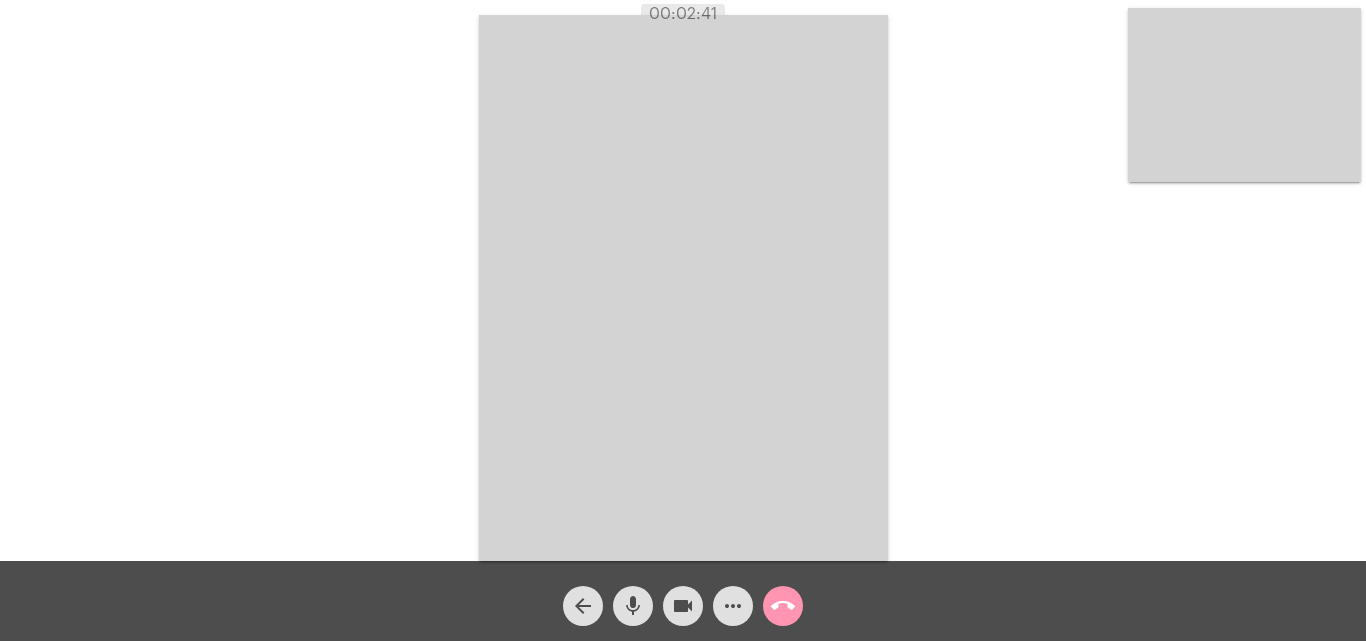 click on "call_end" 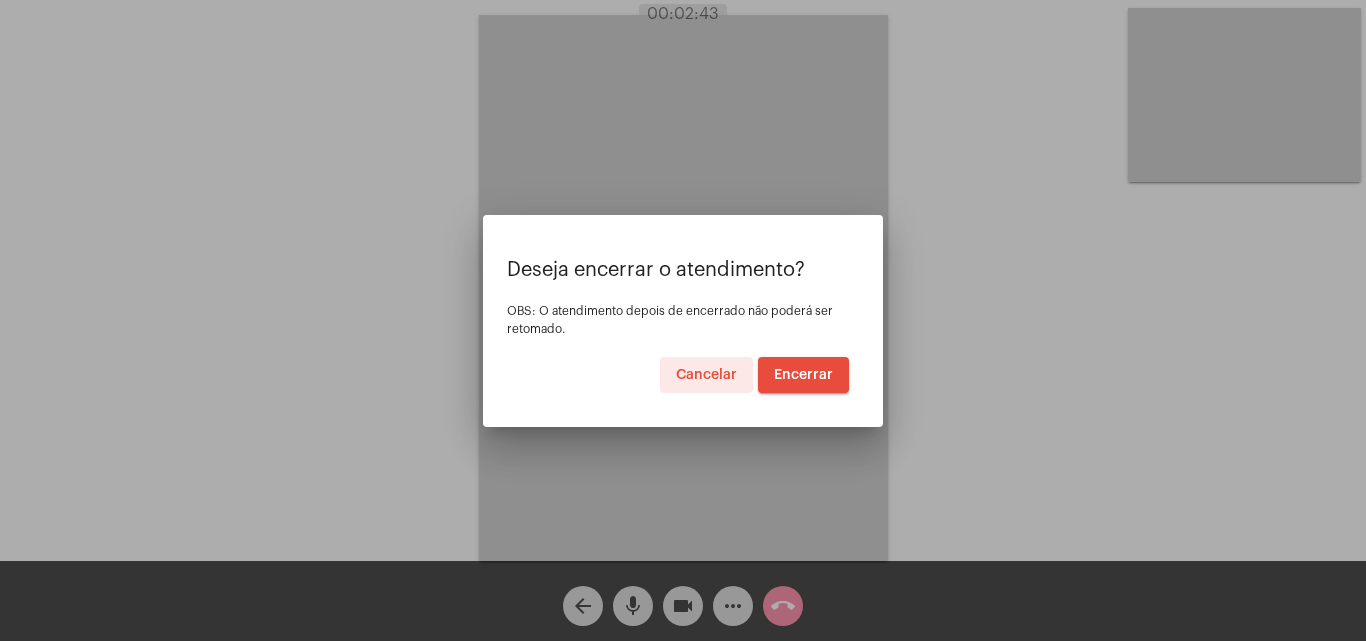 click on "Encerrar" at bounding box center [803, 375] 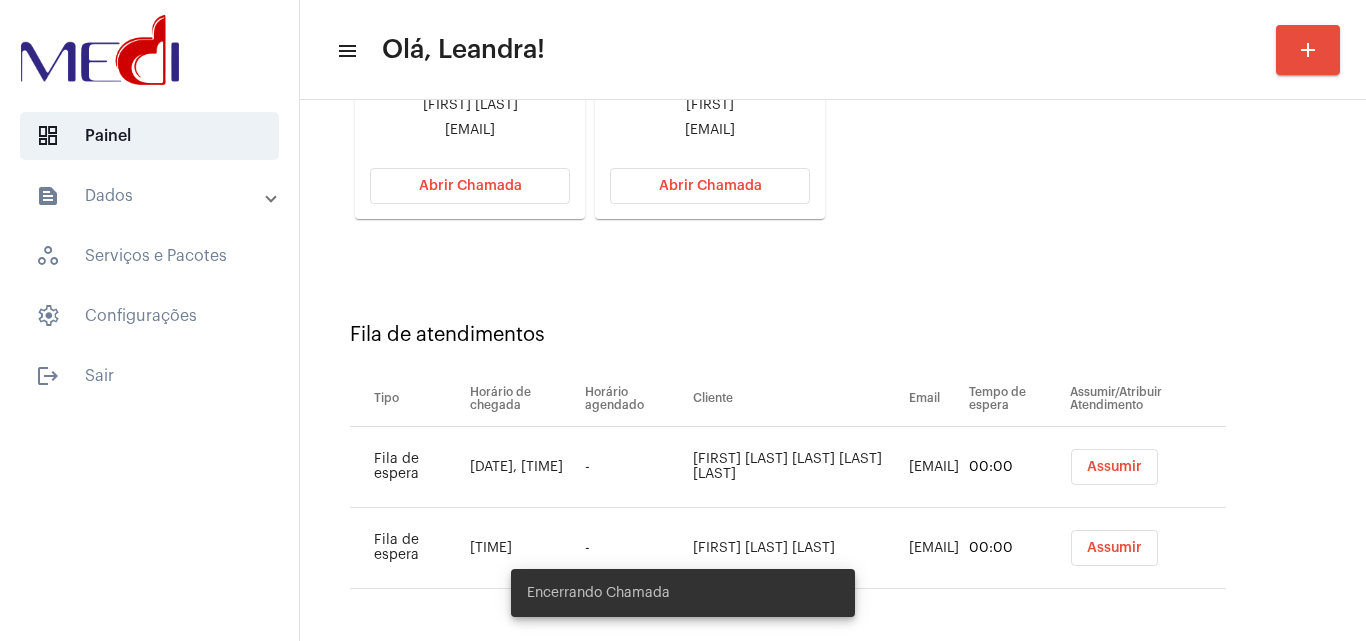 scroll, scrollTop: 365, scrollLeft: 0, axis: vertical 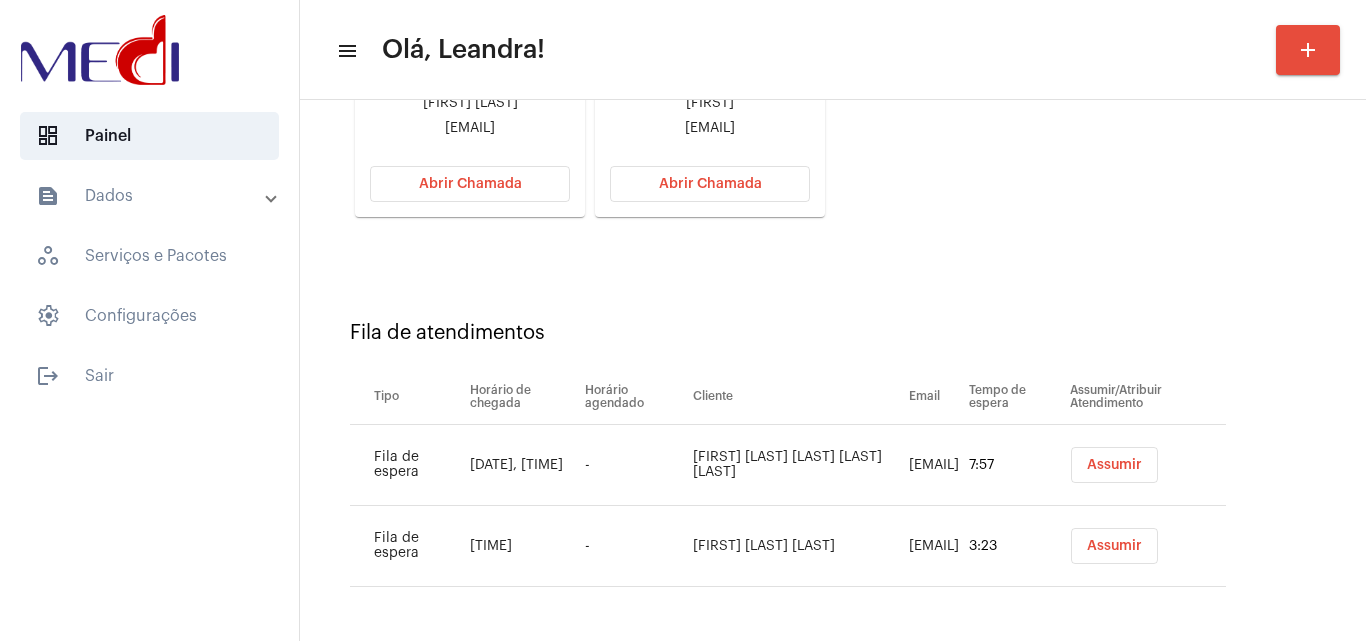 click on "Assumir" at bounding box center (1114, 465) 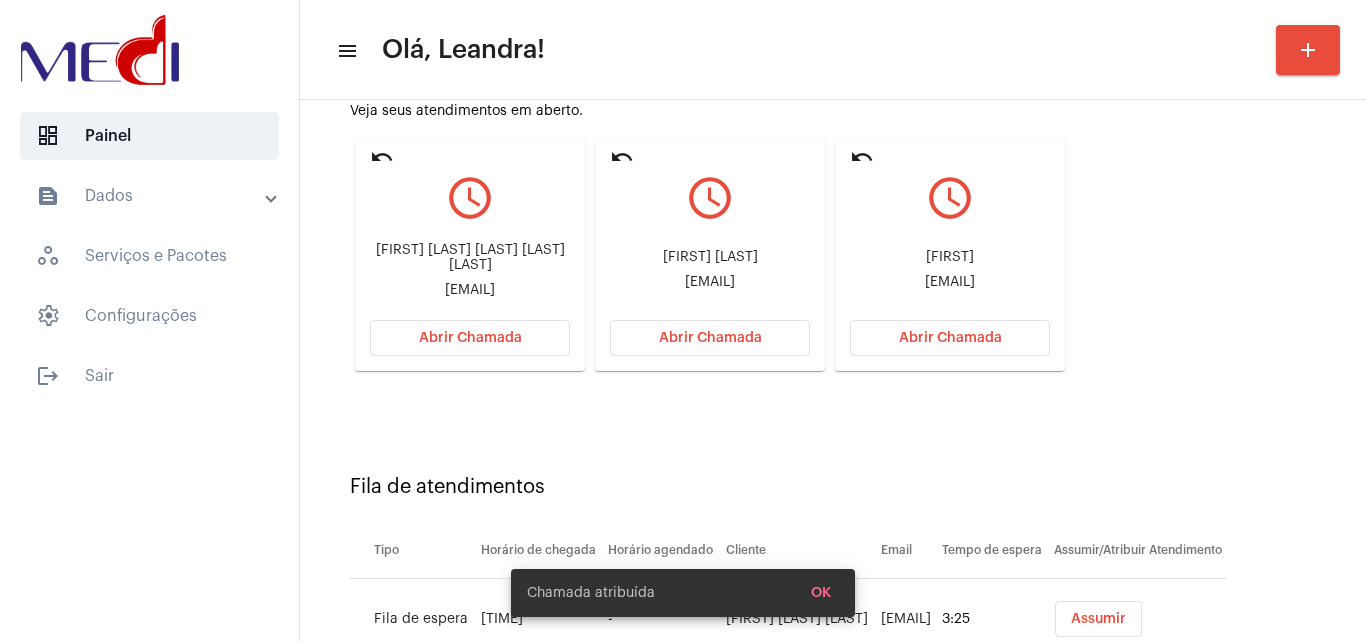 scroll, scrollTop: 184, scrollLeft: 0, axis: vertical 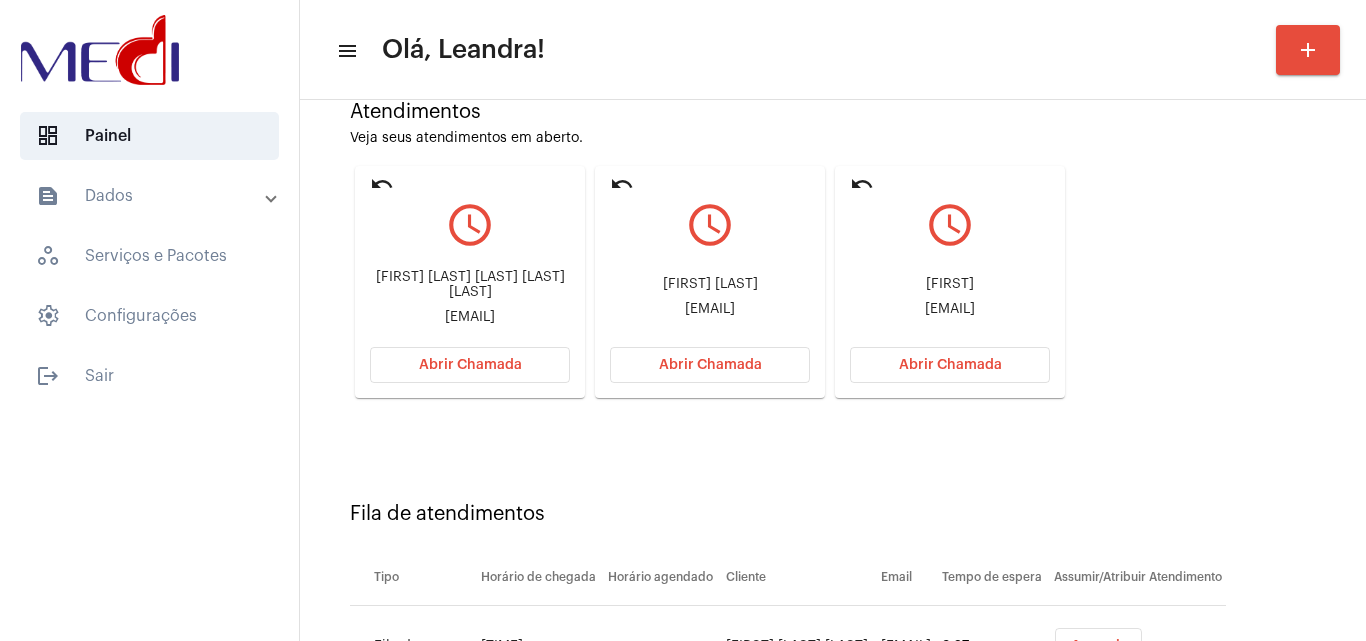 drag, startPoint x: 872, startPoint y: 308, endPoint x: 948, endPoint y: 306, distance: 76.02631 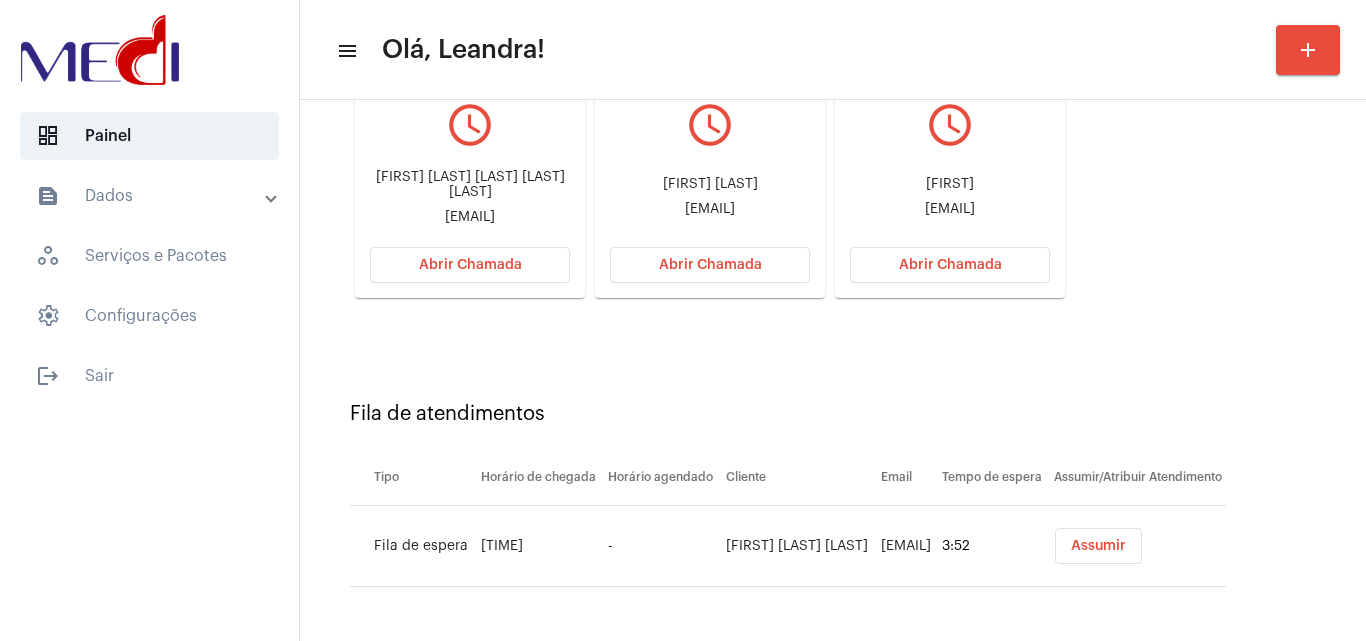 scroll, scrollTop: 184, scrollLeft: 0, axis: vertical 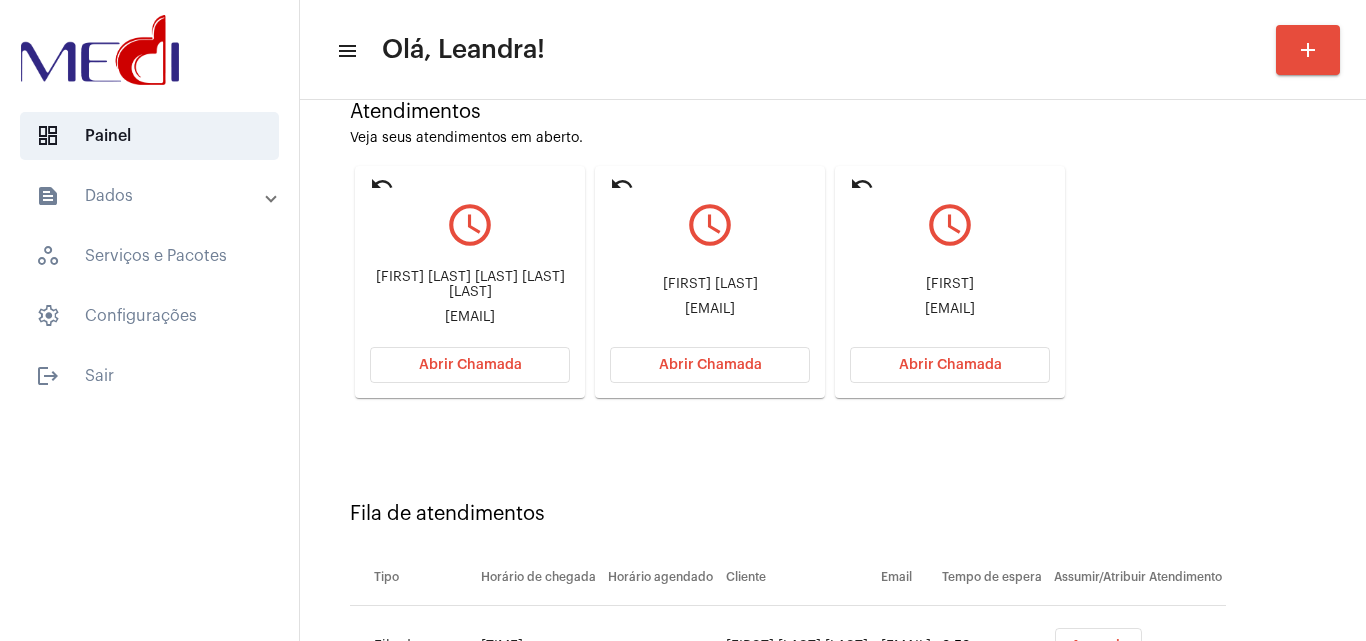 click on "Abrir Chamada" 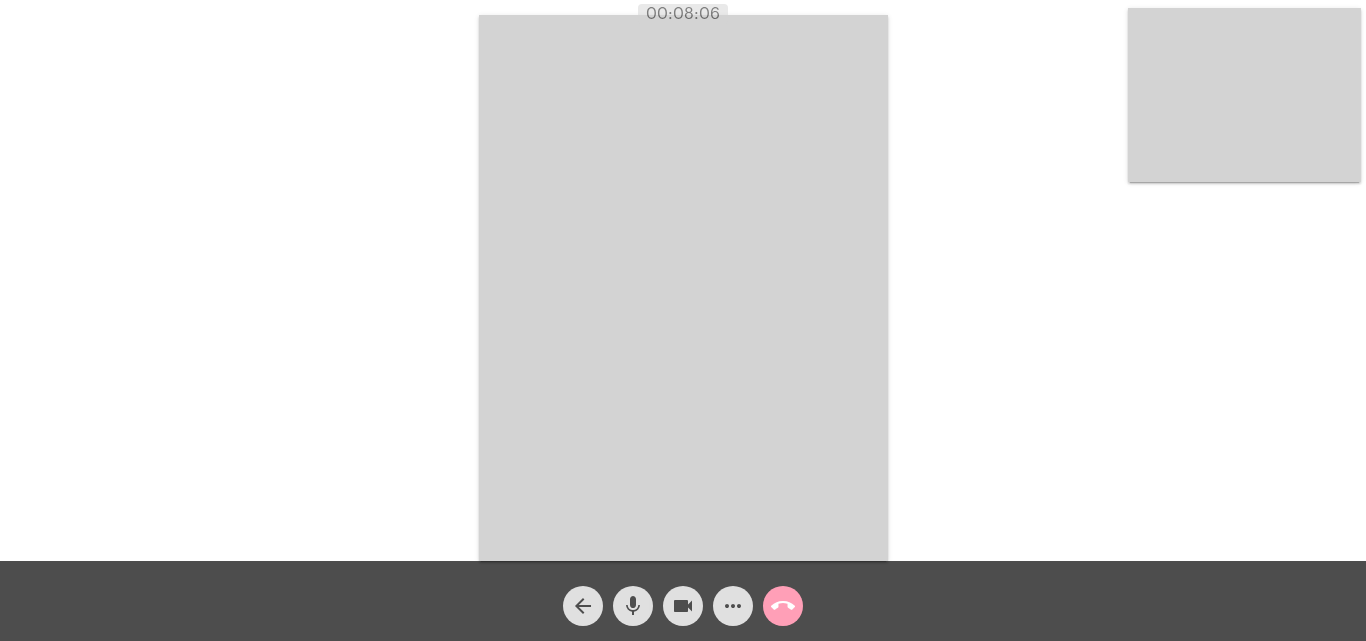 click on "call_end" 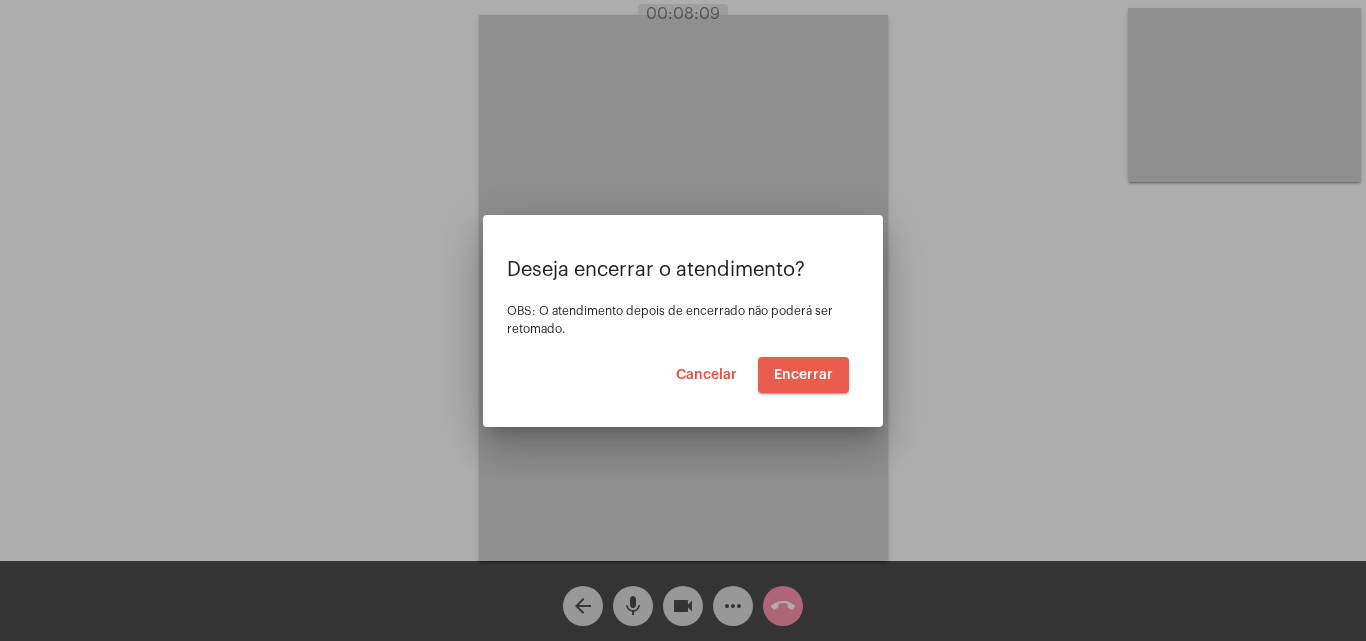 click on "Encerrar" at bounding box center [803, 375] 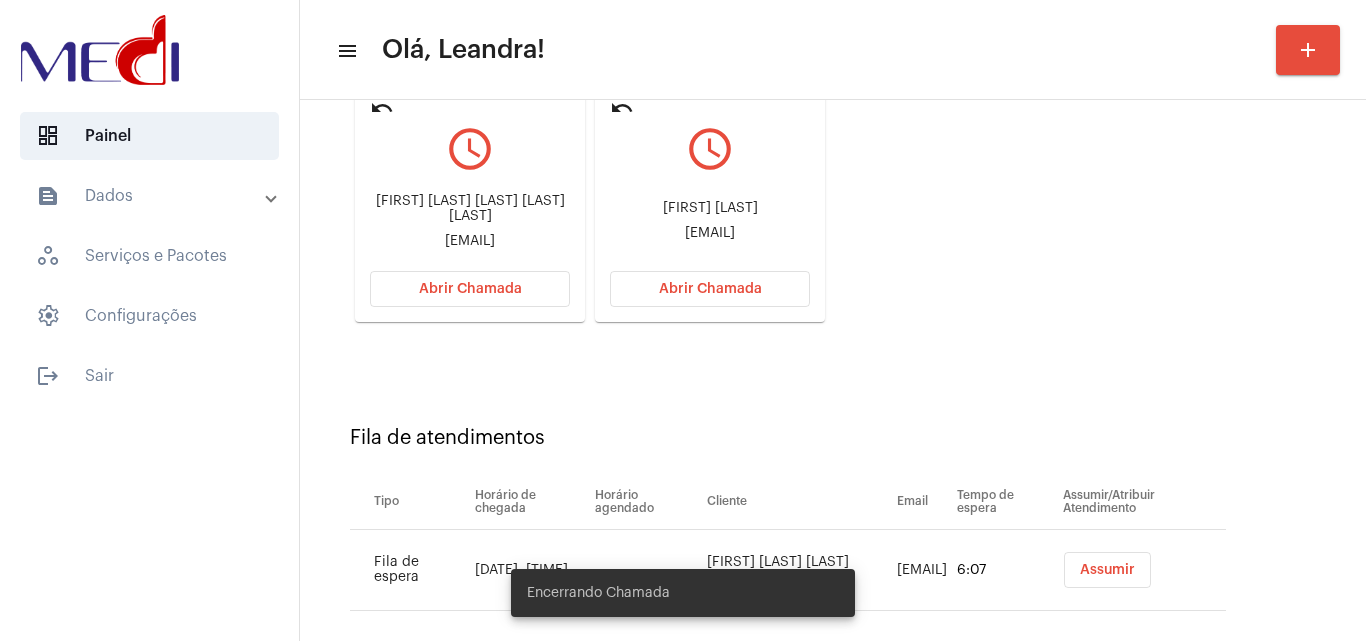 scroll, scrollTop: 284, scrollLeft: 0, axis: vertical 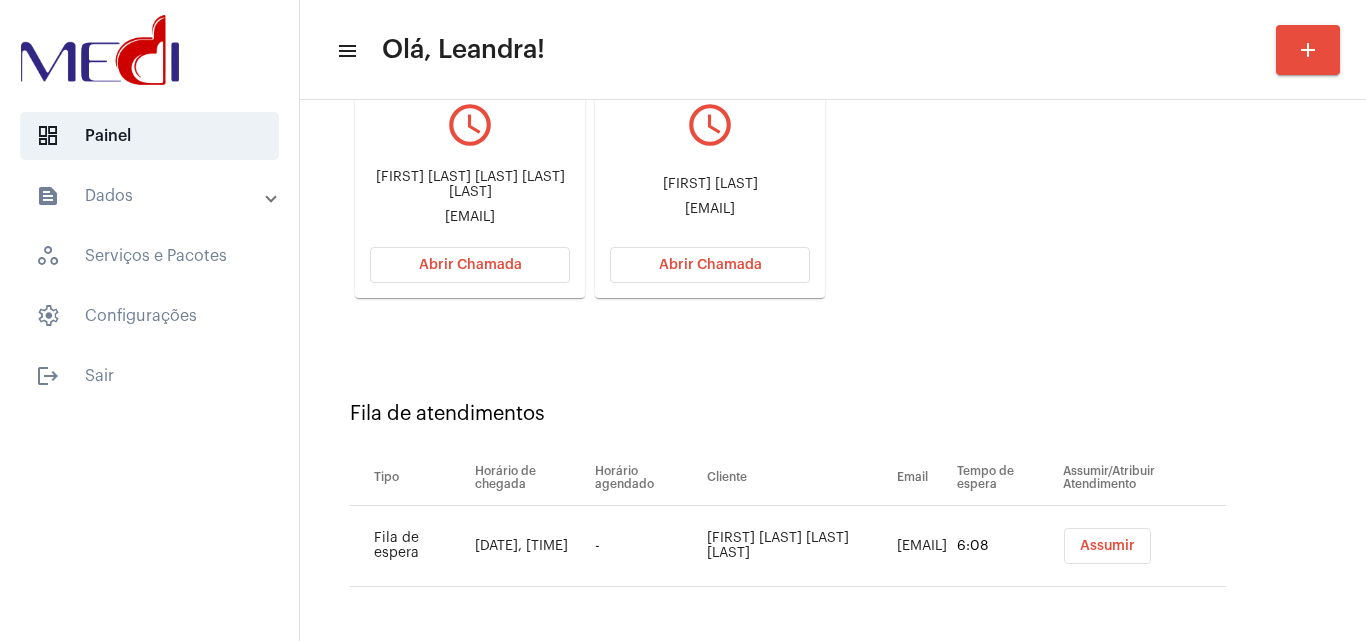 click on "Assumir" at bounding box center [1107, 546] 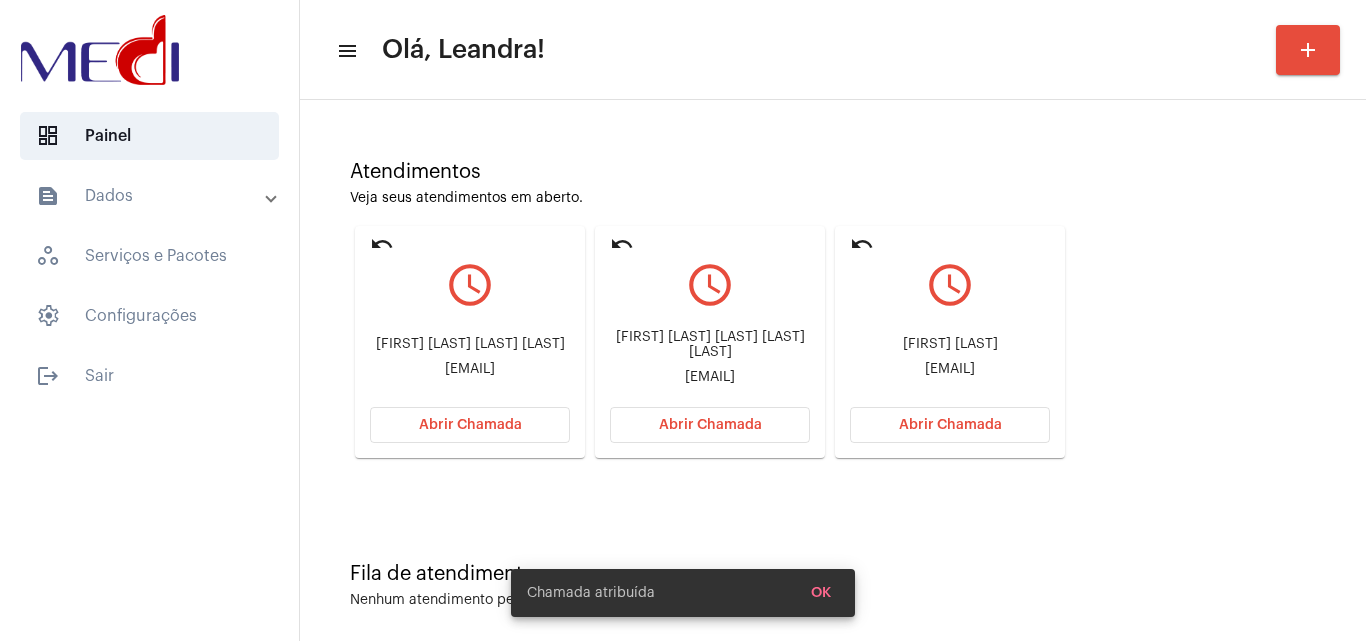 scroll, scrollTop: 141, scrollLeft: 0, axis: vertical 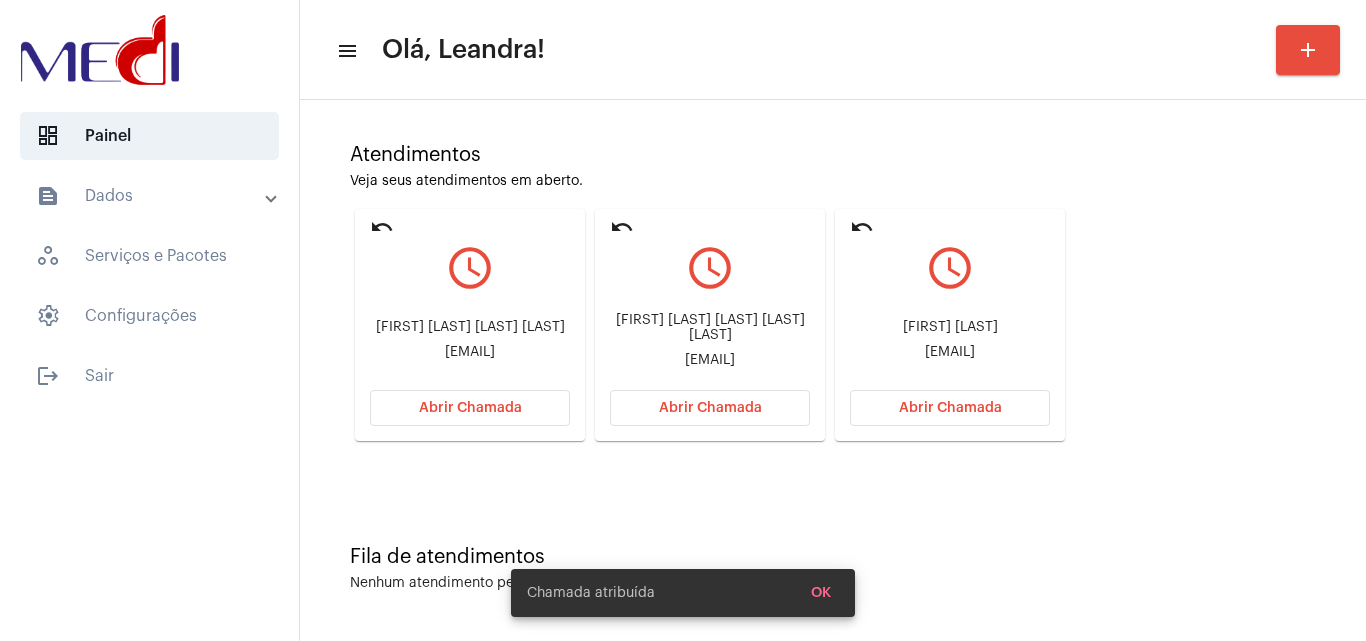 drag, startPoint x: 849, startPoint y: 354, endPoint x: 942, endPoint y: 348, distance: 93.193344 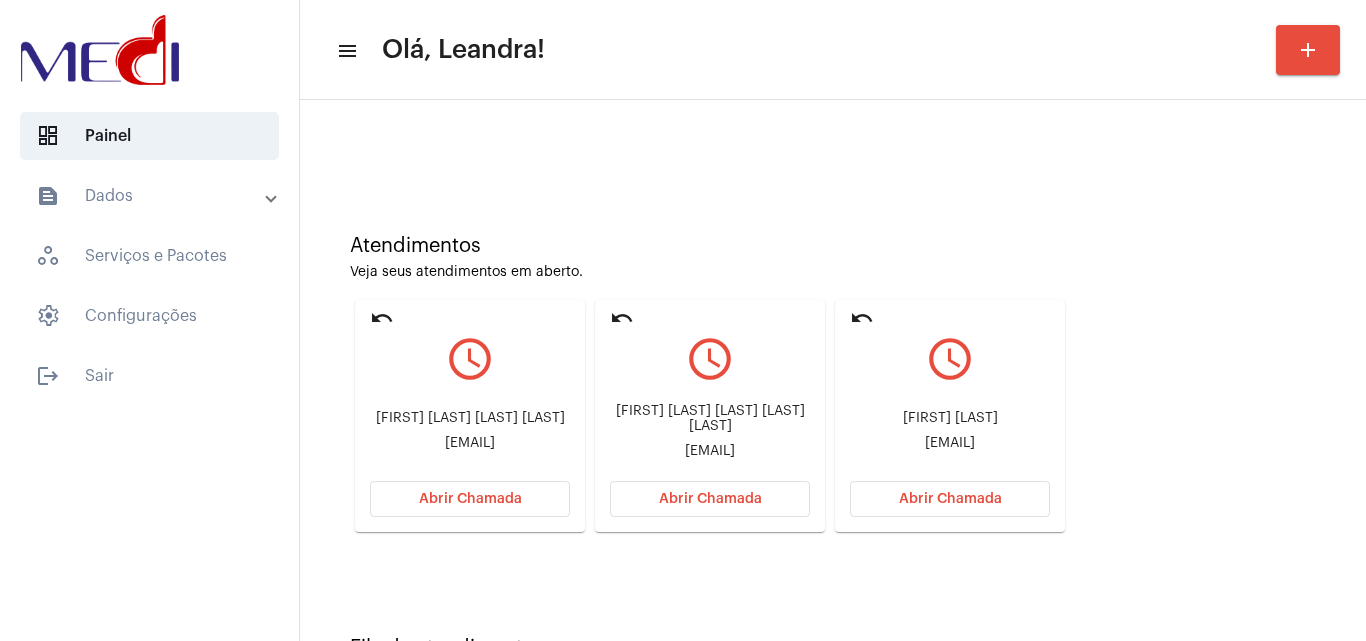scroll, scrollTop: 0, scrollLeft: 0, axis: both 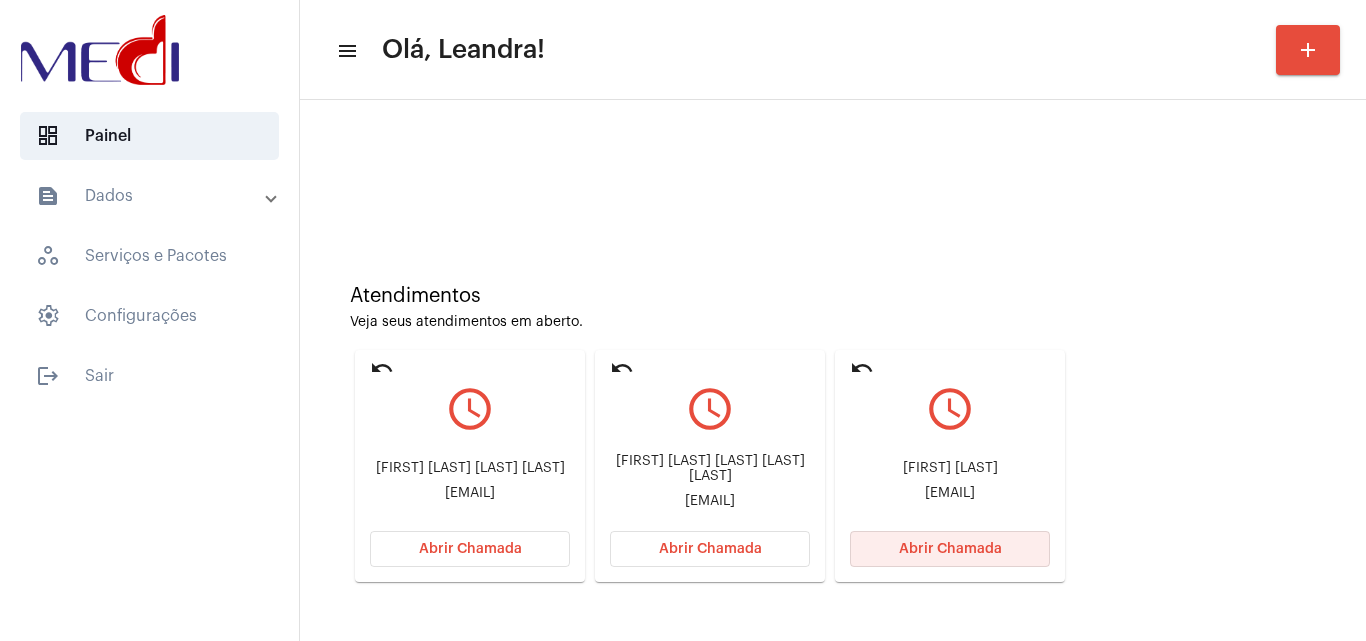 click on "Abrir Chamada" 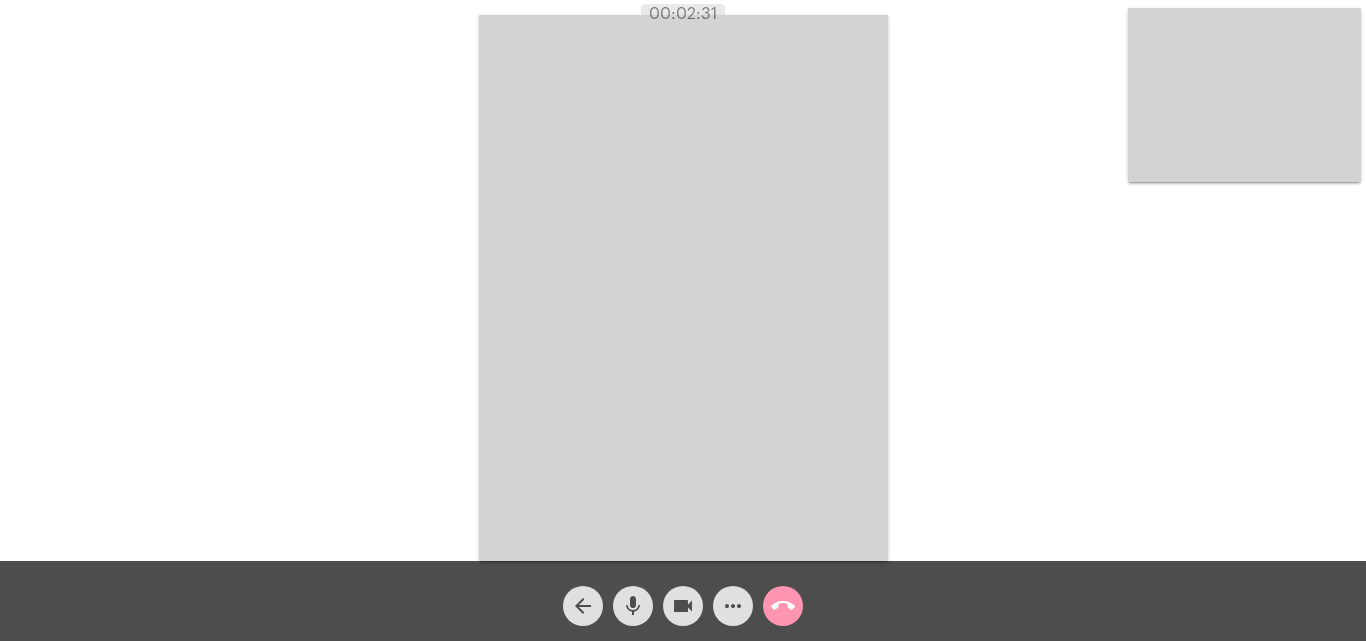 click on "call_end" 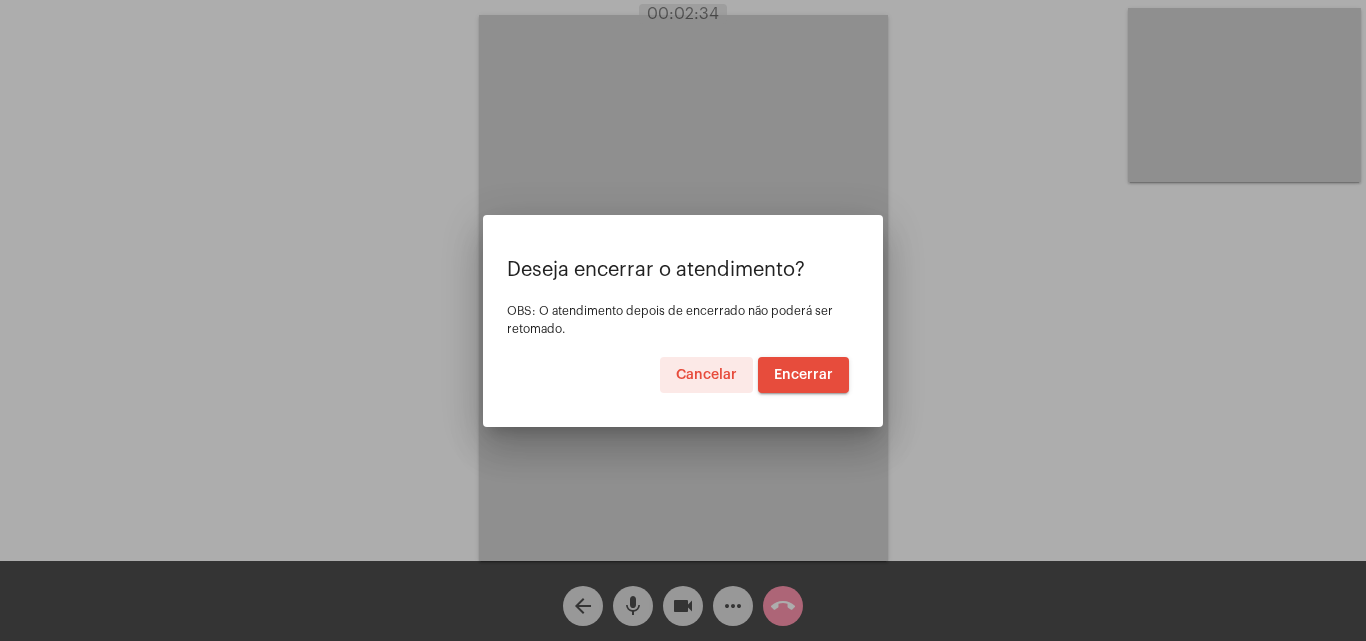 click on "Encerrar" at bounding box center [803, 375] 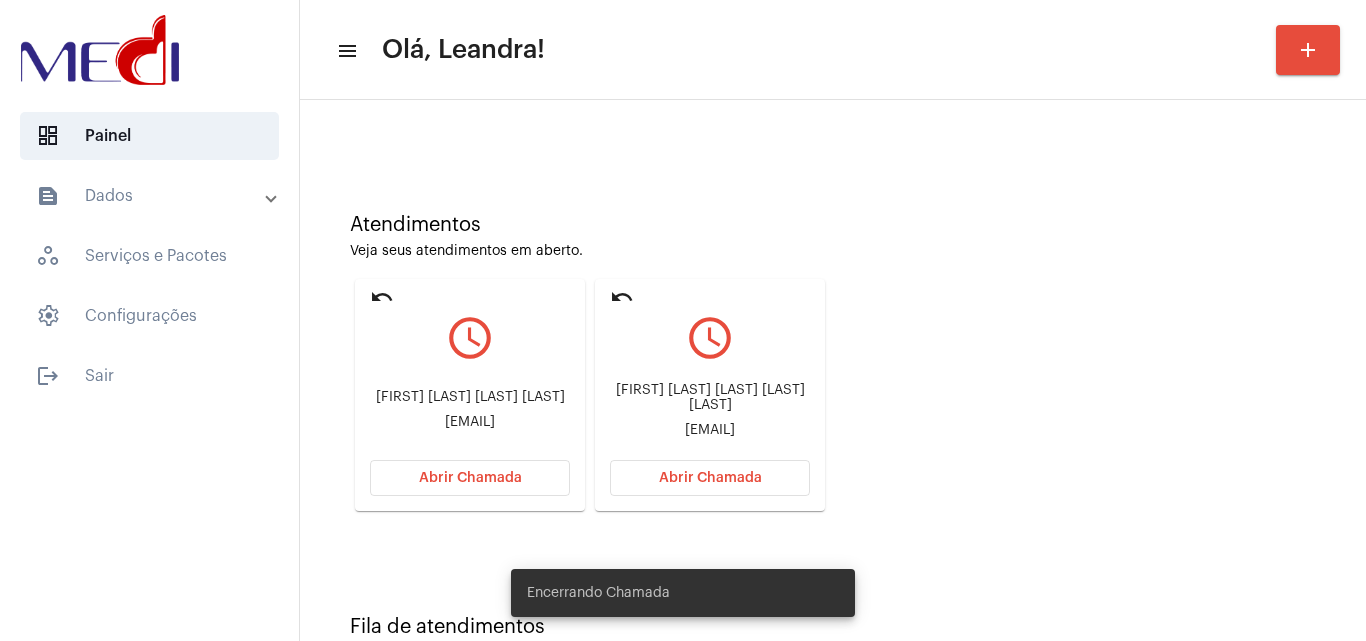 scroll, scrollTop: 141, scrollLeft: 0, axis: vertical 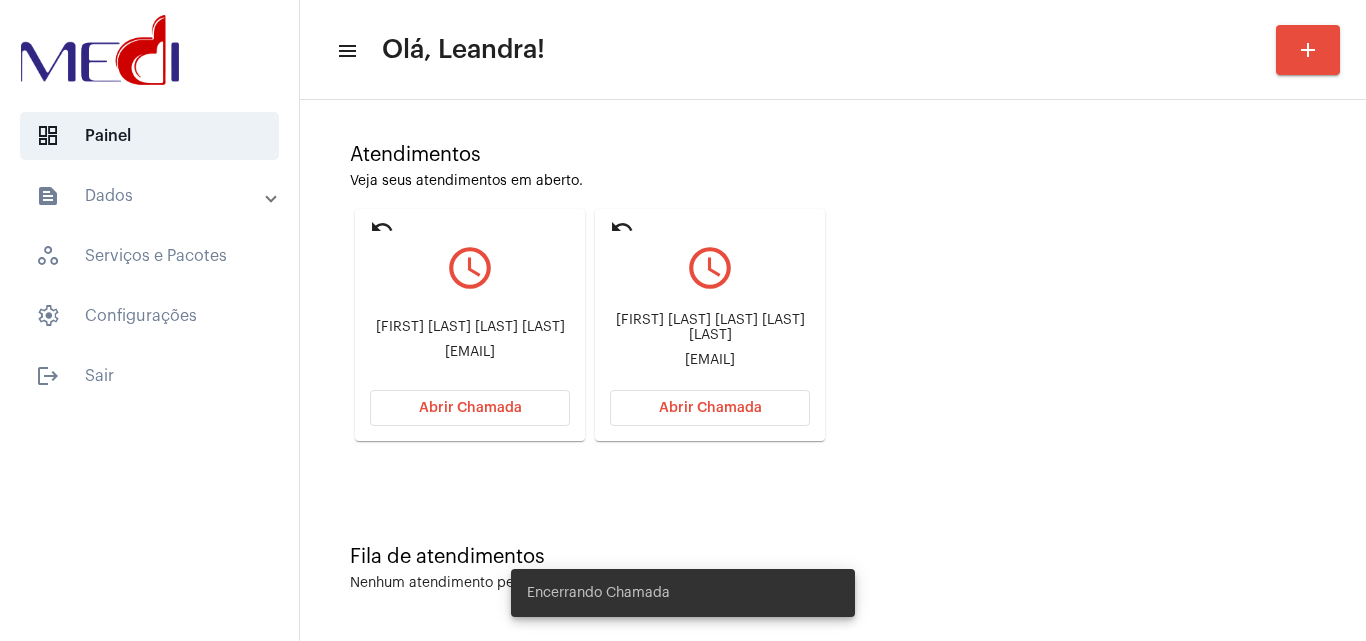 click on "Atendimentos Veja seus atendimentos em aberto. undo query_builder Maria Do Socorro Costa da Silva  socorrocosta1997@gmail.com Abrir Chamada undo query_builder Maria de Fátima Teixeira da Silva  mftteixeirasilva@yahoo.com Abrir Chamada" 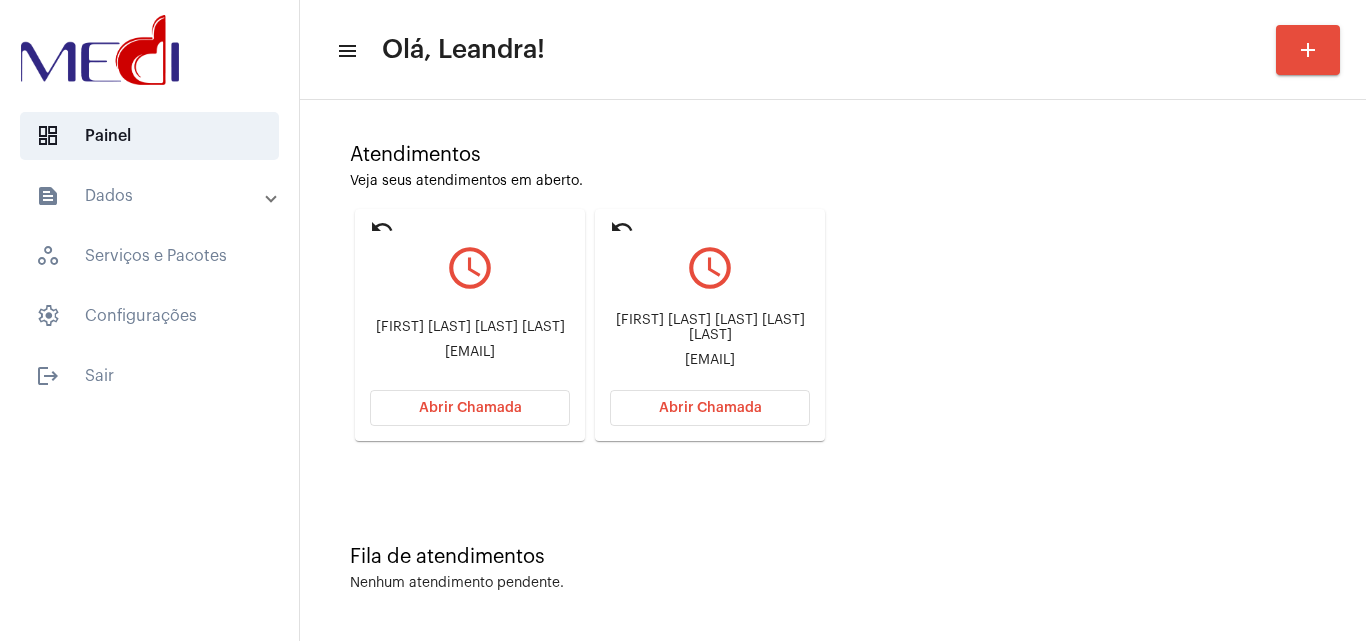 drag, startPoint x: 621, startPoint y: 316, endPoint x: 772, endPoint y: 310, distance: 151.11916 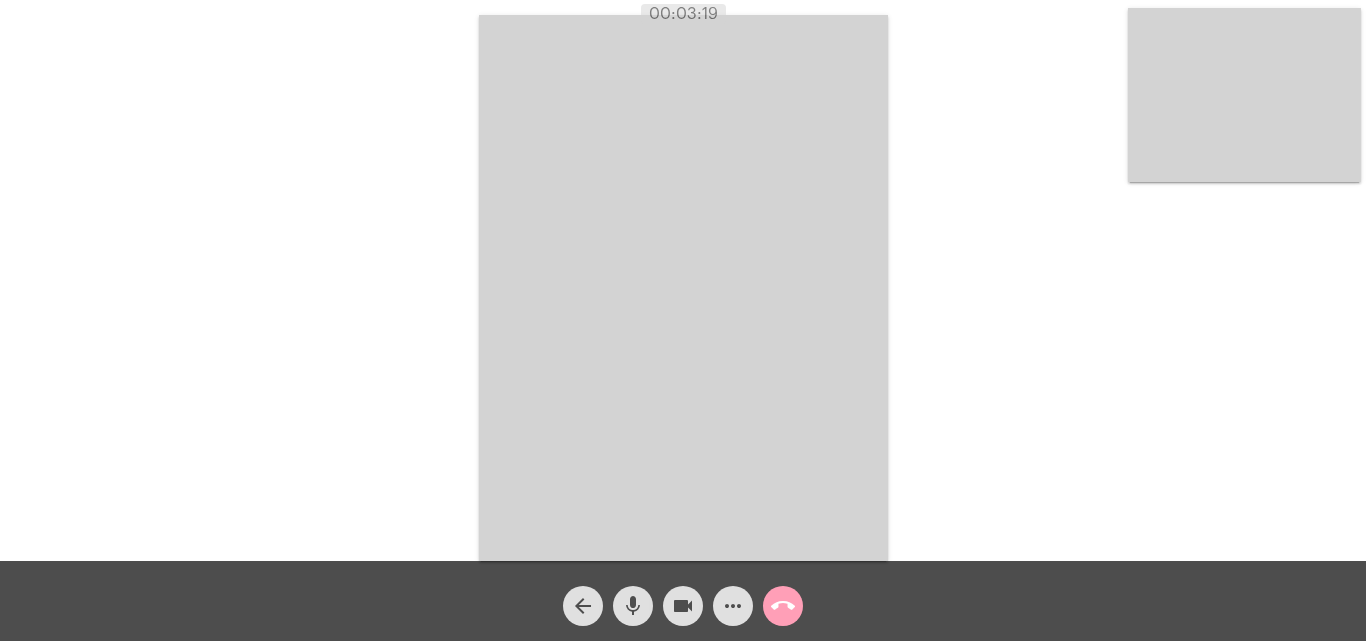 click on "call_end" 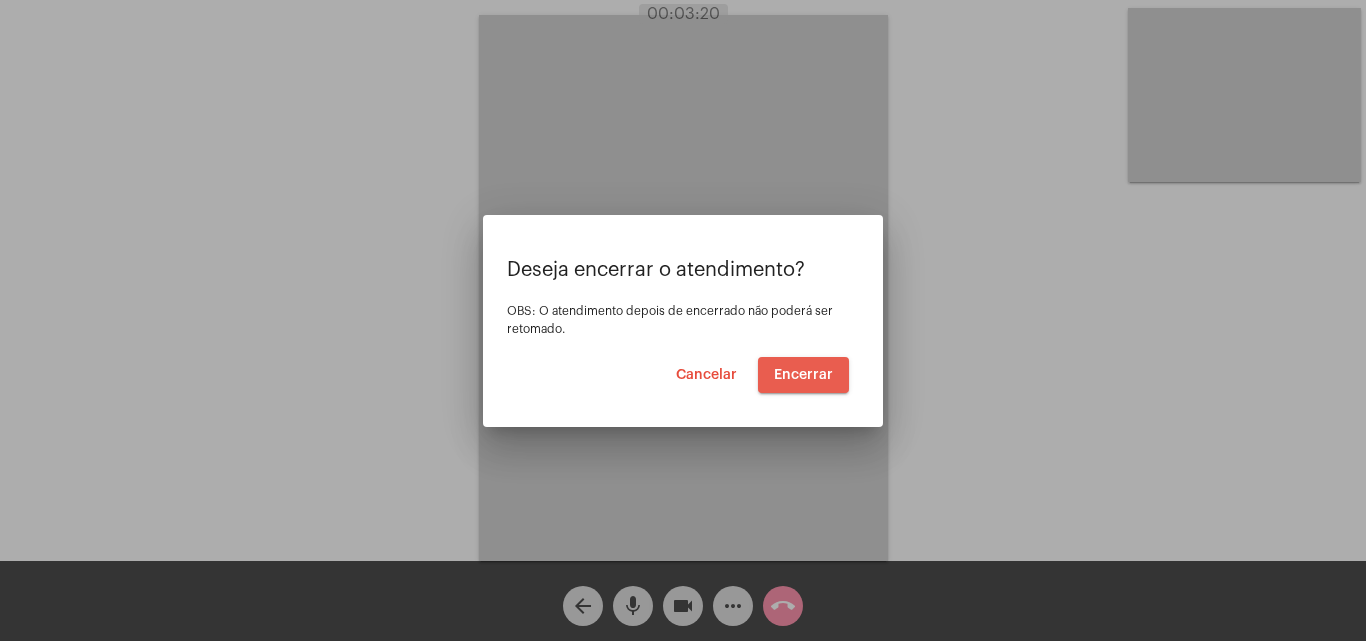 click on "Encerrar" at bounding box center (803, 375) 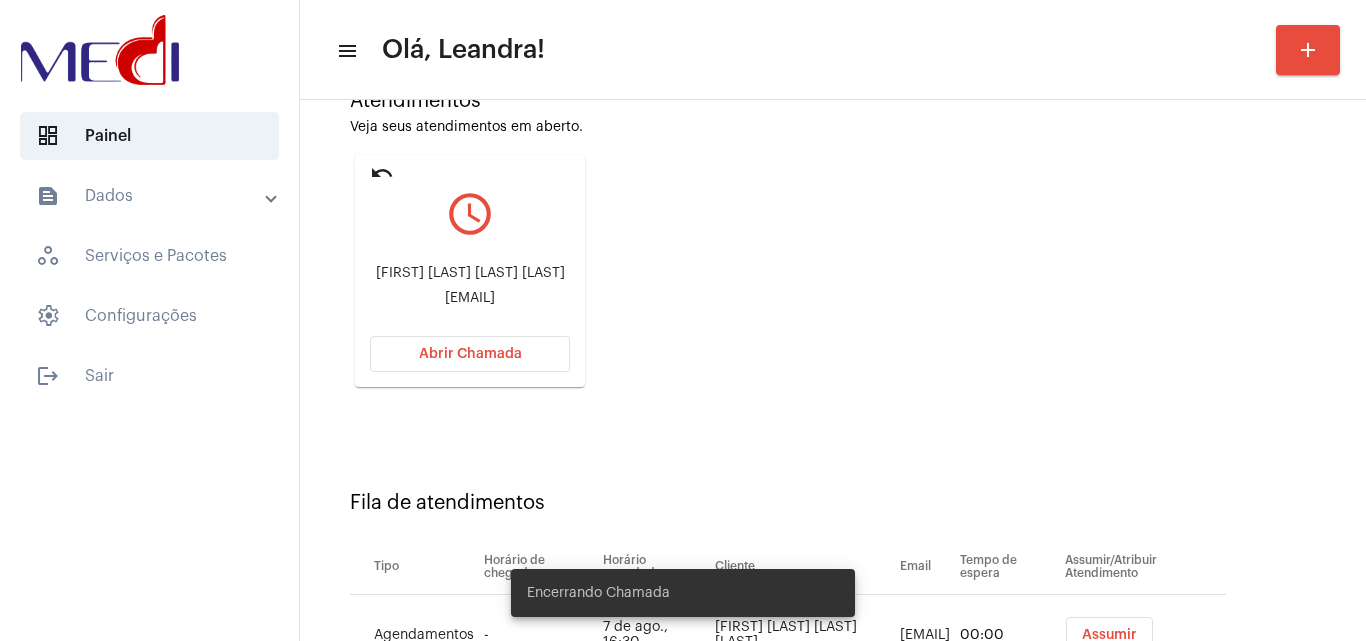 scroll, scrollTop: 284, scrollLeft: 0, axis: vertical 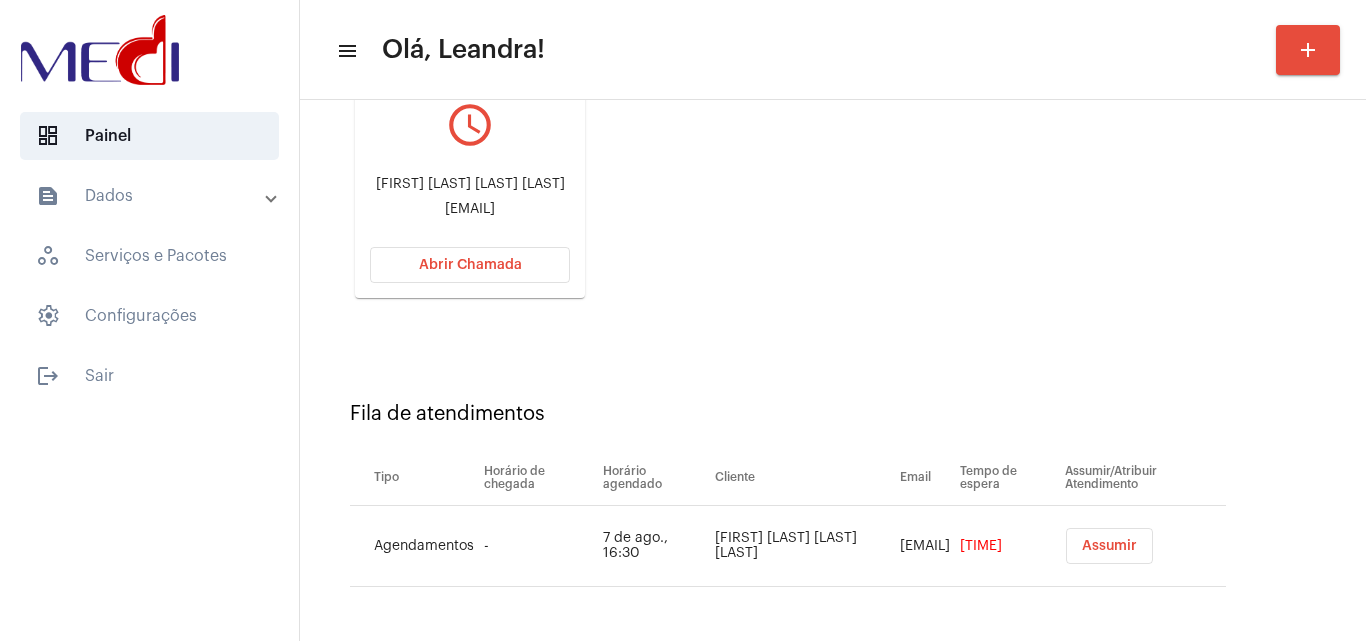 click on "Assumir" at bounding box center (1109, 546) 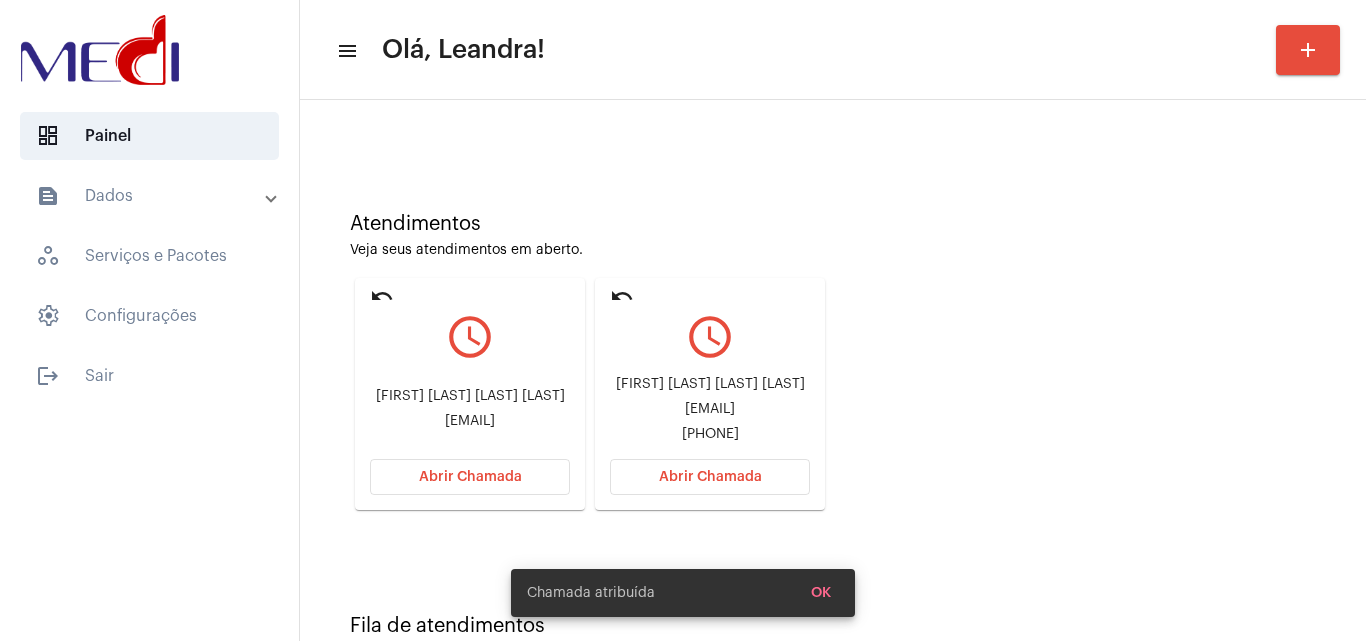 scroll, scrollTop: 141, scrollLeft: 0, axis: vertical 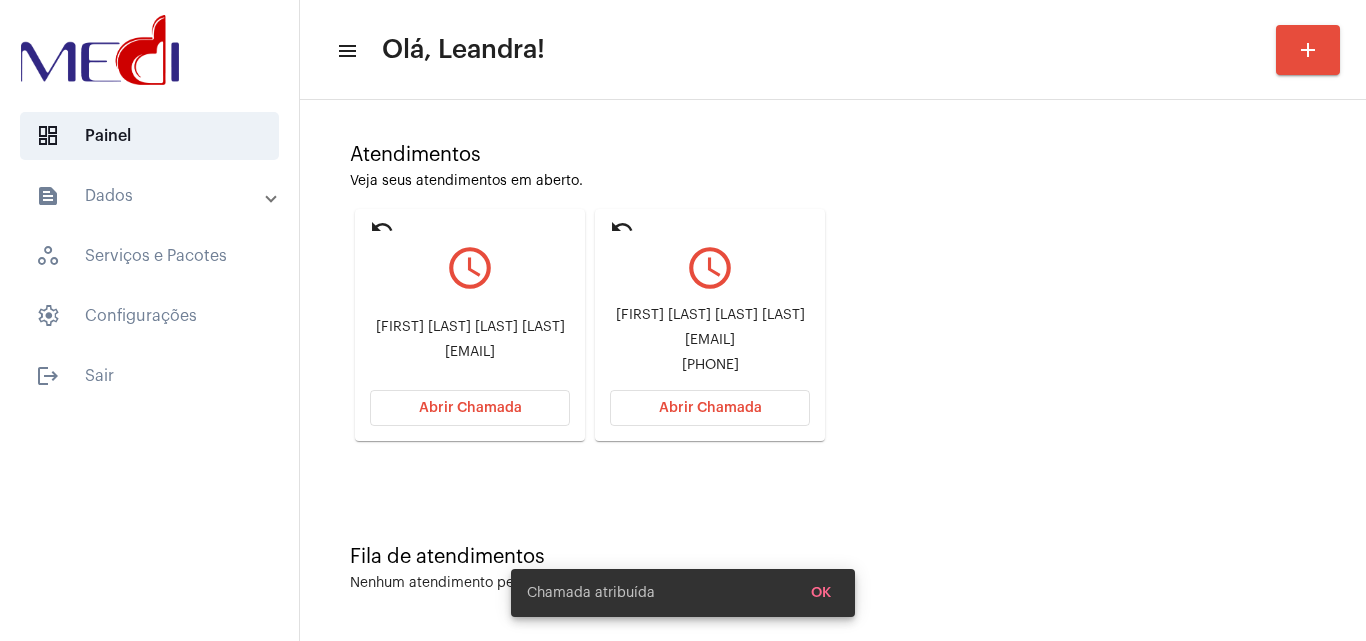 drag, startPoint x: 376, startPoint y: 319, endPoint x: 480, endPoint y: 309, distance: 104.47966 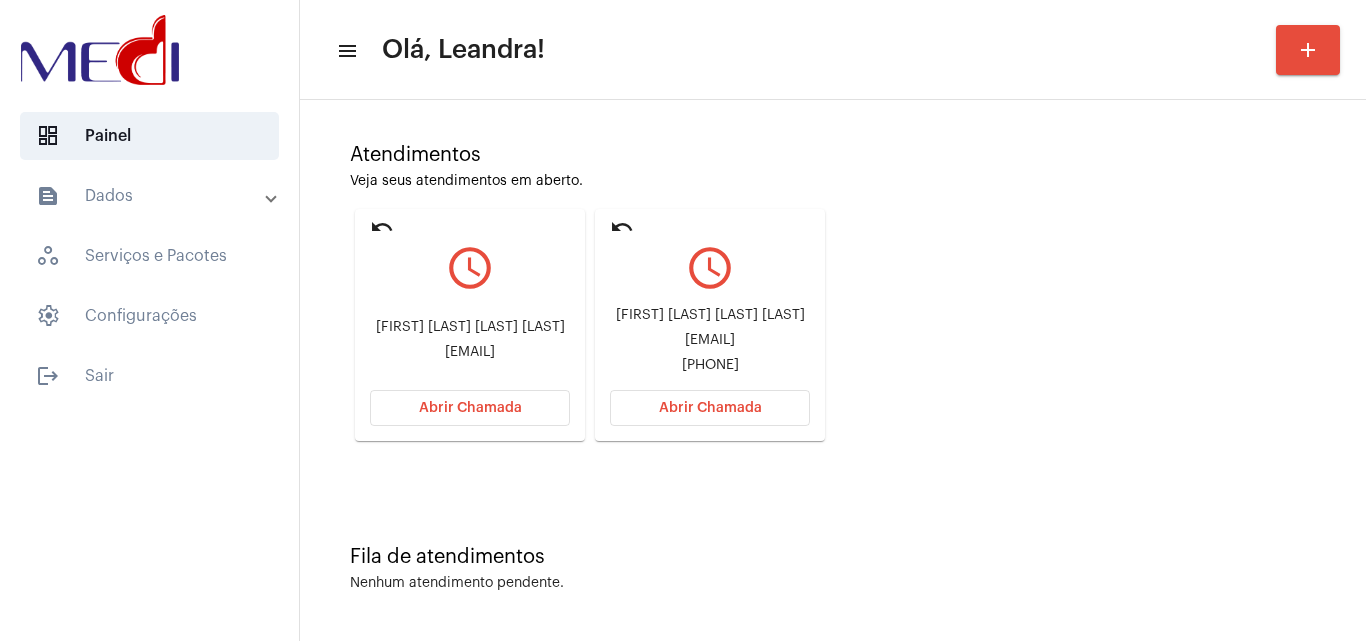 drag, startPoint x: 628, startPoint y: 295, endPoint x: 722, endPoint y: 296, distance: 94.00532 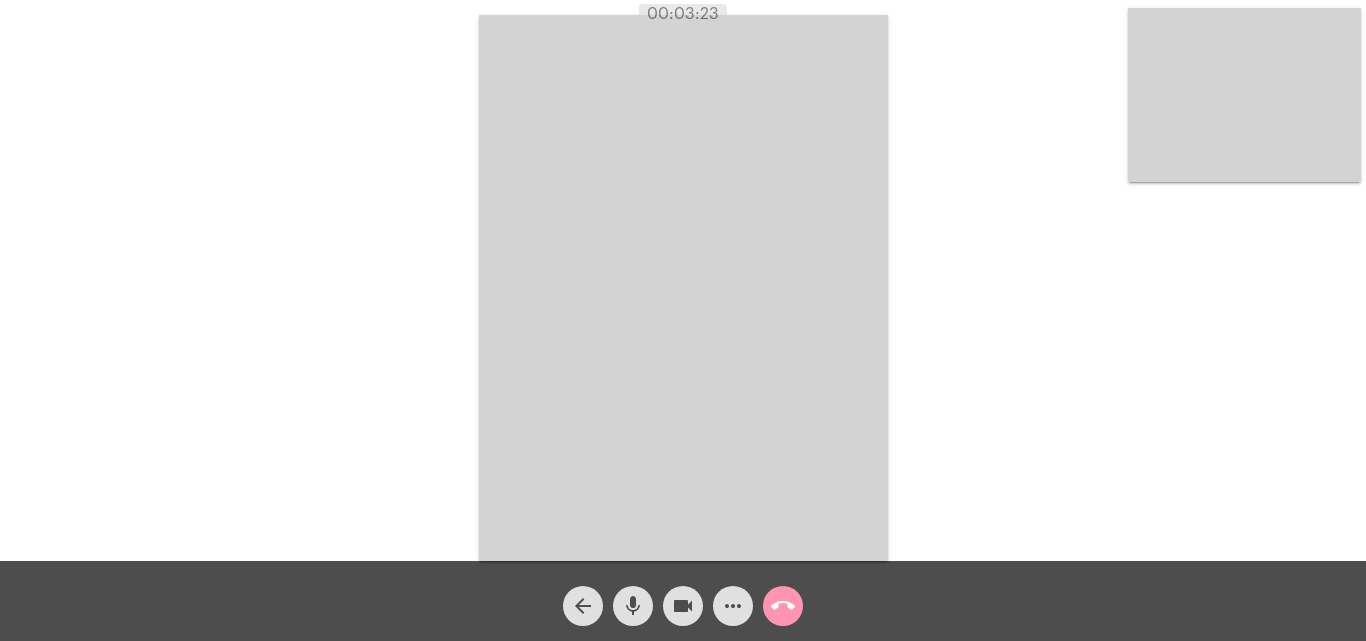 click on "call_end" 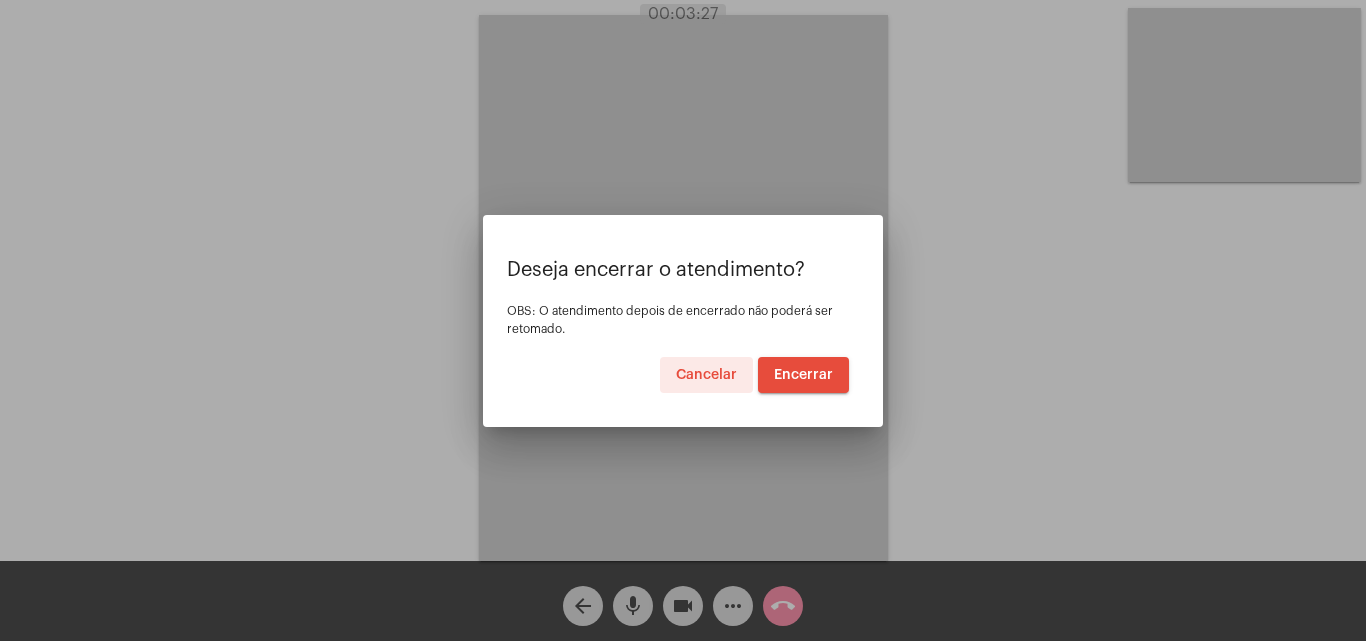 click on "Encerrar" at bounding box center (803, 375) 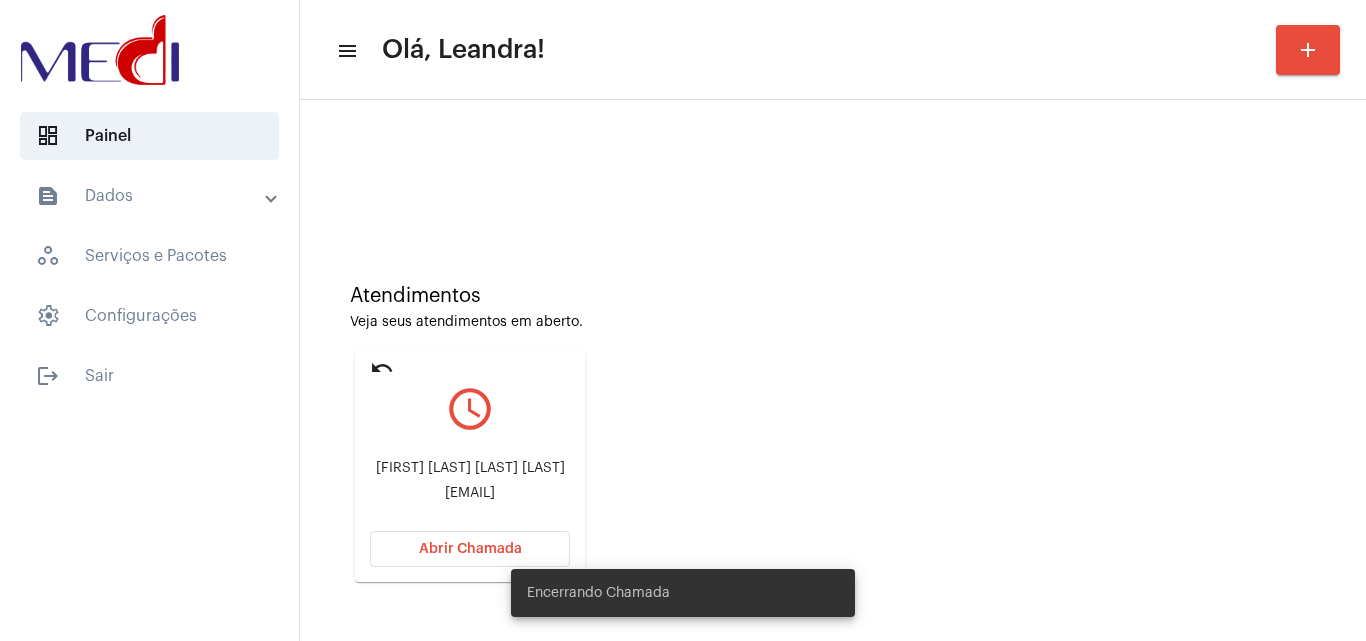 scroll, scrollTop: 141, scrollLeft: 0, axis: vertical 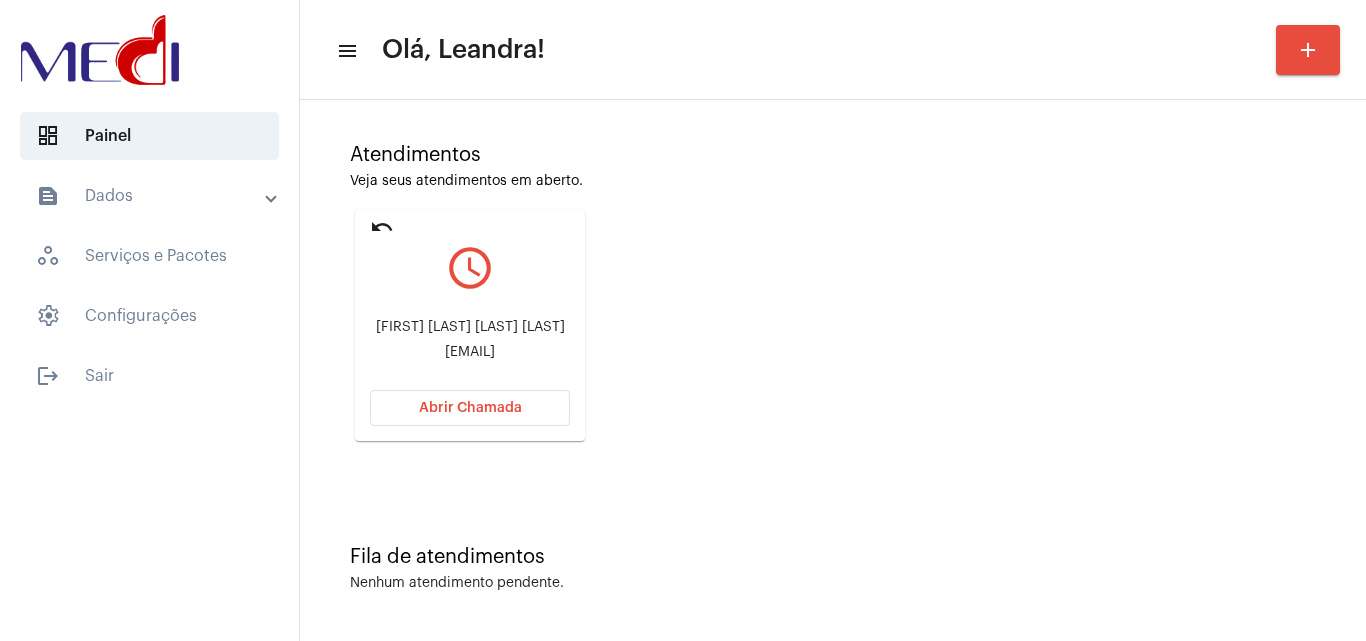 drag, startPoint x: 378, startPoint y: 313, endPoint x: 506, endPoint y: 330, distance: 129.12398 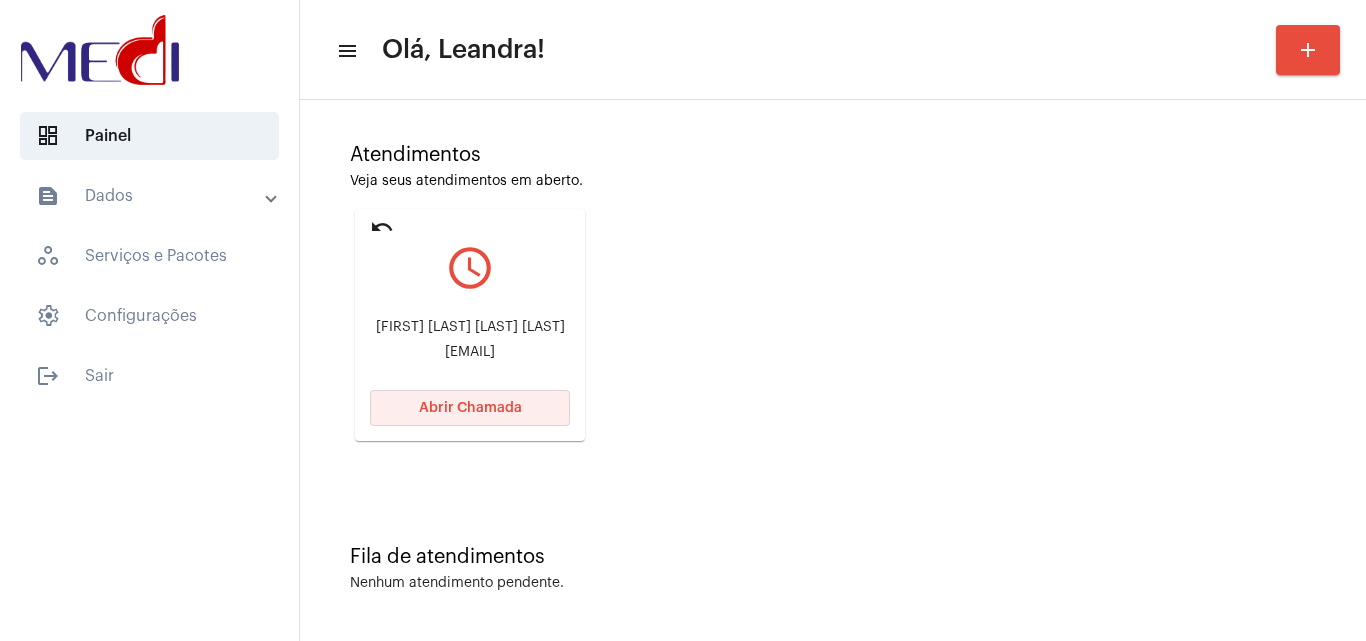 click on "Abrir Chamada" 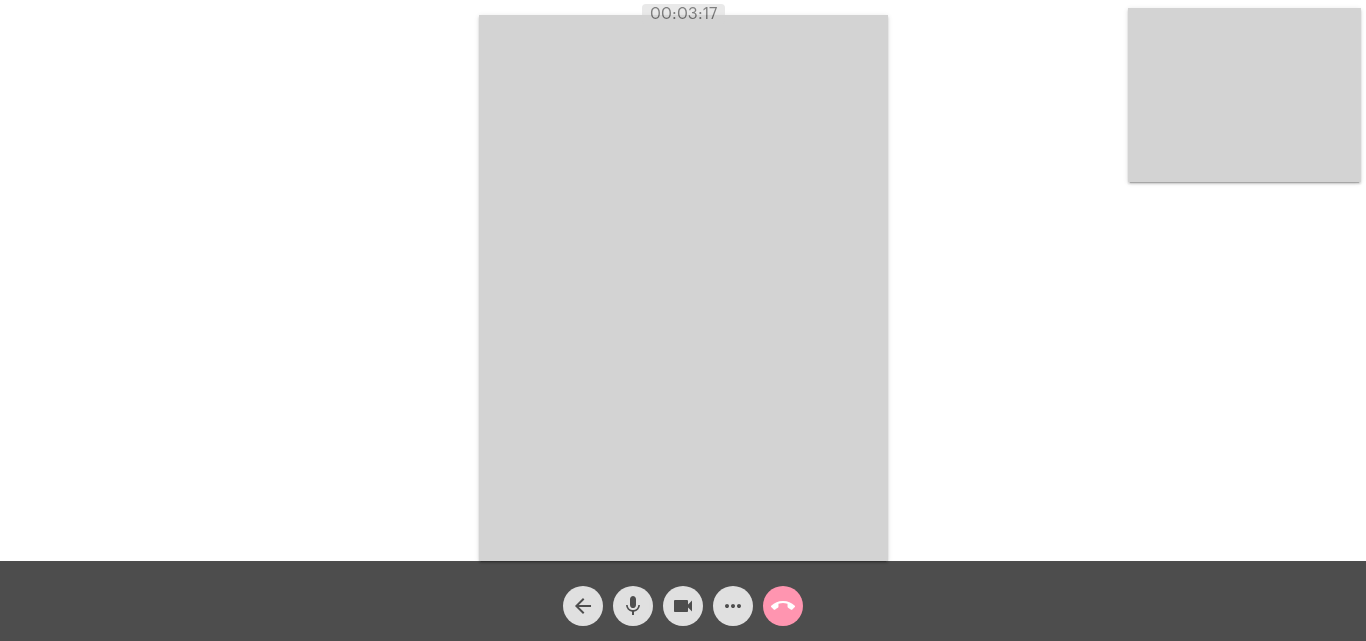 click on "call_end" 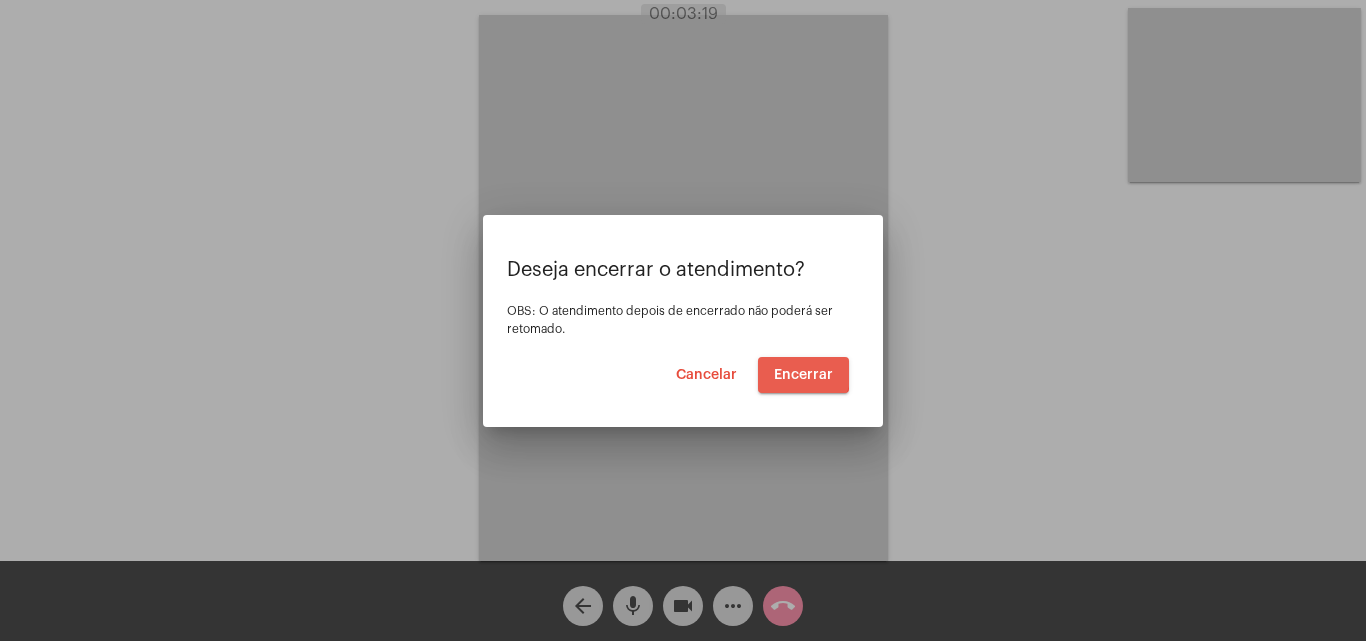click on "Encerrar" at bounding box center [803, 375] 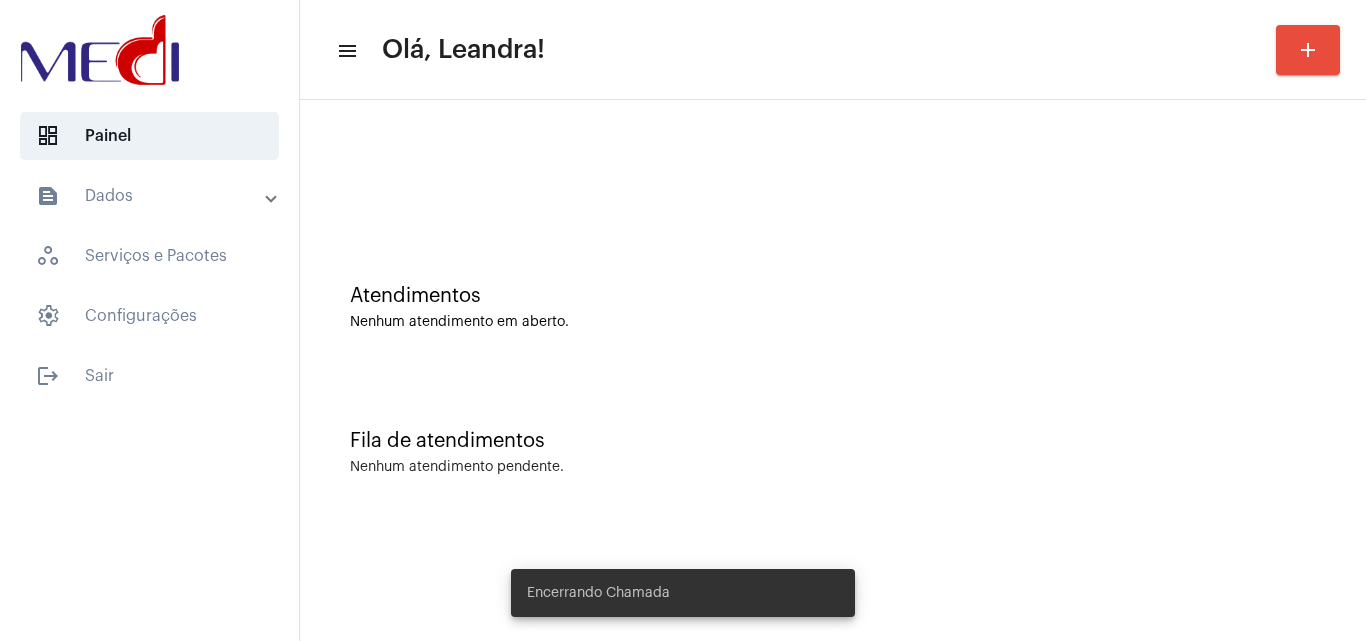 click on "Fila de atendimentos Nenhum atendimento pendente." 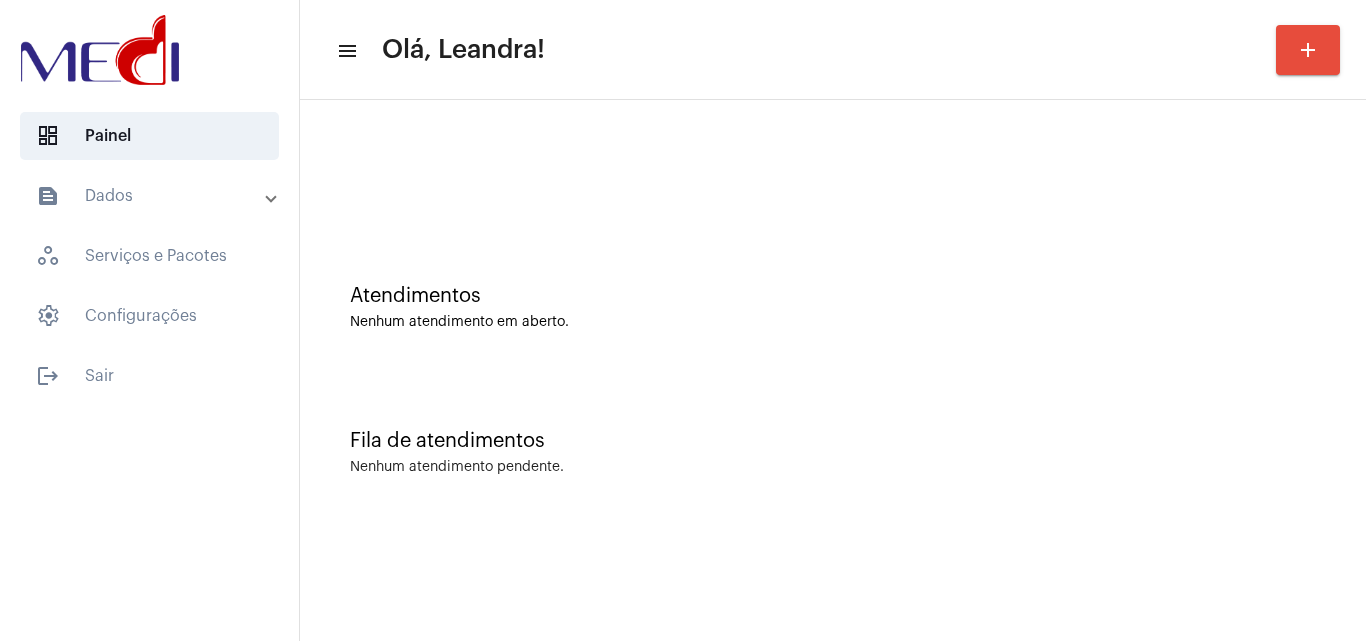 click on "Nenhum atendimento em aberto." 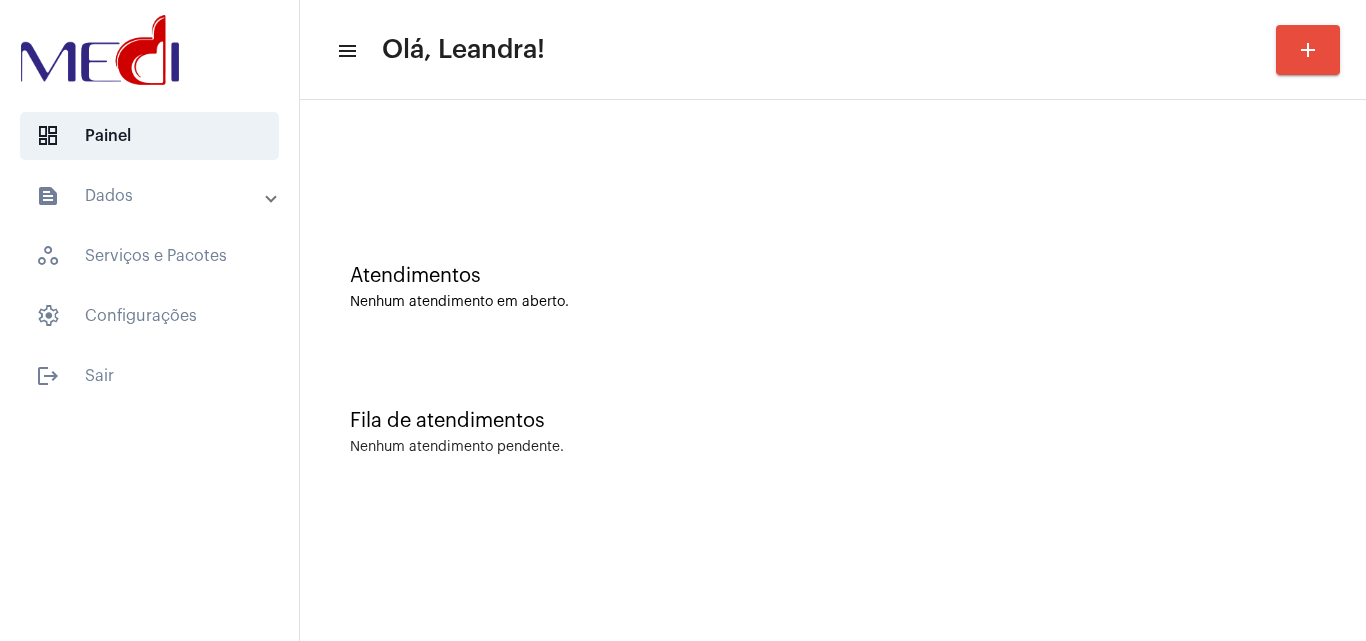 scroll, scrollTop: 0, scrollLeft: 0, axis: both 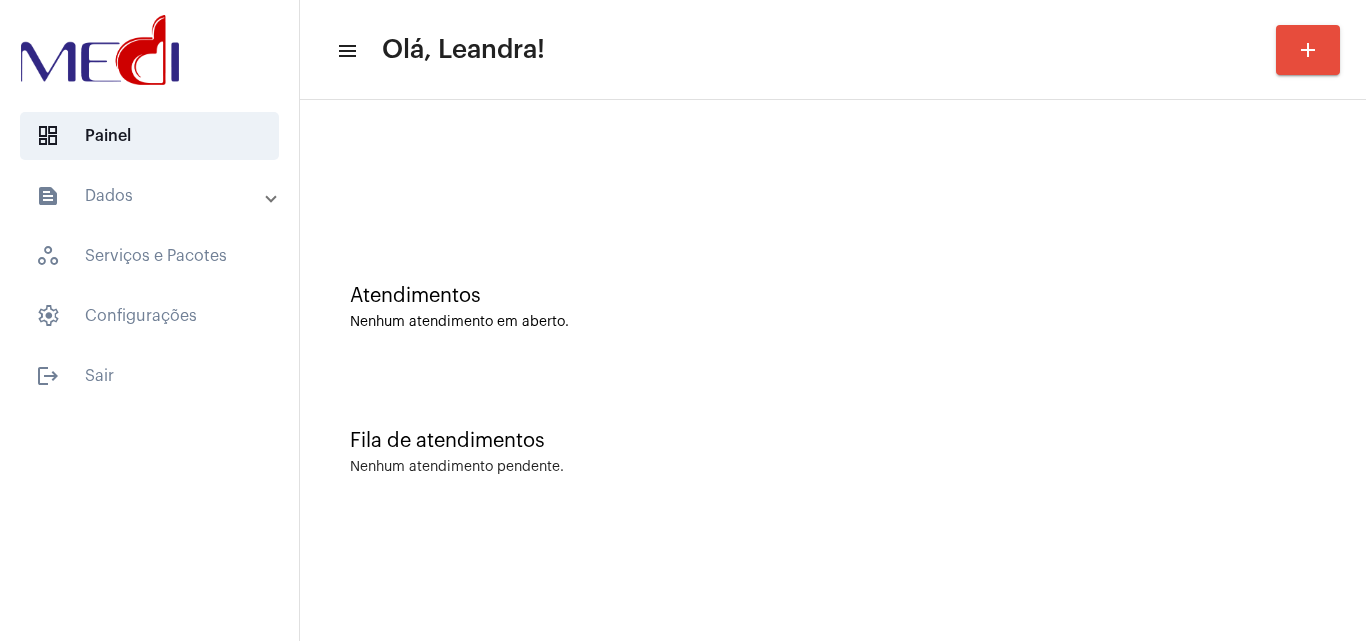 click on "Atendimentos Nenhum atendimento em aberto." 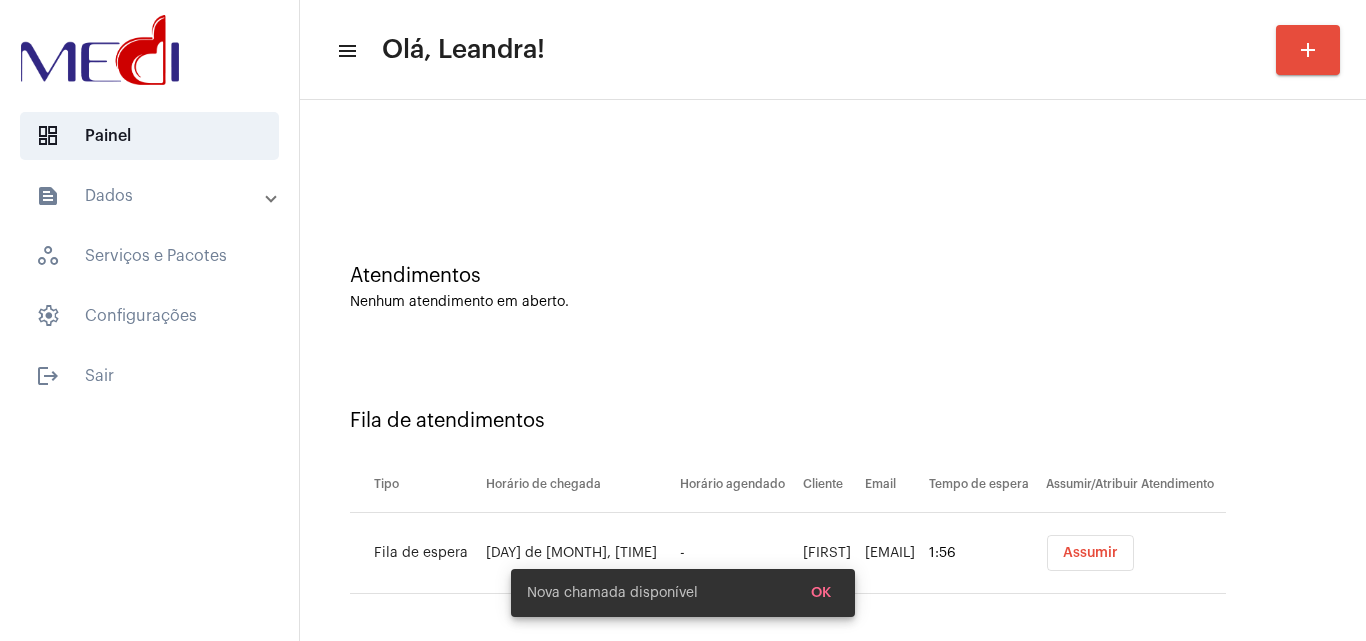 scroll, scrollTop: 27, scrollLeft: 0, axis: vertical 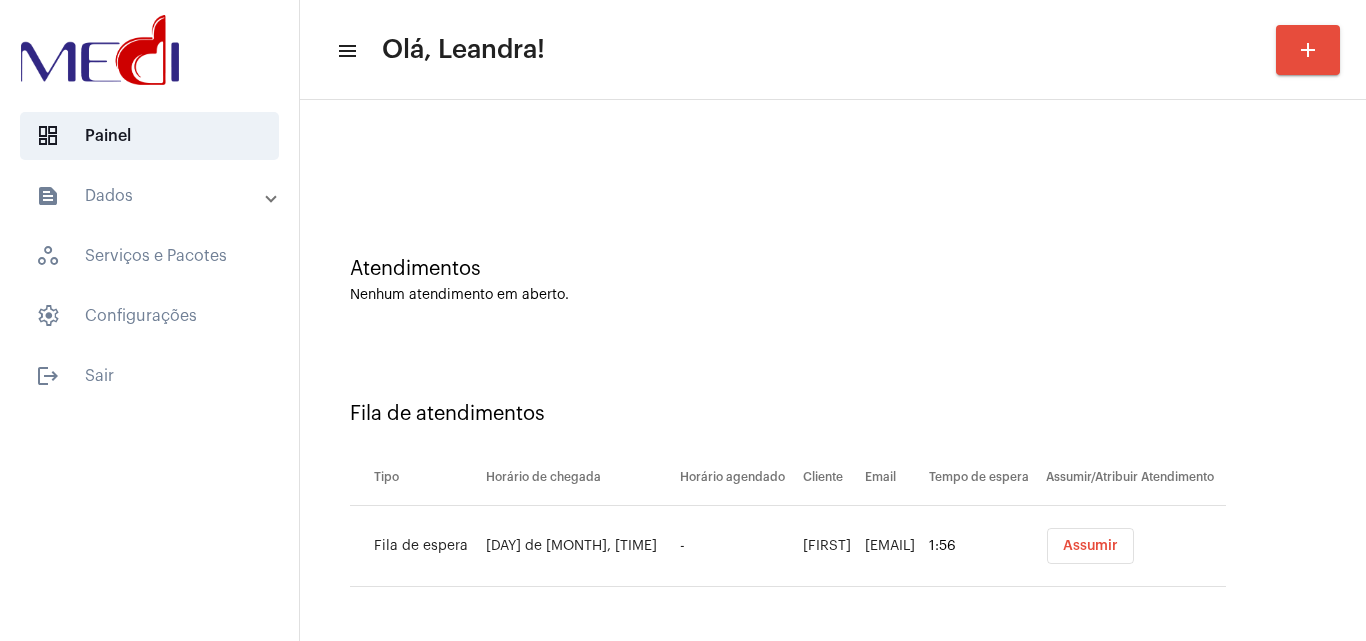 click on "Assumir" at bounding box center [1090, 546] 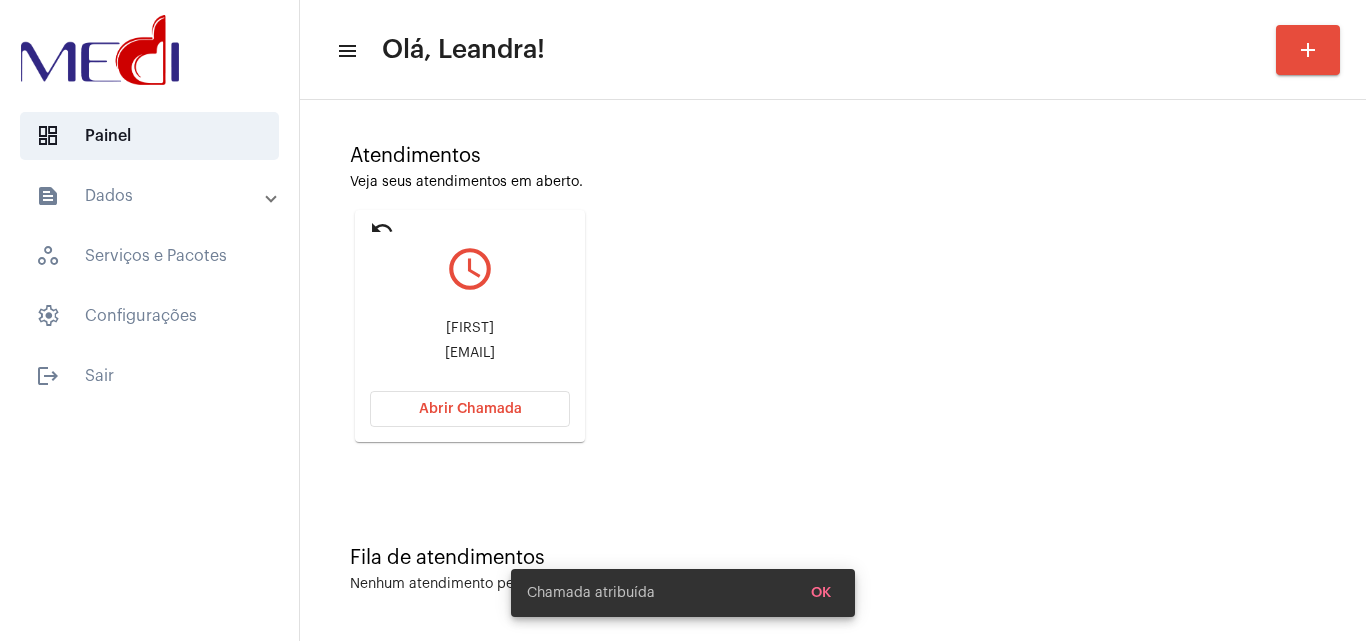 scroll, scrollTop: 141, scrollLeft: 0, axis: vertical 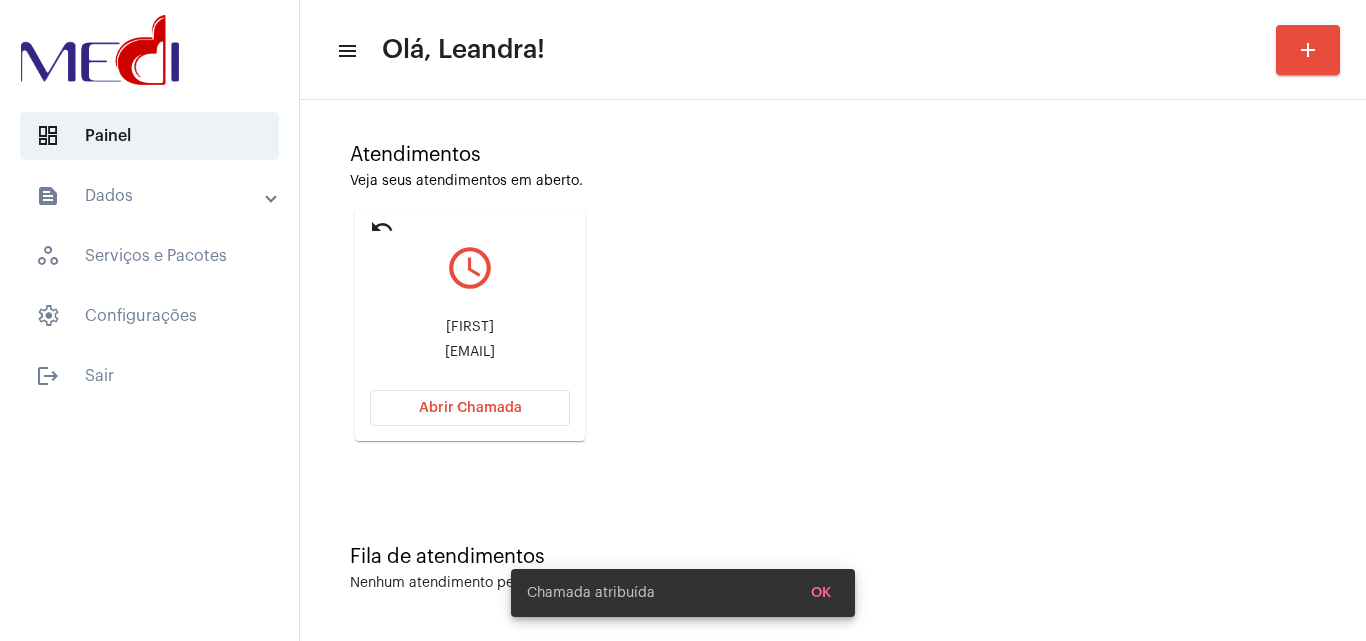 drag, startPoint x: 362, startPoint y: 349, endPoint x: 440, endPoint y: 351, distance: 78.025635 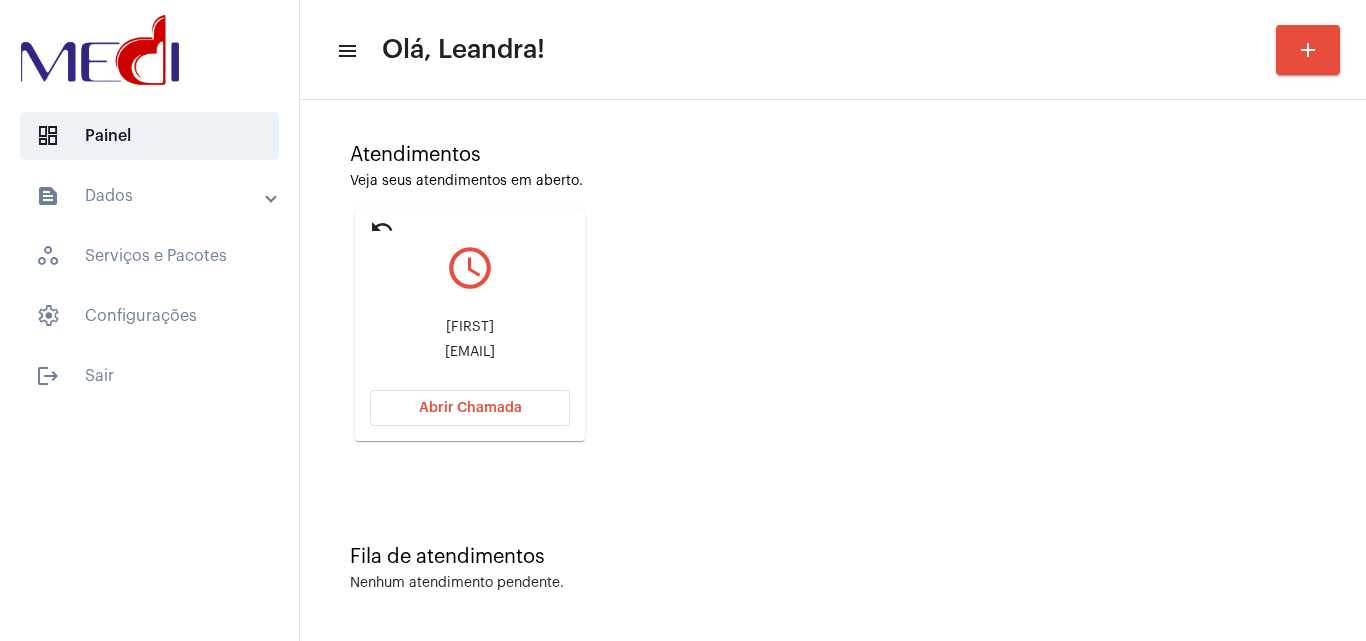 copy on "[USERNAME]" 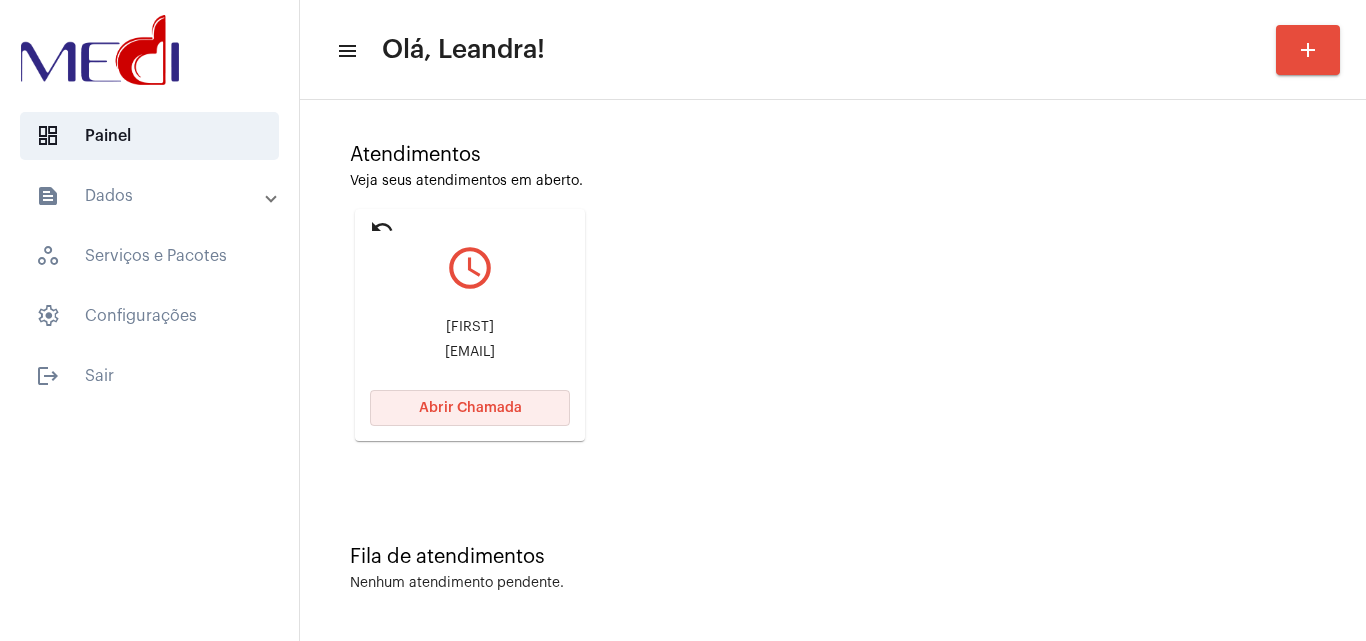click on "Abrir Chamada" 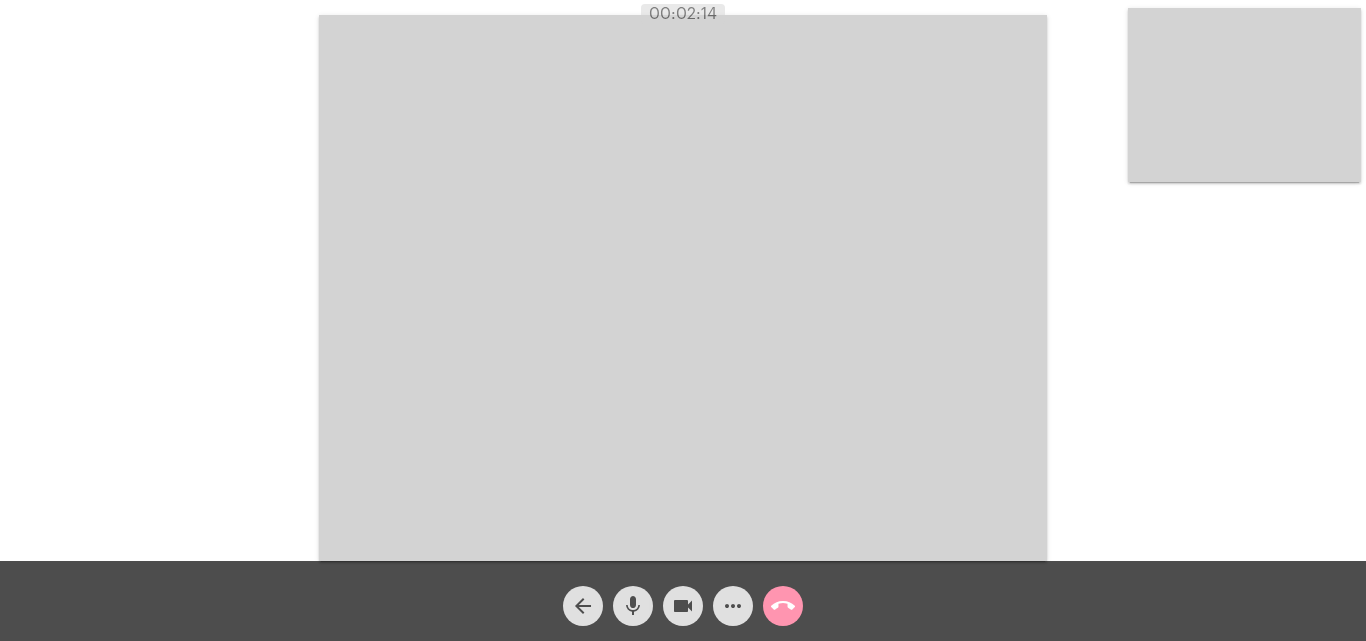 click on "mic" 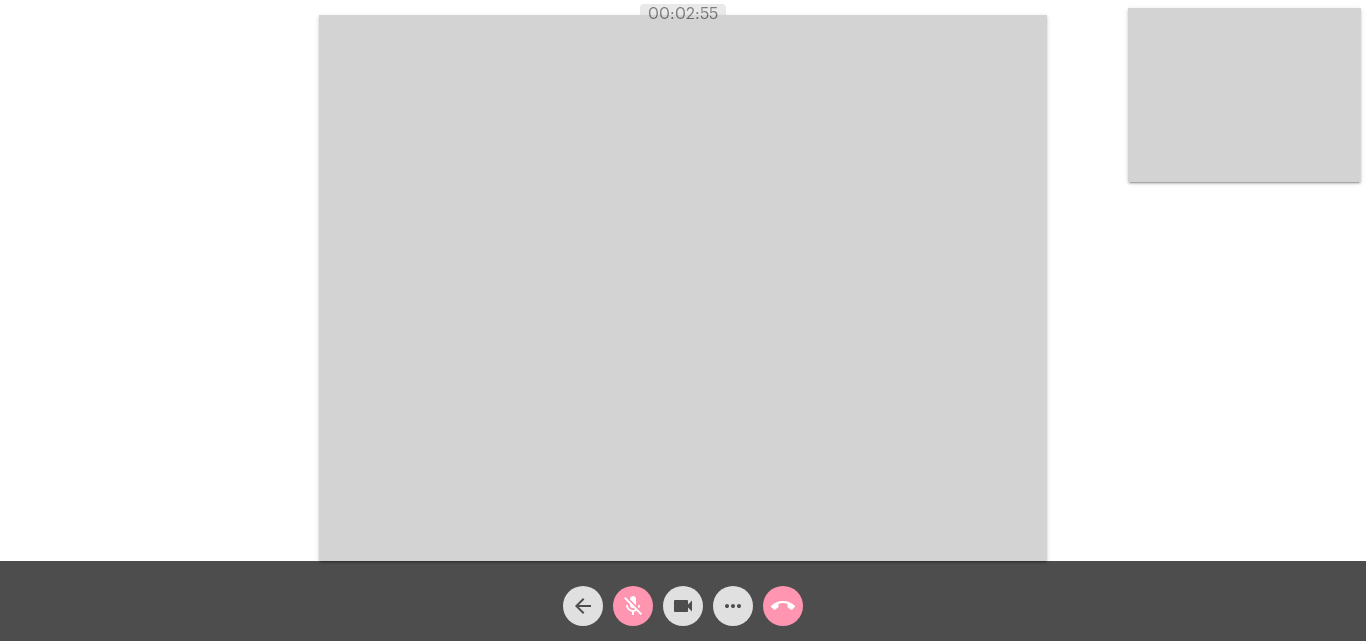 click on "mic_off" 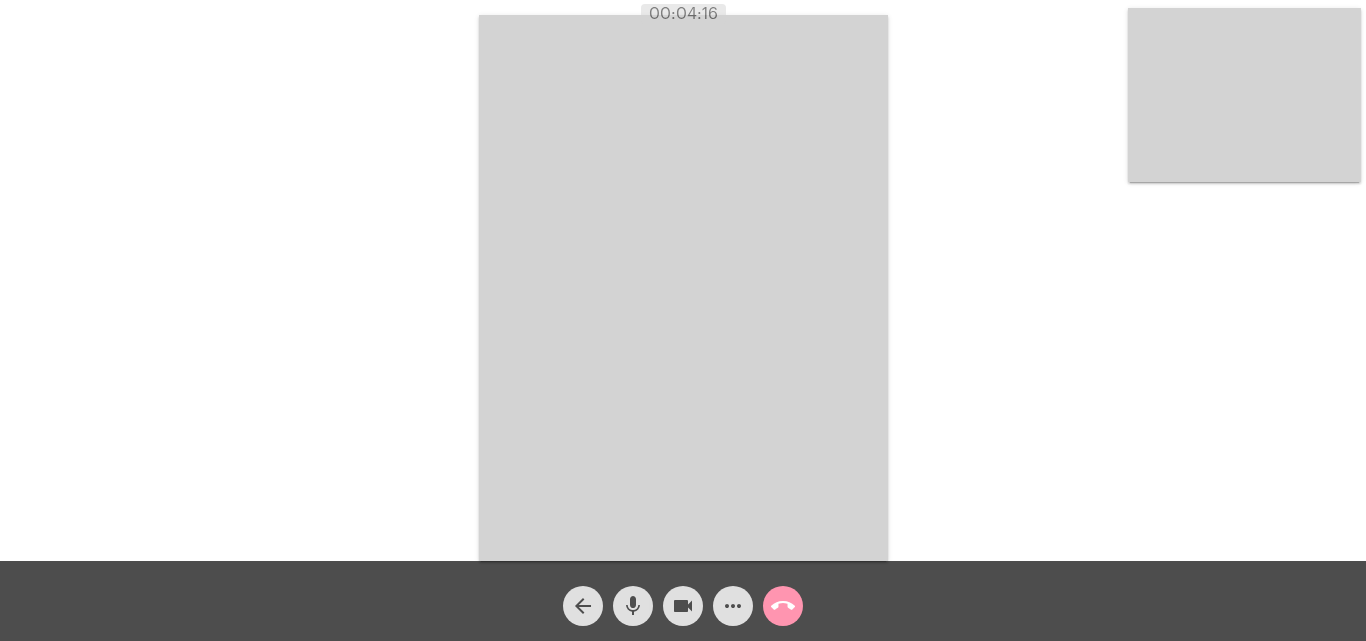 click on "call_end" 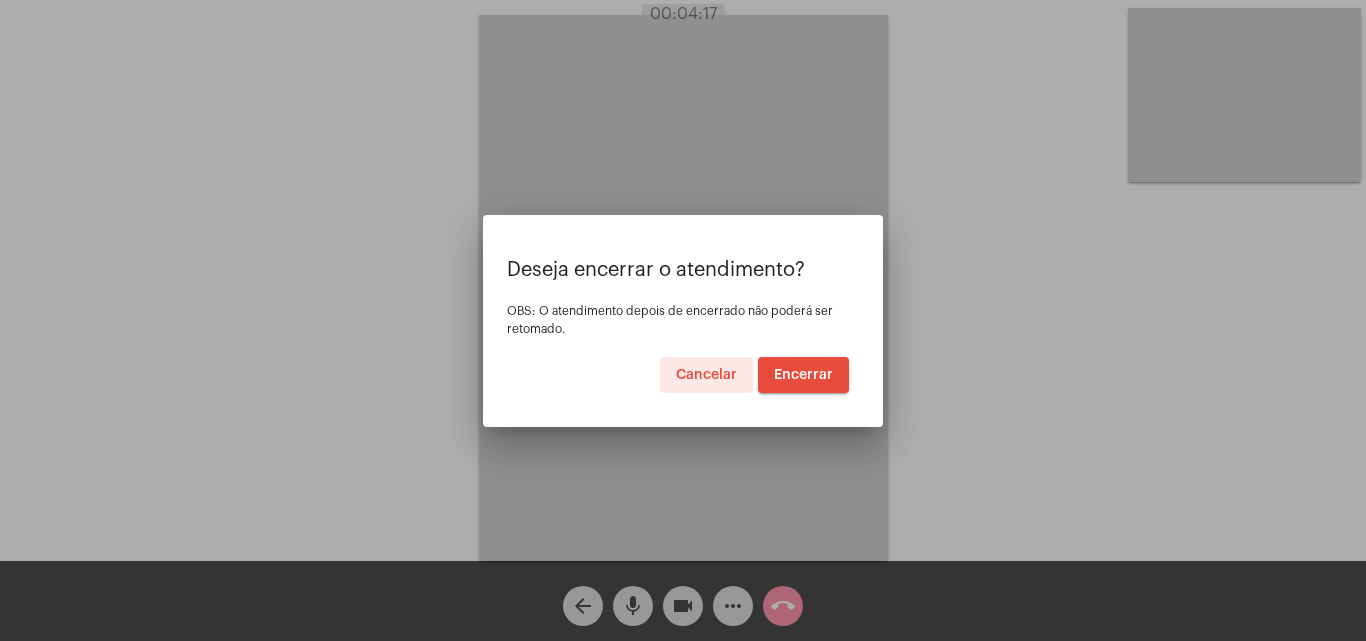 click on "Encerrar" at bounding box center [803, 375] 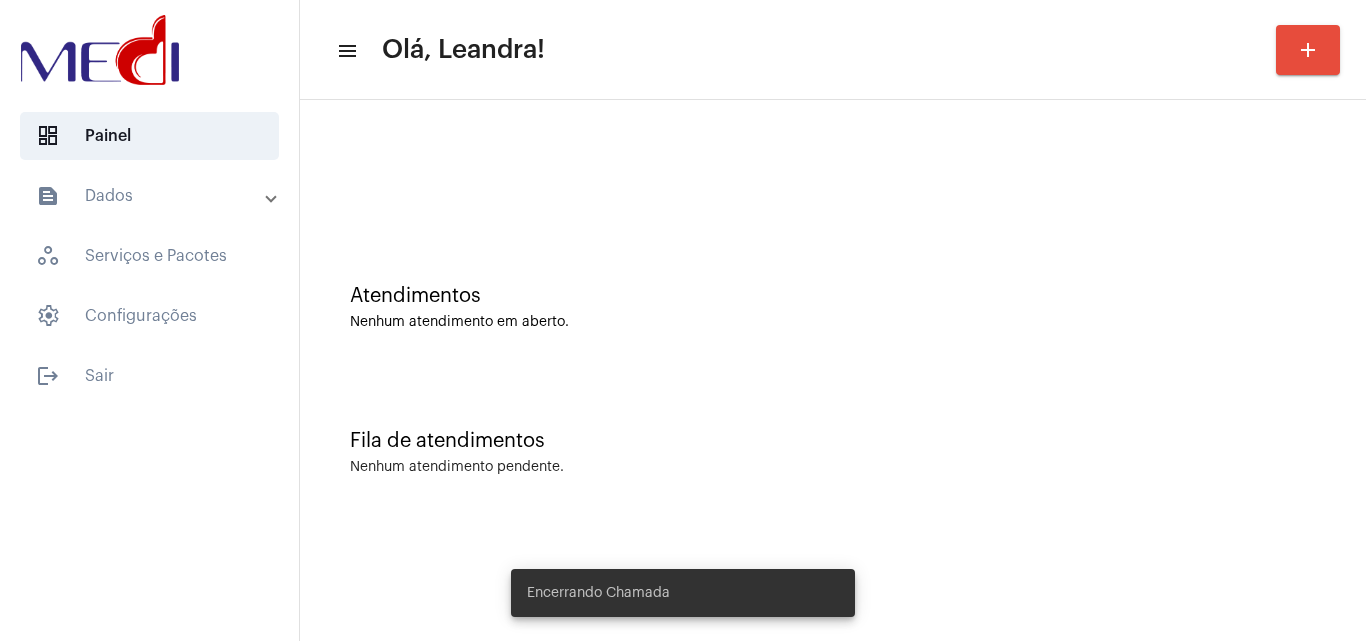 click on "Atendimentos Nenhum atendimento em aberto." 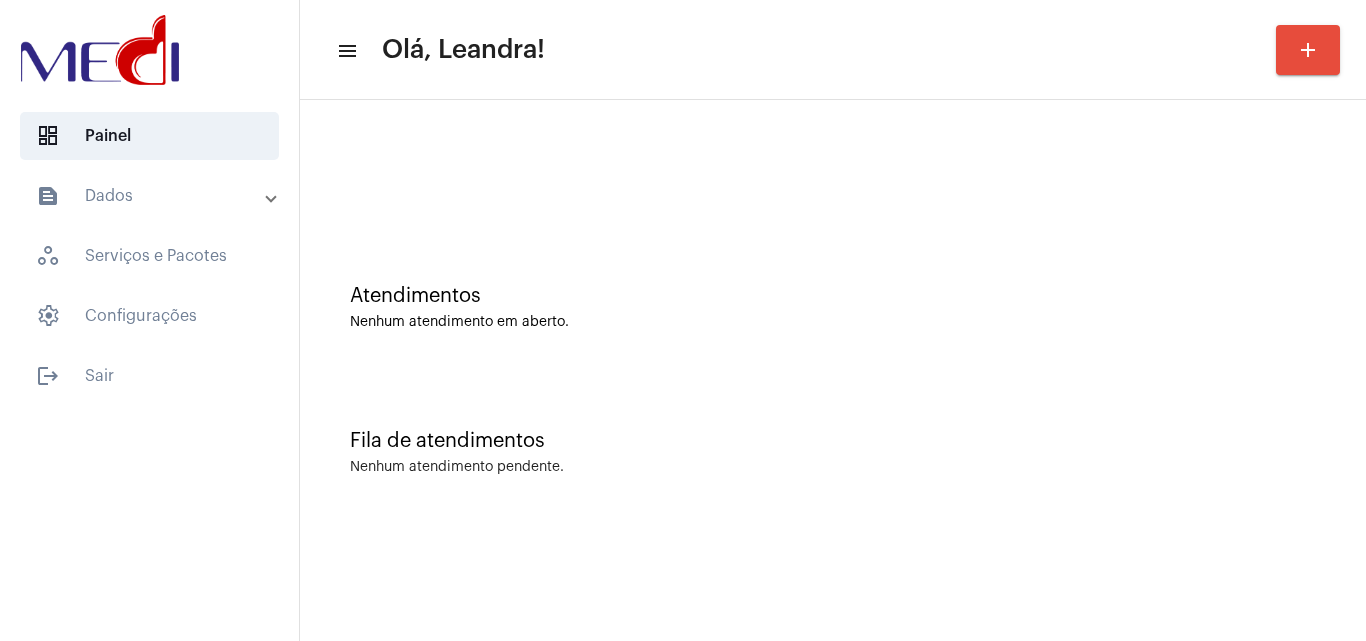 click on "Atendimentos" 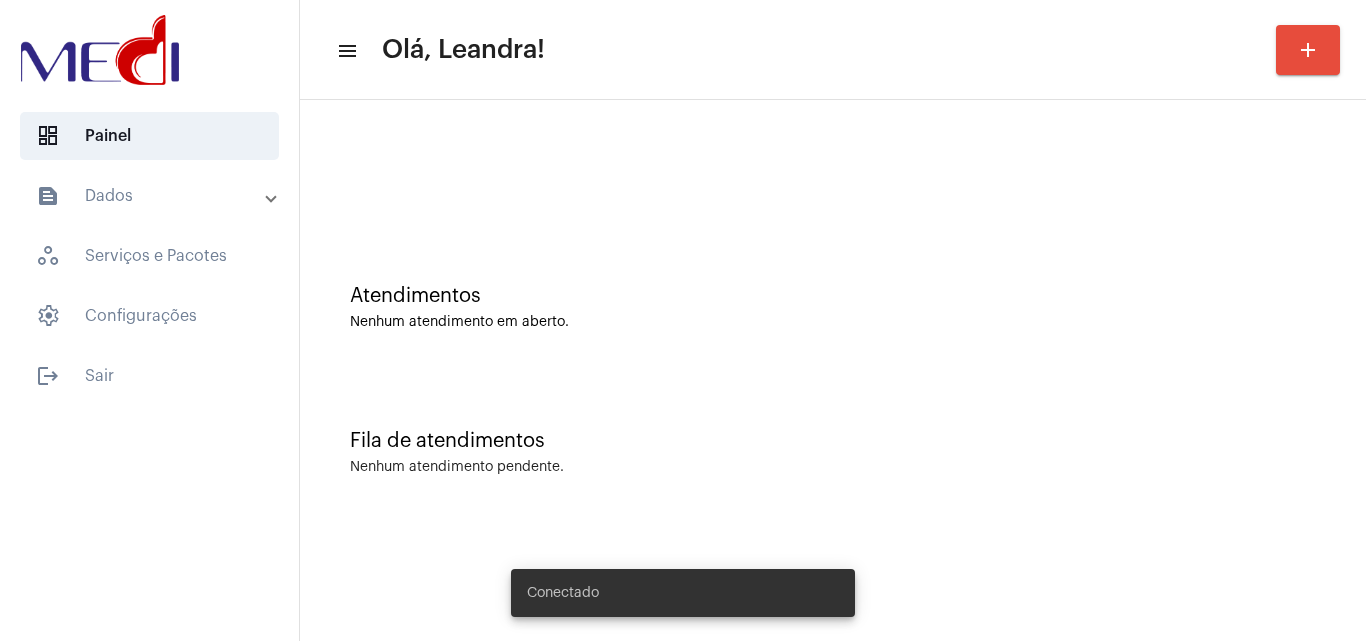 scroll, scrollTop: 0, scrollLeft: 0, axis: both 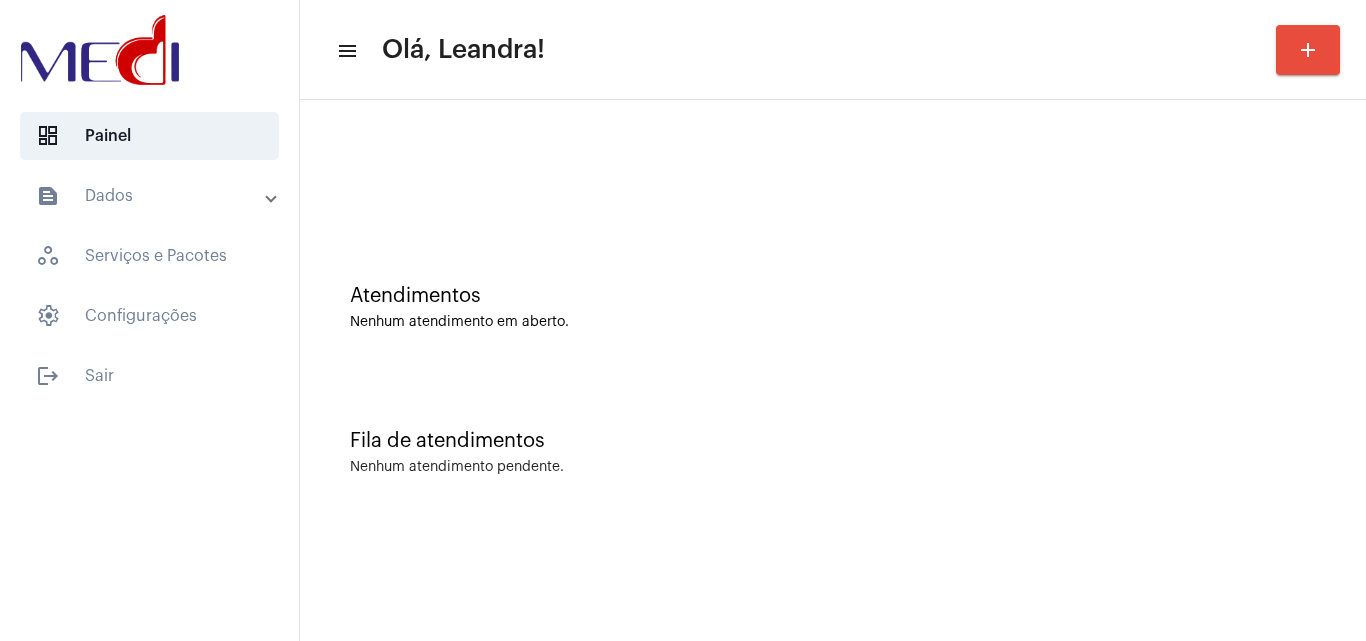 click on "Fila de atendimentos Nenhum atendimento pendente." 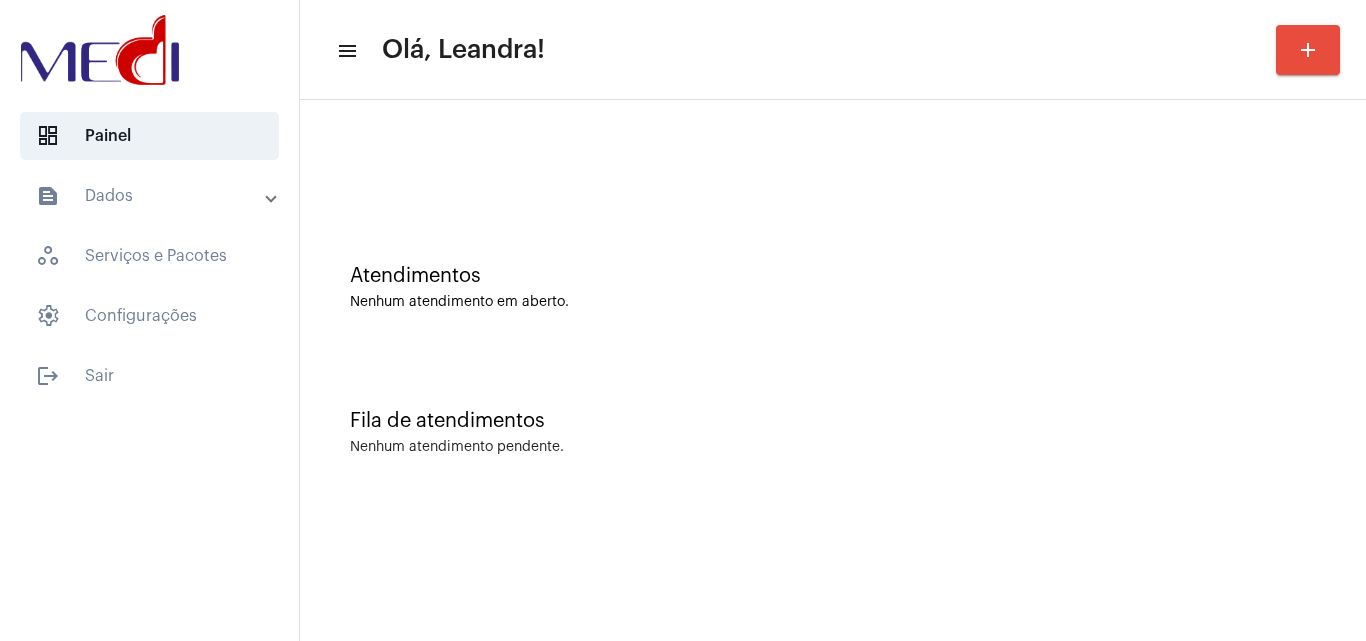 scroll, scrollTop: 0, scrollLeft: 0, axis: both 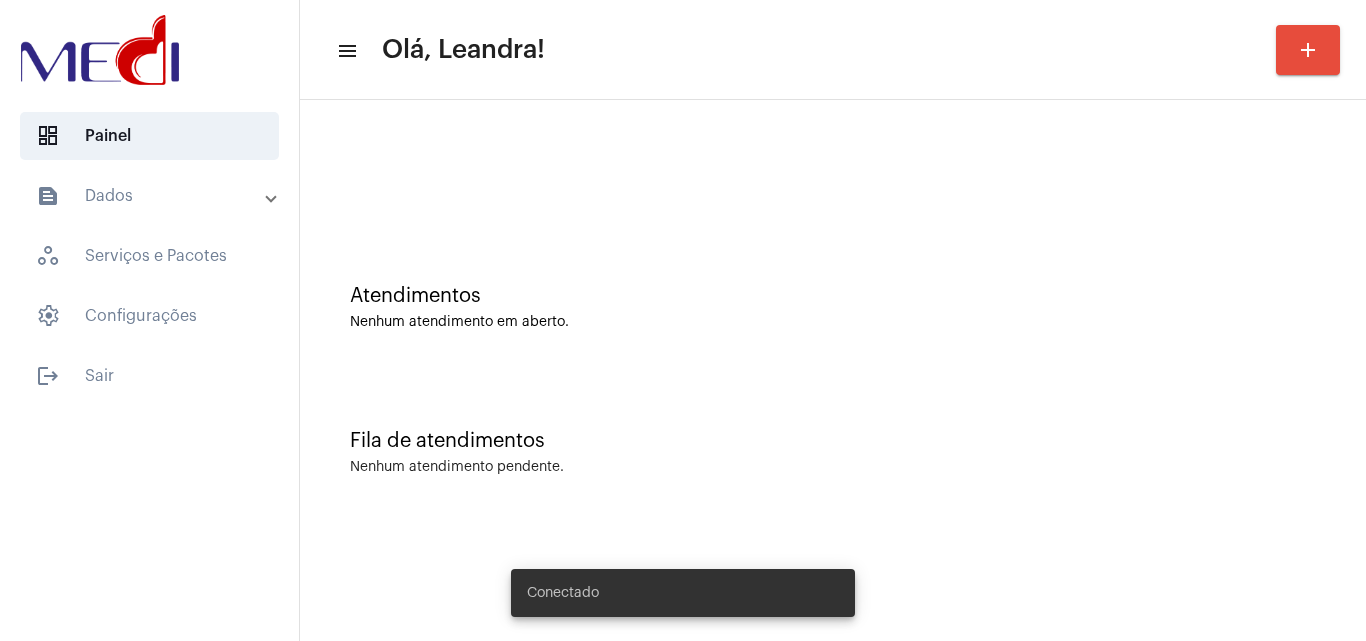 click on "Fila de atendimentos Nenhum atendimento pendente." 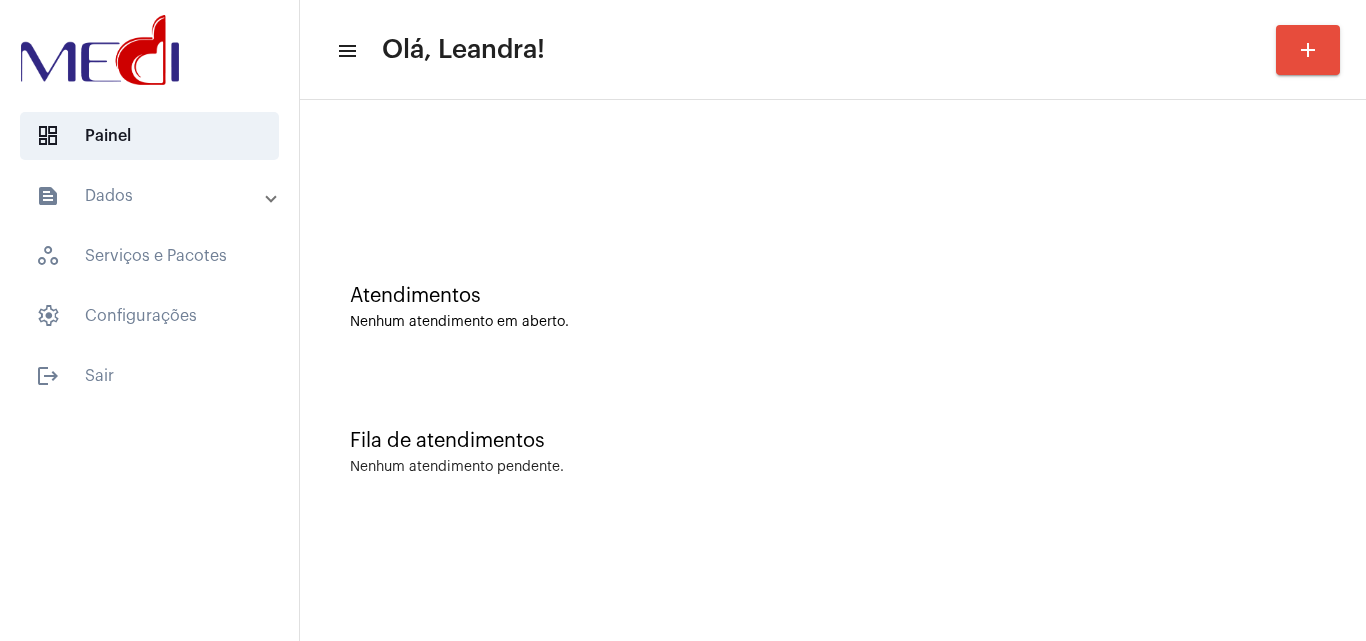 click on "Fila de atendimentos" 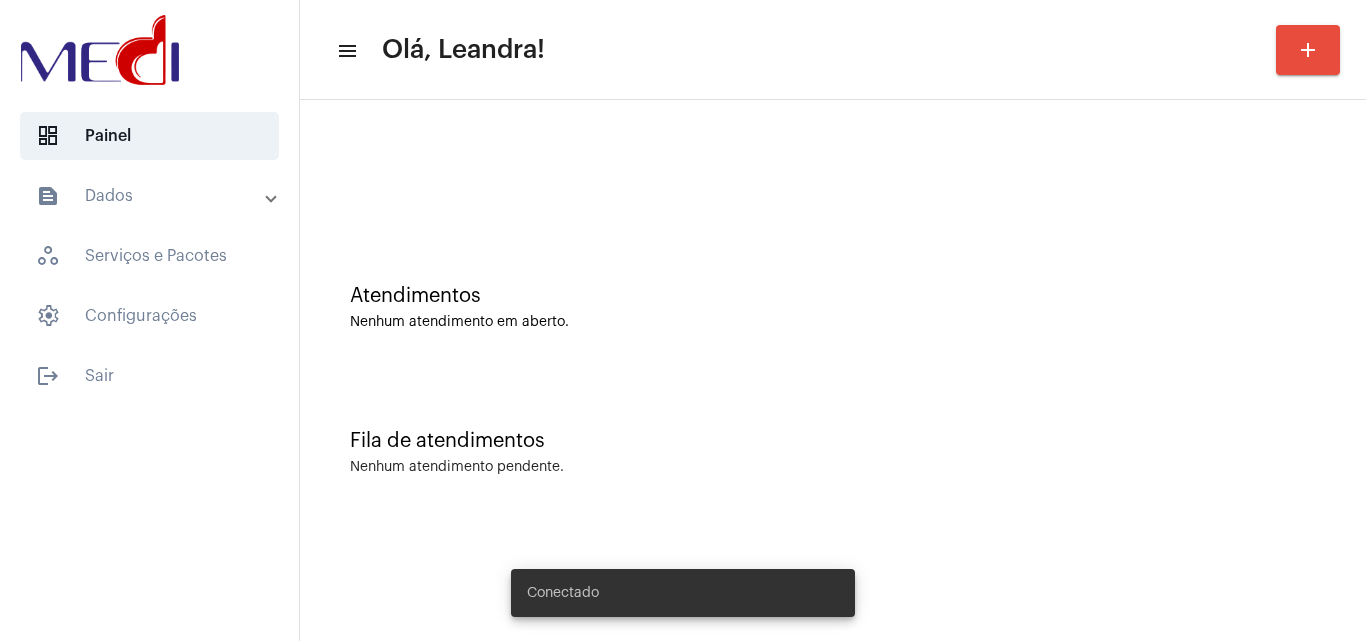 scroll, scrollTop: 0, scrollLeft: 0, axis: both 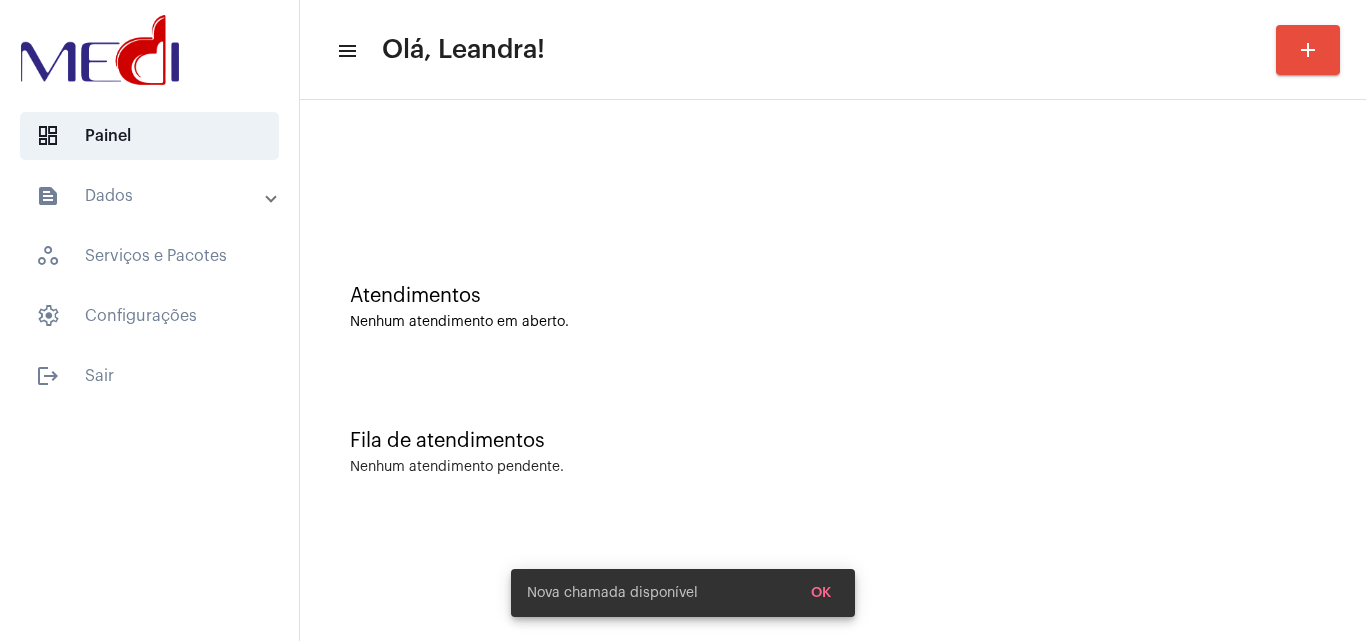 click on "Fila de atendimentos" 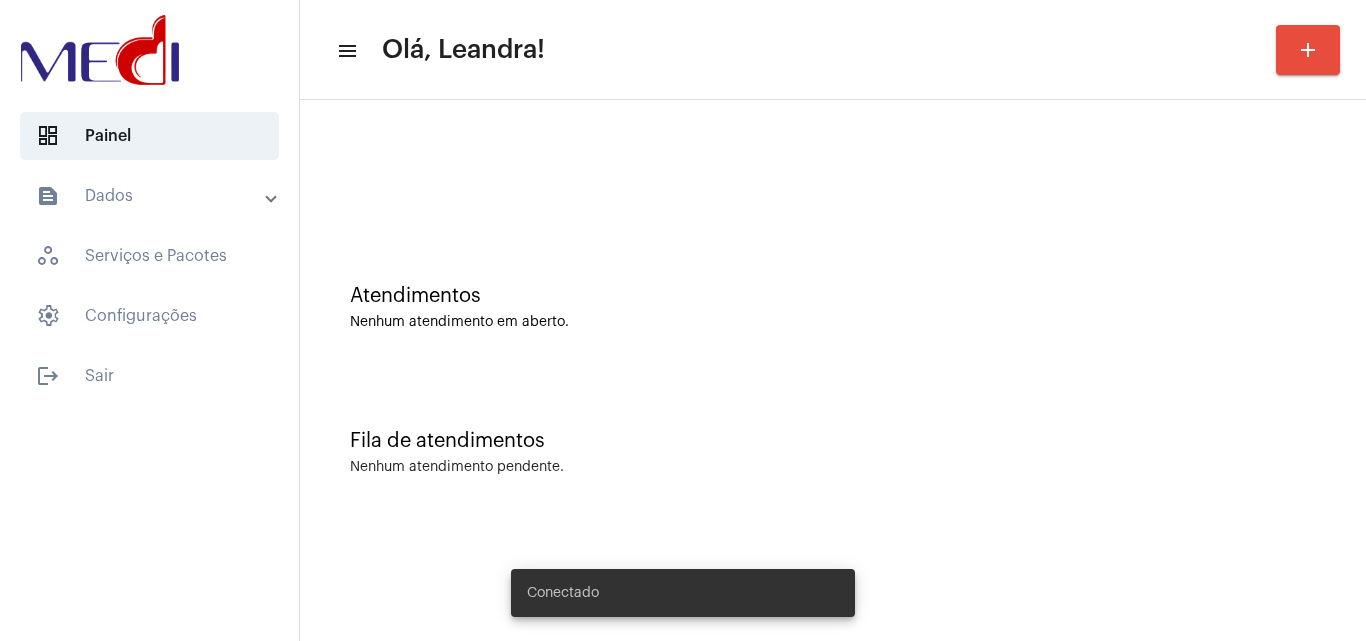 scroll, scrollTop: 0, scrollLeft: 0, axis: both 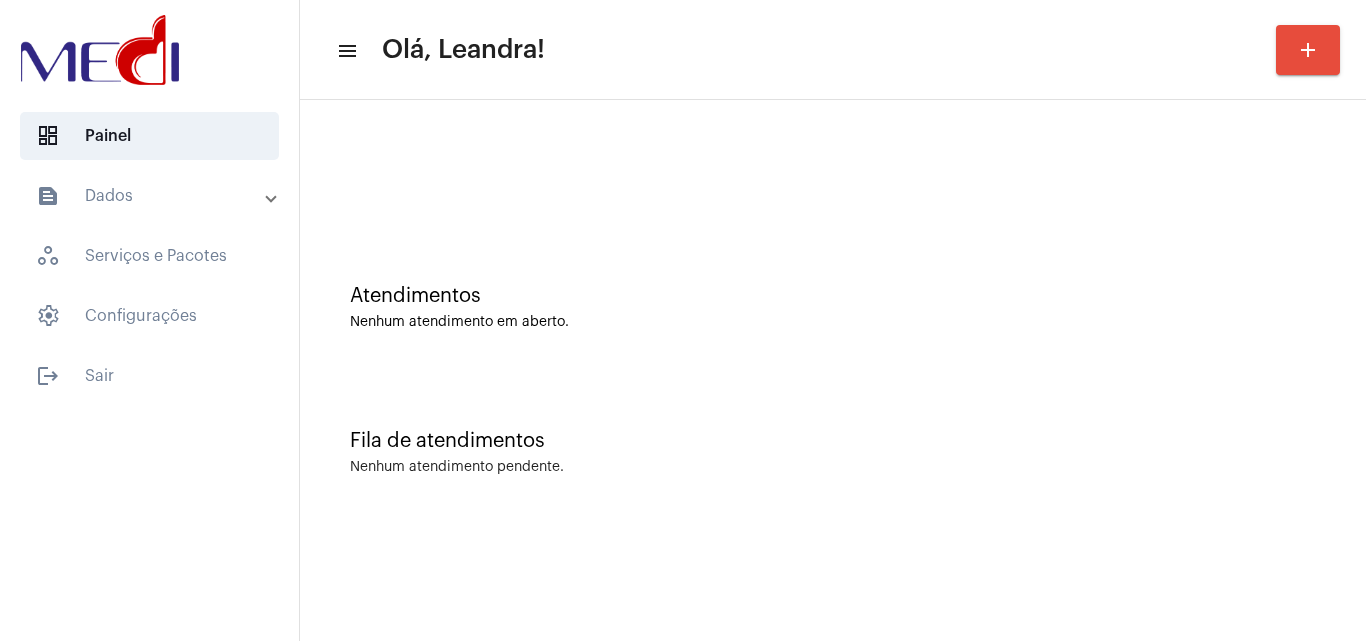 click on "Nenhum atendimento em aberto." 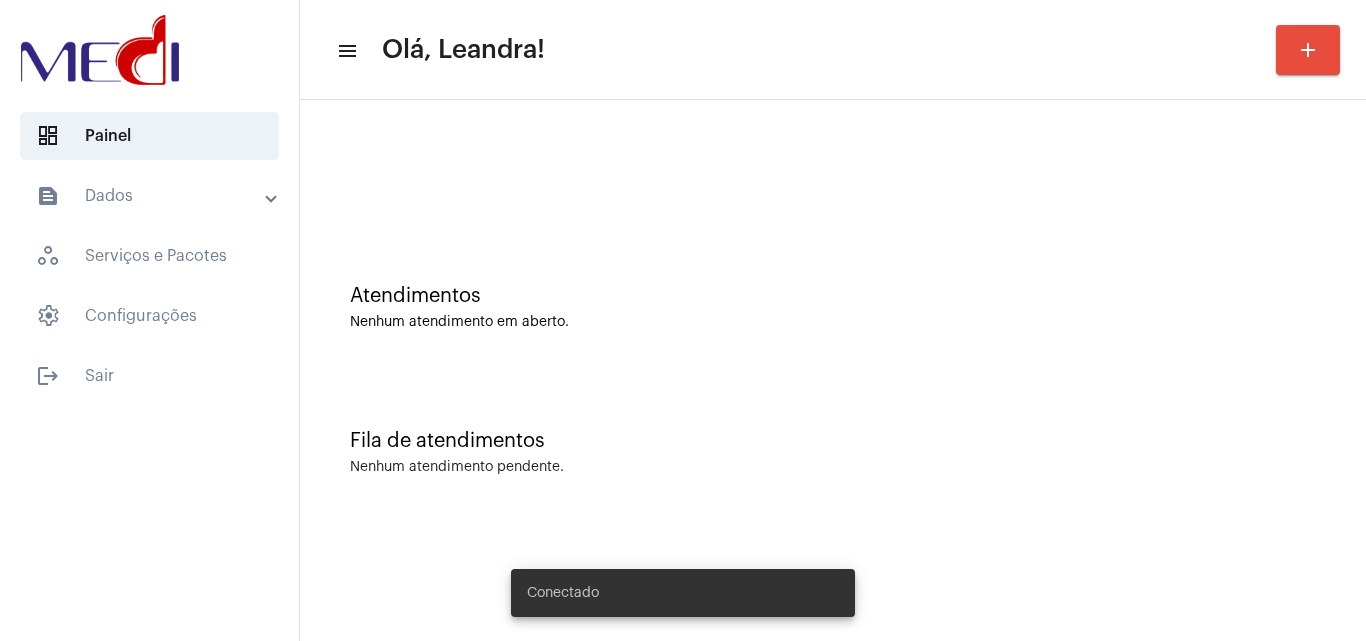 scroll, scrollTop: 0, scrollLeft: 0, axis: both 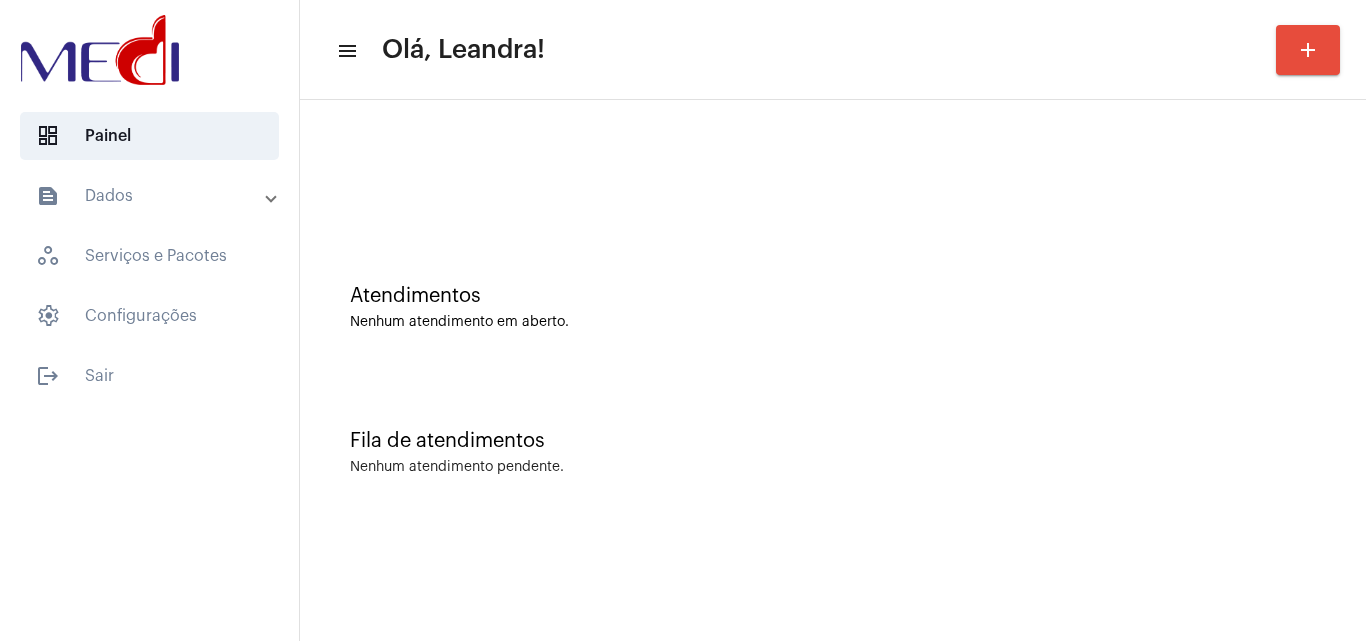 click 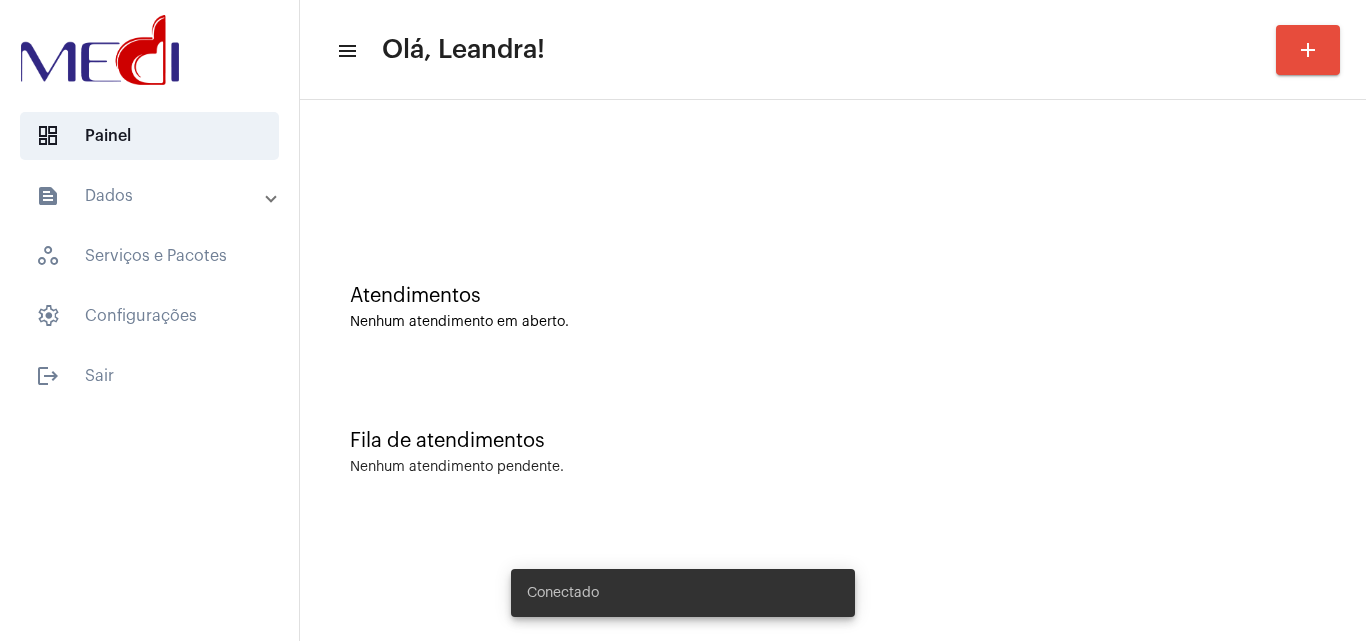 scroll, scrollTop: 0, scrollLeft: 0, axis: both 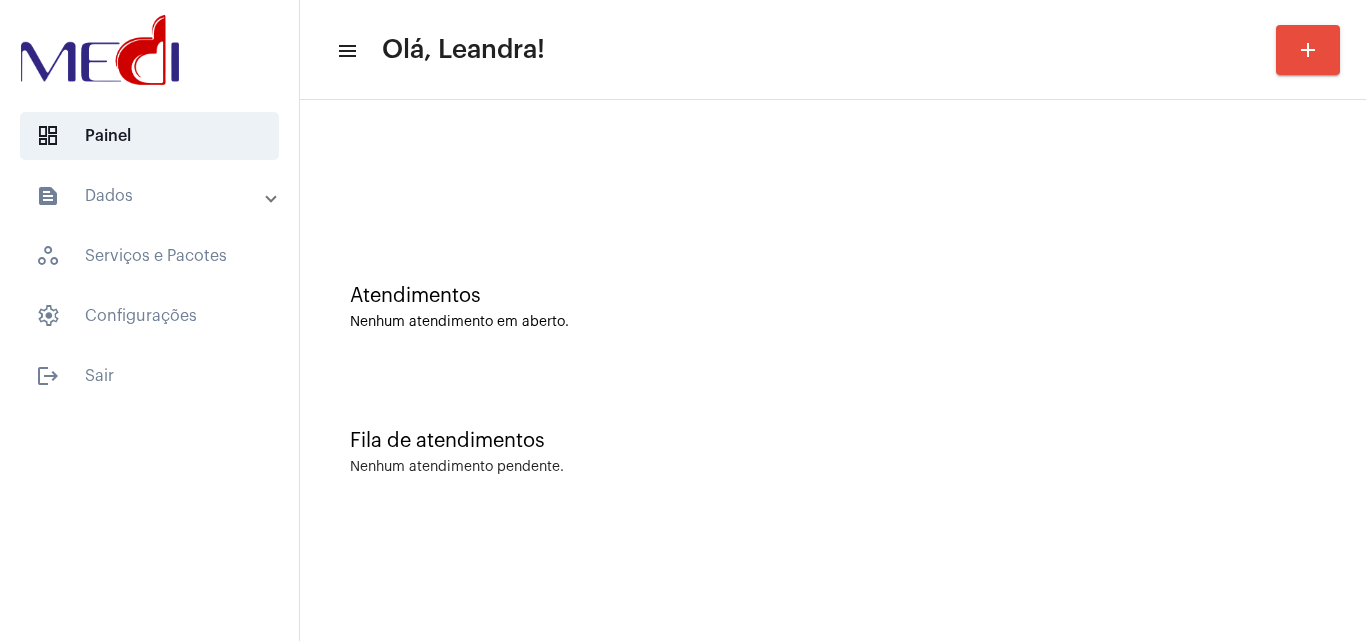 click on "Atendimentos" 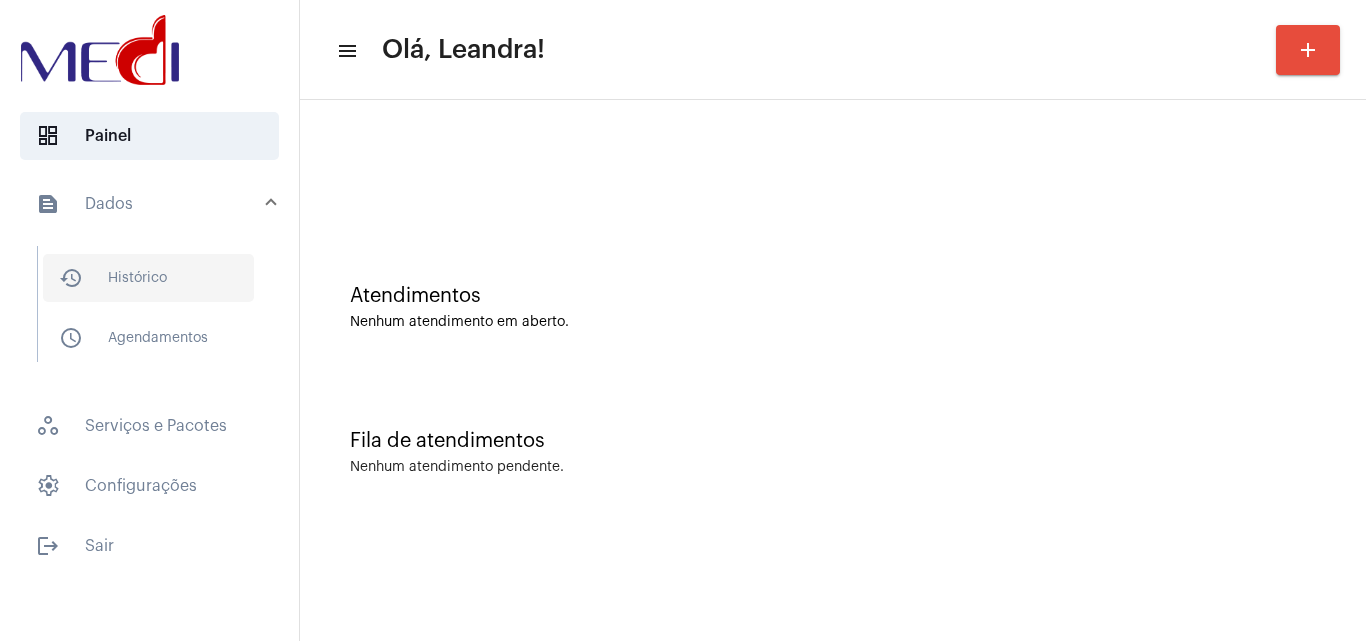 click on "history_outlined  Histórico" at bounding box center [148, 278] 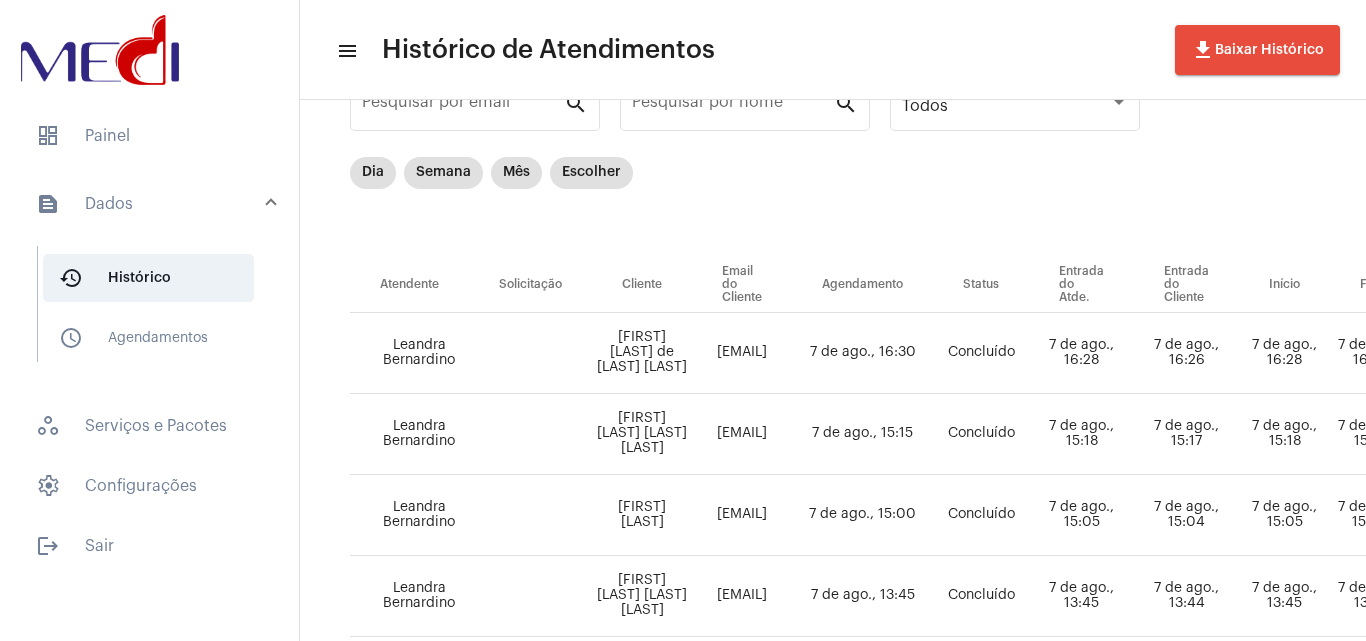 scroll, scrollTop: 0, scrollLeft: 0, axis: both 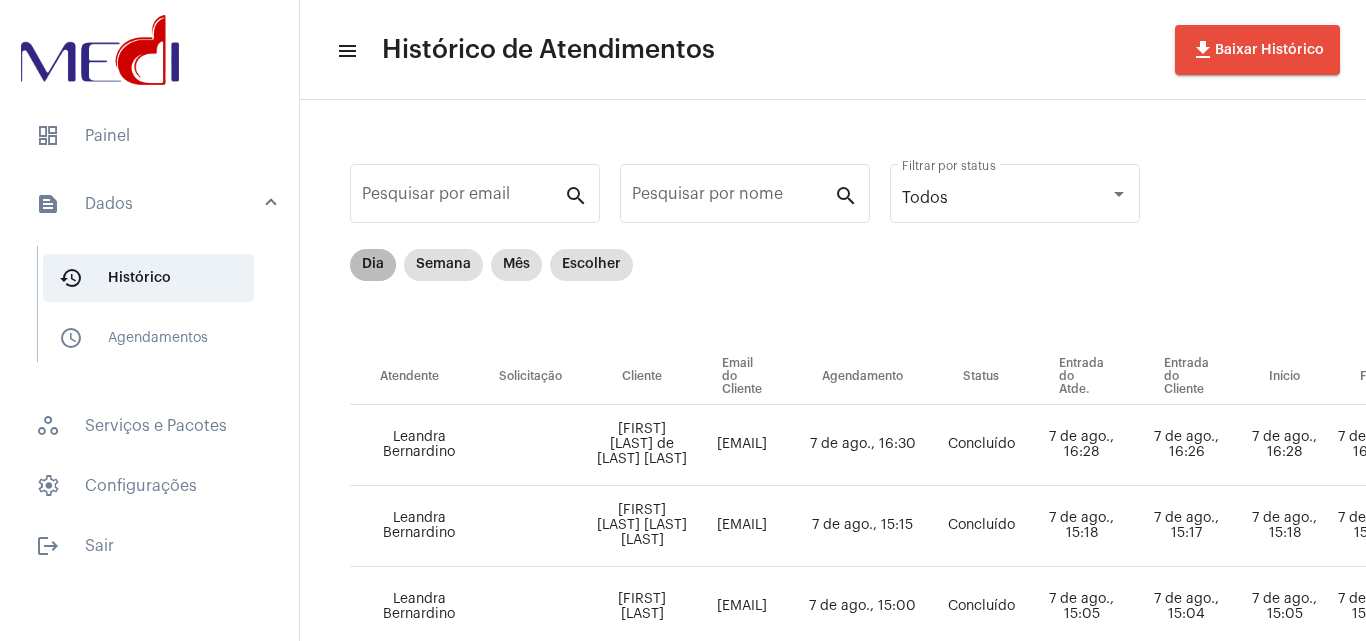 click on "Dia" at bounding box center (373, 265) 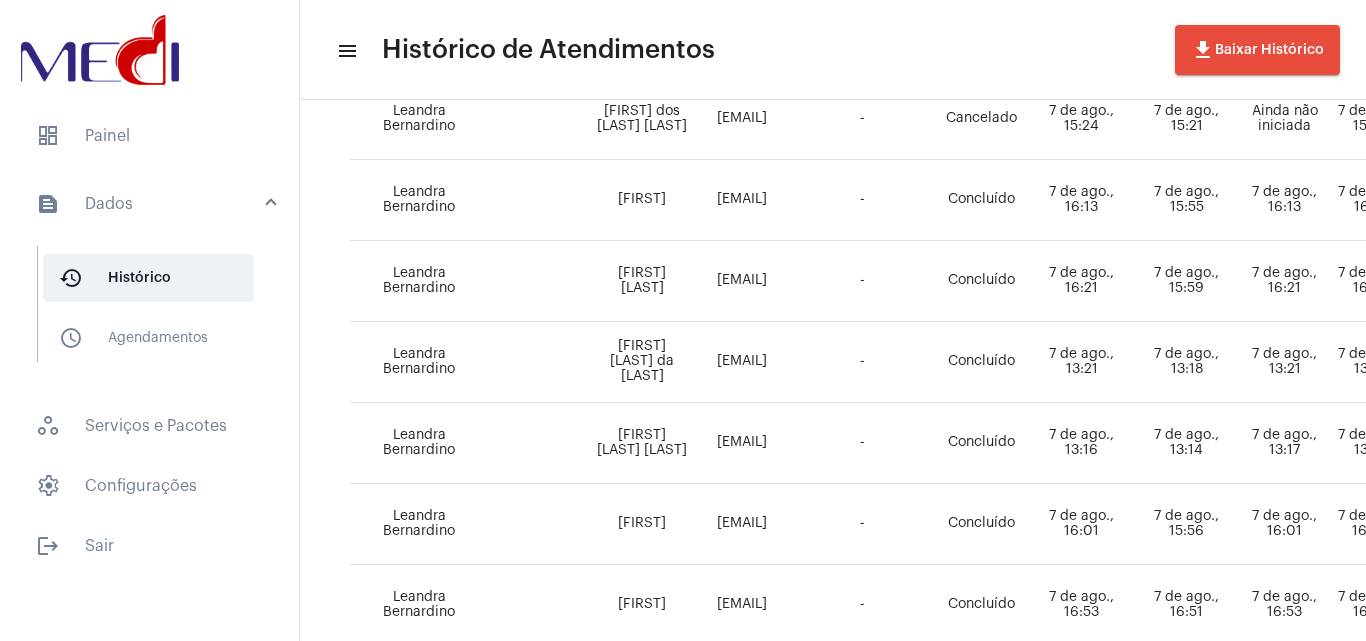 scroll, scrollTop: 1205, scrollLeft: 0, axis: vertical 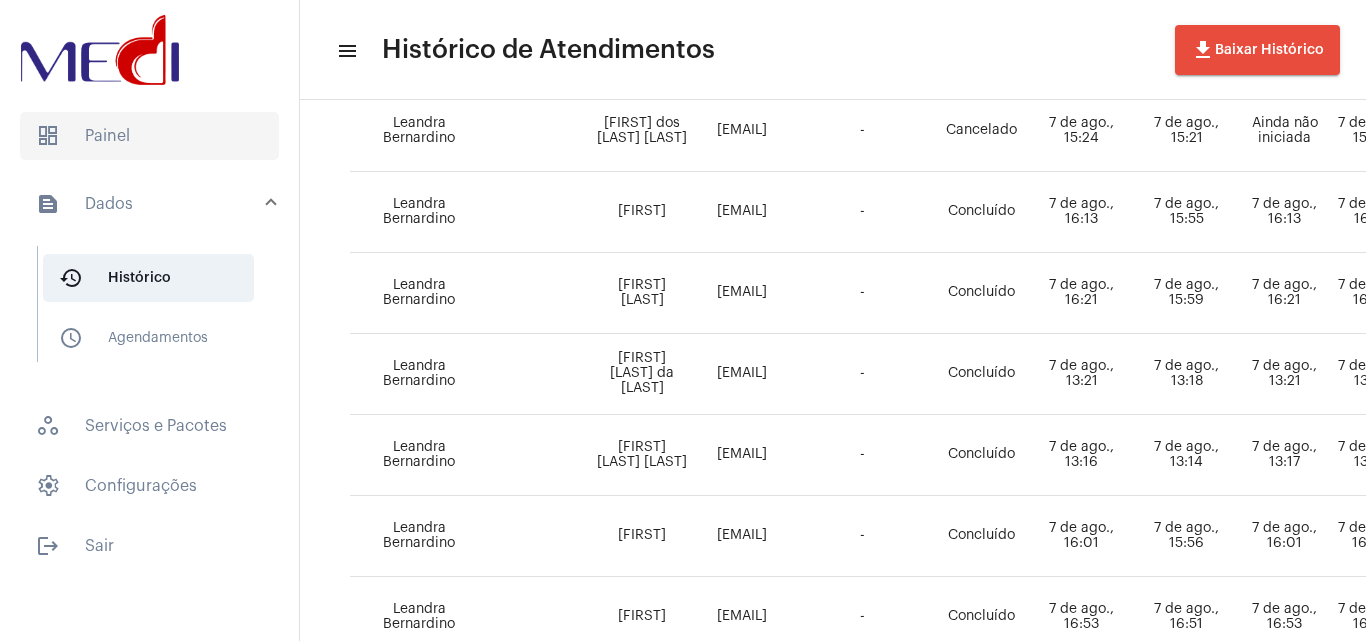 click on "dashboard   Painel" 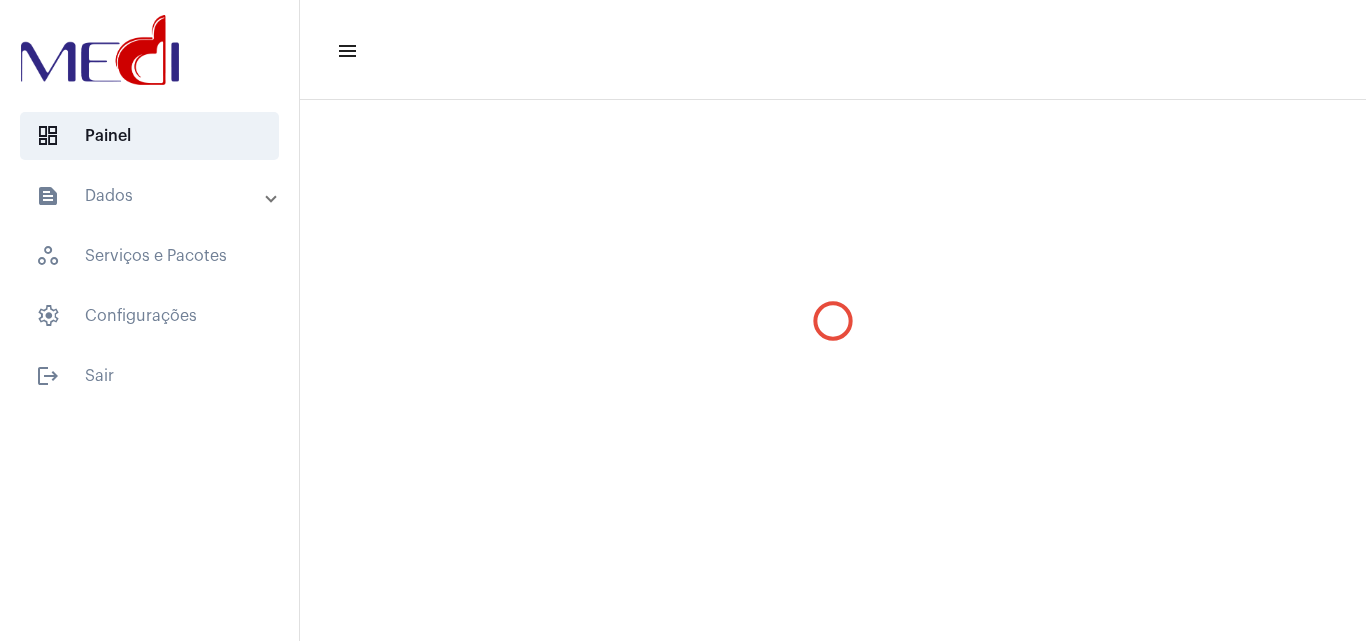 scroll, scrollTop: 0, scrollLeft: 0, axis: both 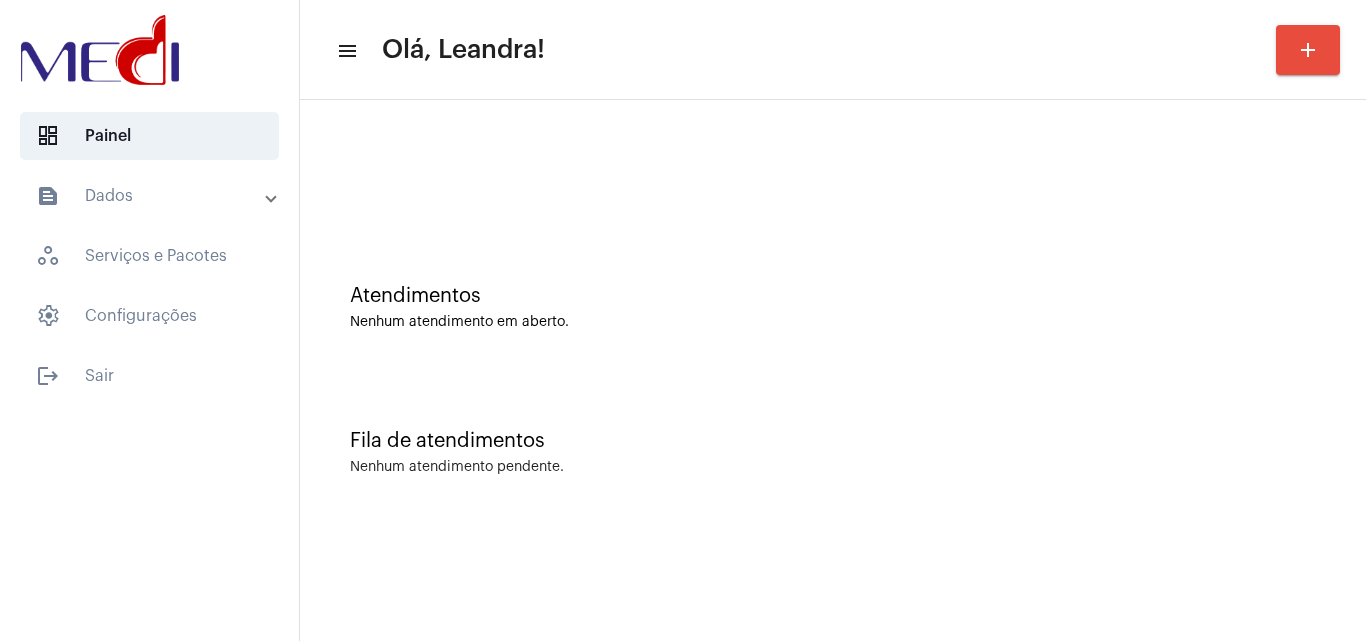 click on "Fila de atendimentos Nenhum atendimento pendente." 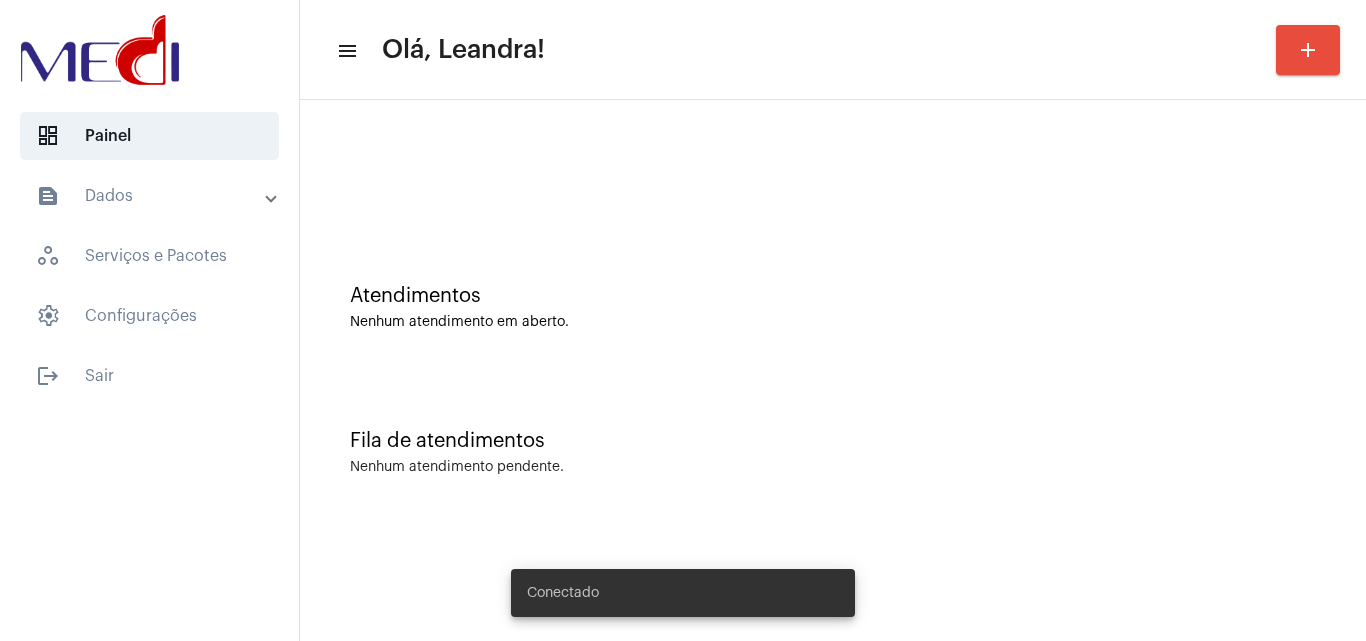 scroll, scrollTop: 0, scrollLeft: 0, axis: both 